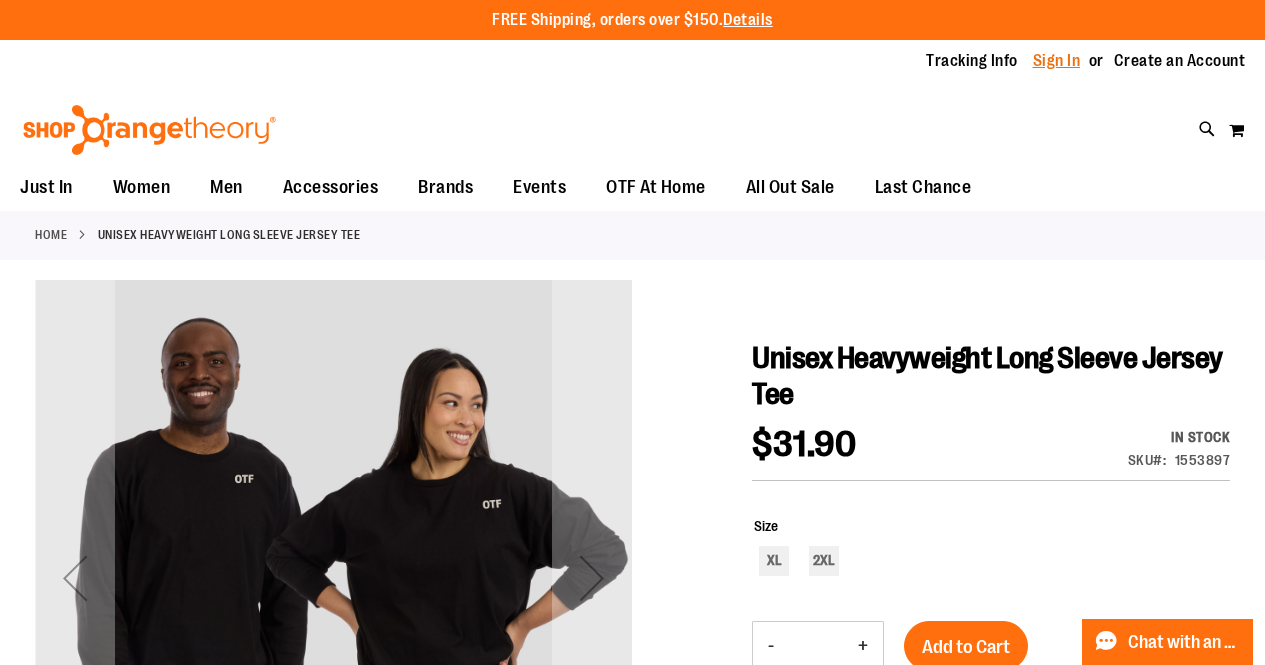 scroll, scrollTop: 0, scrollLeft: 0, axis: both 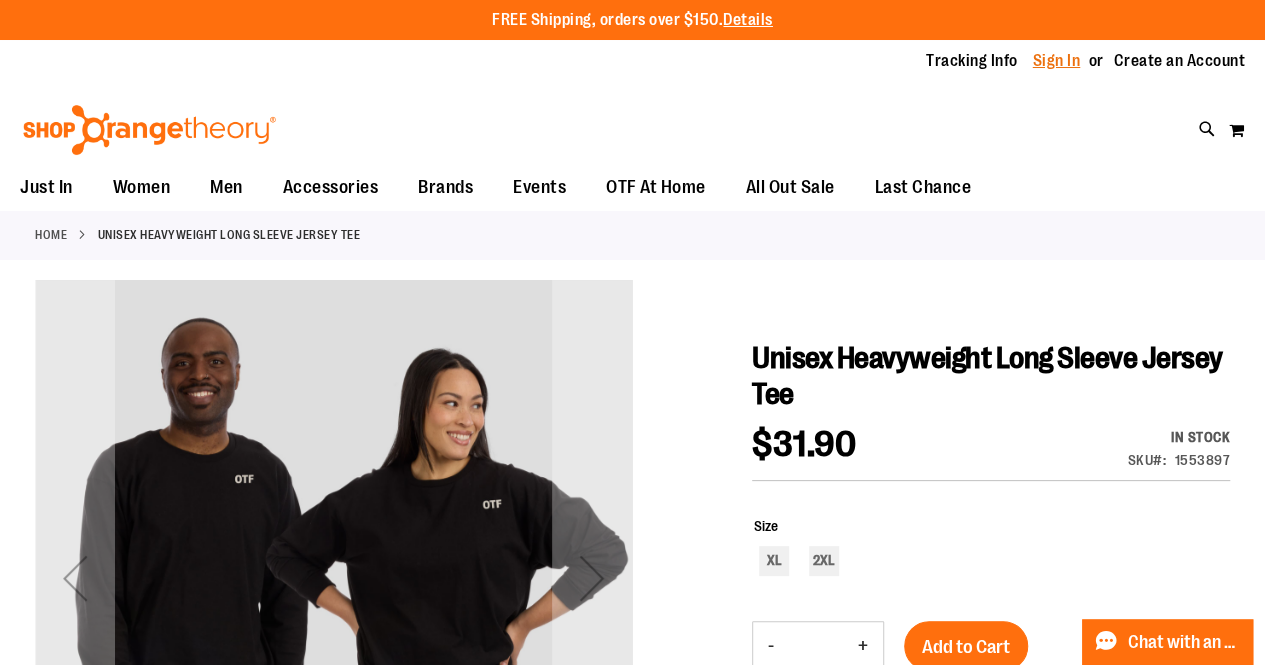 type on "**********" 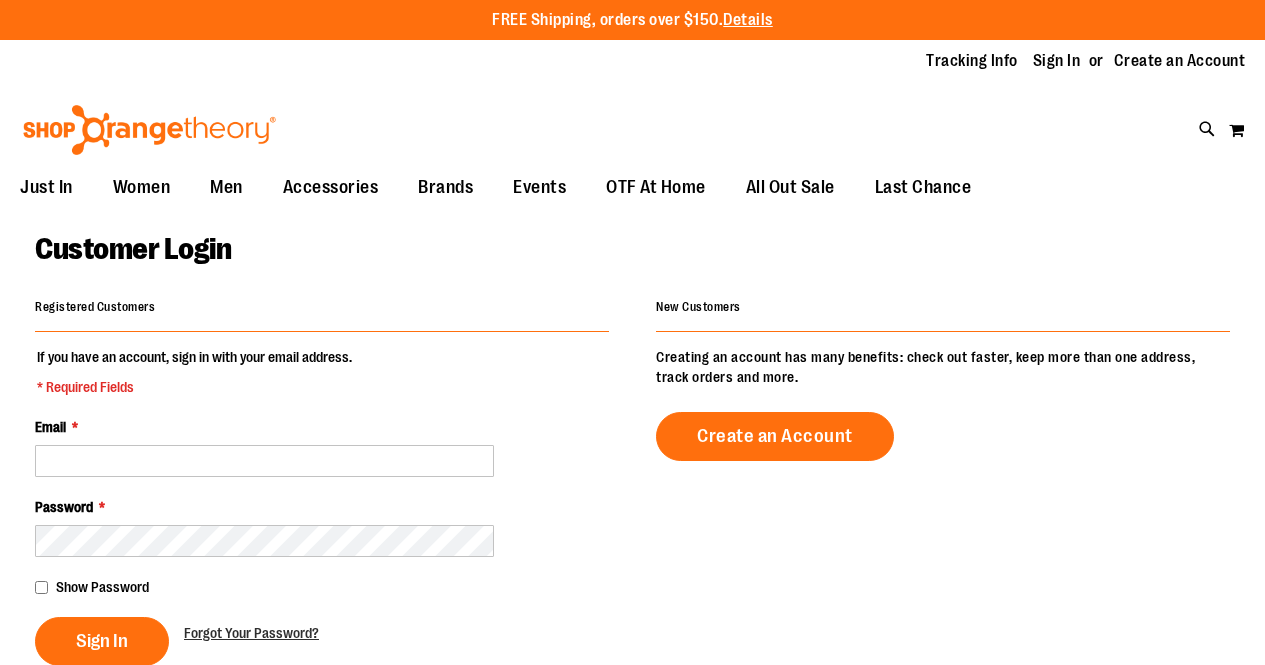 scroll, scrollTop: 0, scrollLeft: 0, axis: both 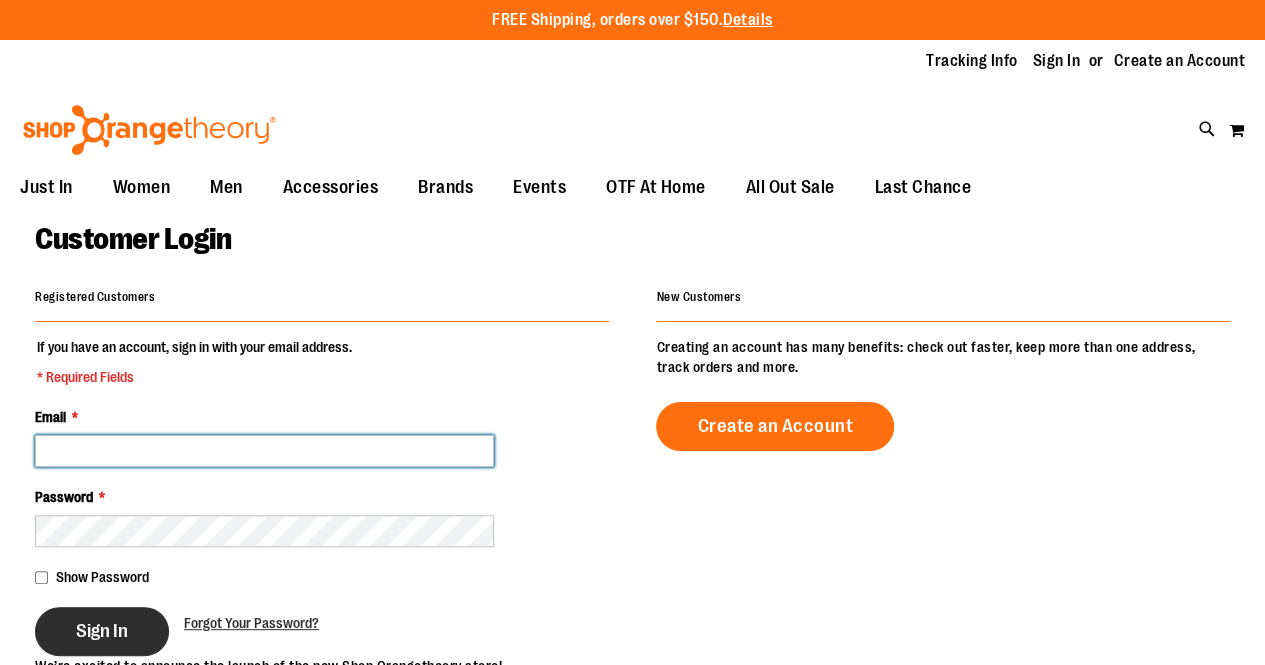 type on "**********" 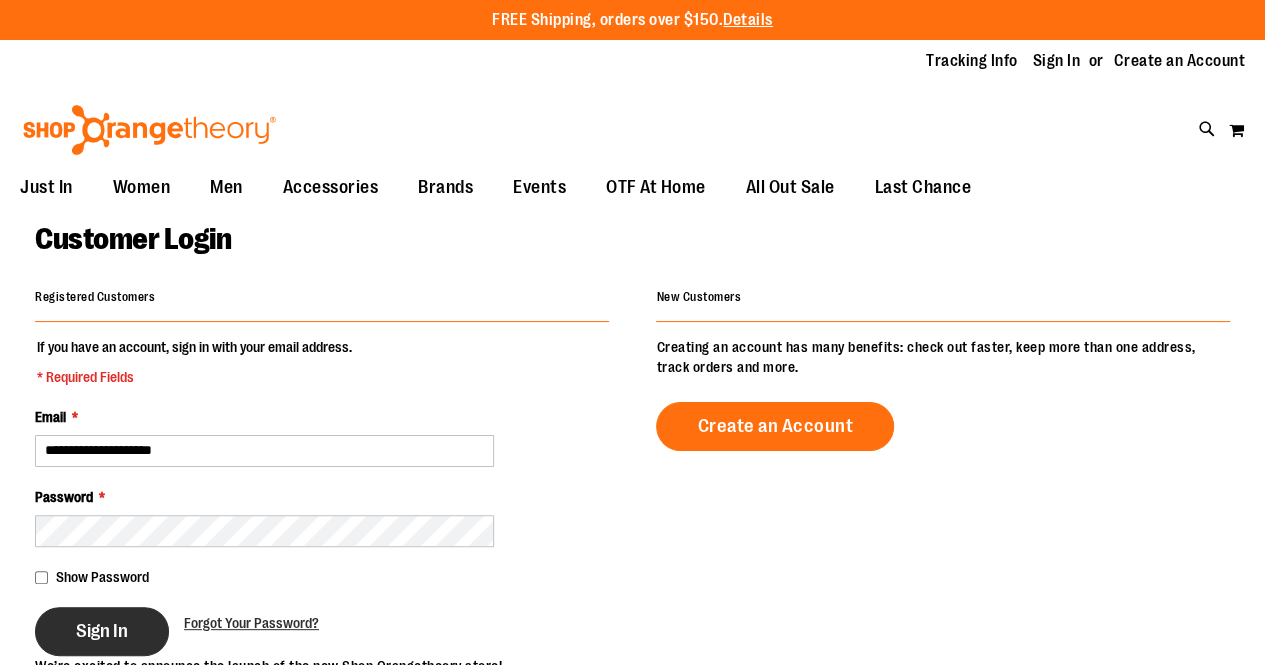 type on "**********" 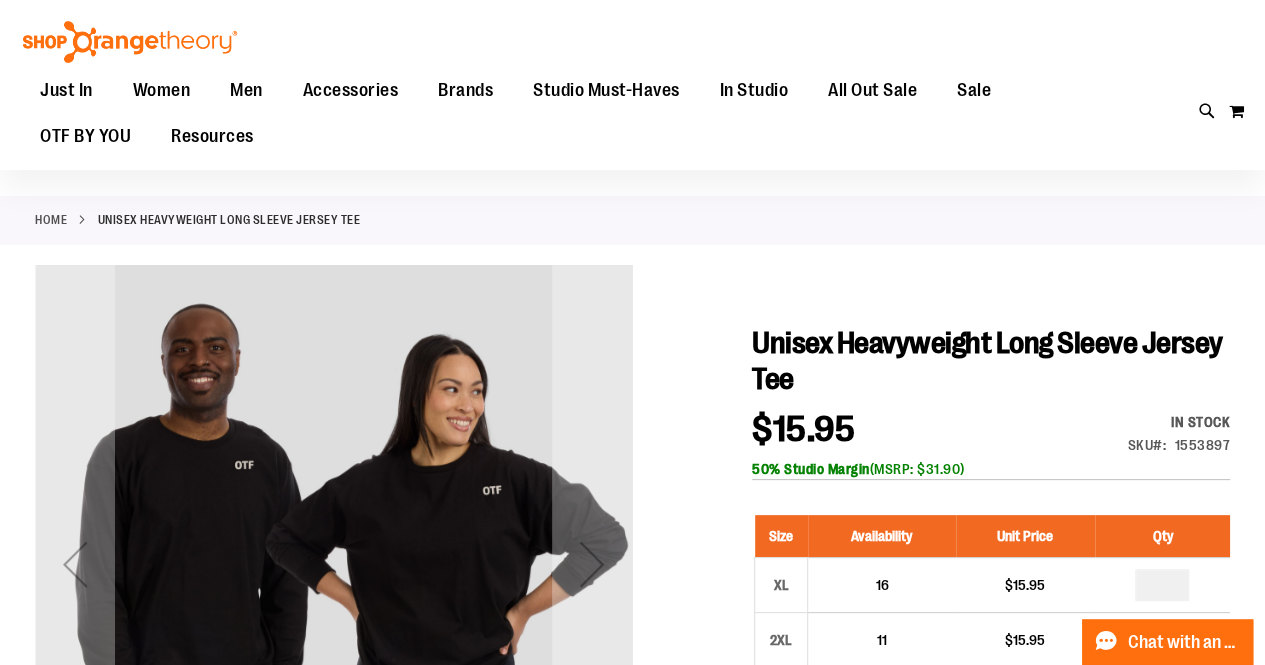scroll, scrollTop: 0, scrollLeft: 0, axis: both 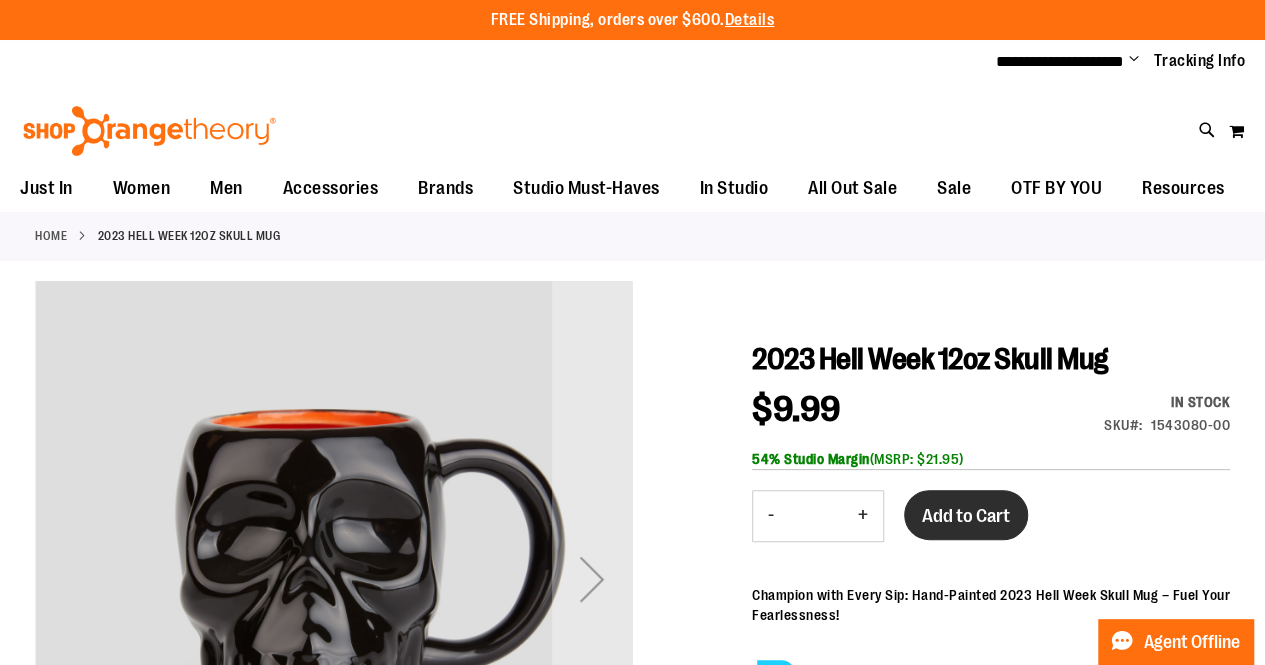 type on "**********" 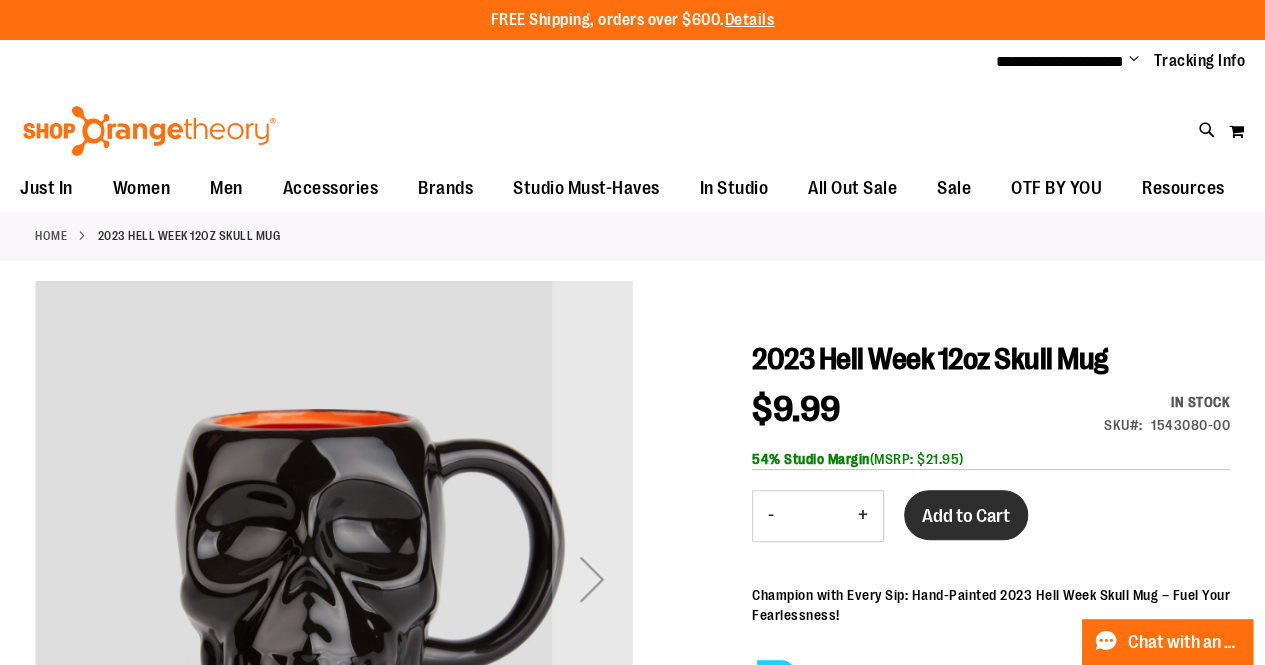 click on "Add to Cart" at bounding box center (966, 516) 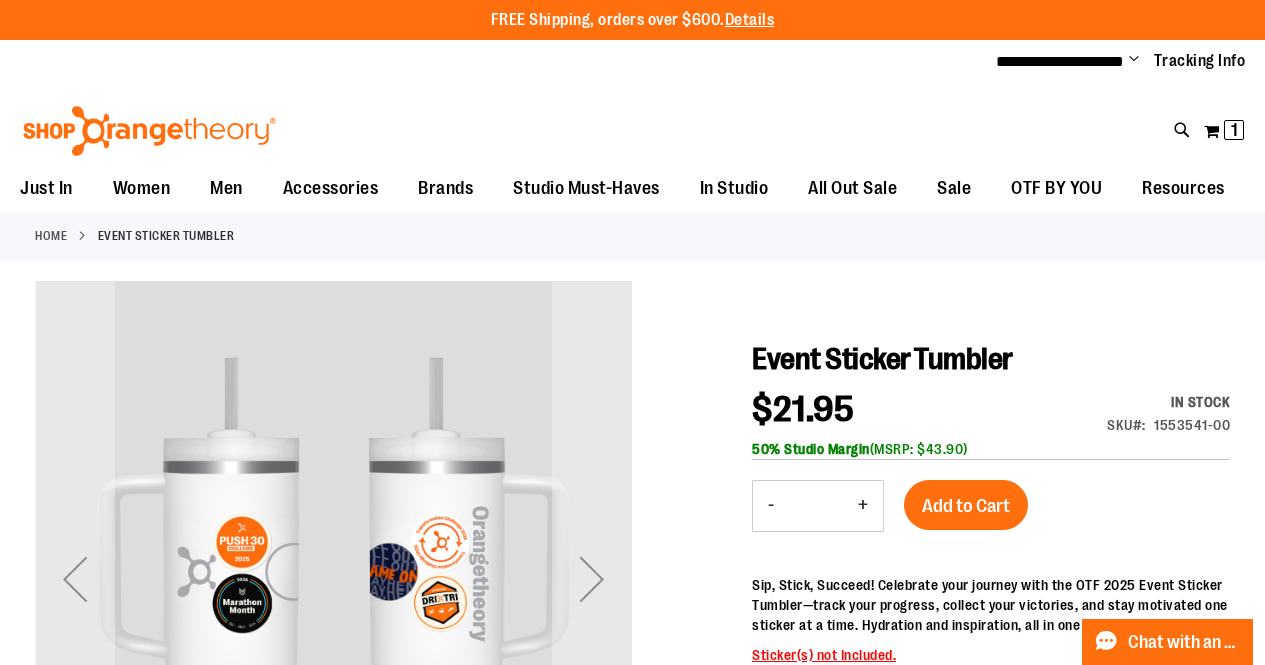 scroll, scrollTop: 0, scrollLeft: 0, axis: both 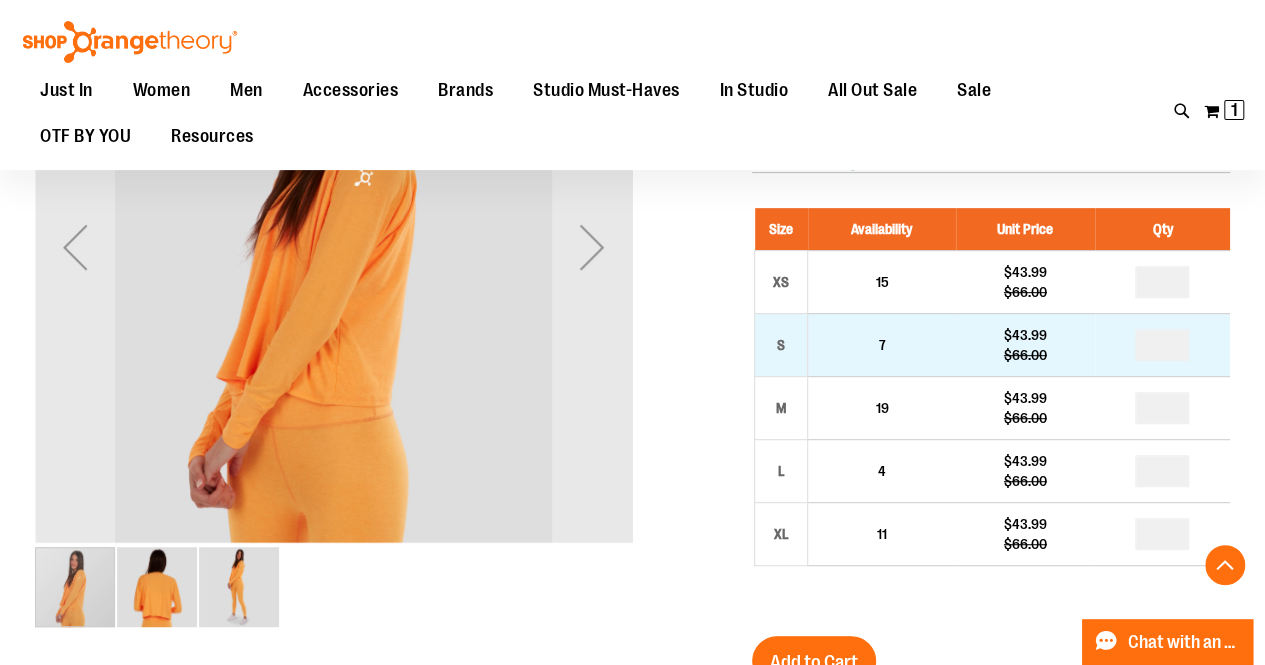 type on "**********" 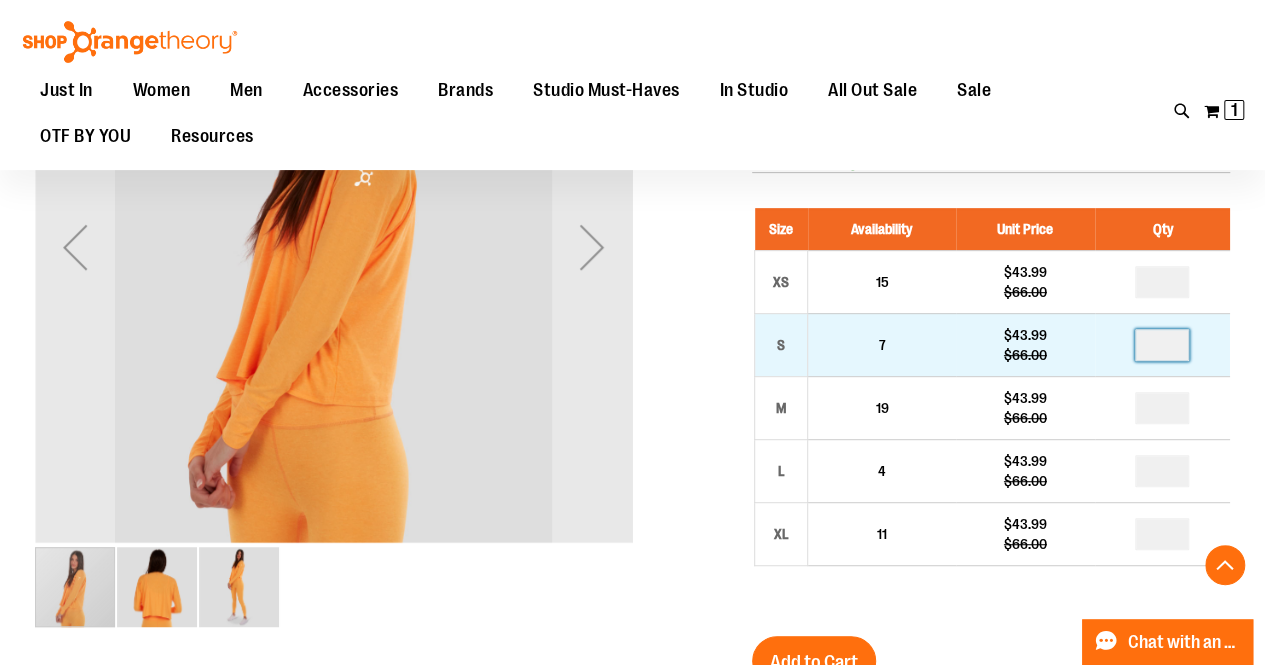 click at bounding box center (1162, 345) 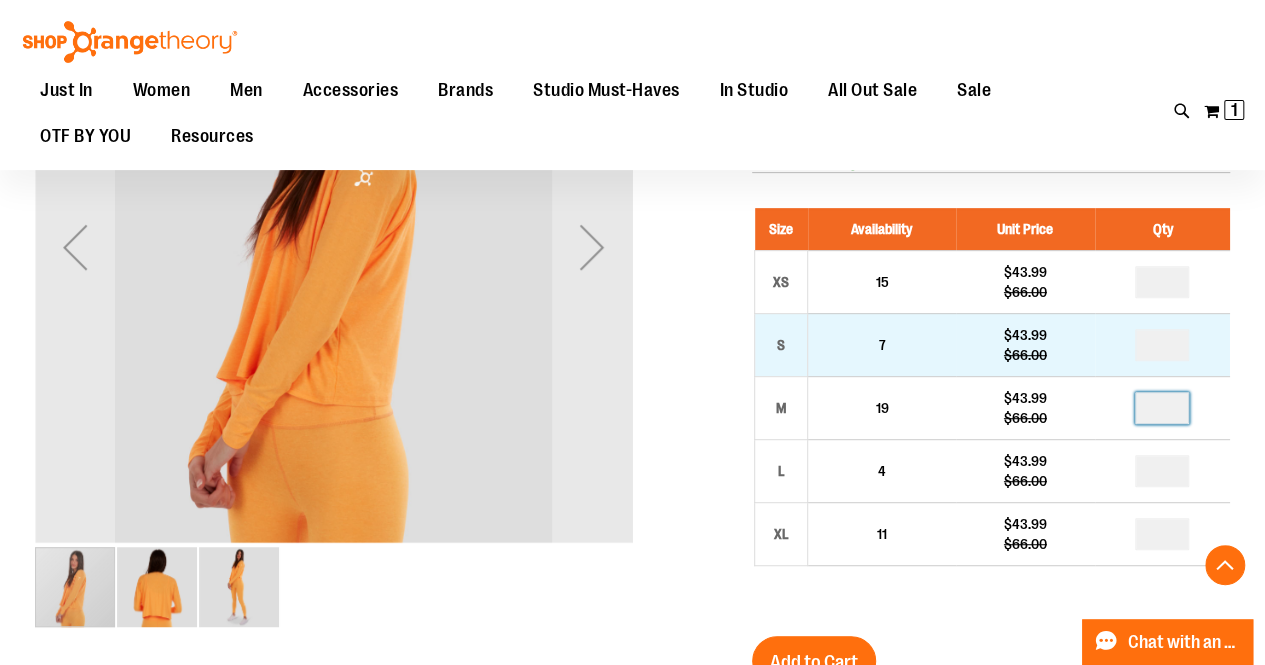 type on "*" 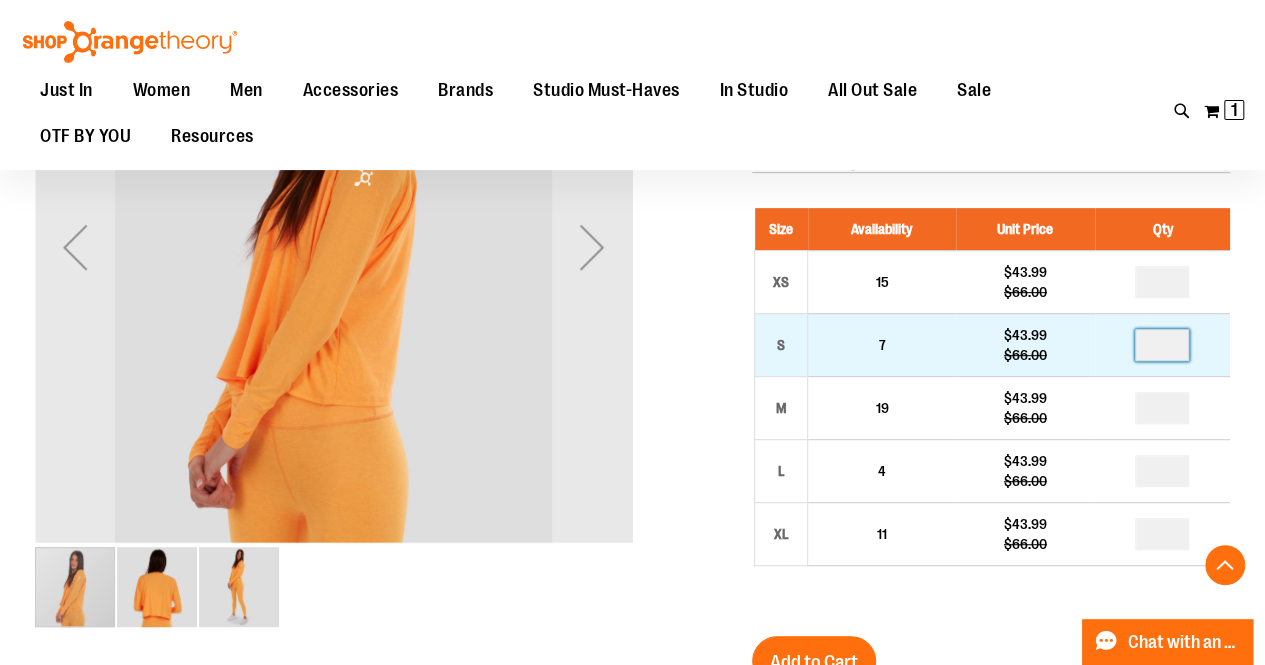 type 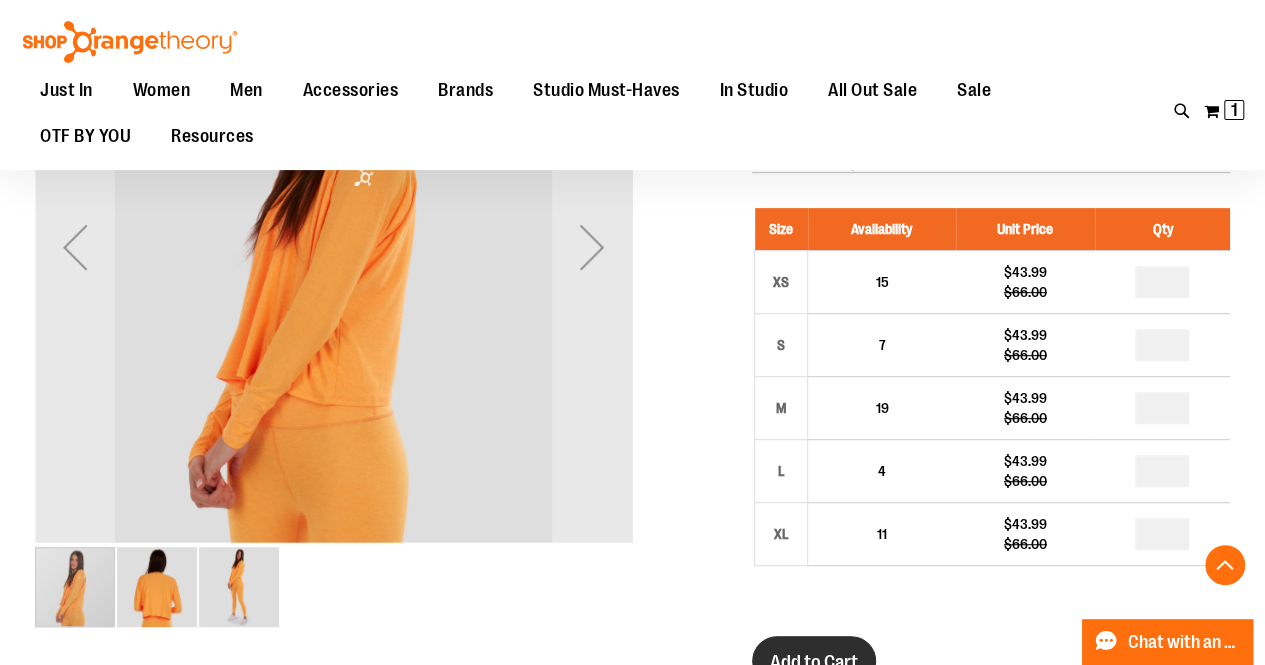 click on "Add to Cart" at bounding box center (814, 661) 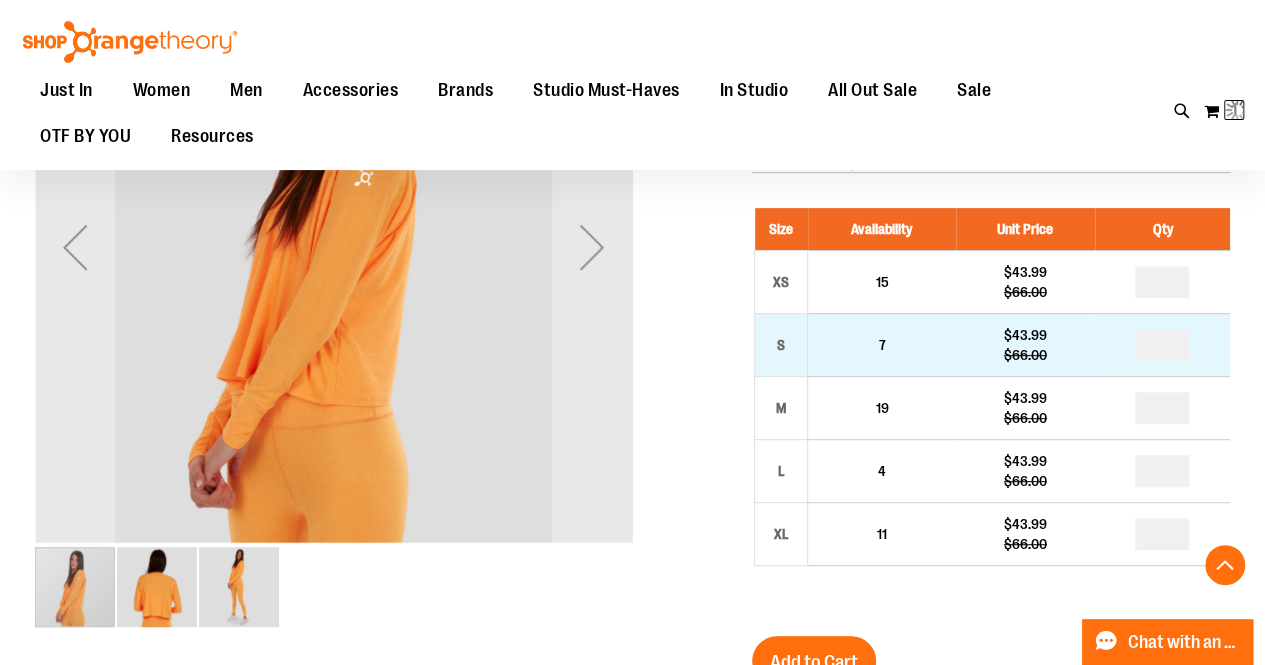 scroll, scrollTop: 0, scrollLeft: 0, axis: both 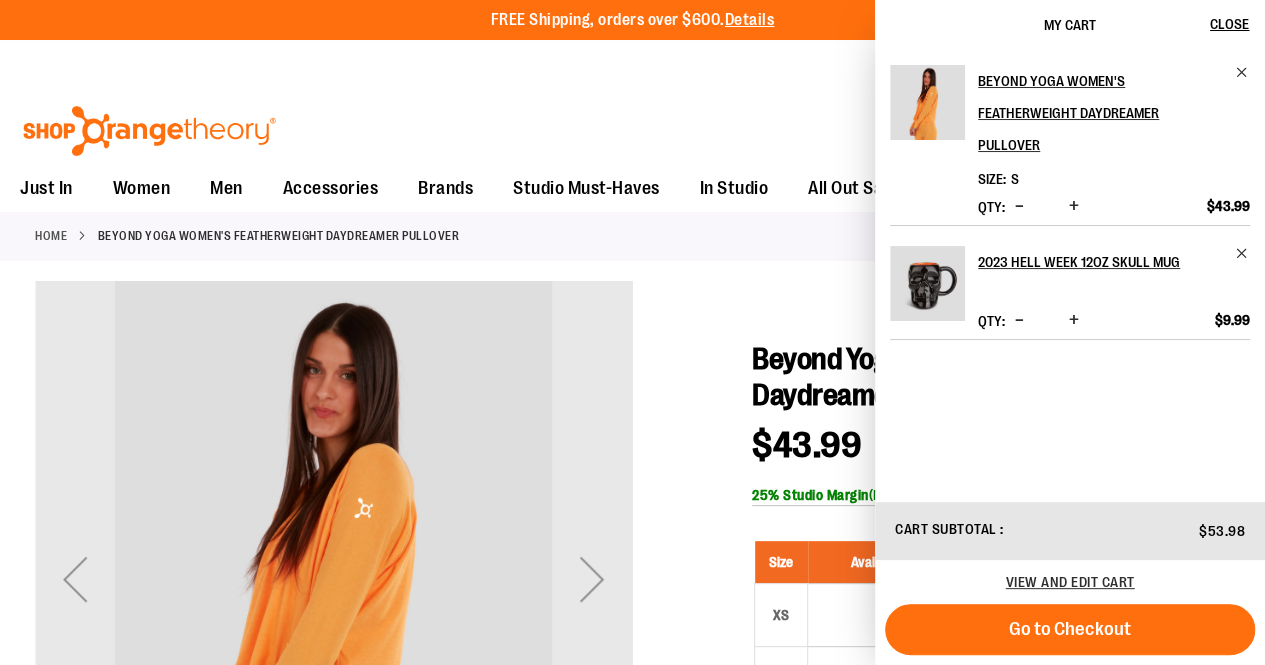 click at bounding box center (632, 917) 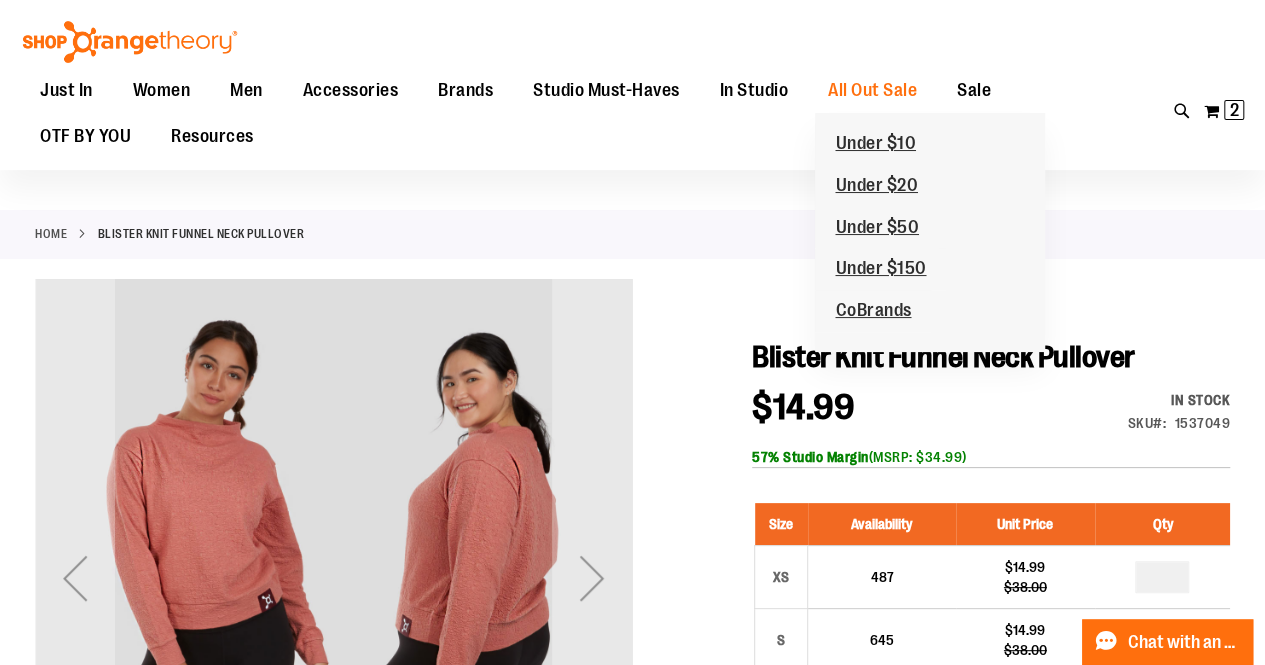 scroll, scrollTop: 294, scrollLeft: 0, axis: vertical 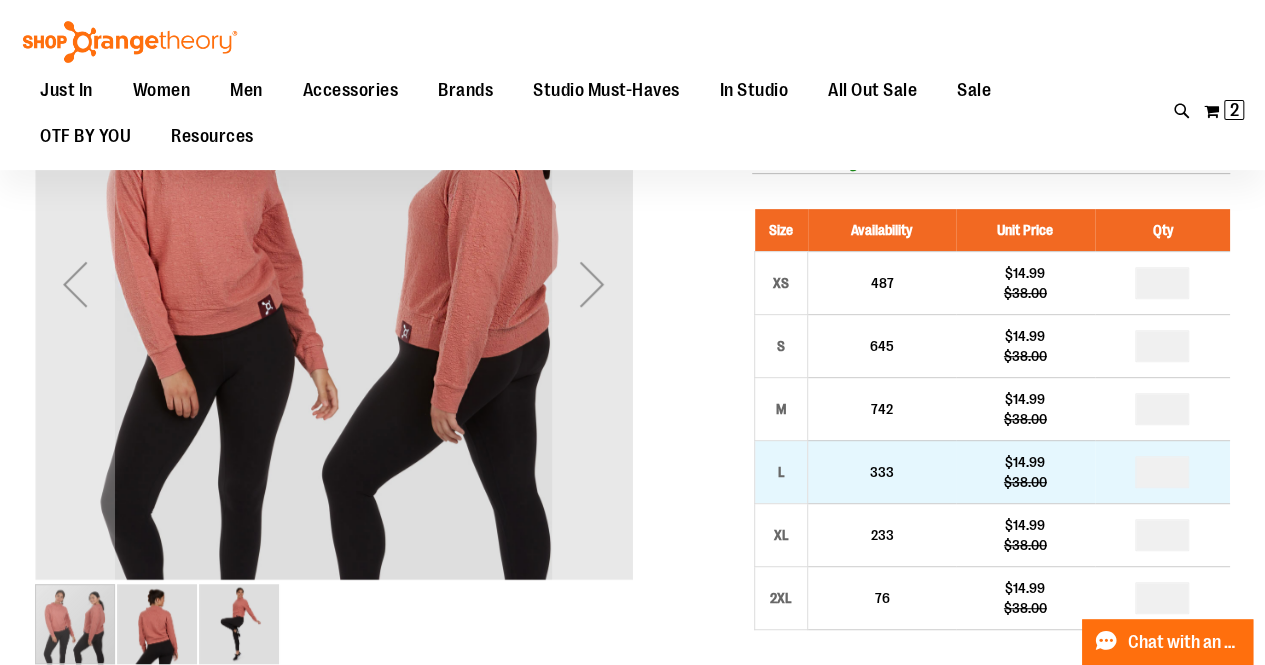type on "**********" 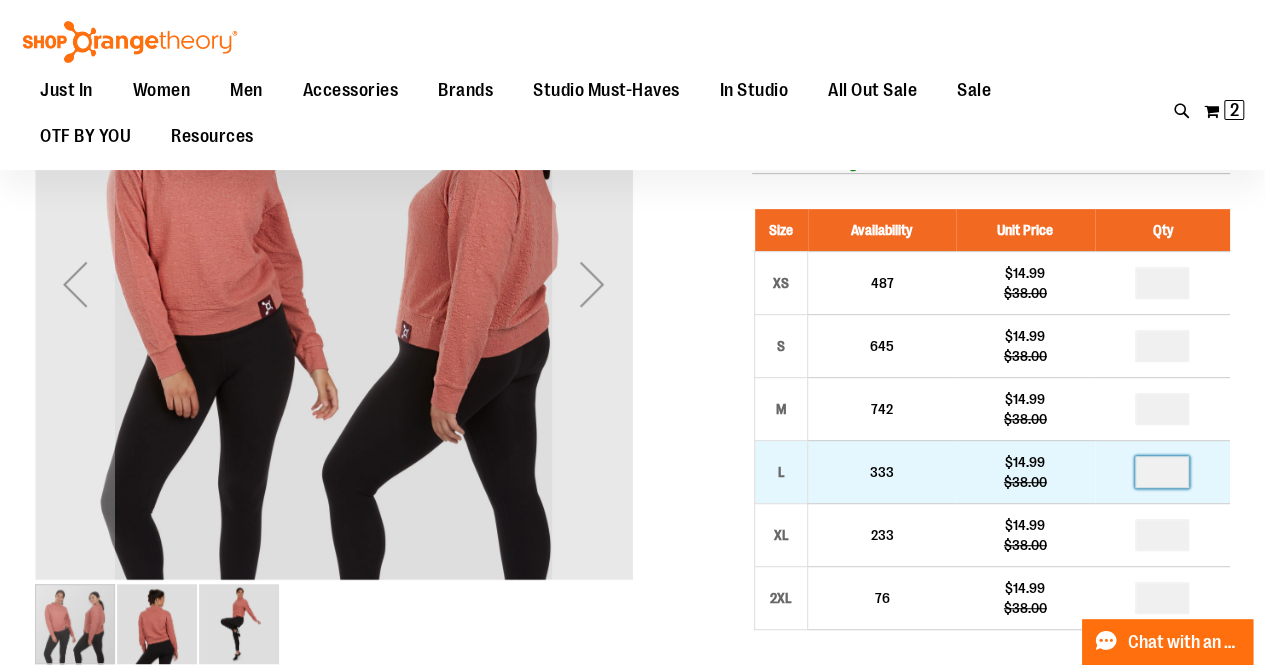 click at bounding box center (1162, 472) 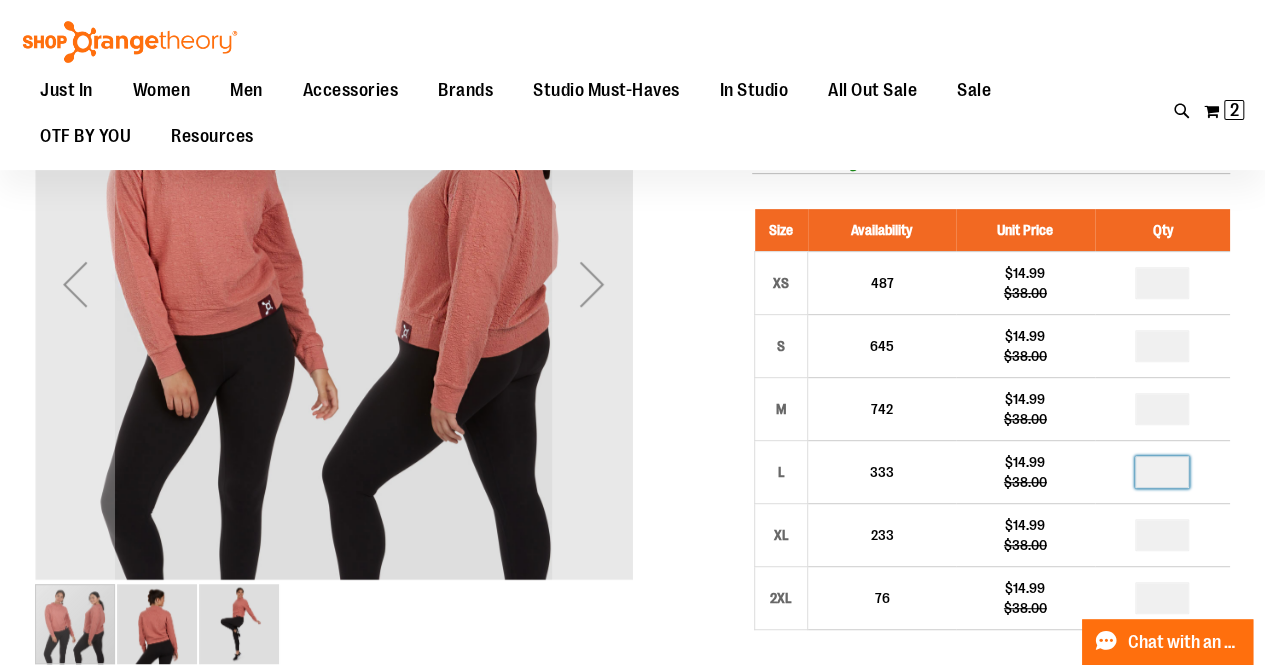 click on "Size
Availability
Unit Price
Qty
XS
487
$14.99
$38.00
*
S
645
* M" at bounding box center [991, 434] 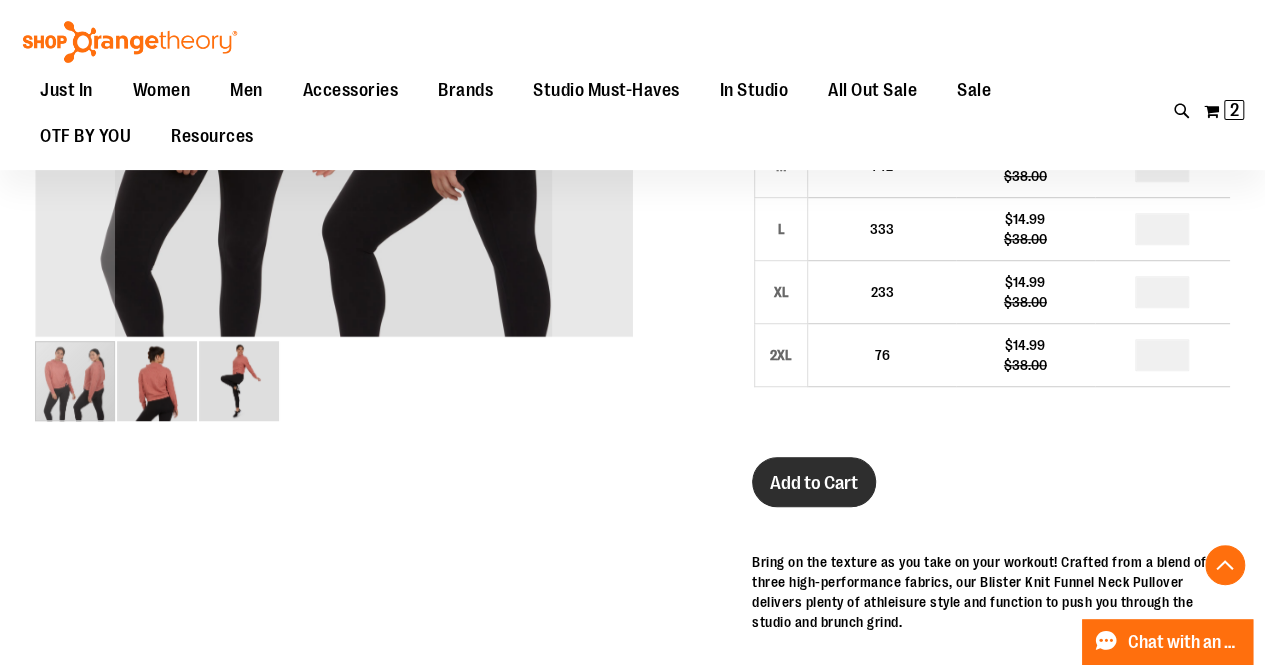 scroll, scrollTop: 538, scrollLeft: 0, axis: vertical 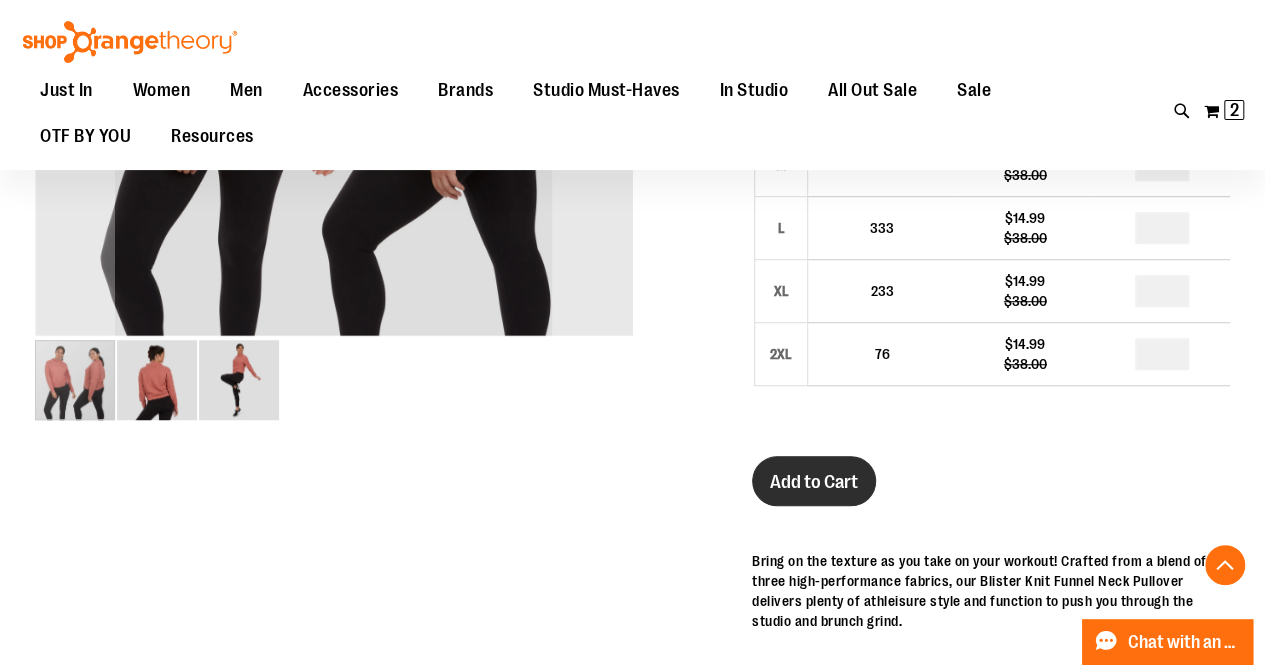 click on "Add to Cart" at bounding box center (814, 482) 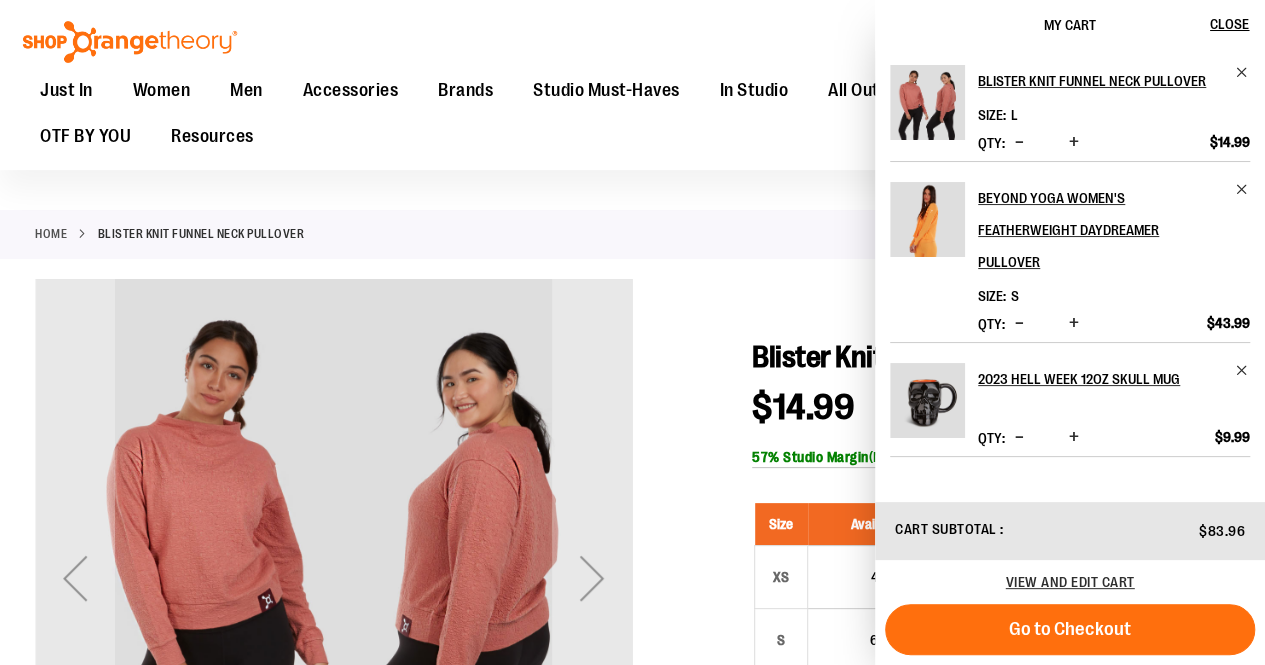 scroll, scrollTop: 685, scrollLeft: 0, axis: vertical 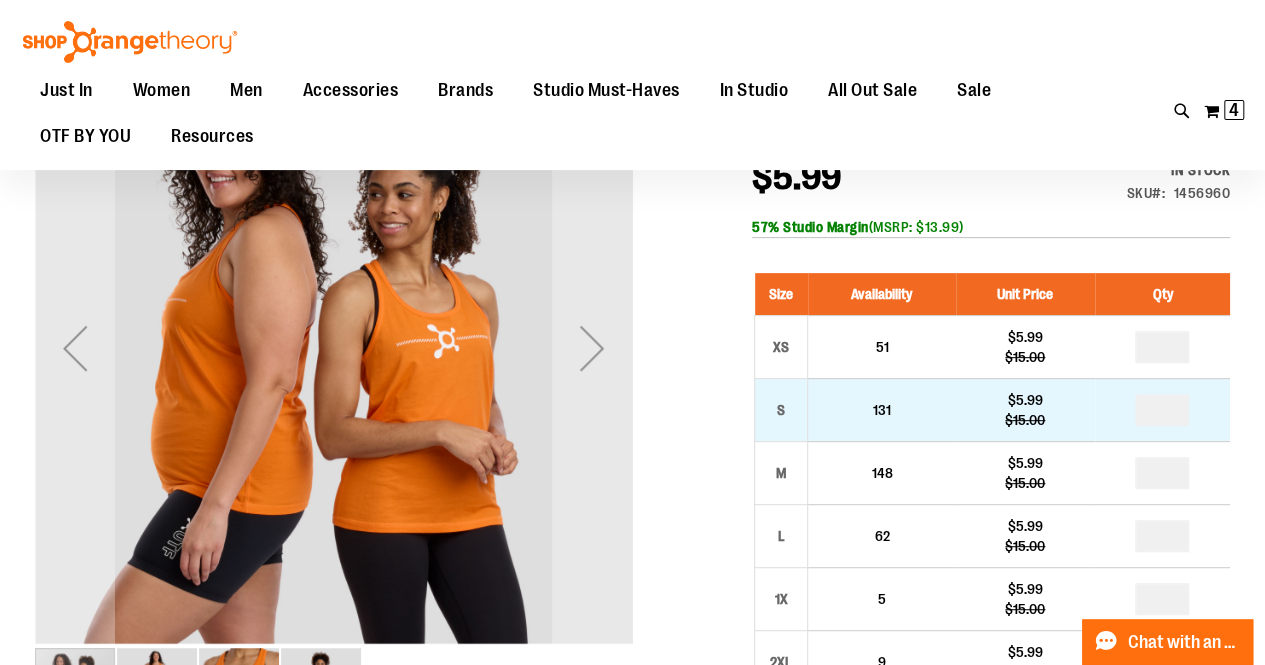 type on "**********" 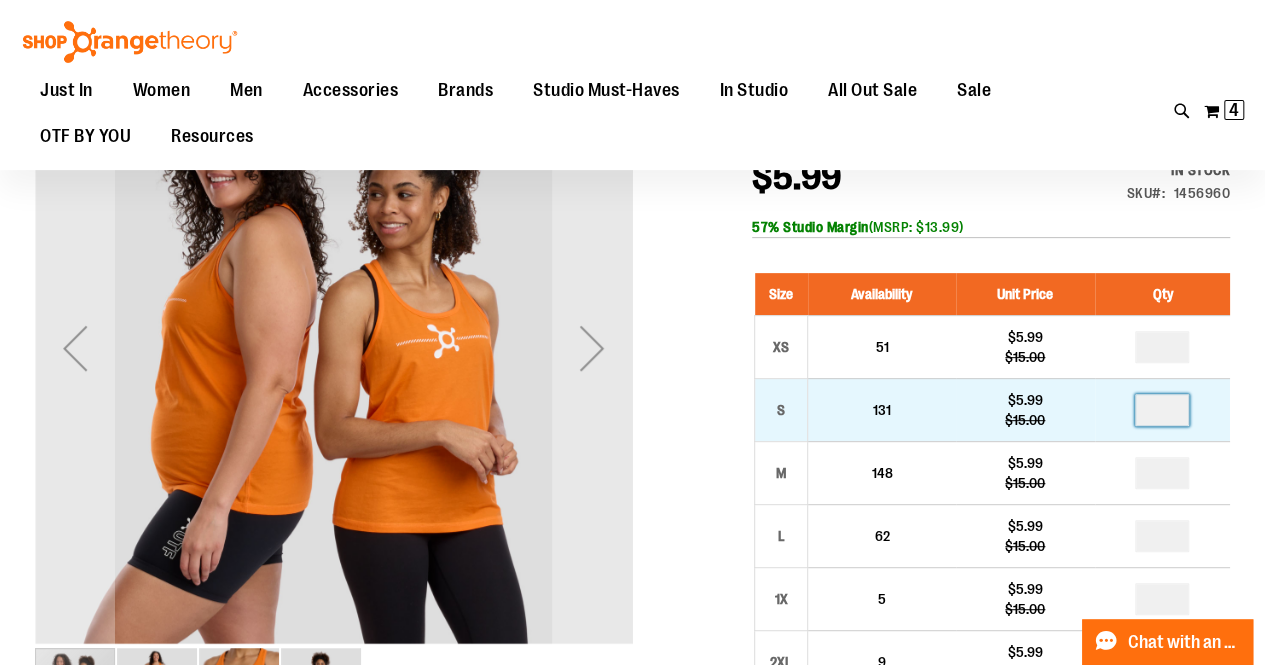 type on "*" 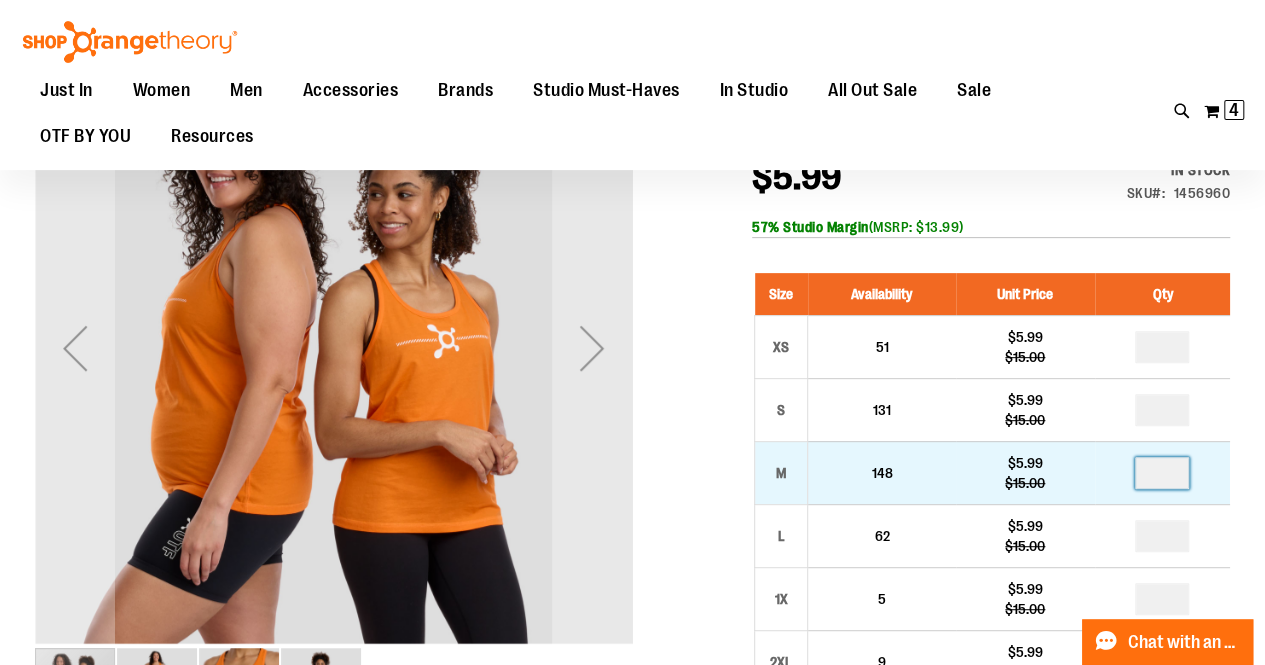 click at bounding box center [1162, 473] 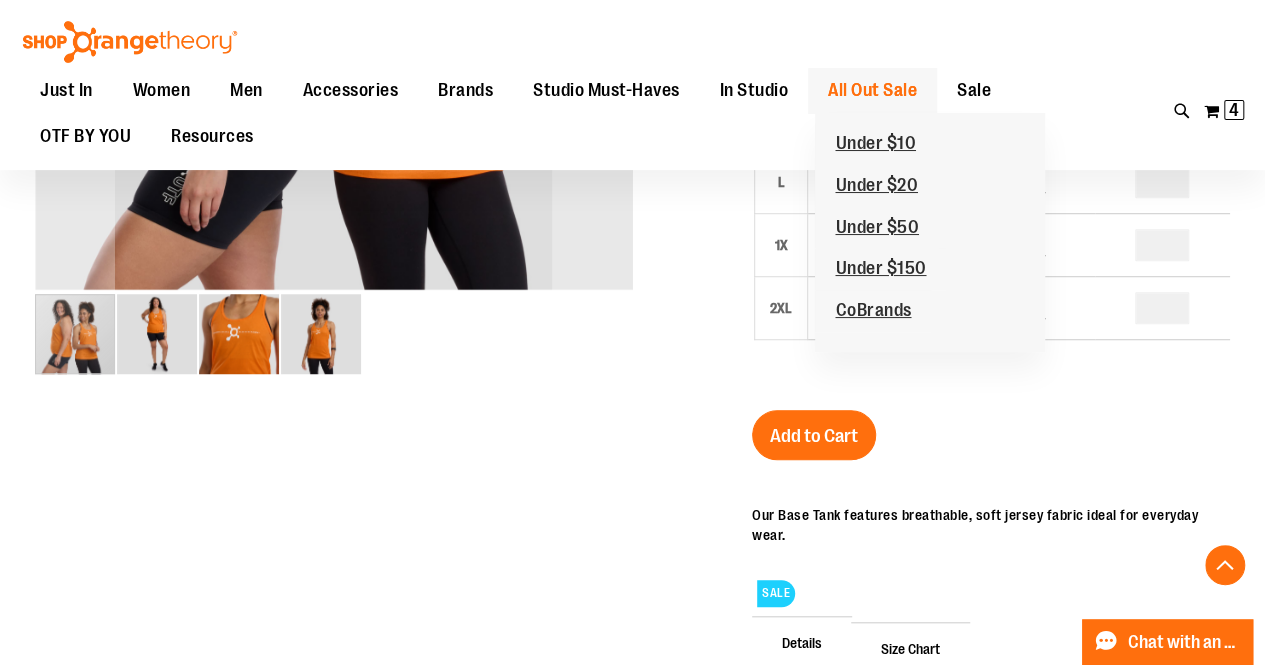 scroll, scrollTop: 591, scrollLeft: 0, axis: vertical 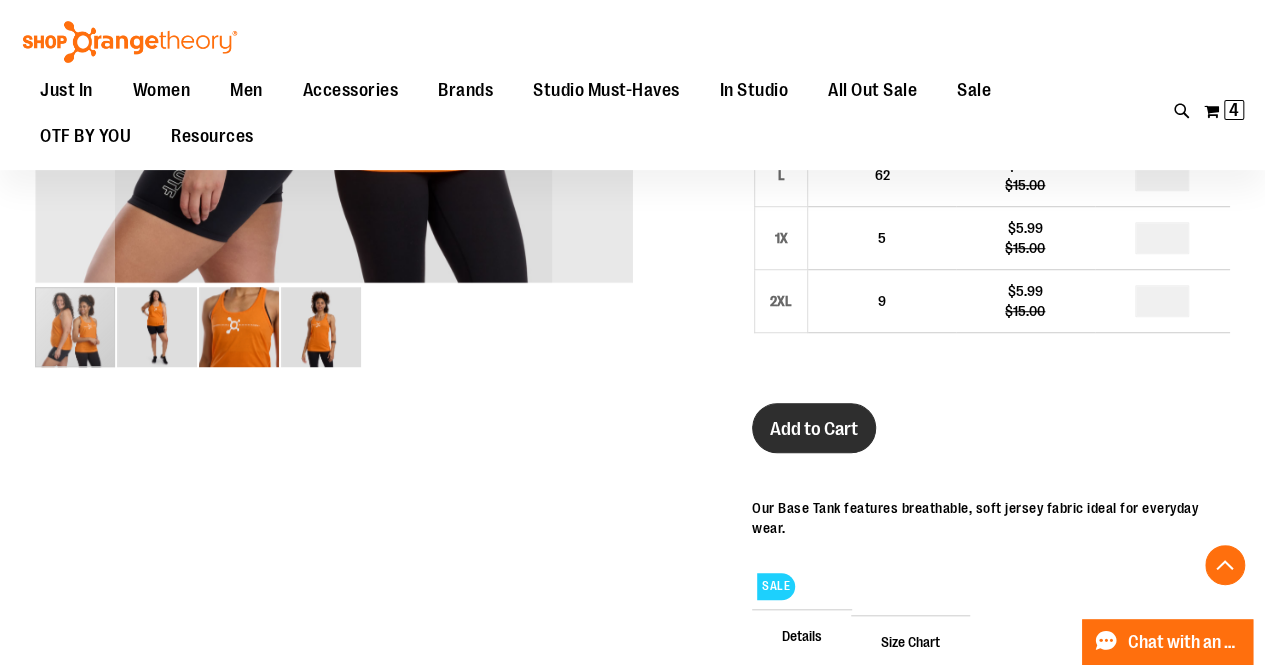 click on "Add to Cart" at bounding box center [814, 429] 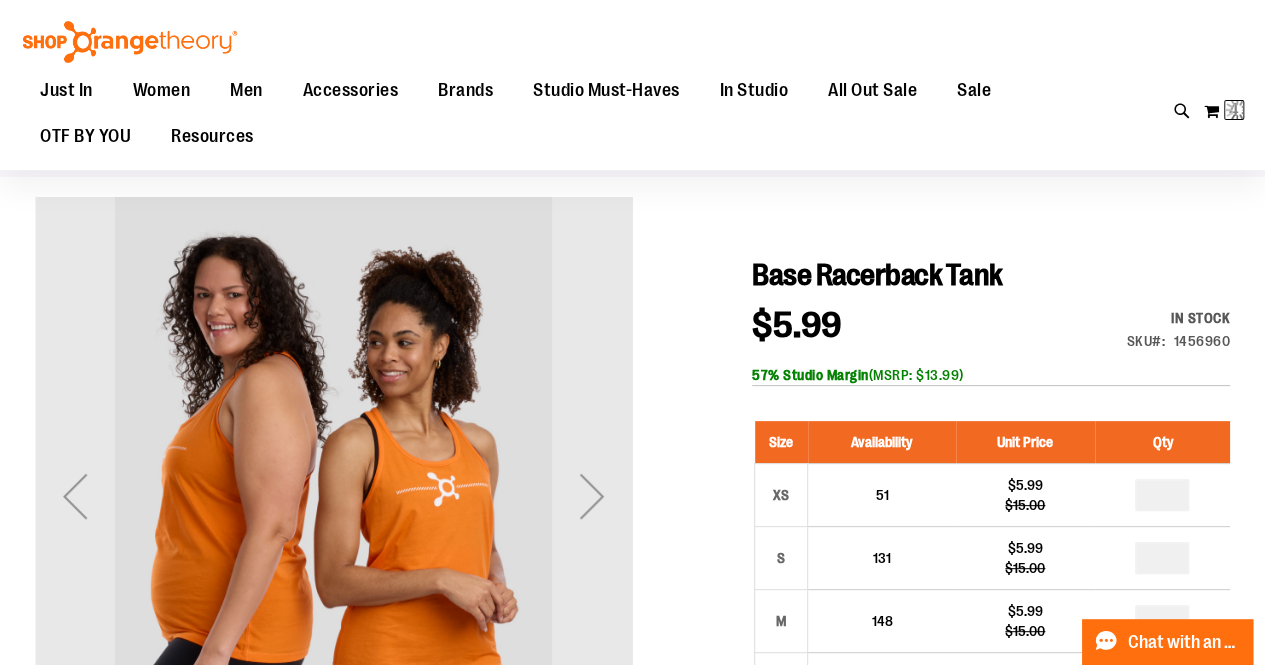 scroll, scrollTop: 81, scrollLeft: 0, axis: vertical 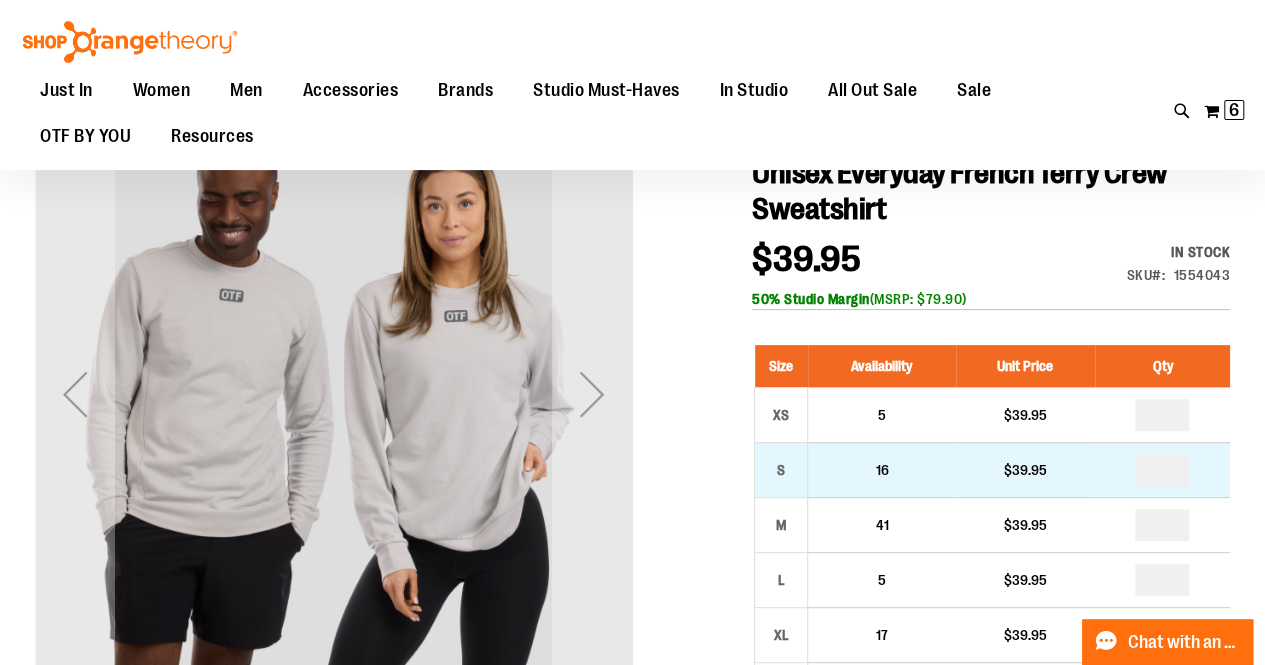 type on "**********" 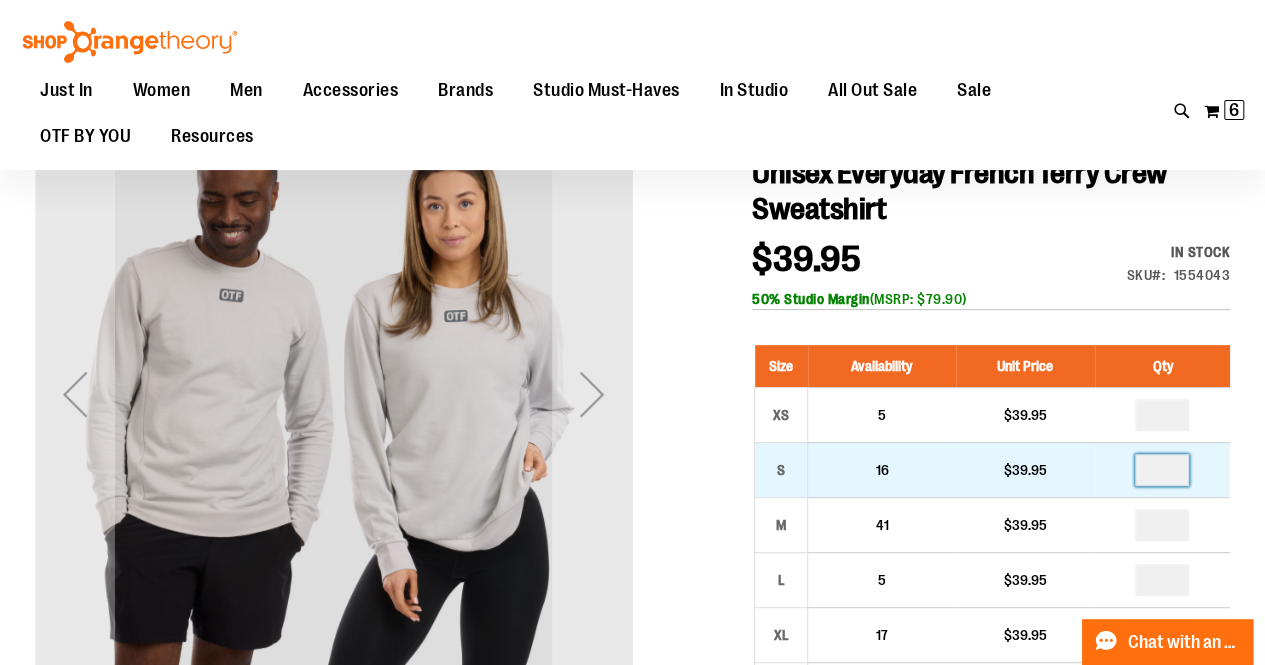 click at bounding box center [1162, 470] 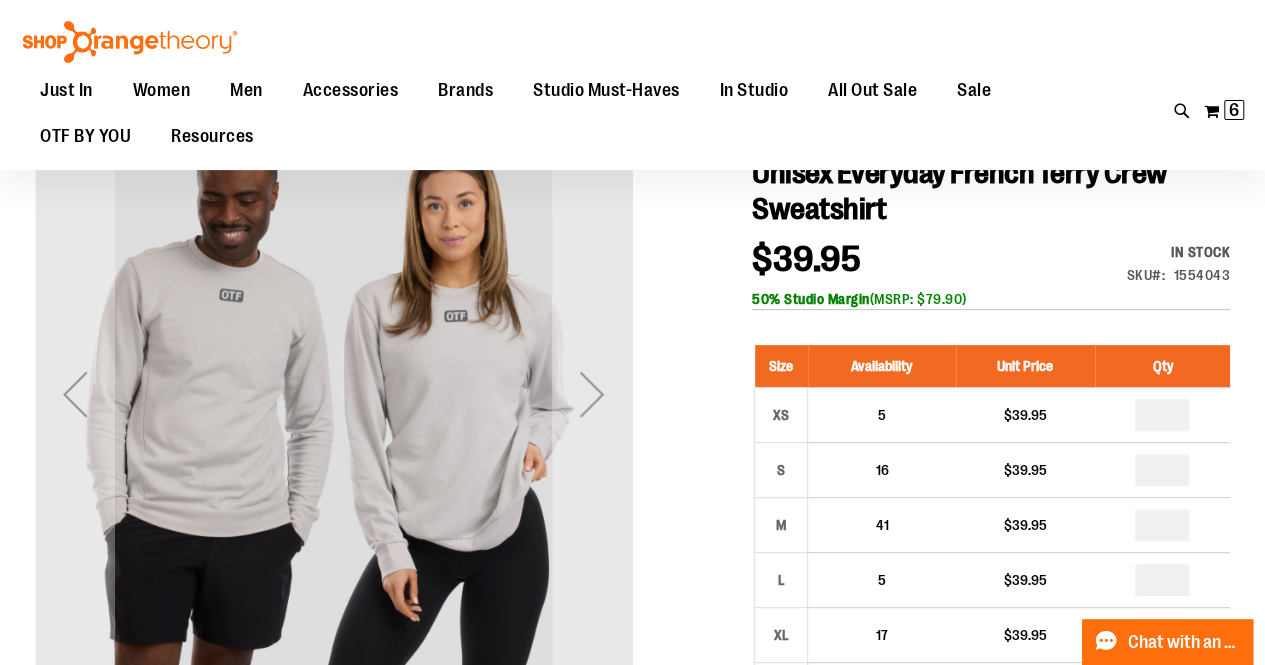 click on "In stock
Only  %1  left
SKU
1554043" at bounding box center [1154, 268] 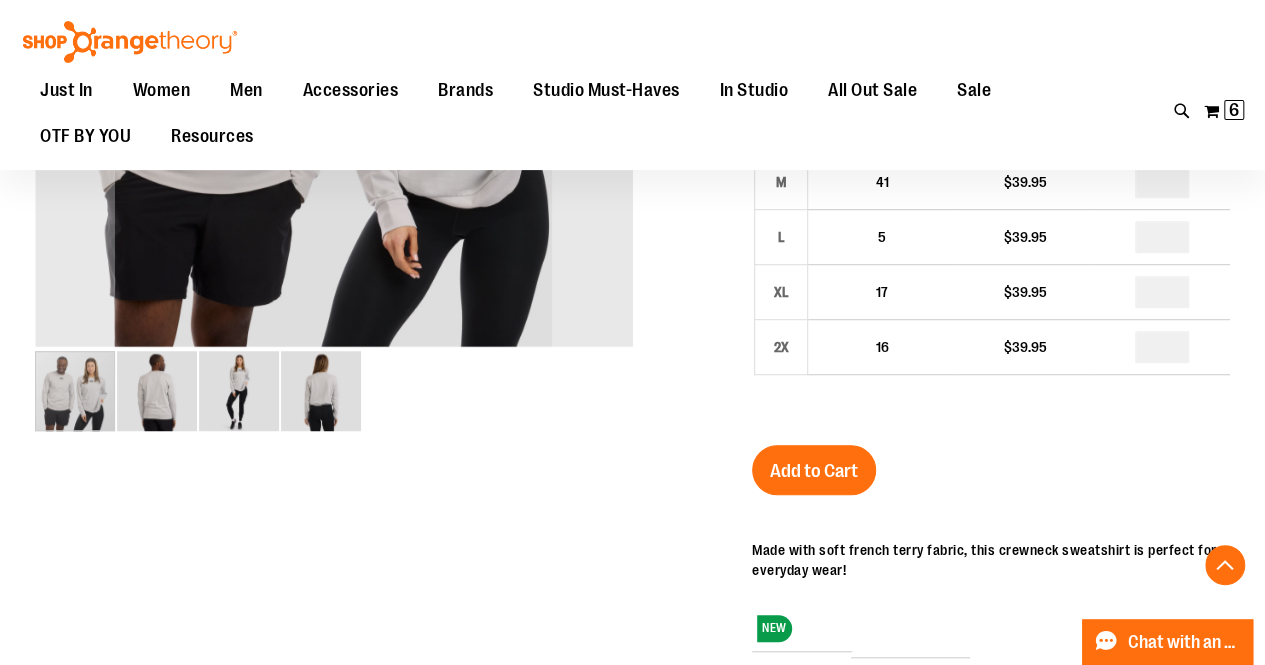 scroll, scrollTop: 530, scrollLeft: 0, axis: vertical 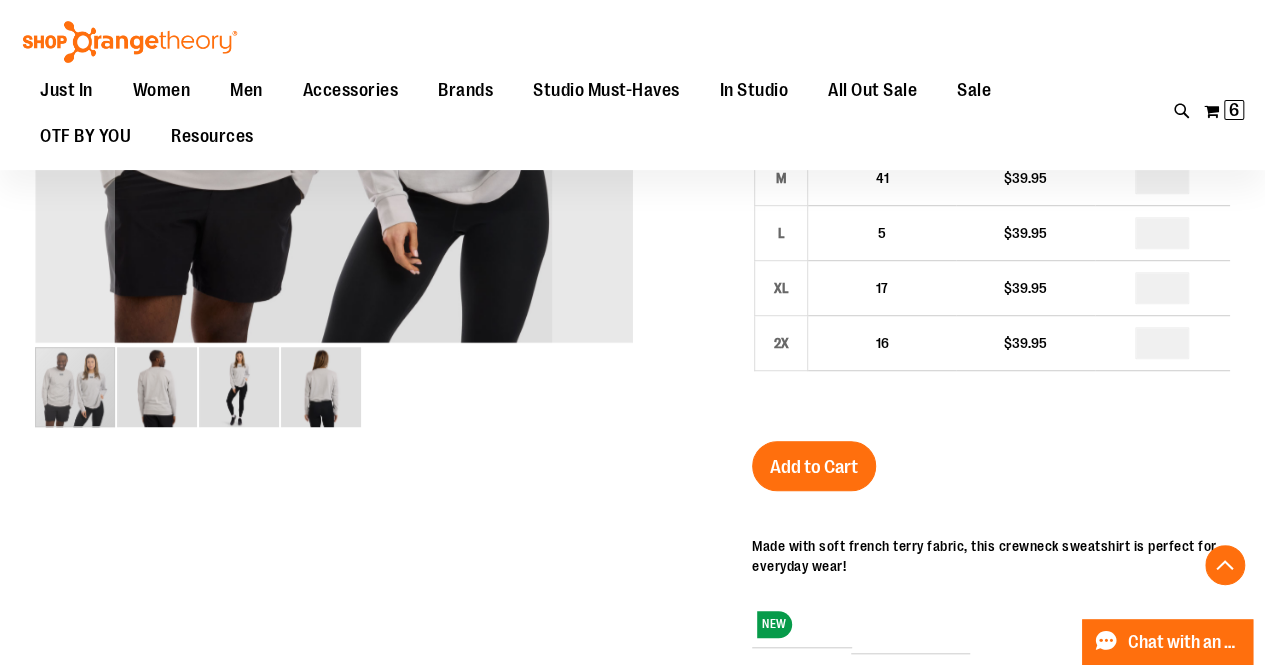 click on "Add to Cart" at bounding box center [814, 478] 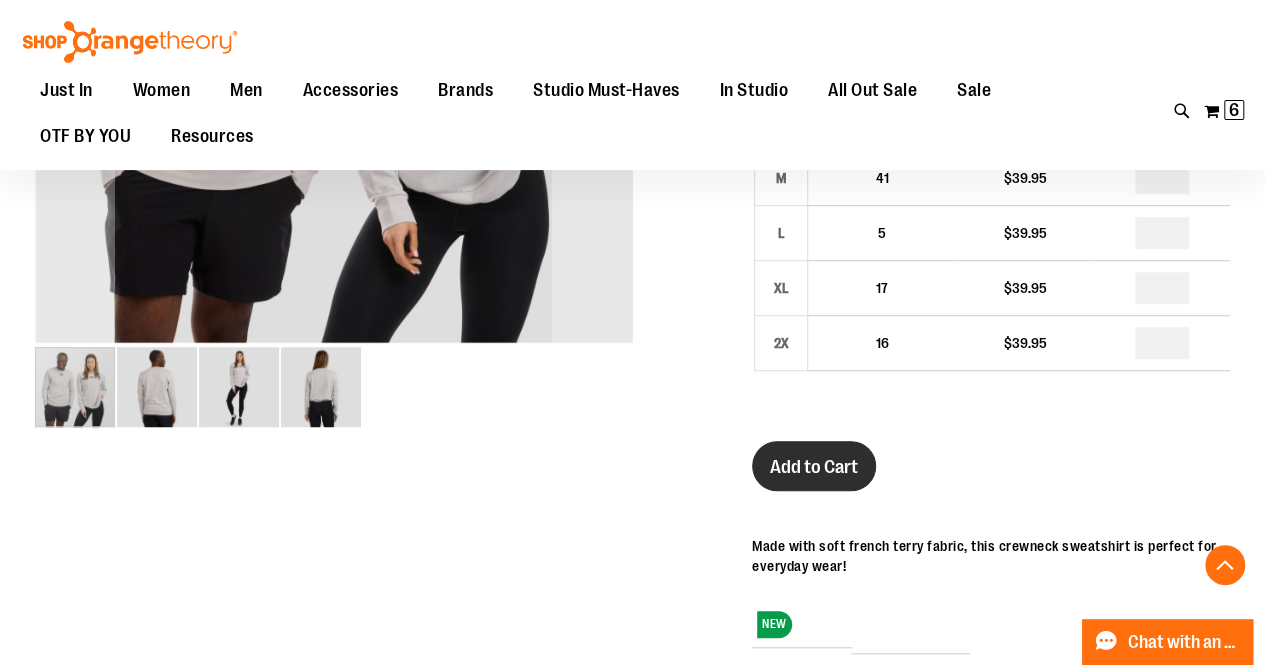 click on "Add to Cart" at bounding box center (814, 466) 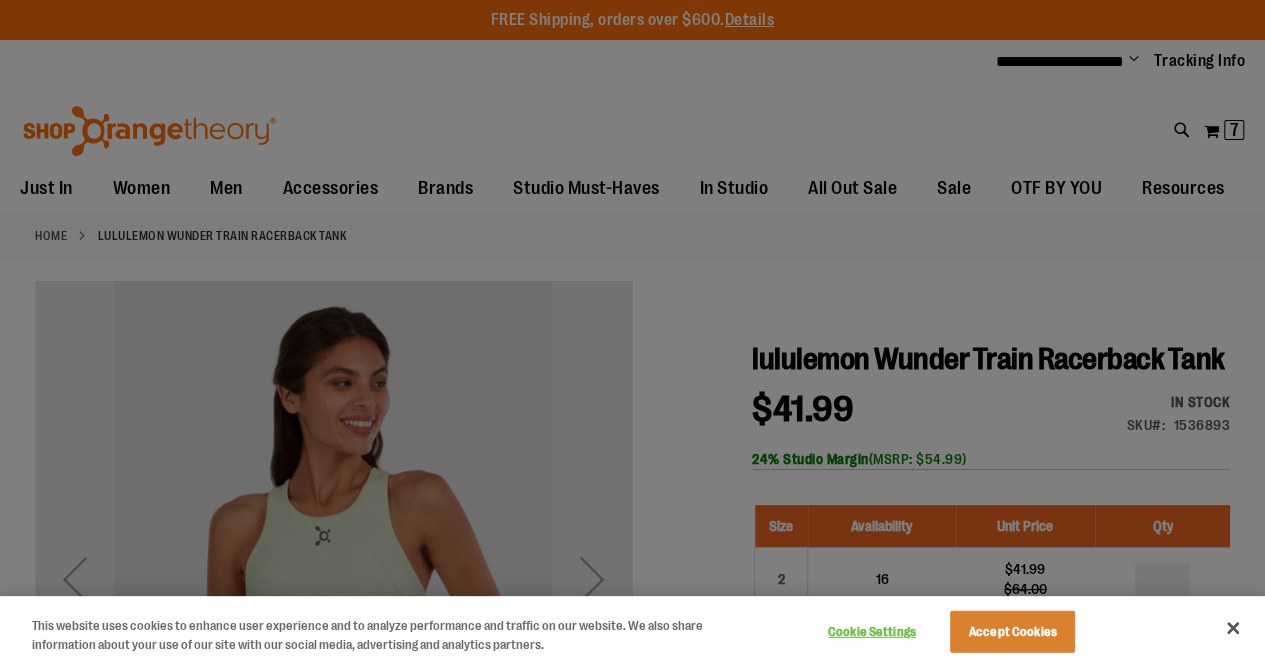scroll, scrollTop: 140, scrollLeft: 0, axis: vertical 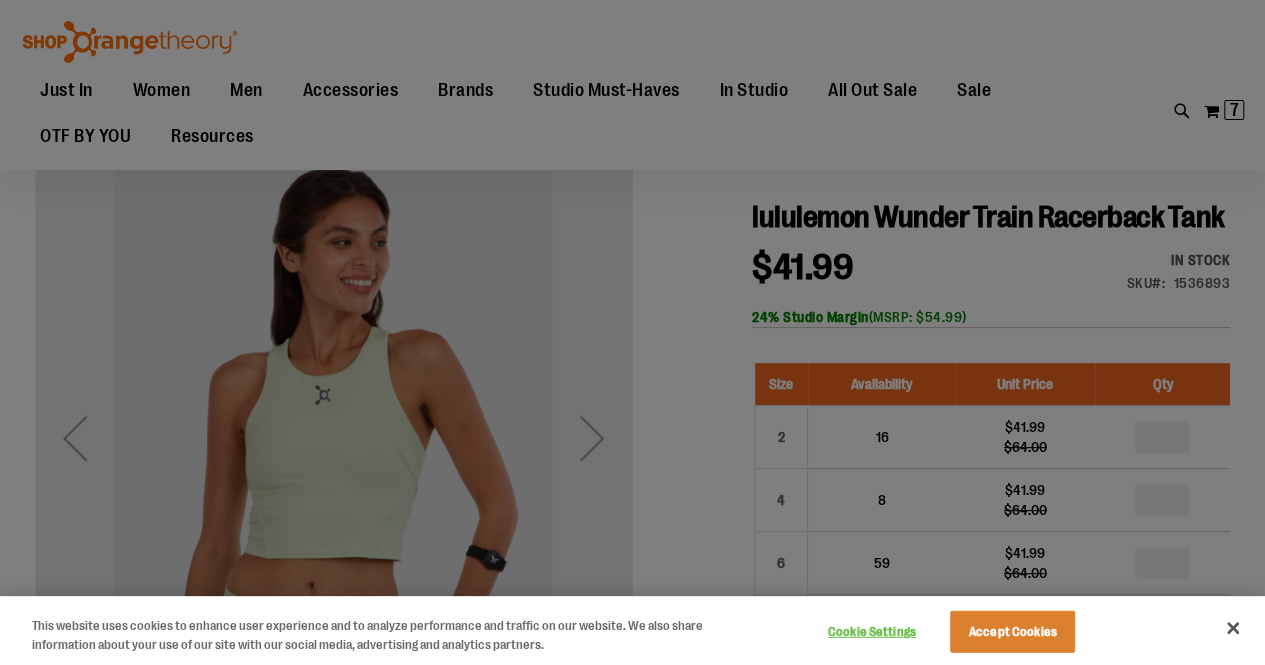 type on "**********" 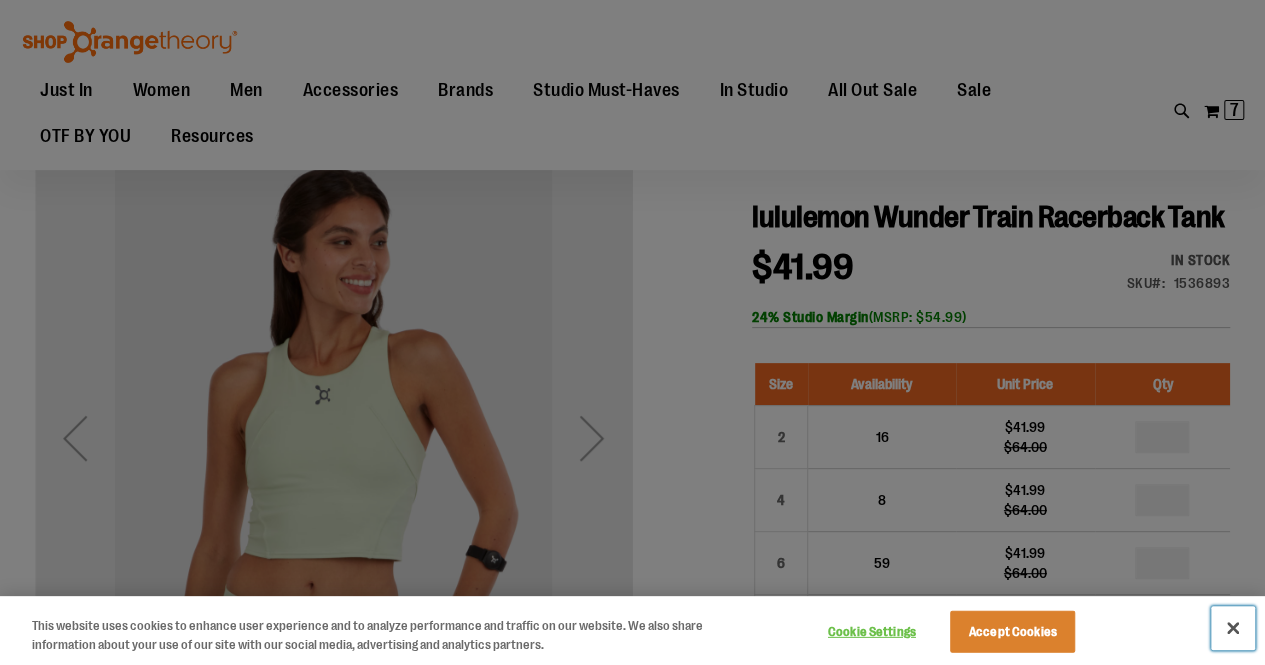 click at bounding box center [1233, 628] 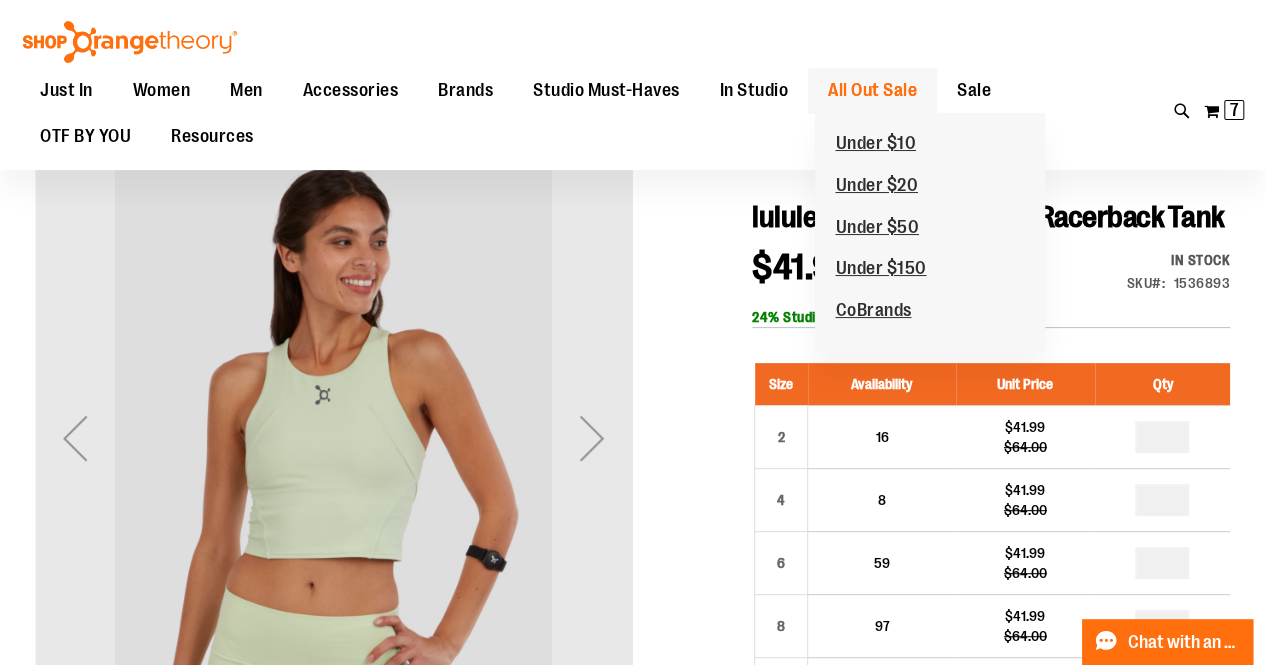 scroll, scrollTop: 291, scrollLeft: 0, axis: vertical 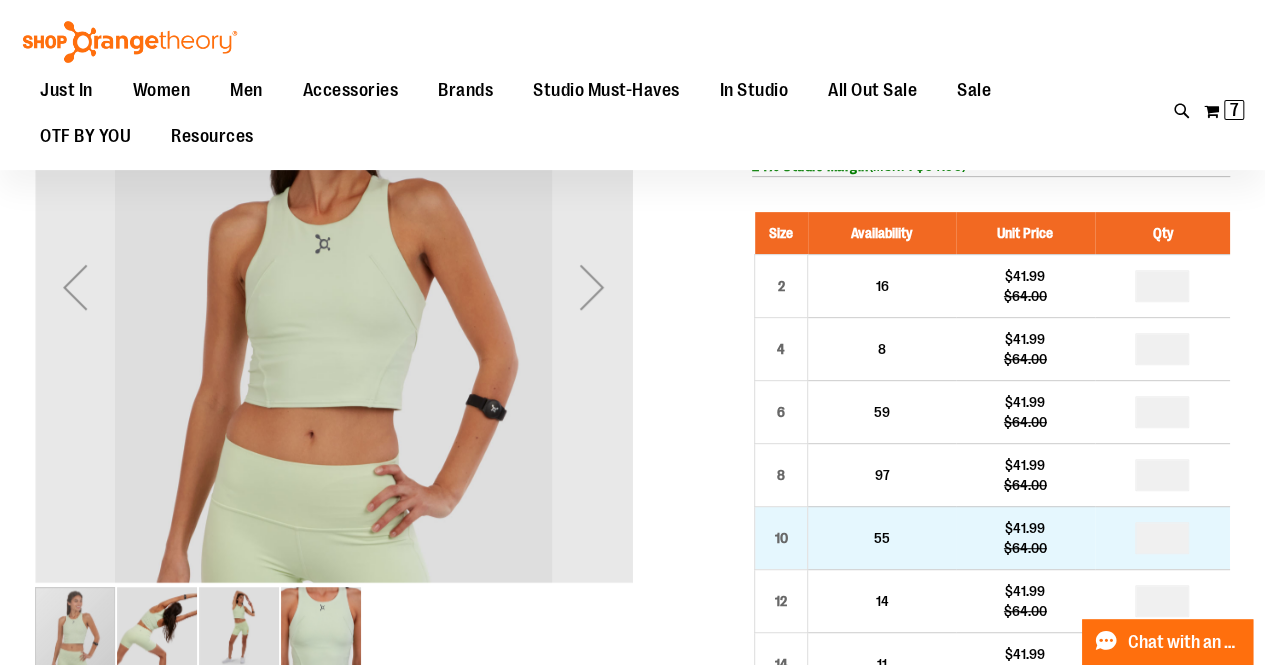click on "*" at bounding box center [1162, 537] 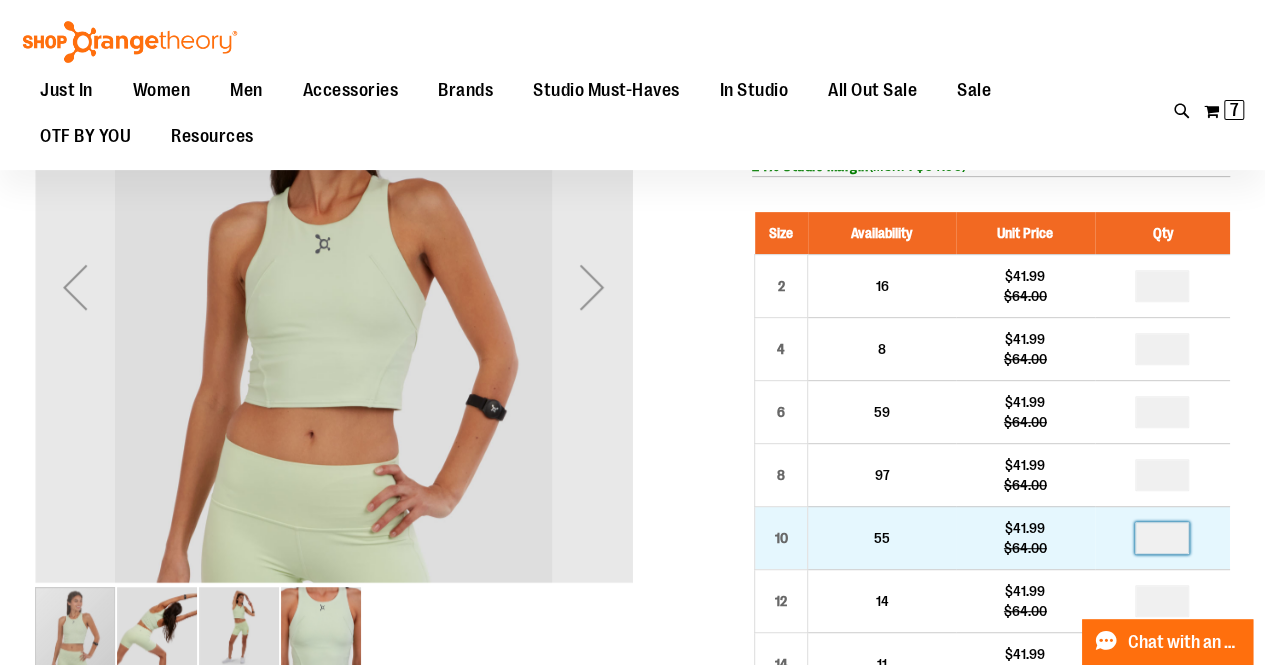 click at bounding box center (1162, 538) 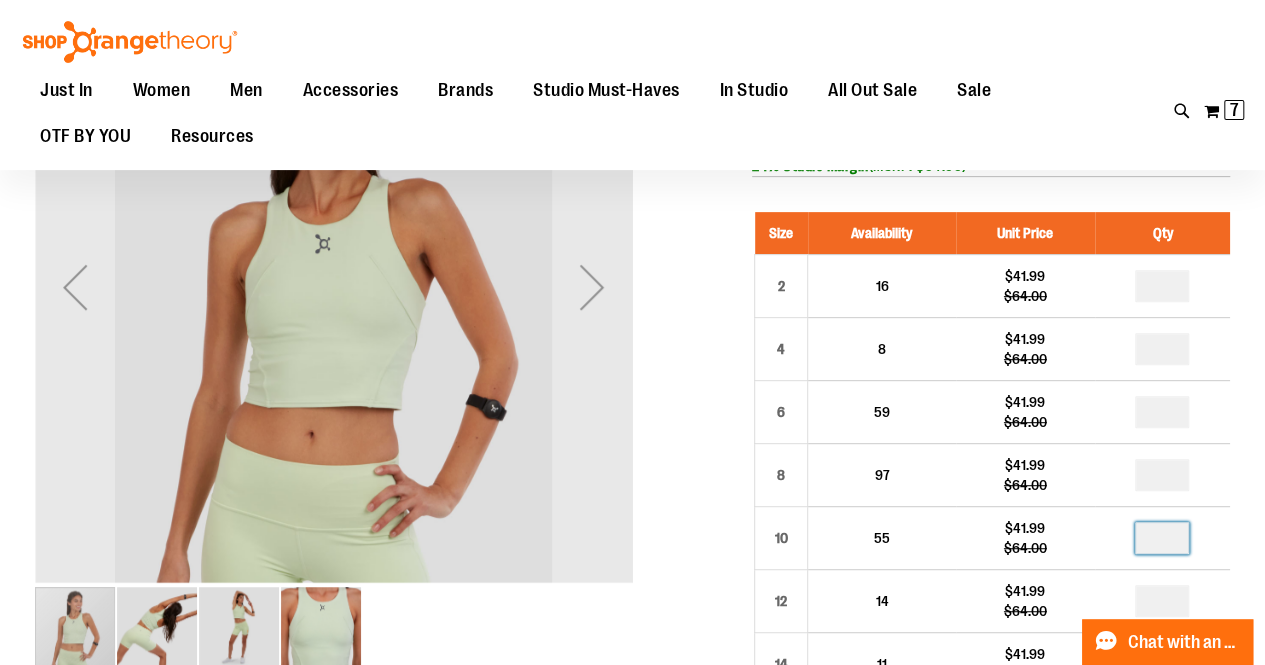 click on "Size
Availability
Unit Price
Qty
2
16
$41.99
$64.00
*
4
8
$41.99" at bounding box center [991, 469] 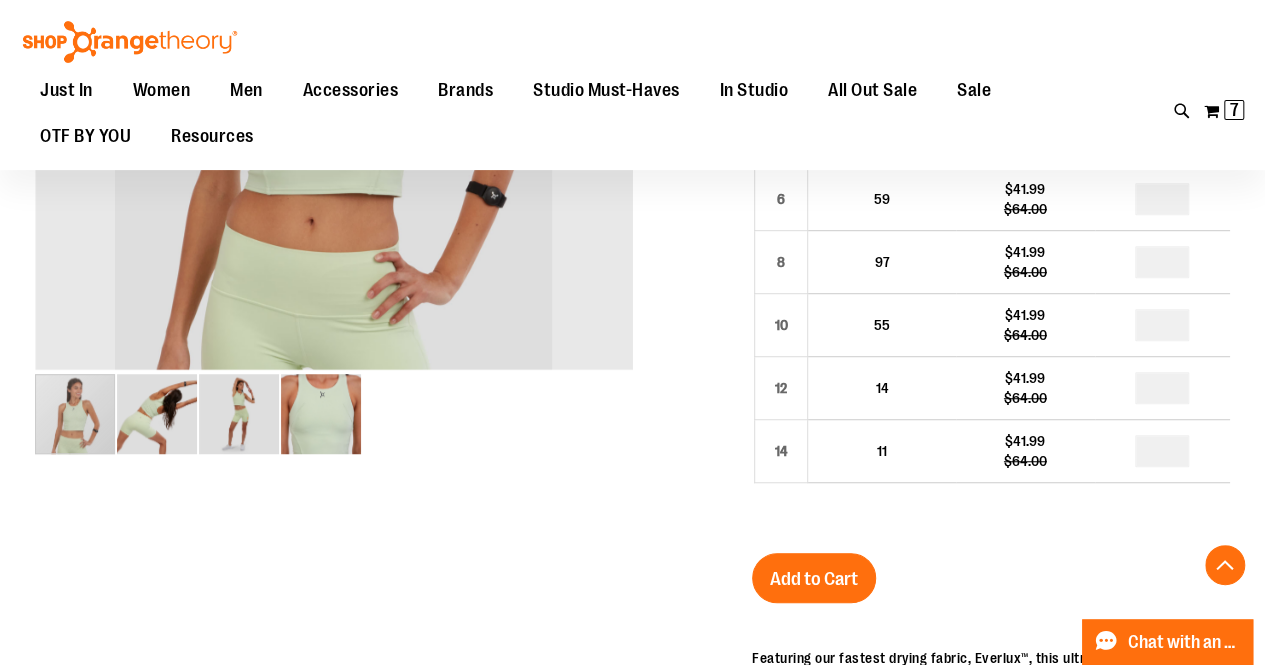 scroll, scrollTop: 510, scrollLeft: 0, axis: vertical 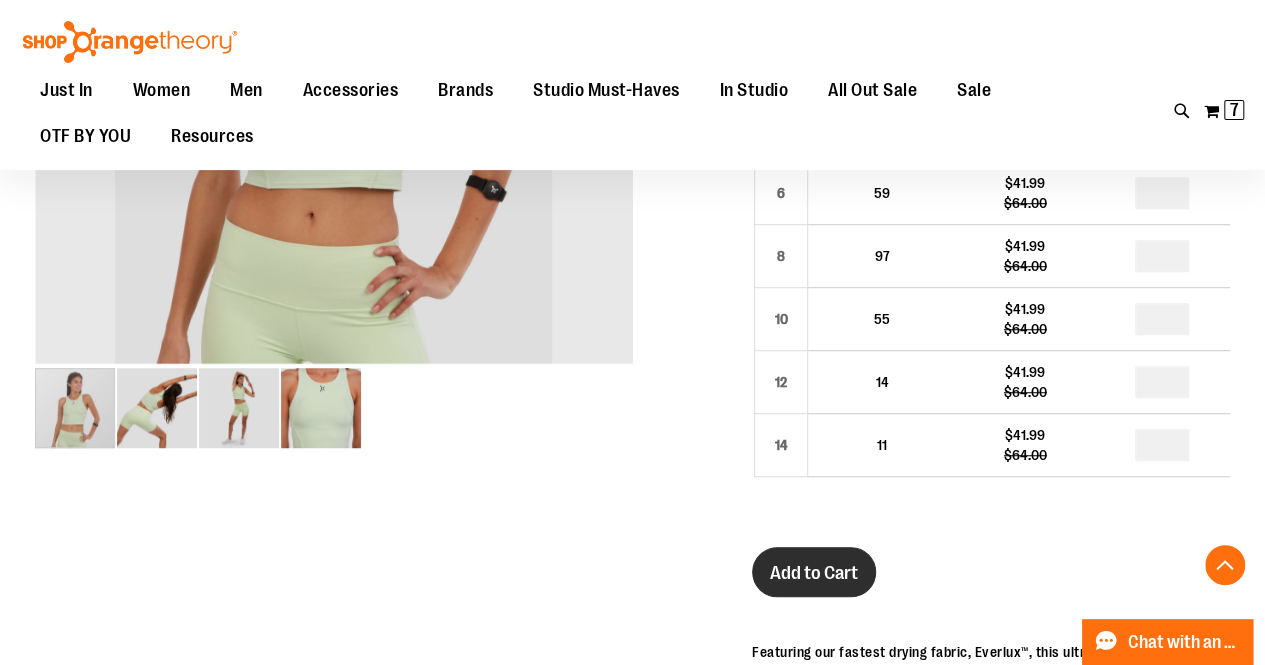 click on "Add to Cart" at bounding box center [814, 573] 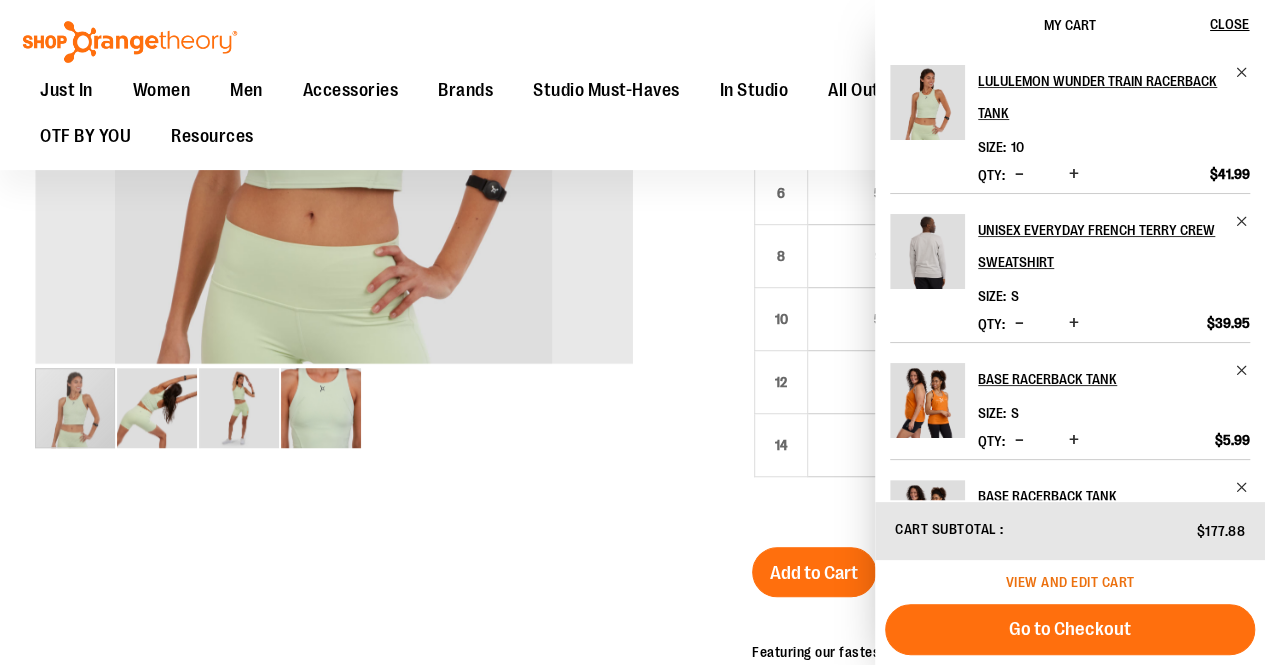 click on "View and edit cart" at bounding box center [1070, 582] 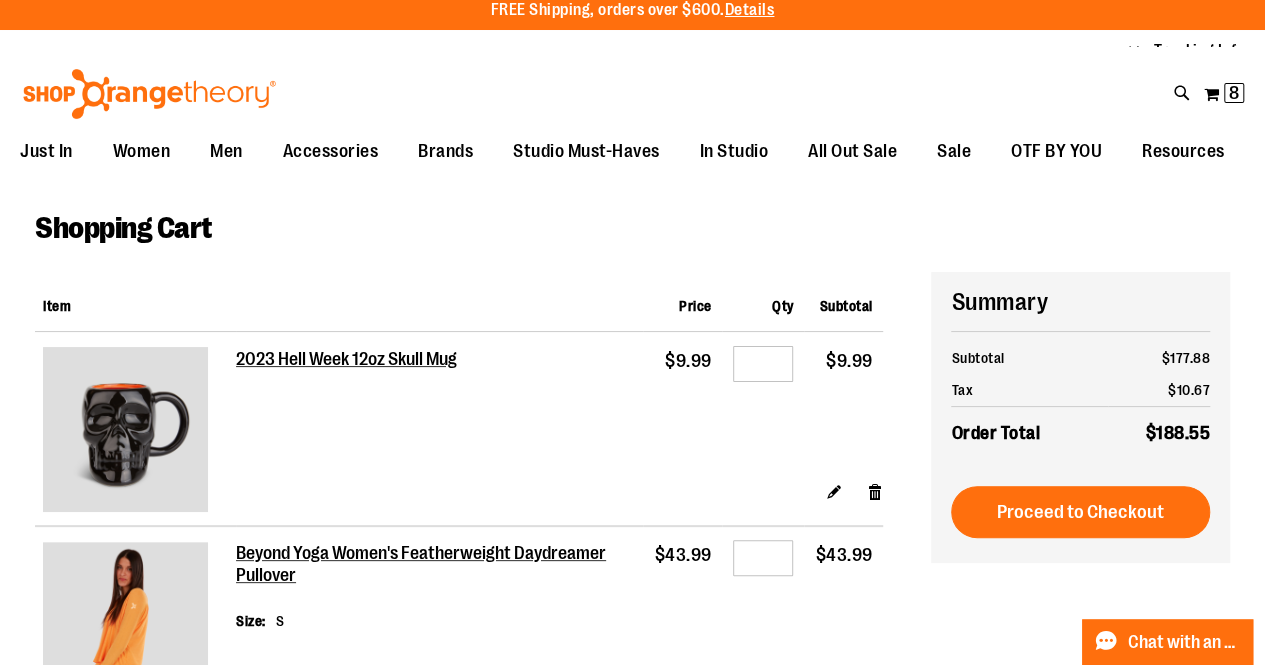 scroll, scrollTop: 0, scrollLeft: 0, axis: both 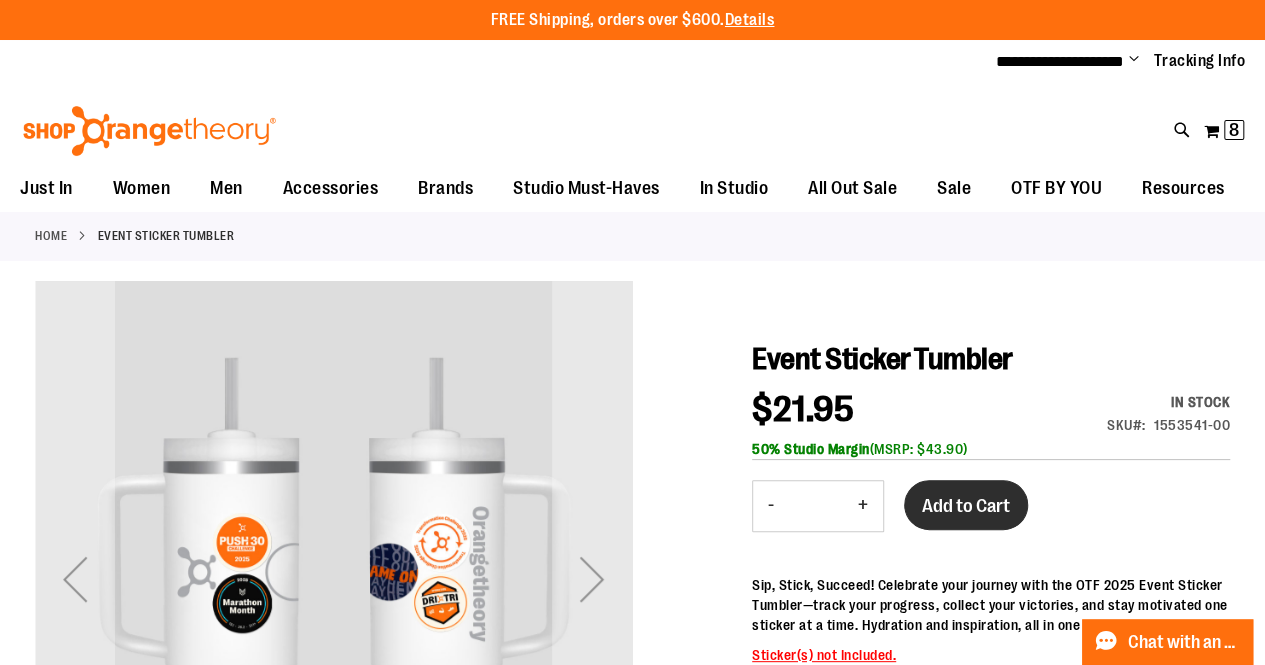 type on "**********" 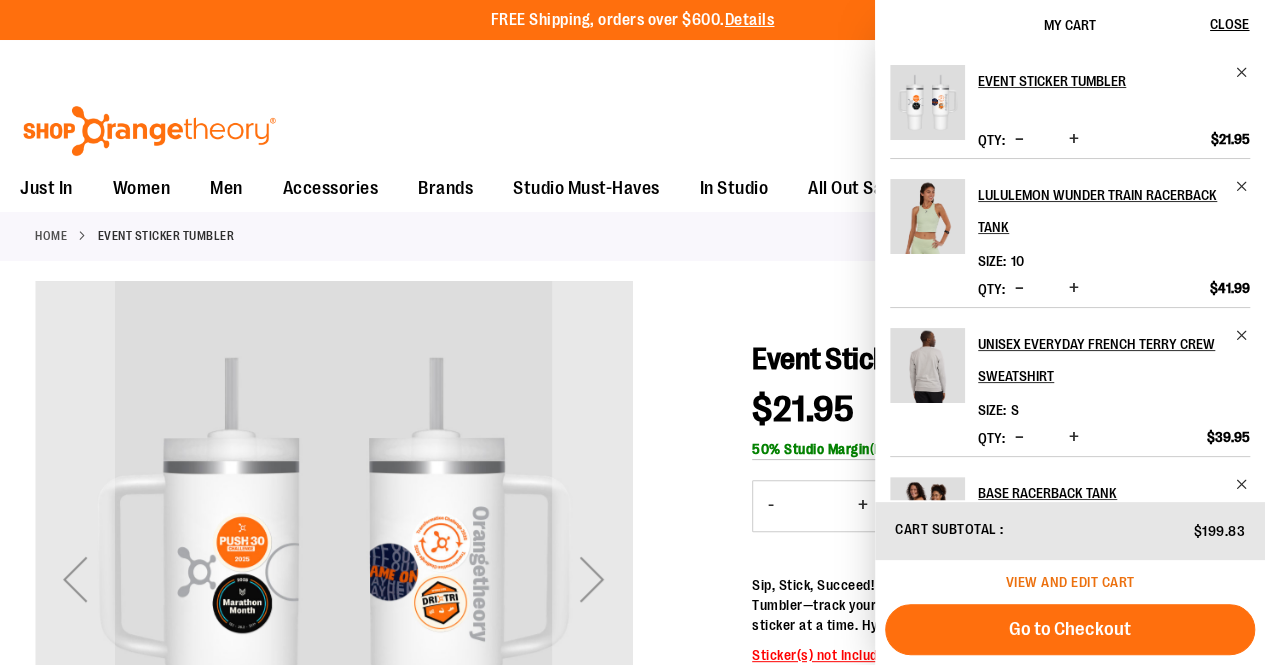 click on "View and edit cart" at bounding box center (1070, 582) 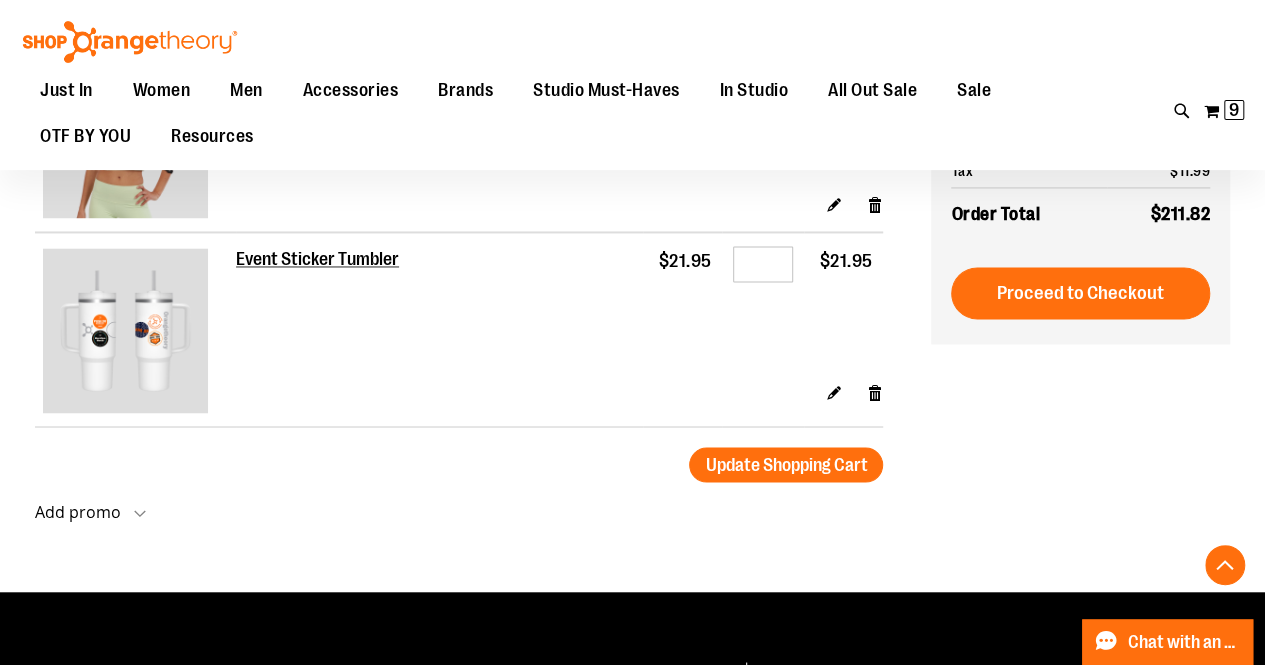 scroll, scrollTop: 1492, scrollLeft: 0, axis: vertical 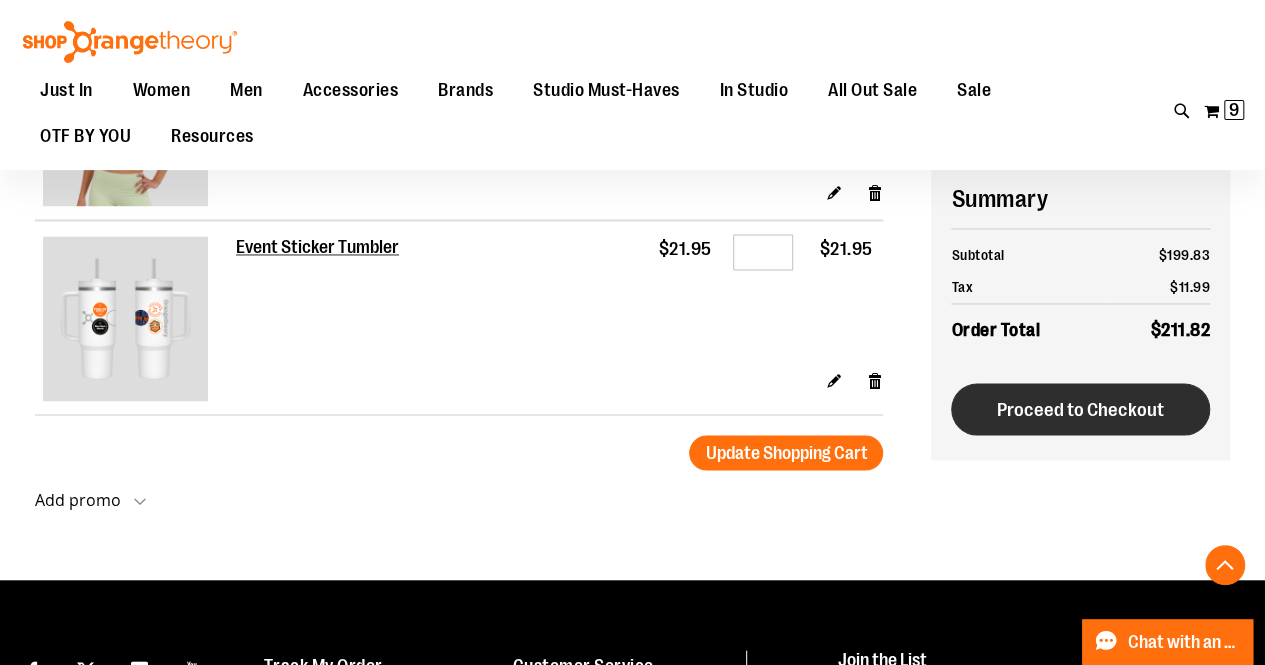 type on "**********" 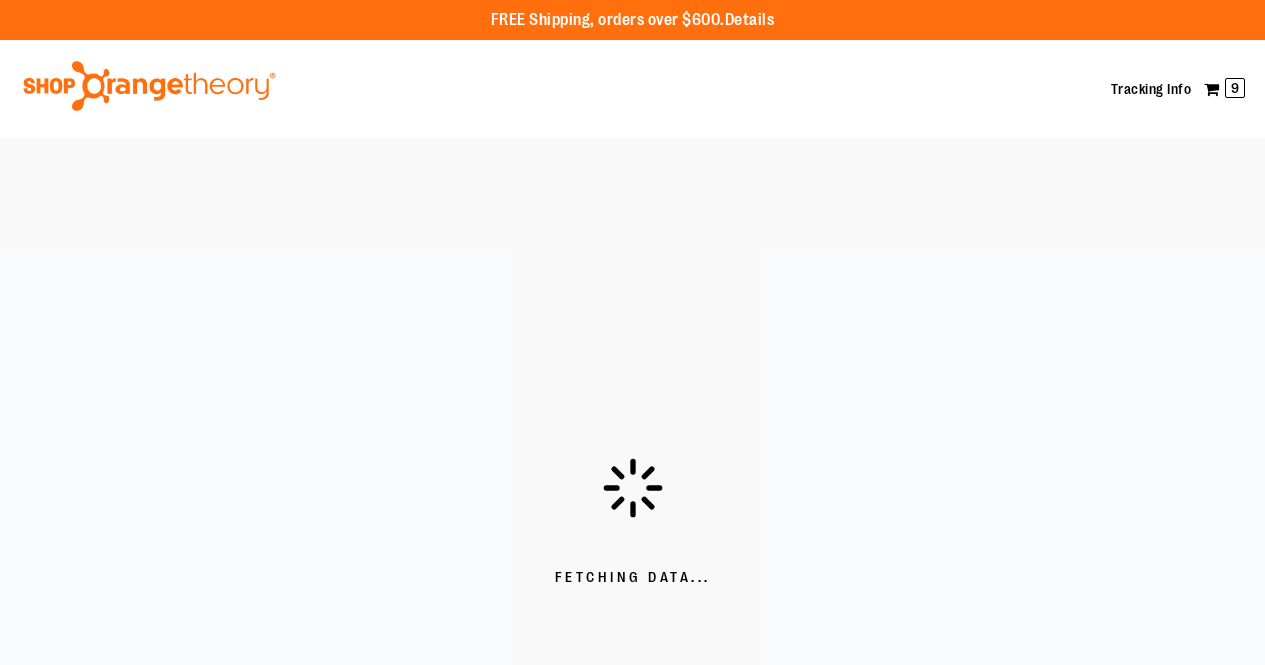 scroll, scrollTop: 0, scrollLeft: 0, axis: both 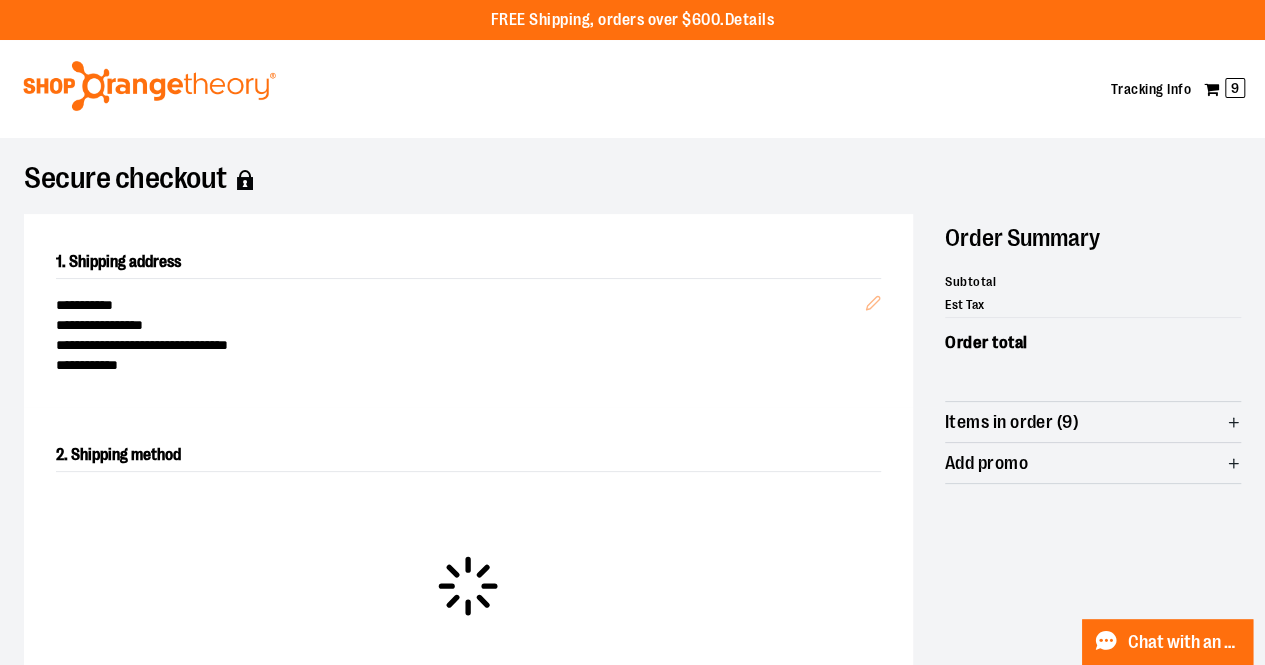 click on "**********" at bounding box center [468, 327] 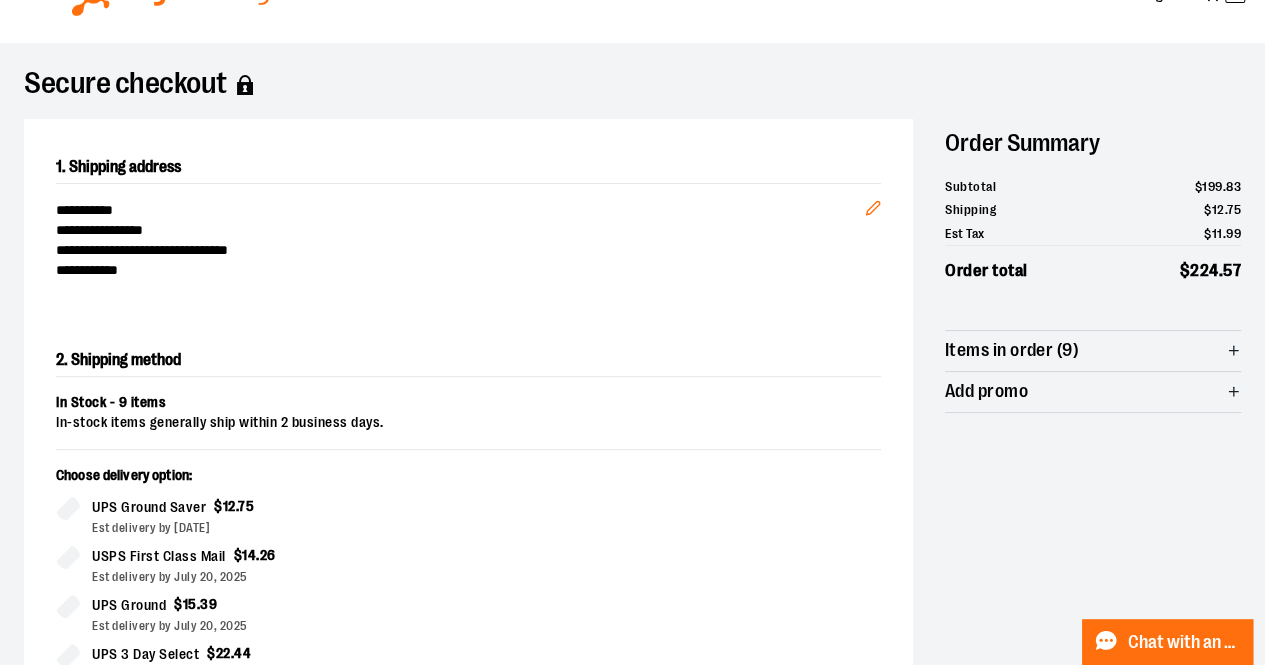 scroll, scrollTop: 94, scrollLeft: 0, axis: vertical 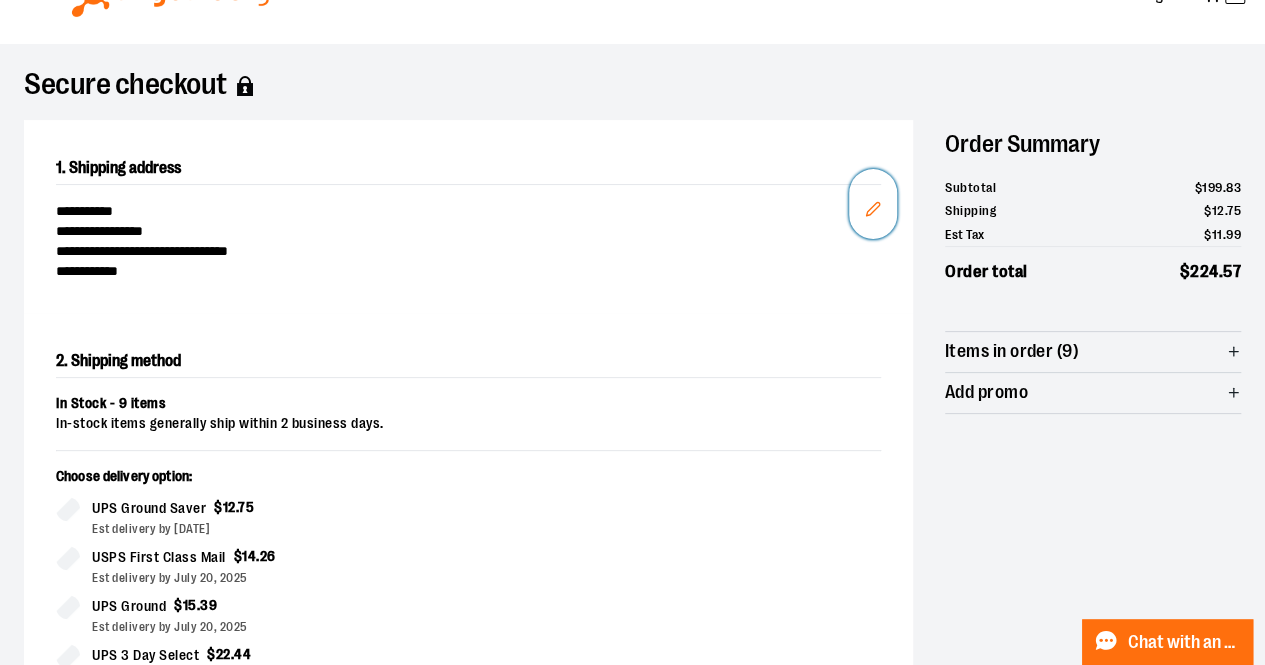 click 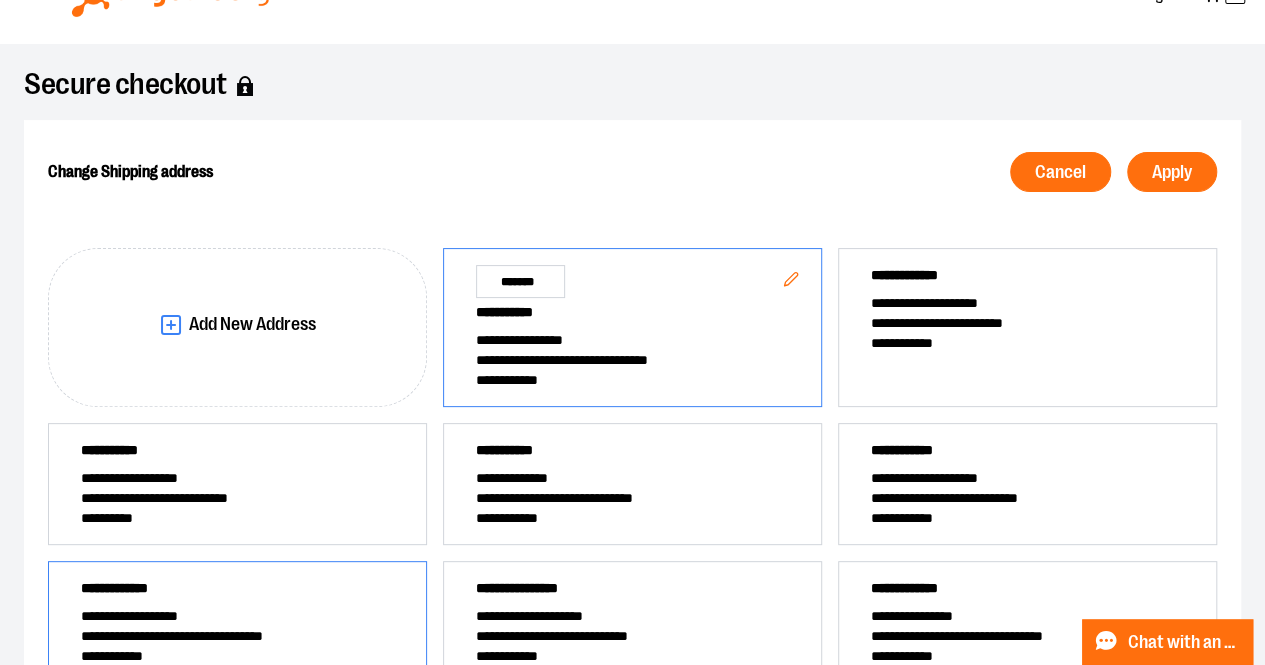 click on "**********" at bounding box center (238, 616) 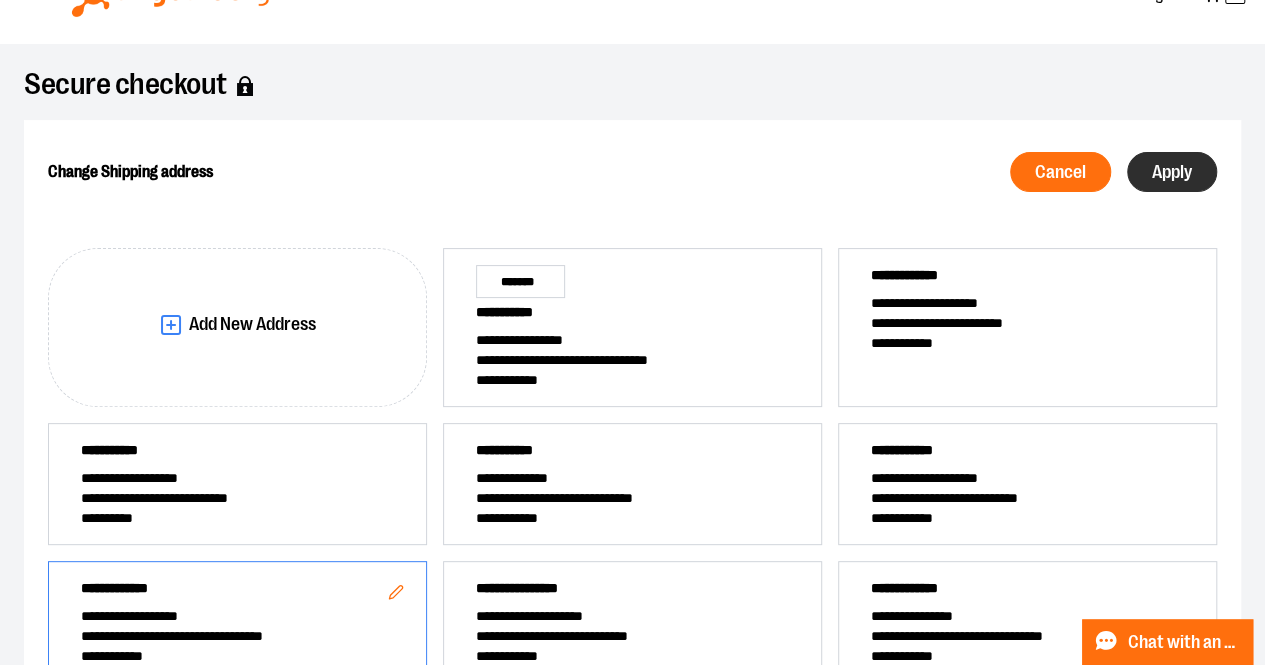 click on "Apply" at bounding box center [1172, 172] 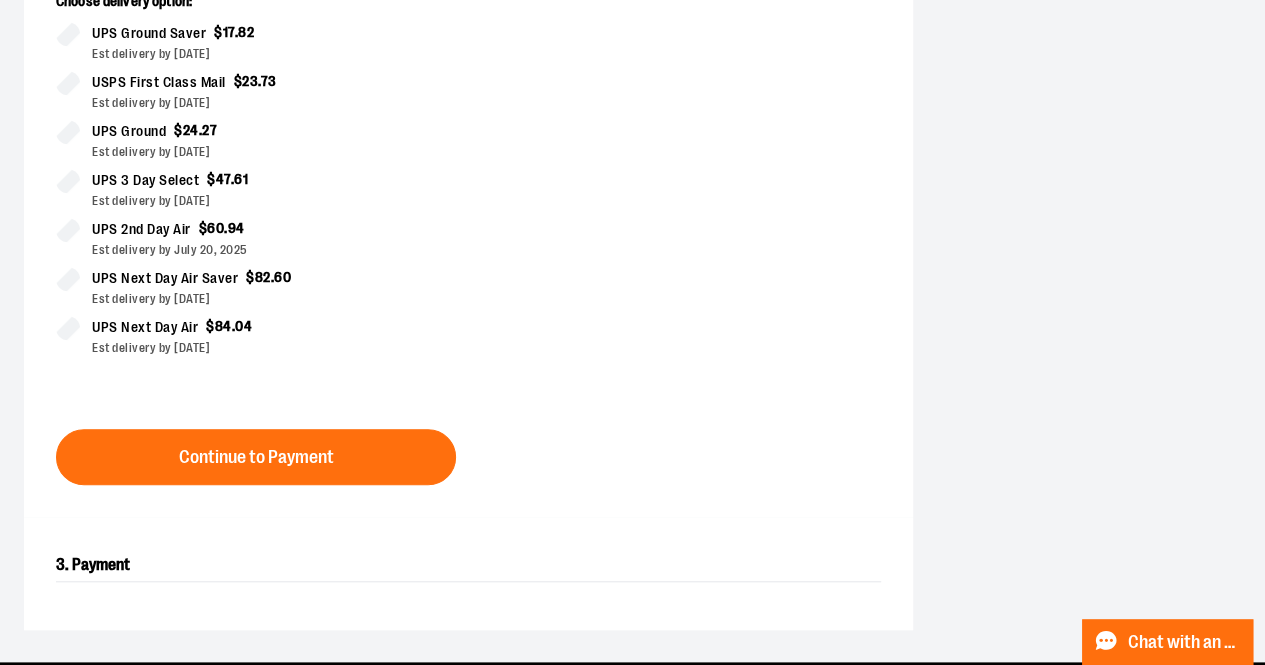 scroll, scrollTop: 570, scrollLeft: 0, axis: vertical 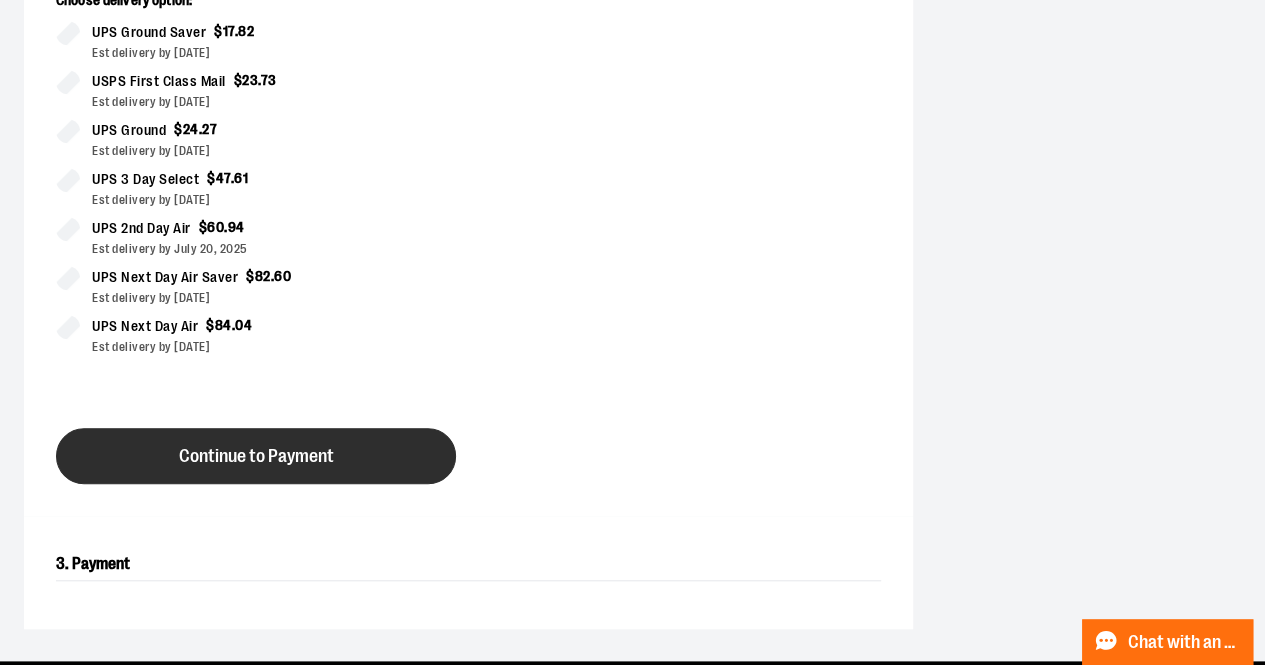 click on "Continue to Payment" at bounding box center (256, 456) 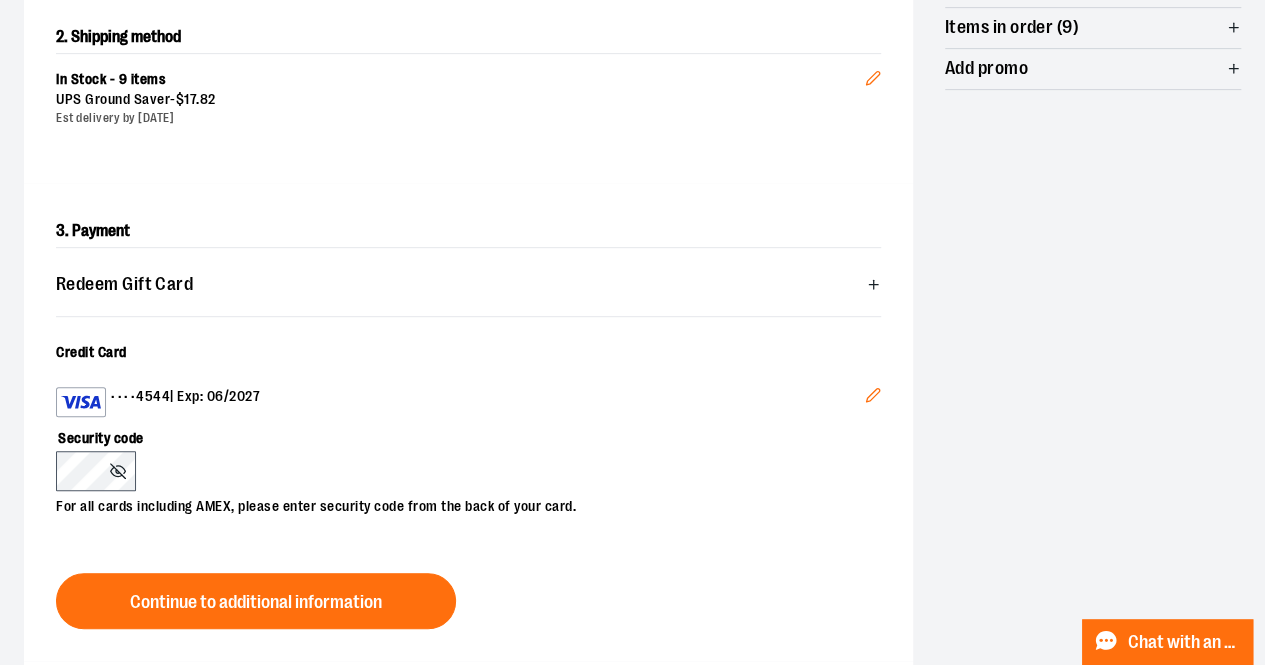 scroll, scrollTop: 426, scrollLeft: 0, axis: vertical 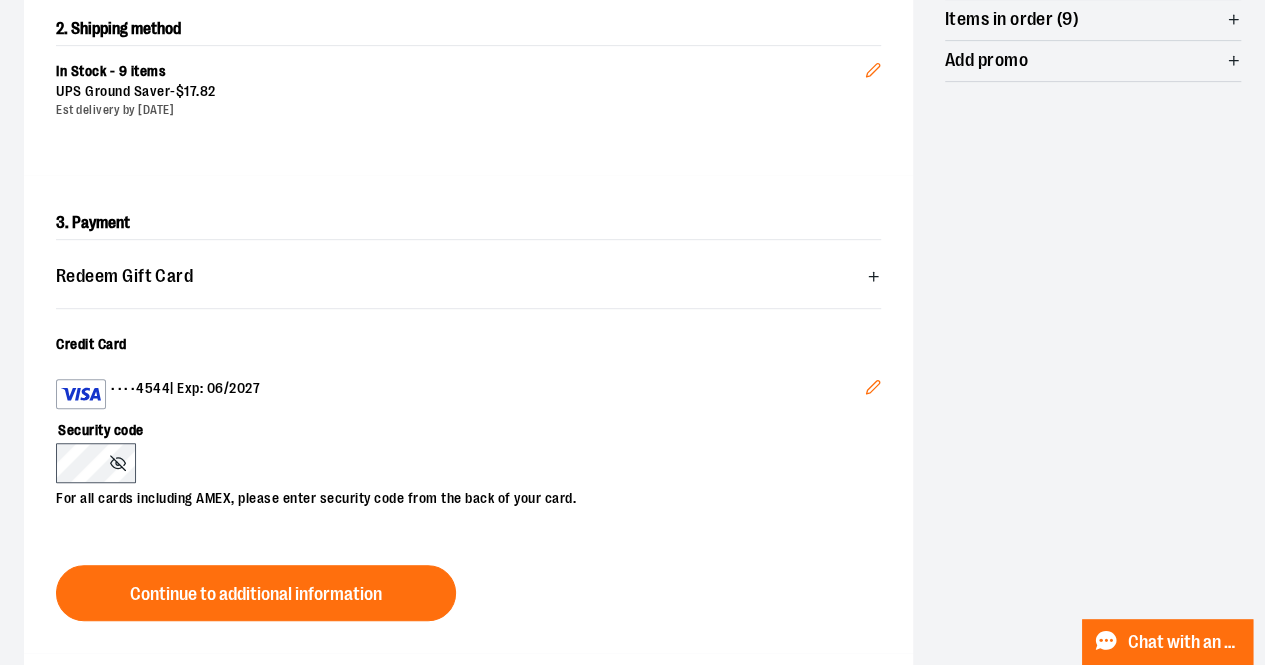 click on "Security code For all cards including AMEX, please enter security code from the back of your card." at bounding box center [458, 459] 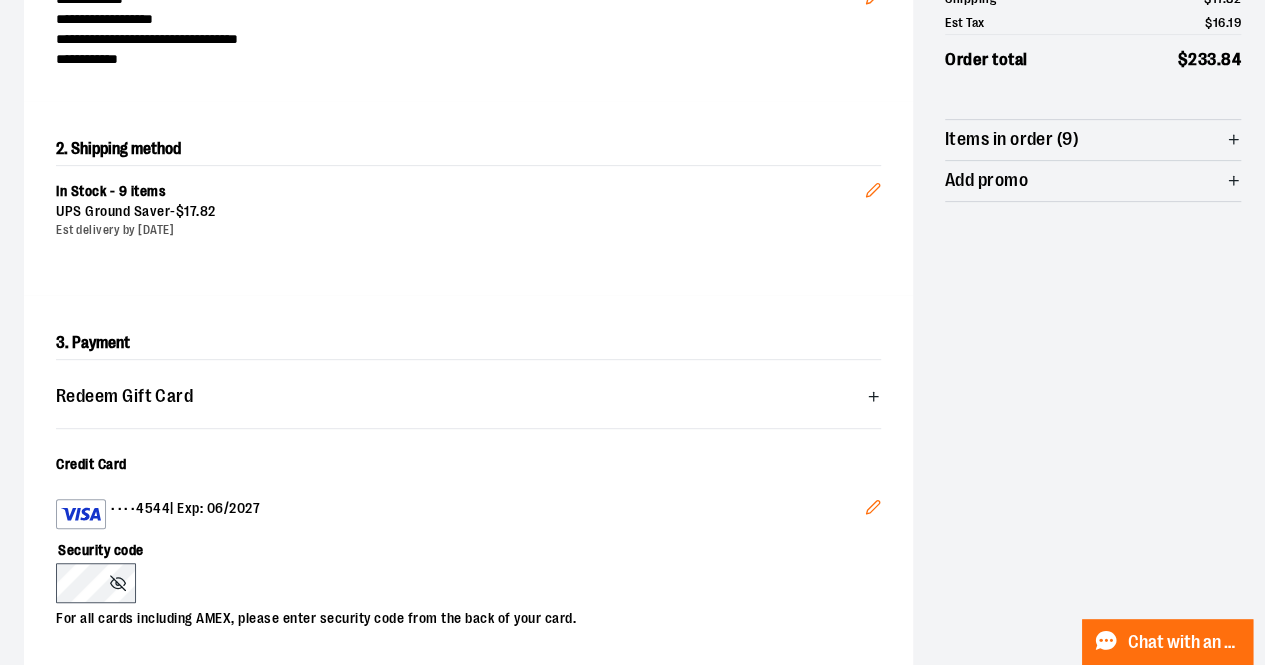 scroll, scrollTop: 456, scrollLeft: 0, axis: vertical 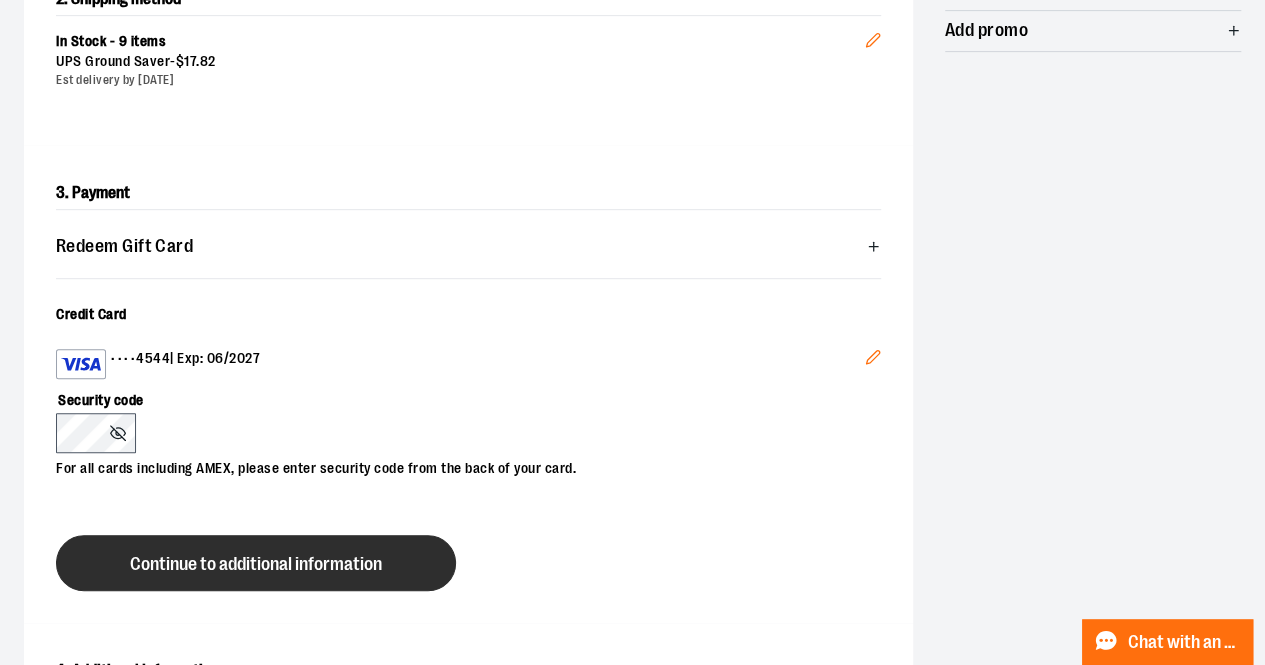click on "Continue to additional information" at bounding box center [256, 564] 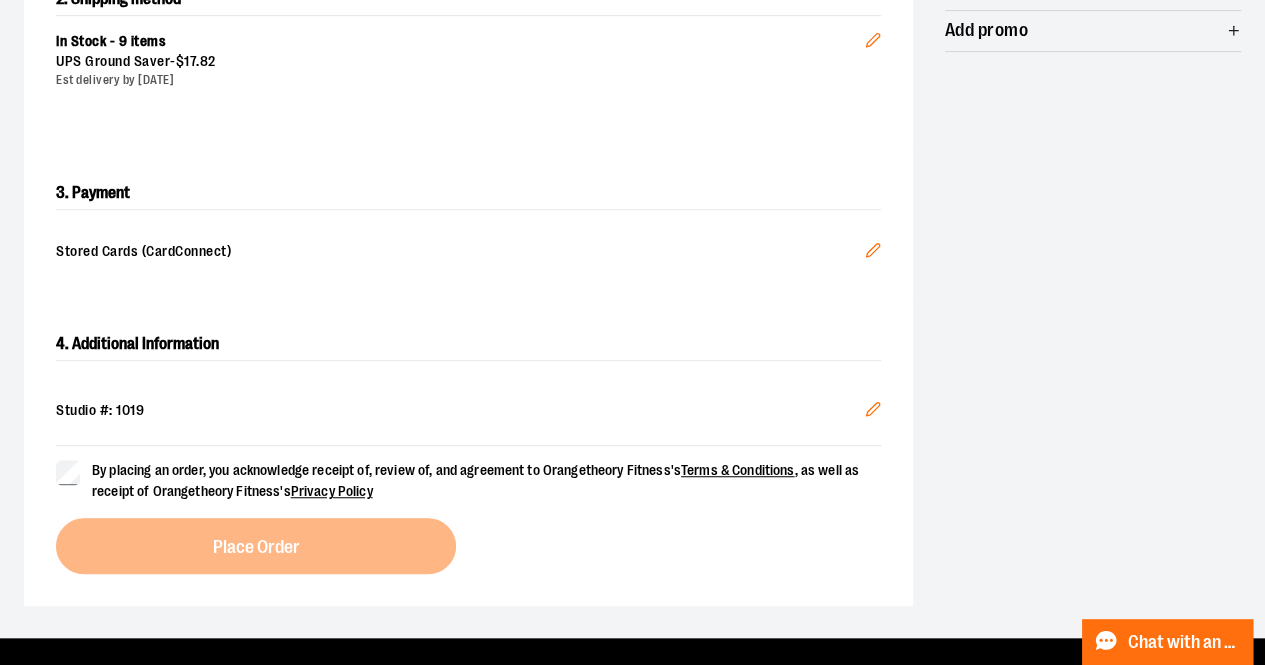 click on "By placing an order, you acknowledge receipt of, review of, and agreement to Orangetheory Fitness's  Terms & Conditions ,  as well as receipt of Orangetheory Fitness's  Privacy Policy" at bounding box center (486, 481) 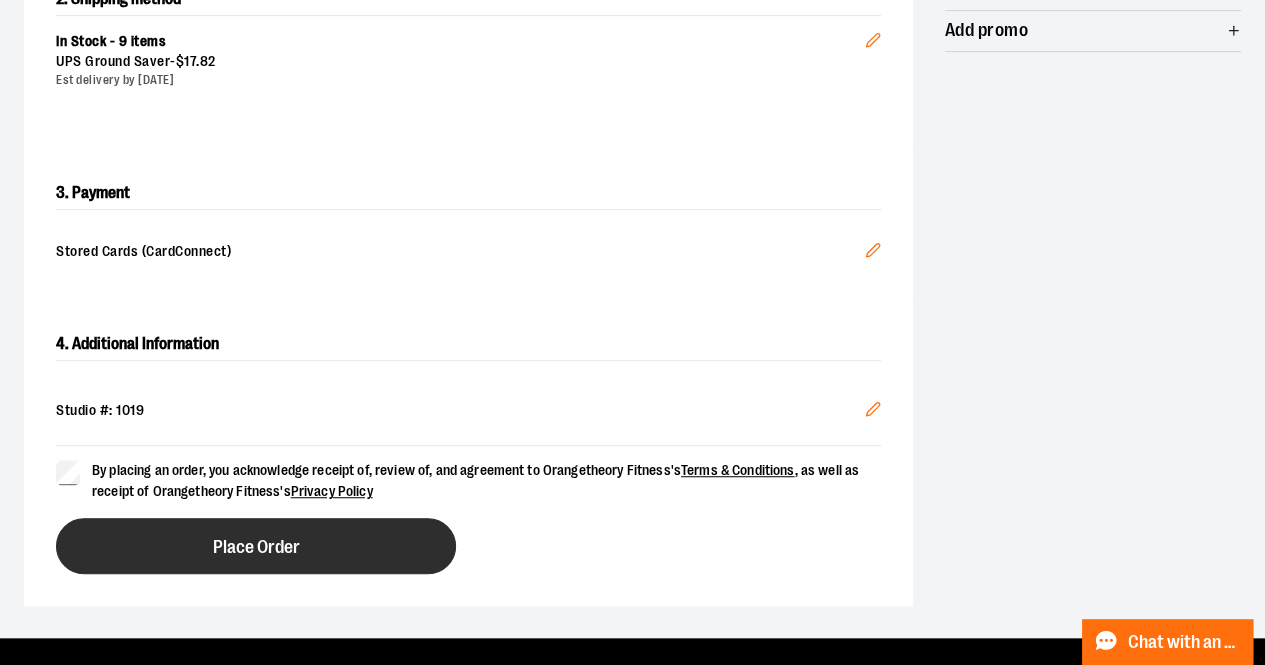 click on "Place Order" at bounding box center (256, 547) 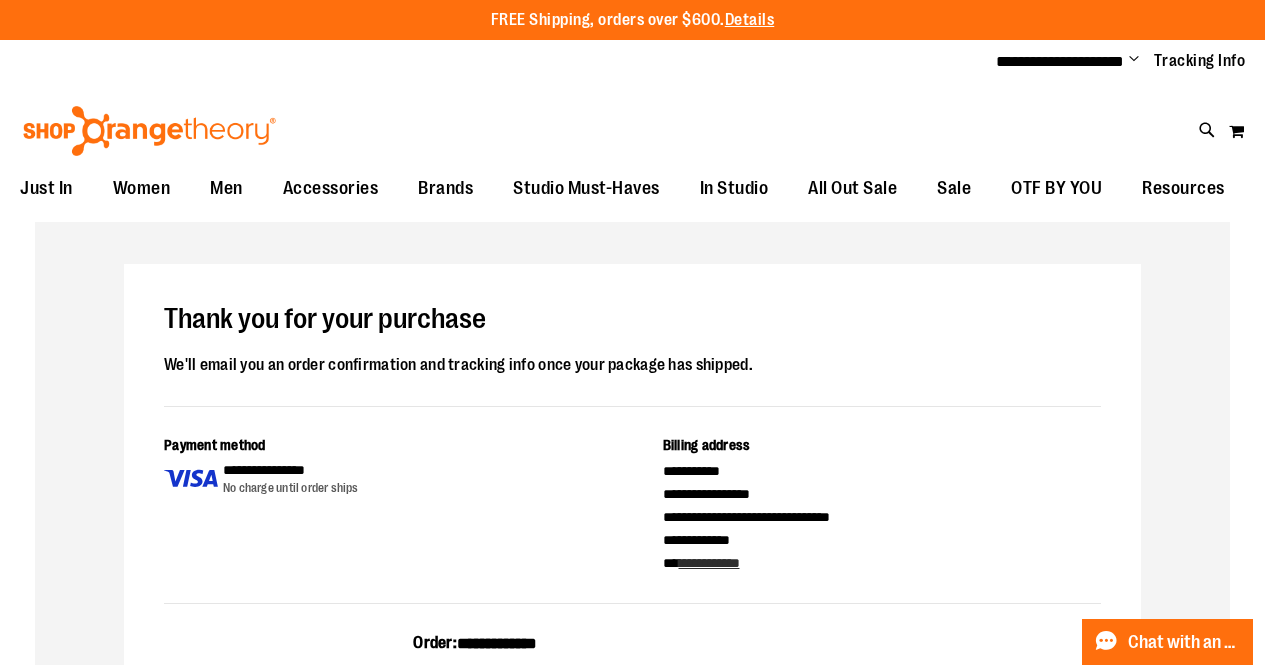 scroll, scrollTop: 0, scrollLeft: 0, axis: both 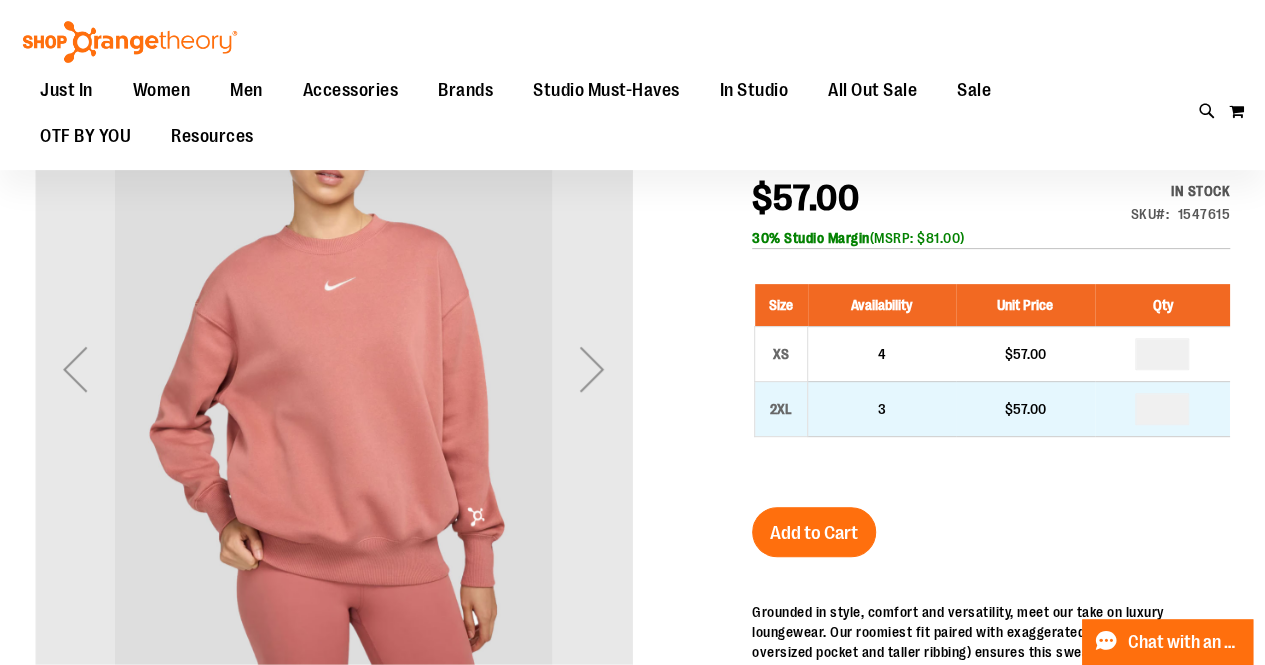 type on "**********" 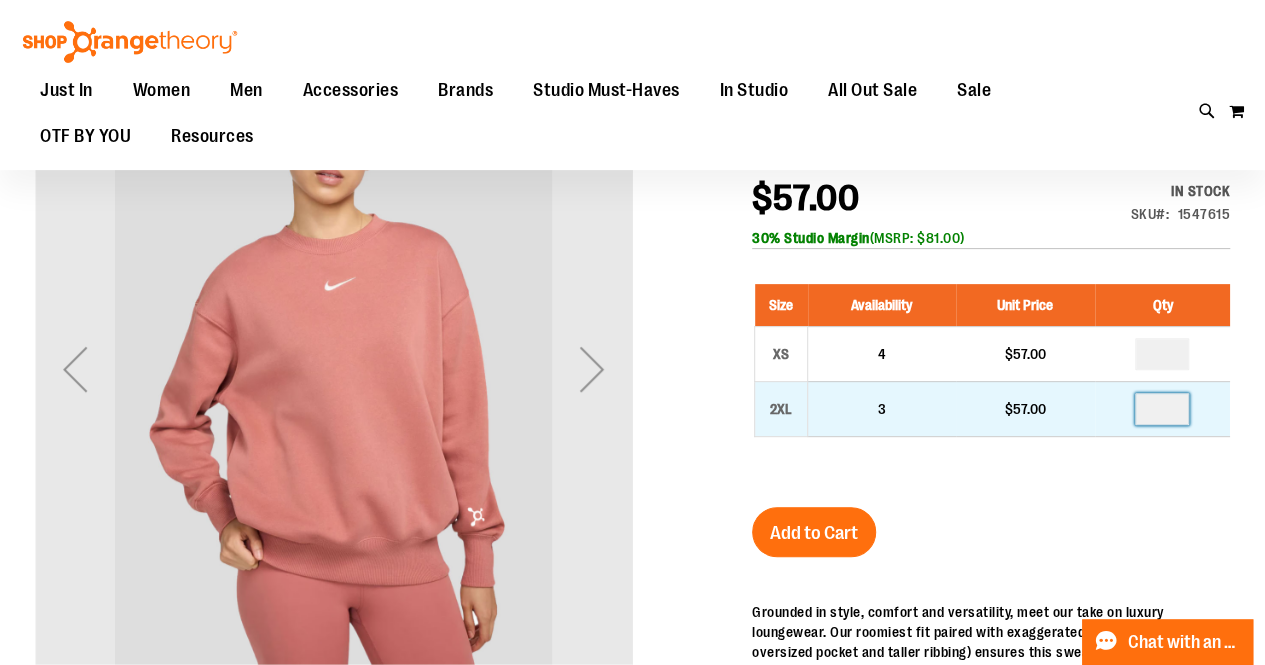 click at bounding box center (1162, 409) 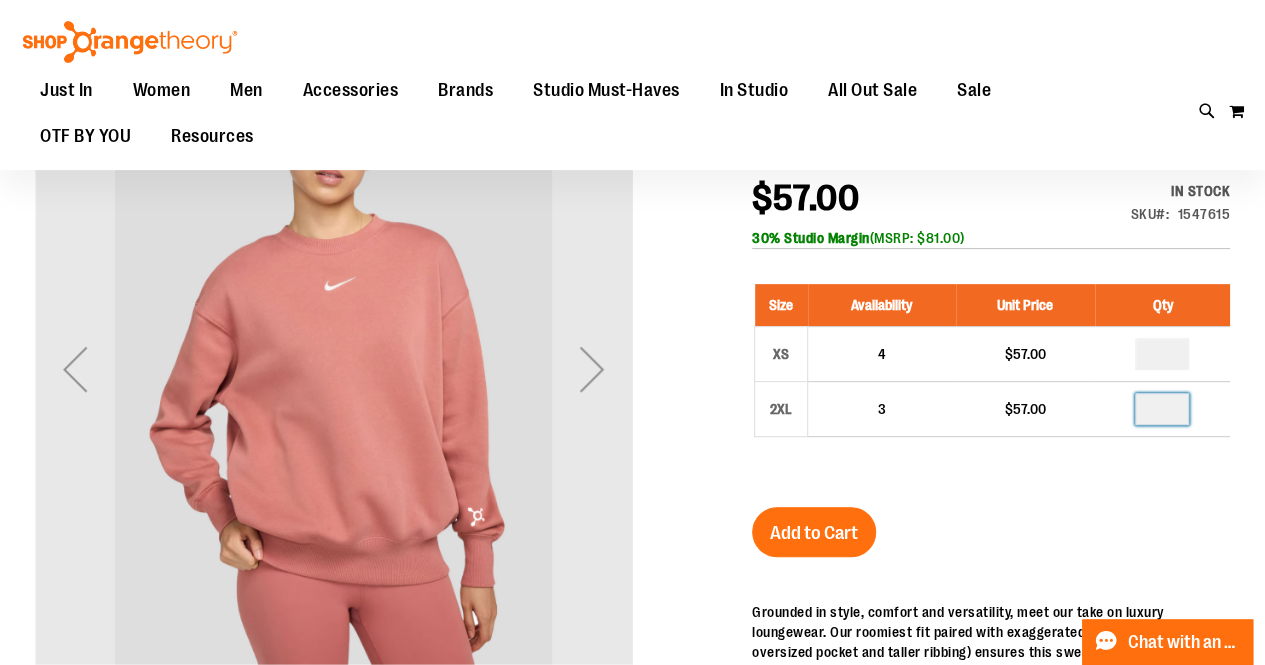 click on "Nike Oversized Crew Neck Sweatshirt
$57.00
In stock
Only  %1  left
SKU
1547615
30% Studio Margin  (MSRP: $81.00)
Size
Availability
Unit Price
Qty
XS
4
$57.00
*" at bounding box center (991, 611) 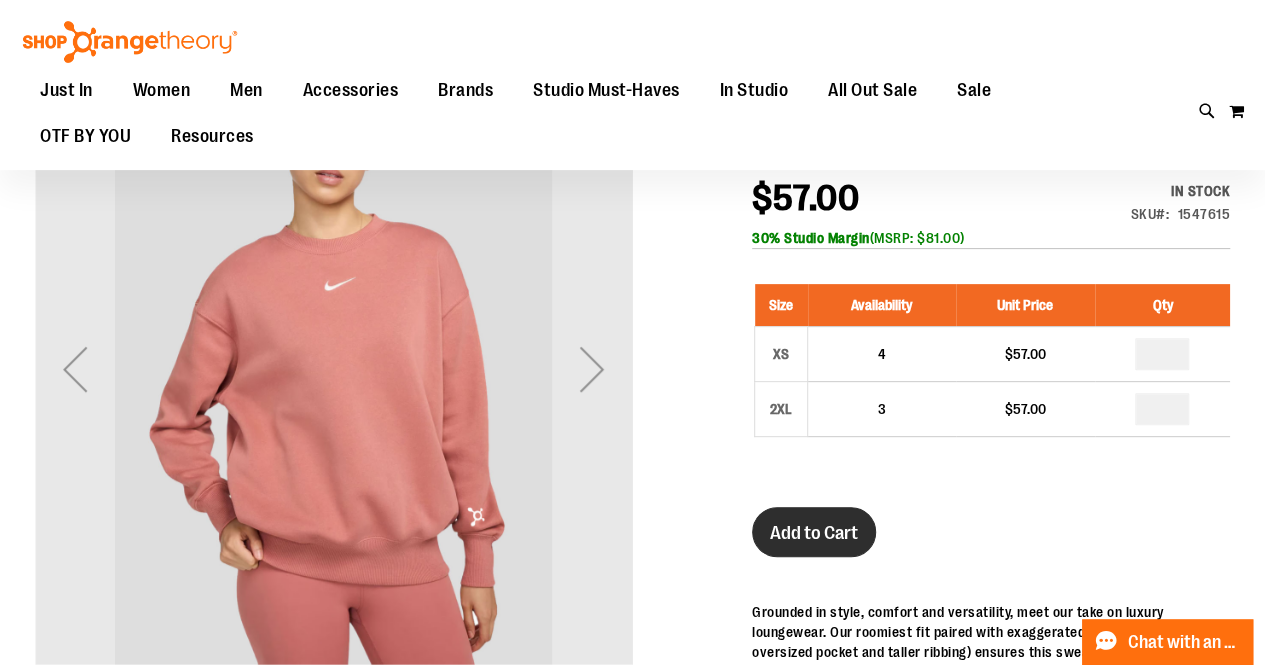 click on "Add to Cart" at bounding box center (814, 533) 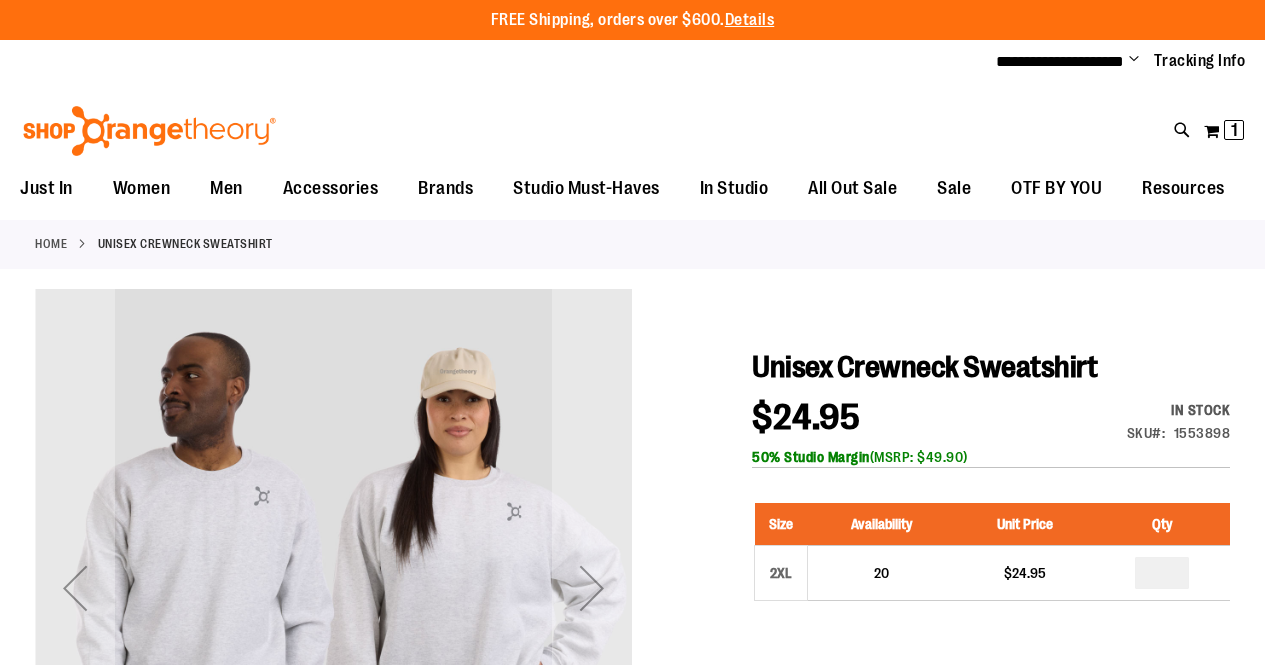 scroll, scrollTop: 0, scrollLeft: 0, axis: both 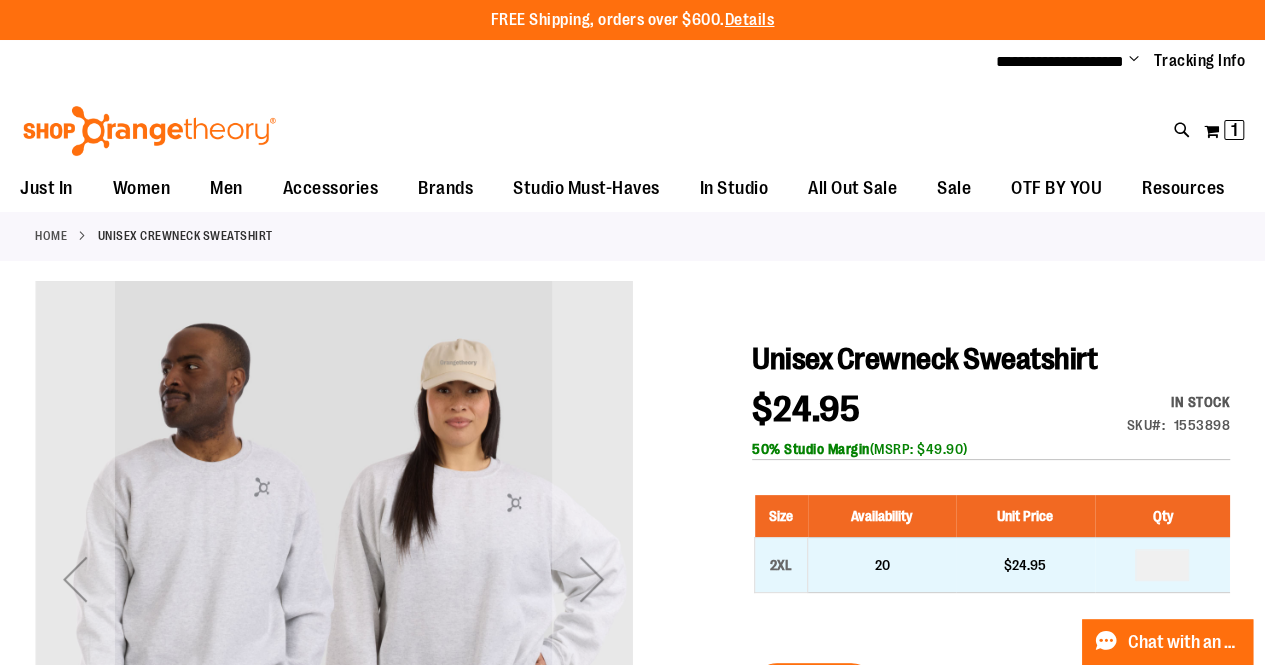 type on "**********" 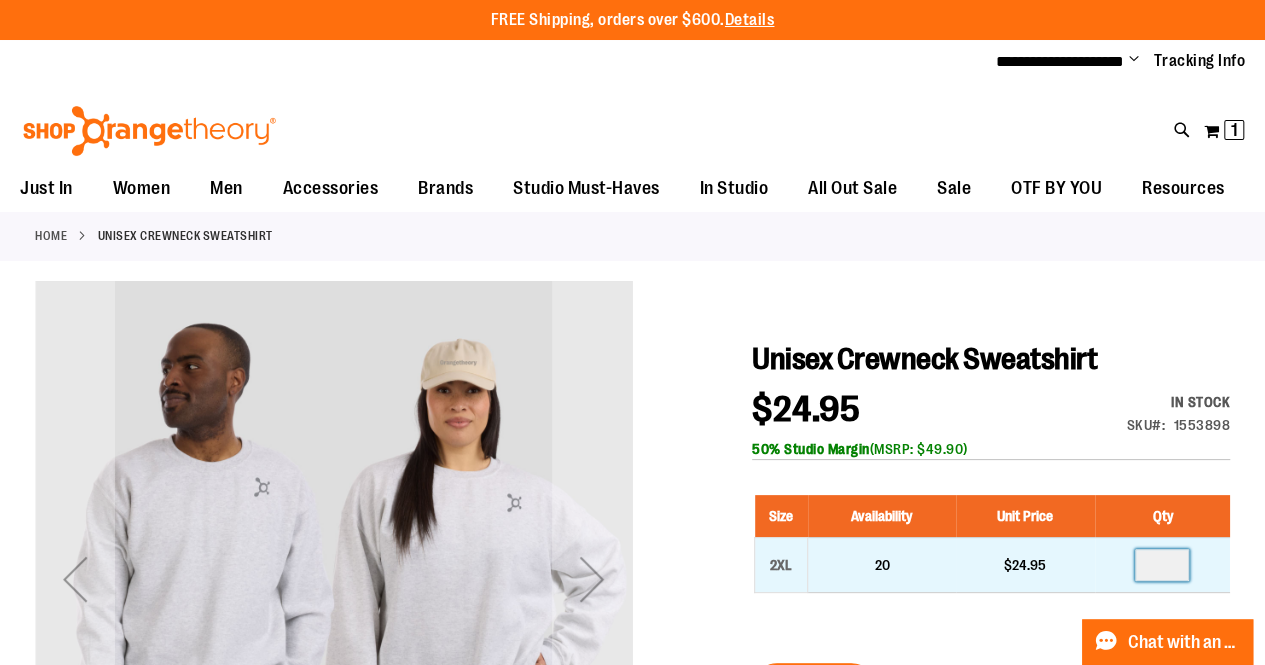 click at bounding box center (1162, 565) 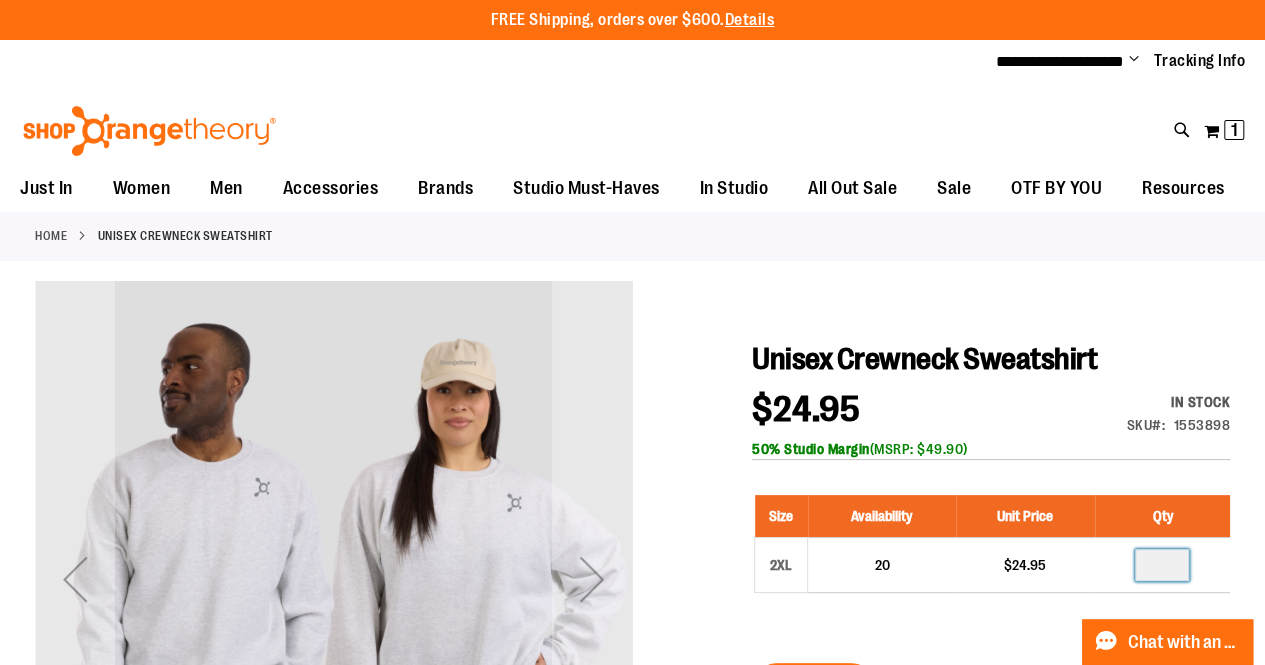 click on "Unisex Crewneck Sweatshirt" at bounding box center [924, 359] 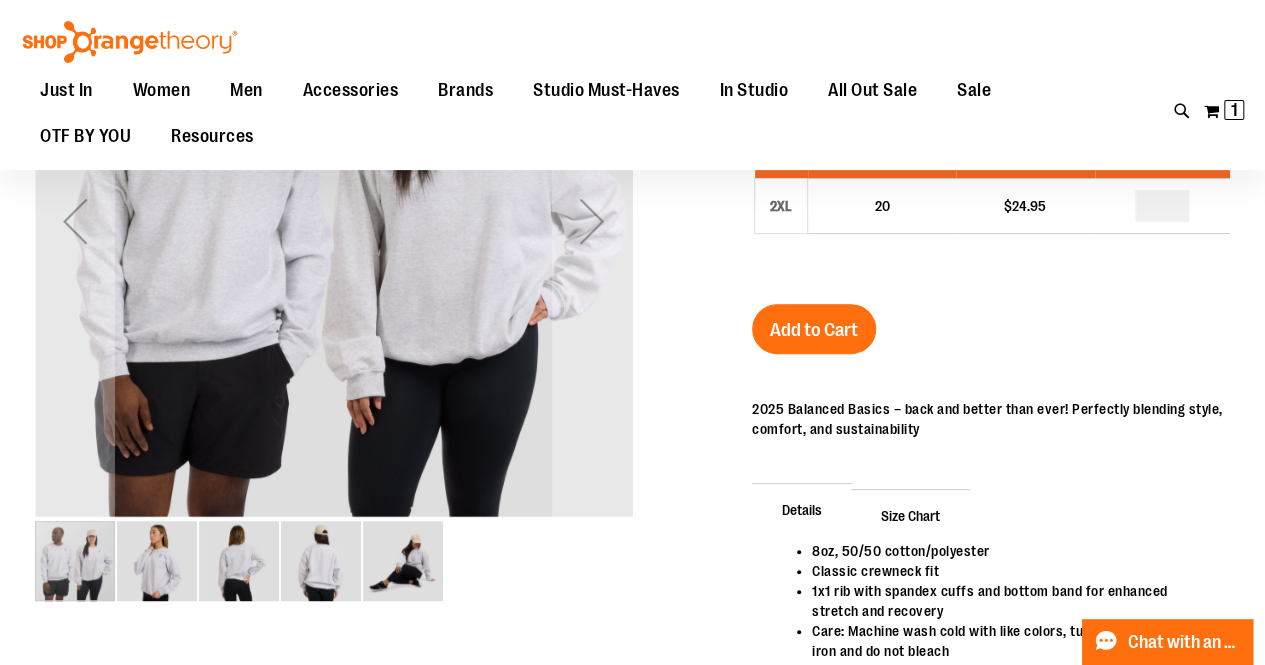 scroll, scrollTop: 372, scrollLeft: 0, axis: vertical 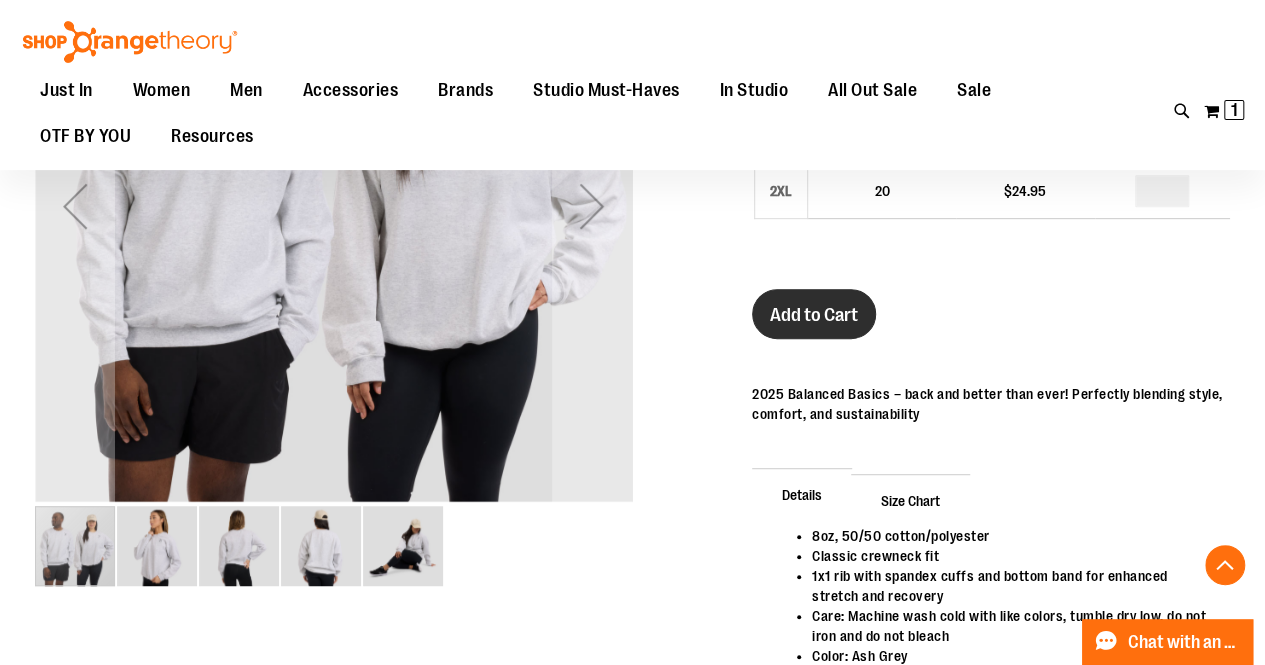 click on "Add to Cart" at bounding box center (814, 314) 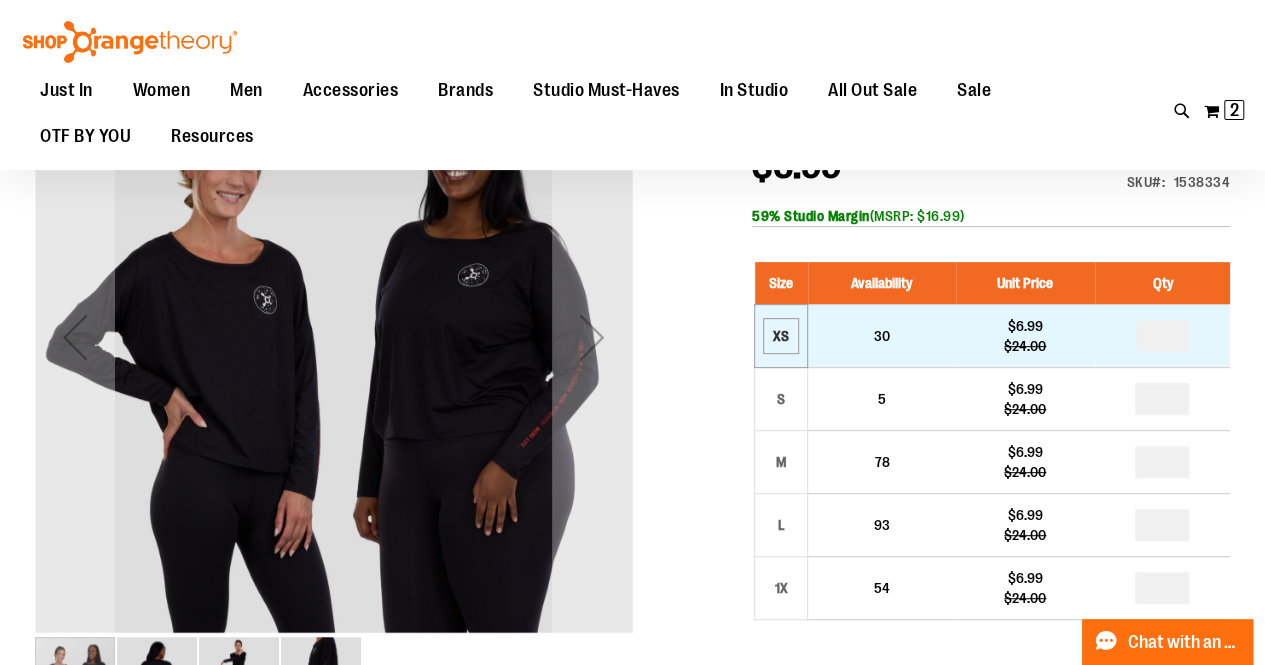 scroll, scrollTop: 243, scrollLeft: 0, axis: vertical 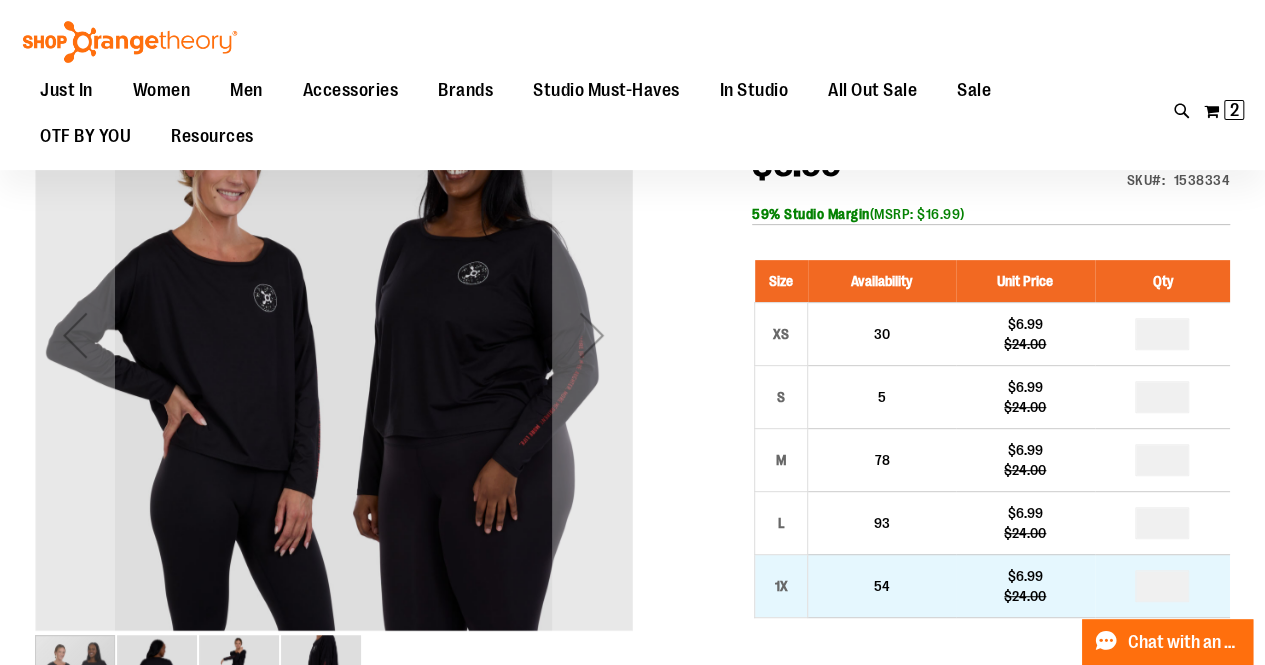 type on "**********" 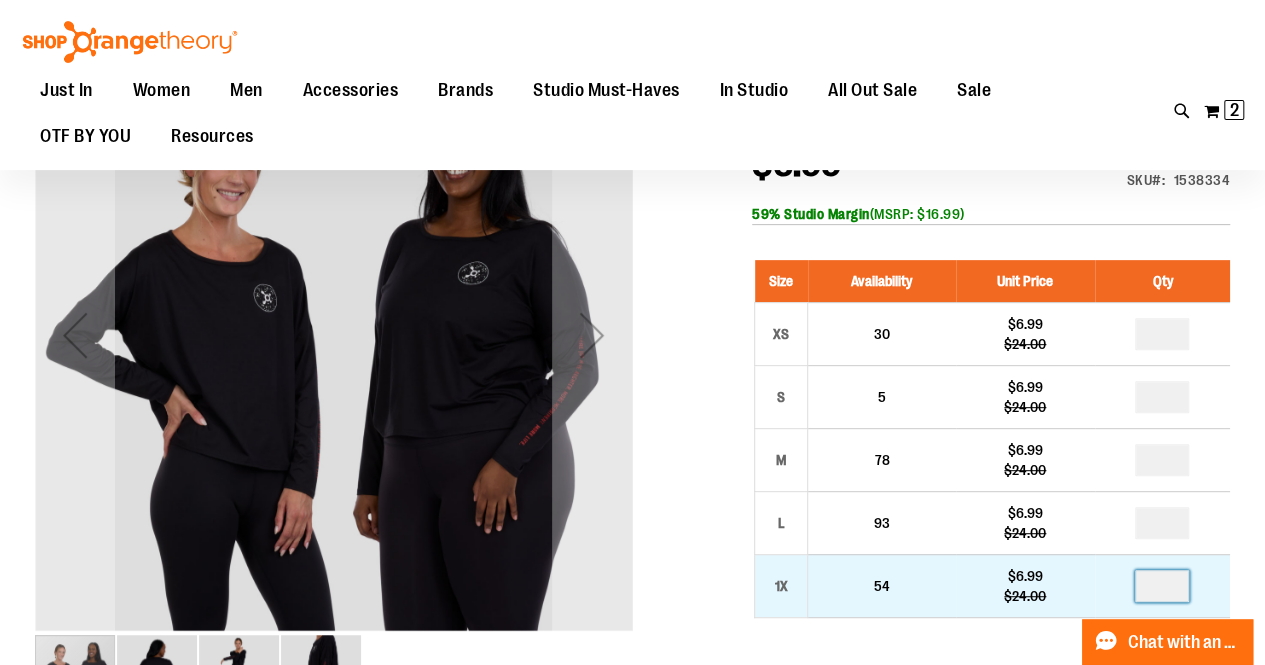 click at bounding box center [1162, 586] 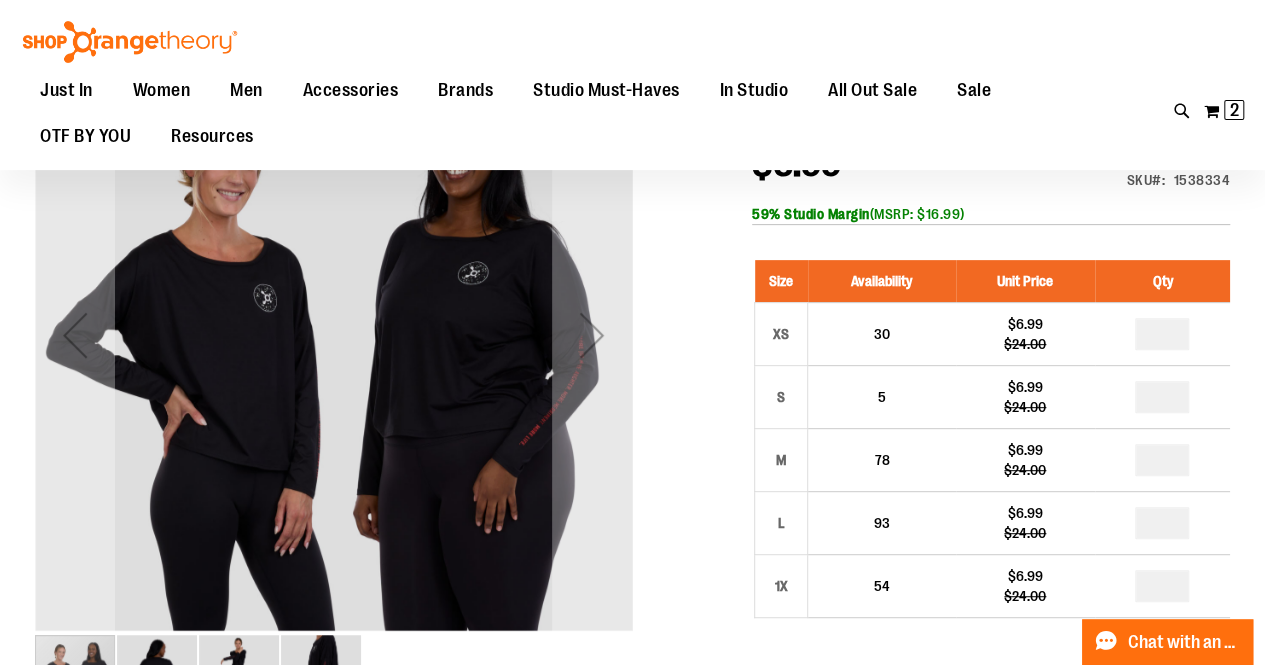 click on "Women's 24/7 Long Sleeve Crop Tee
$6.99
Regular Price
$24.00
In stock
Only  %1  left
SKU
1538334
59% Studio Margin  (MSRP: $16.99)
Size
Availability
Unit Price
Qty
XS
30
$6.99" at bounding box center [991, 654] 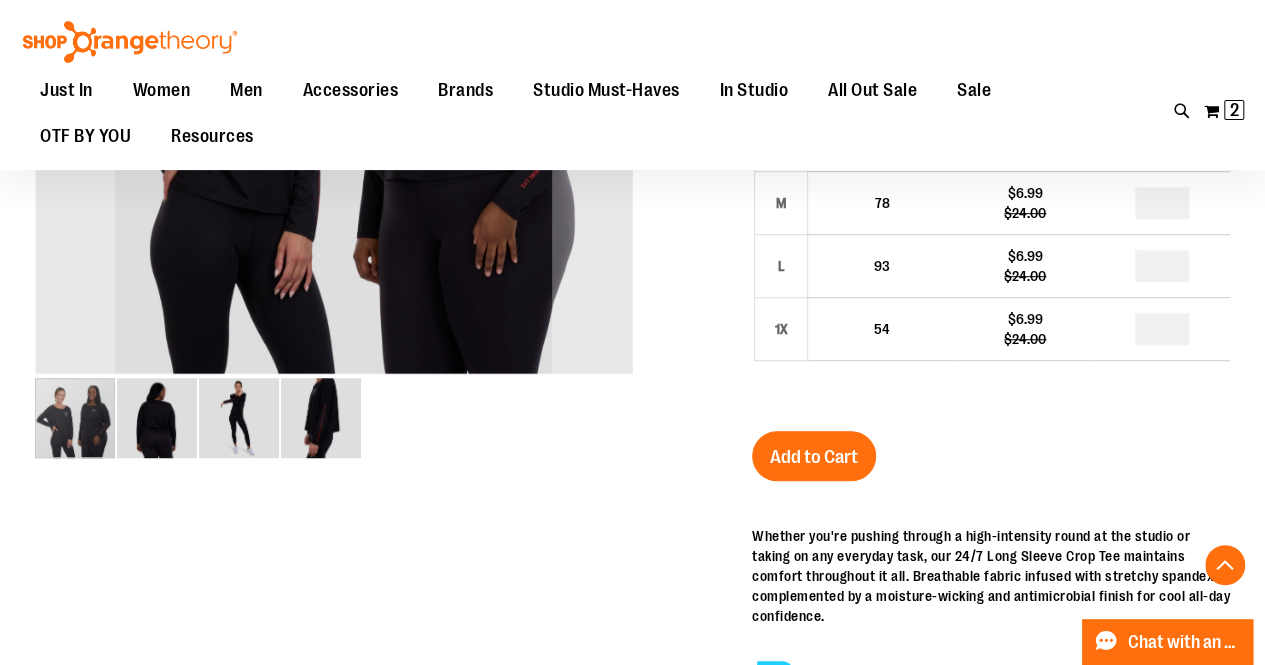 scroll, scrollTop: 503, scrollLeft: 0, axis: vertical 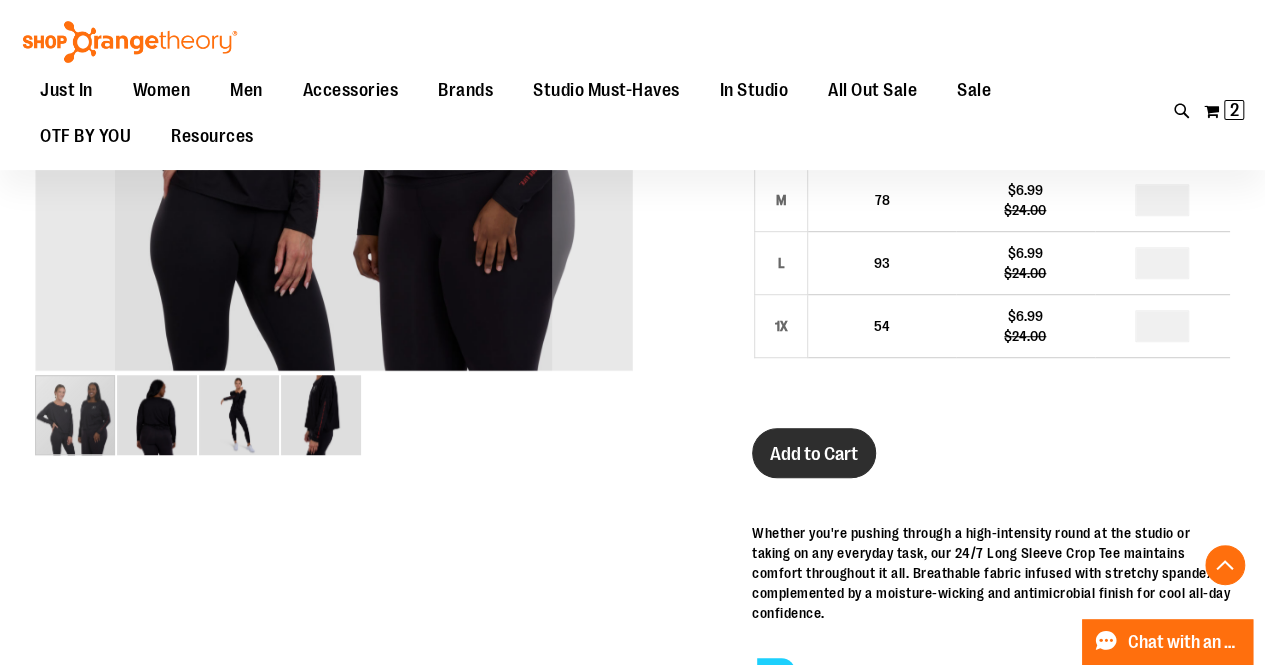 click on "Add to Cart" at bounding box center (814, 454) 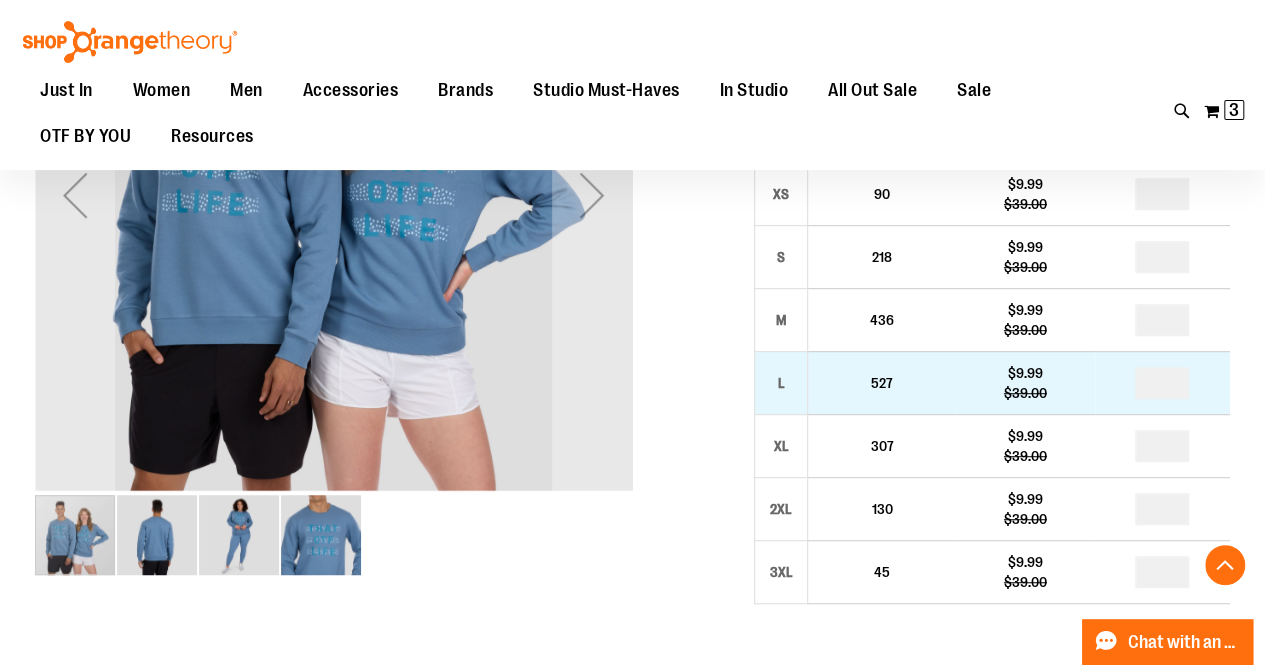 scroll, scrollTop: 384, scrollLeft: 0, axis: vertical 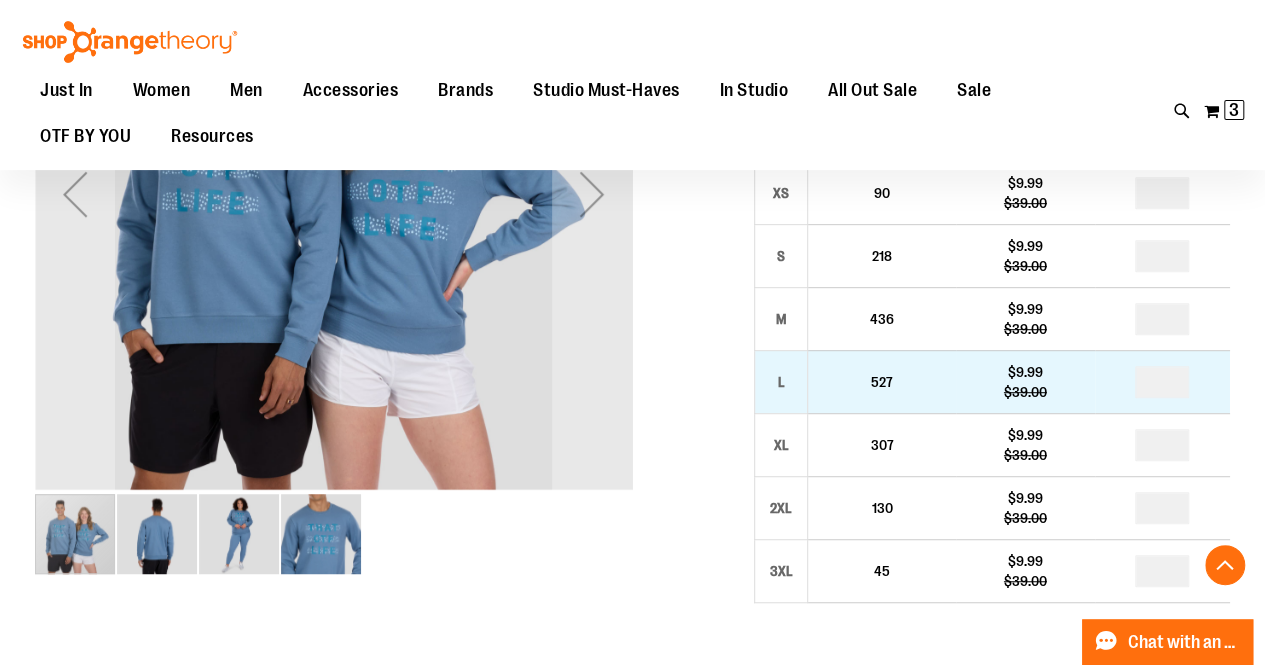 type on "**********" 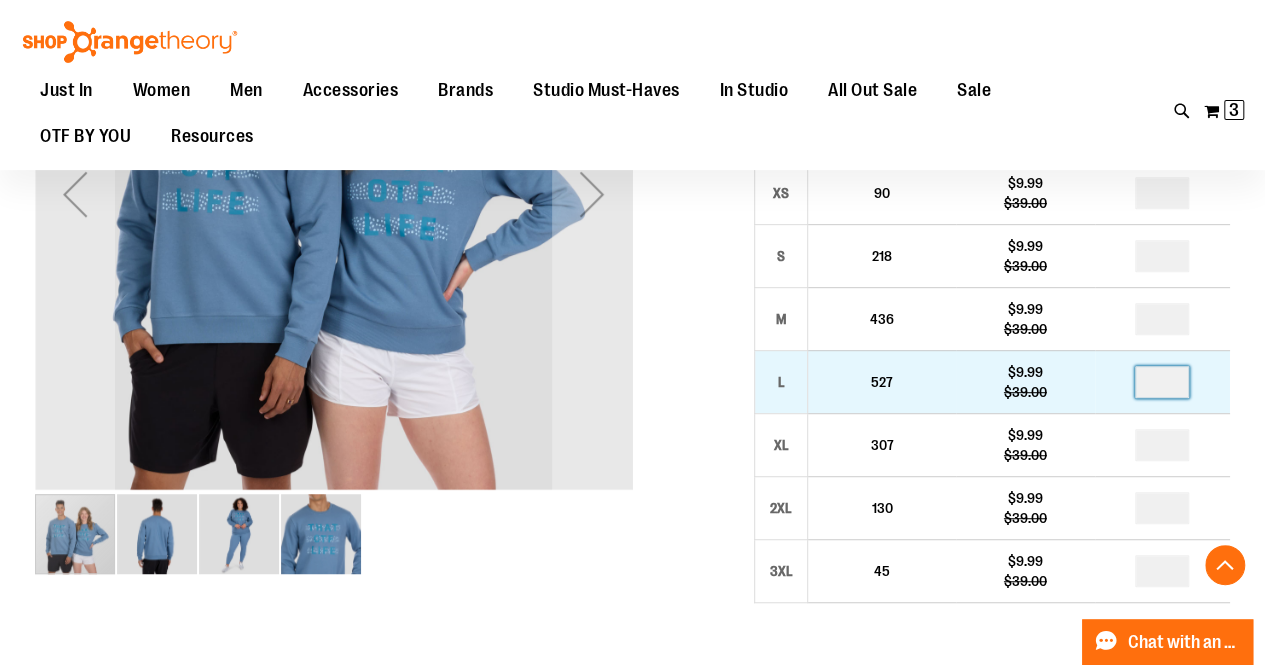click at bounding box center [1162, 382] 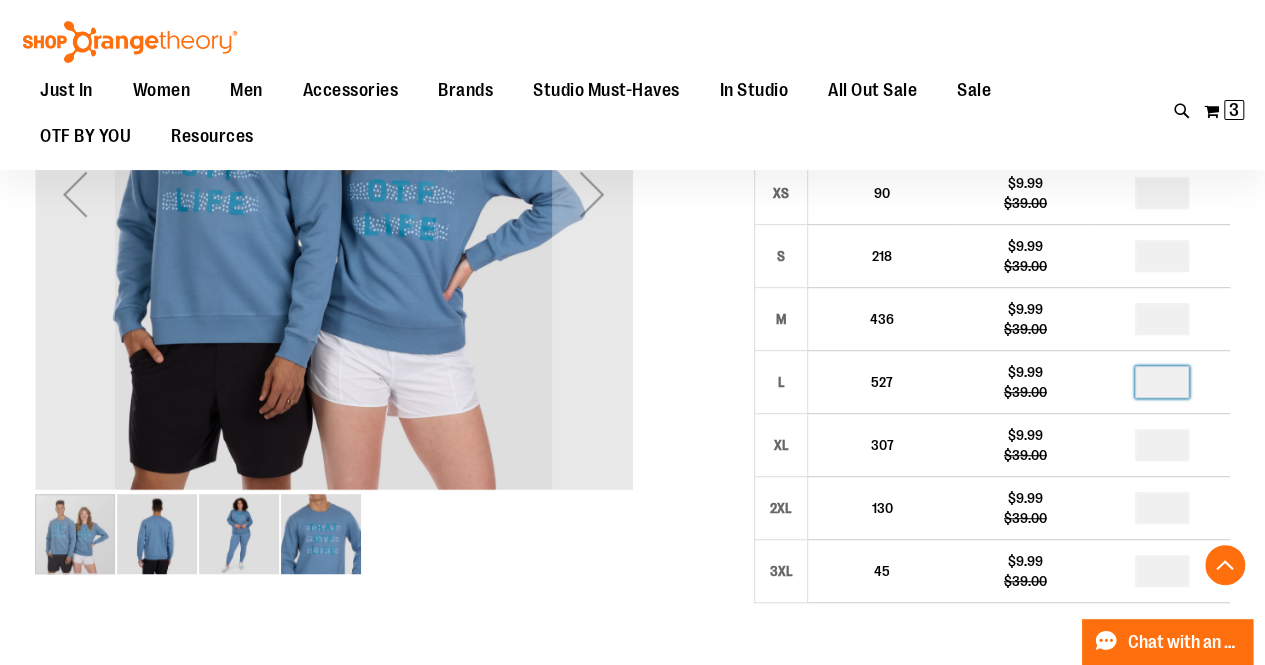 click at bounding box center [632, 518] 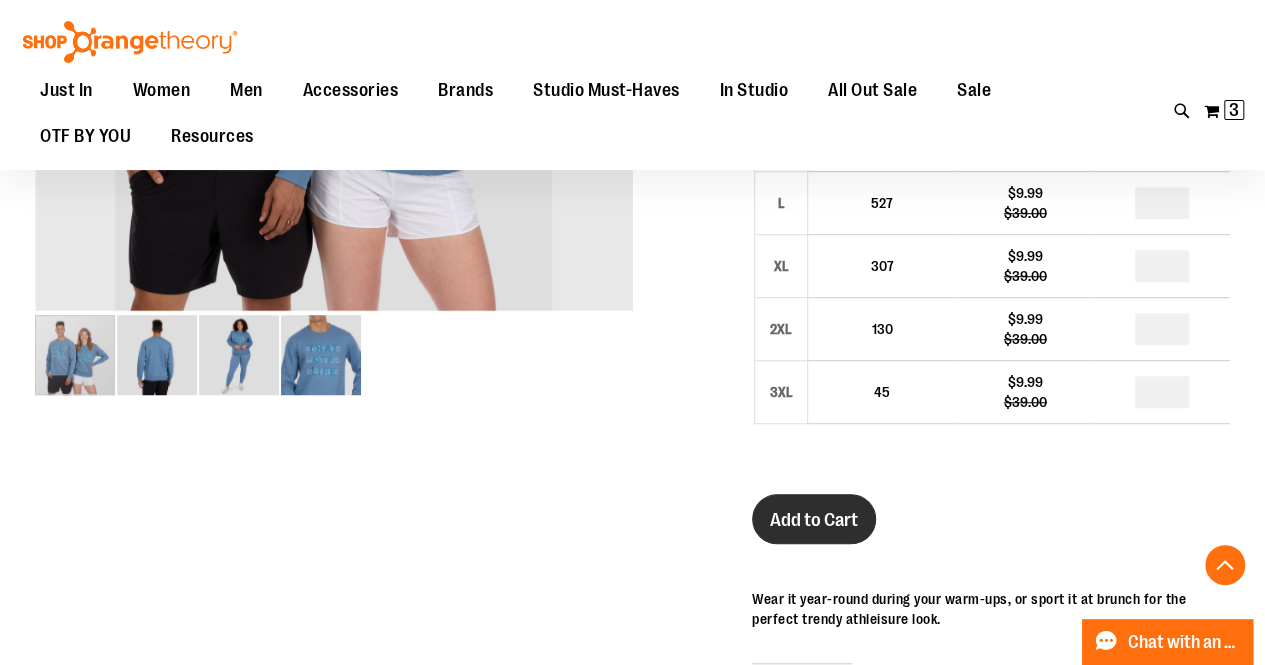 scroll, scrollTop: 564, scrollLeft: 0, axis: vertical 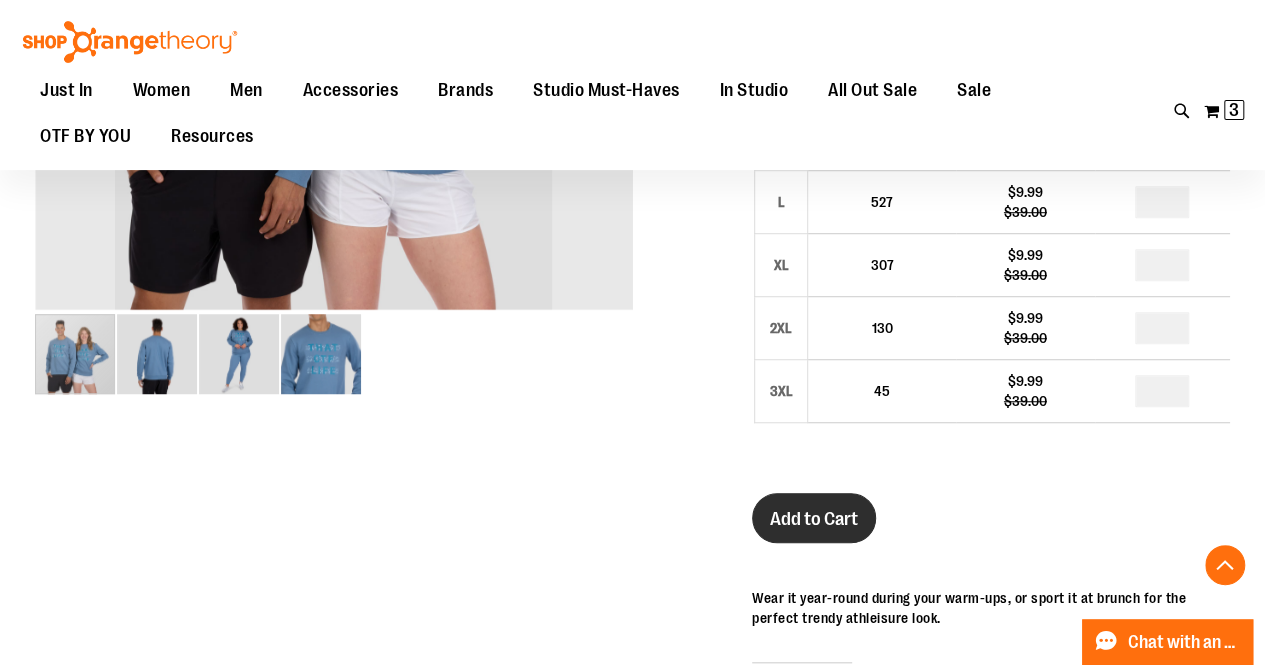 click on "Add to Cart" at bounding box center [814, 519] 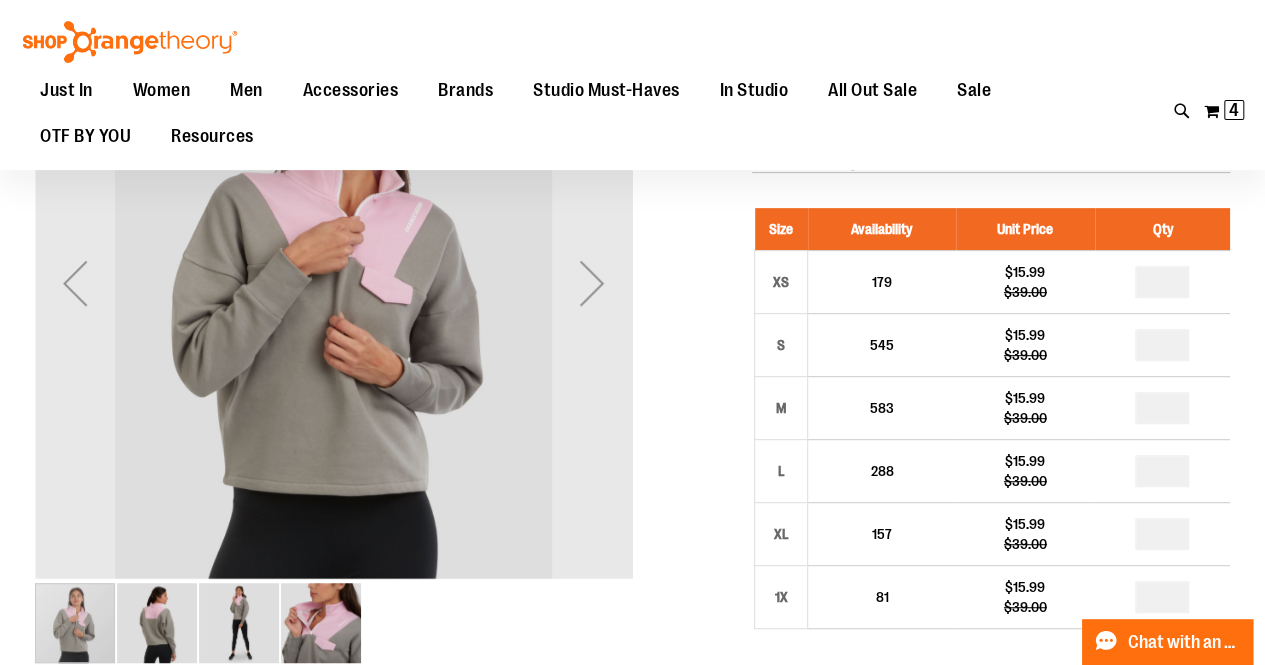 scroll, scrollTop: 296, scrollLeft: 0, axis: vertical 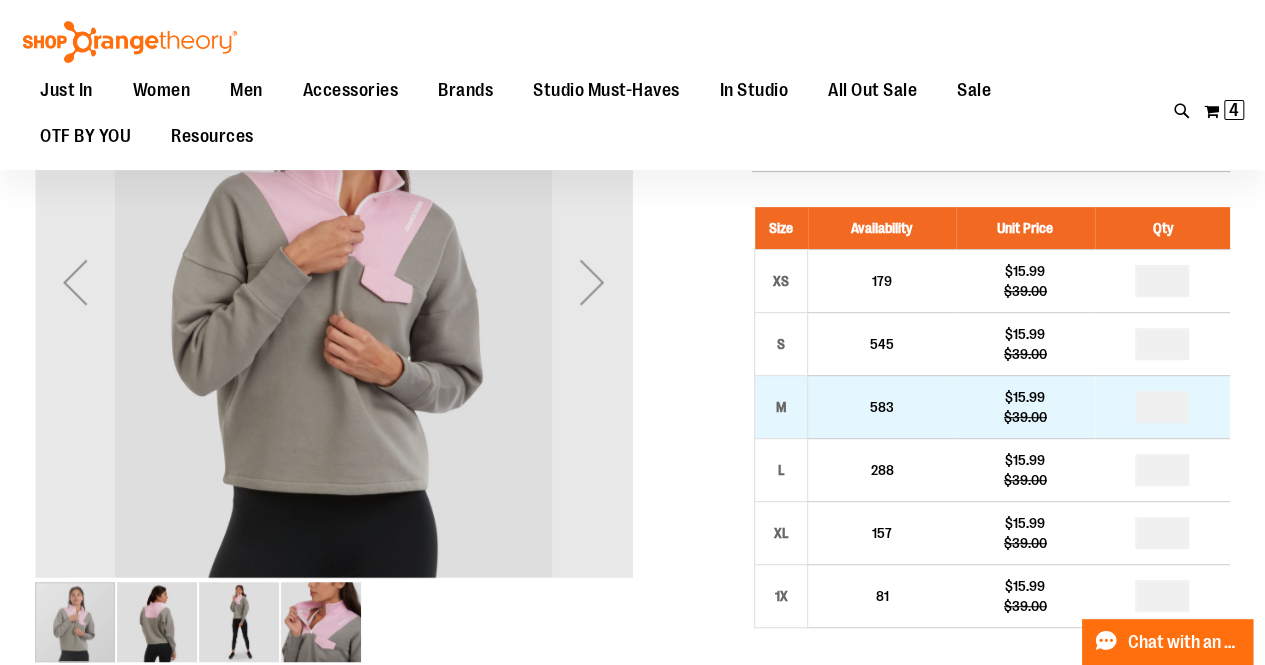 type on "**********" 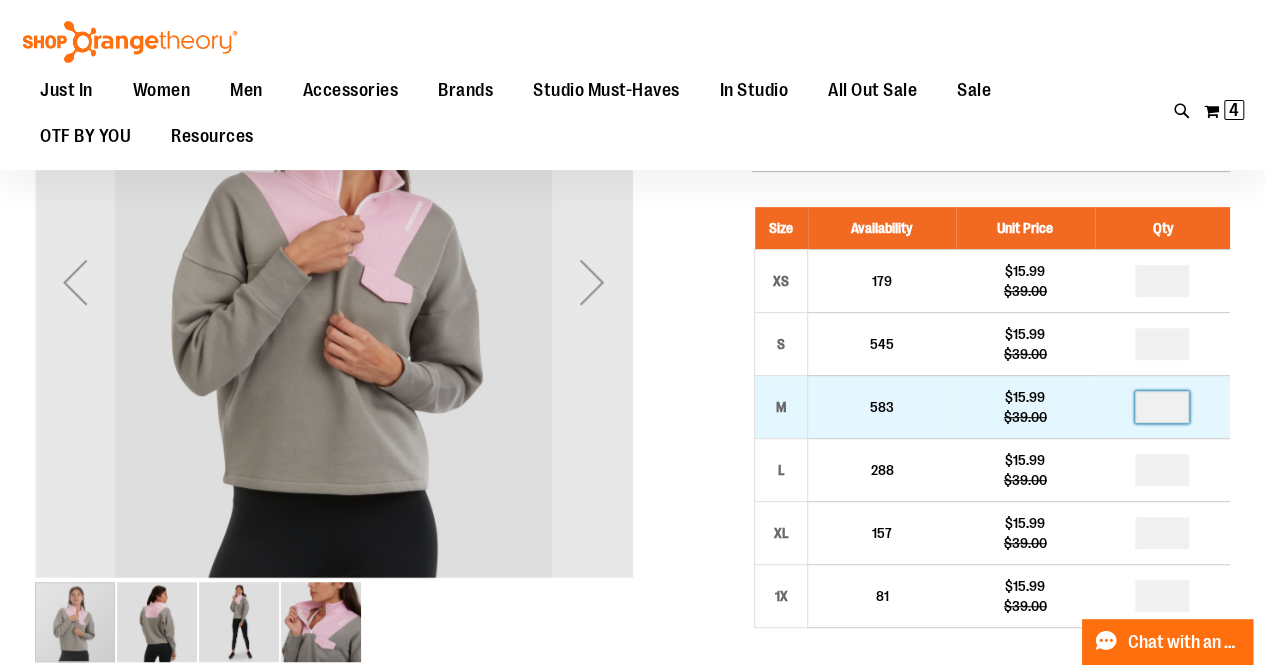 click at bounding box center [1162, 407] 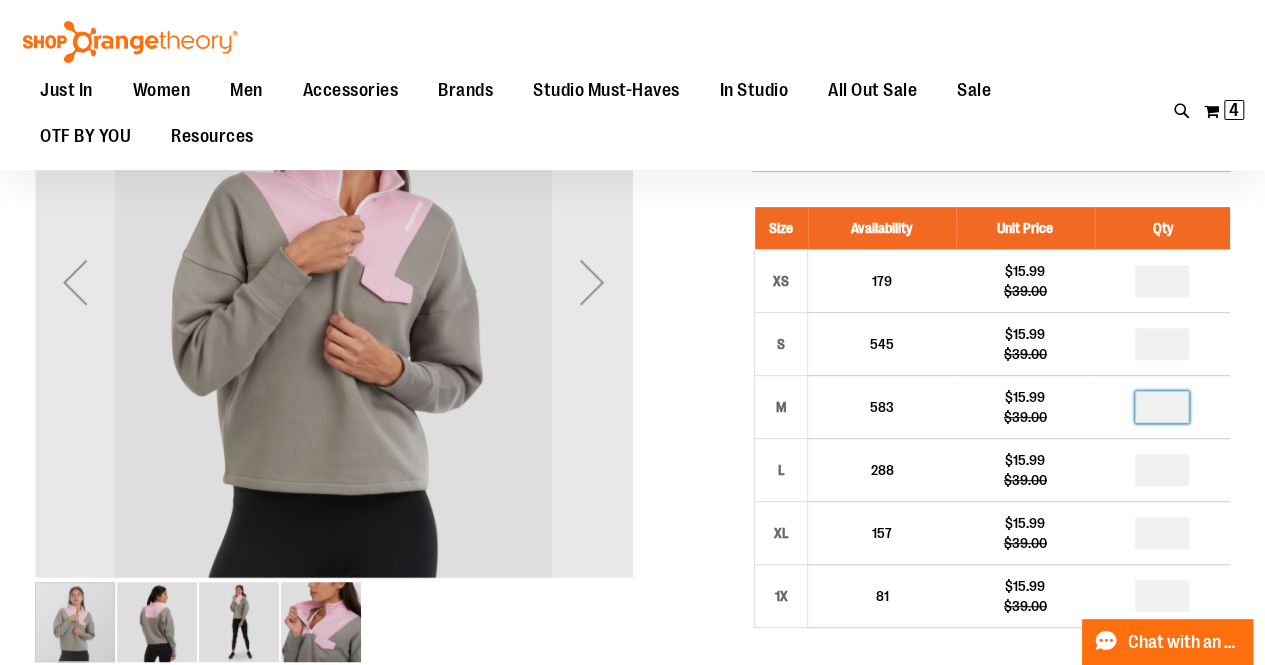 click at bounding box center [632, 603] 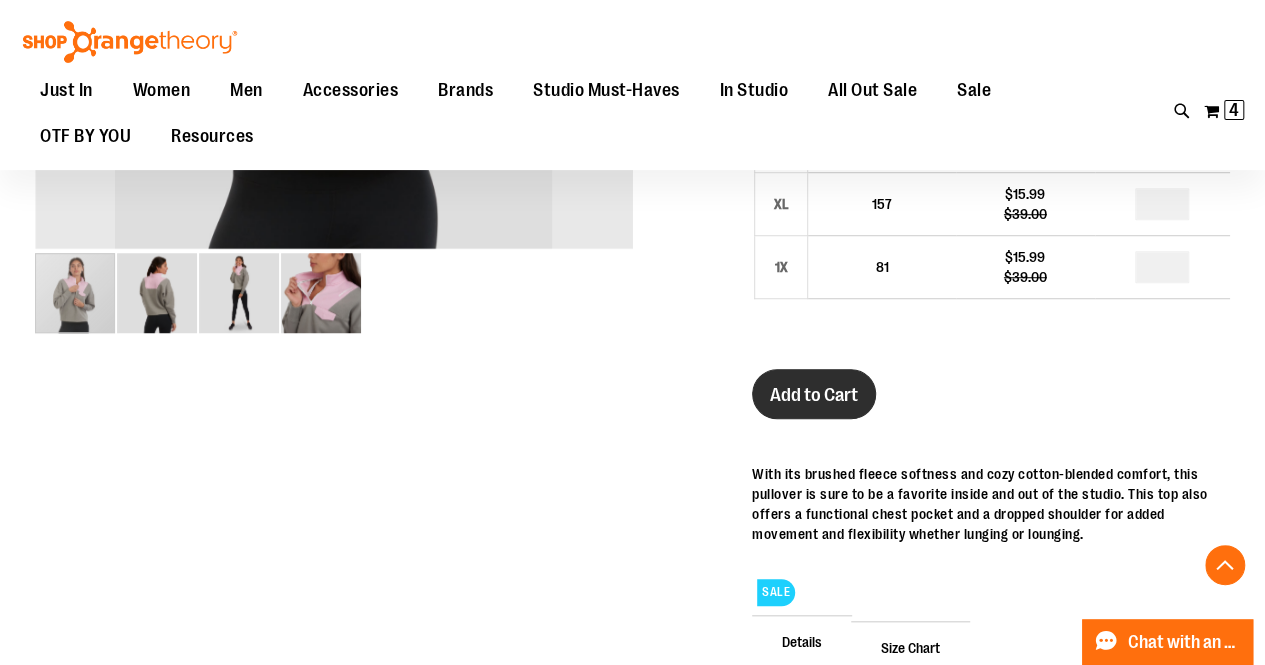 scroll, scrollTop: 626, scrollLeft: 0, axis: vertical 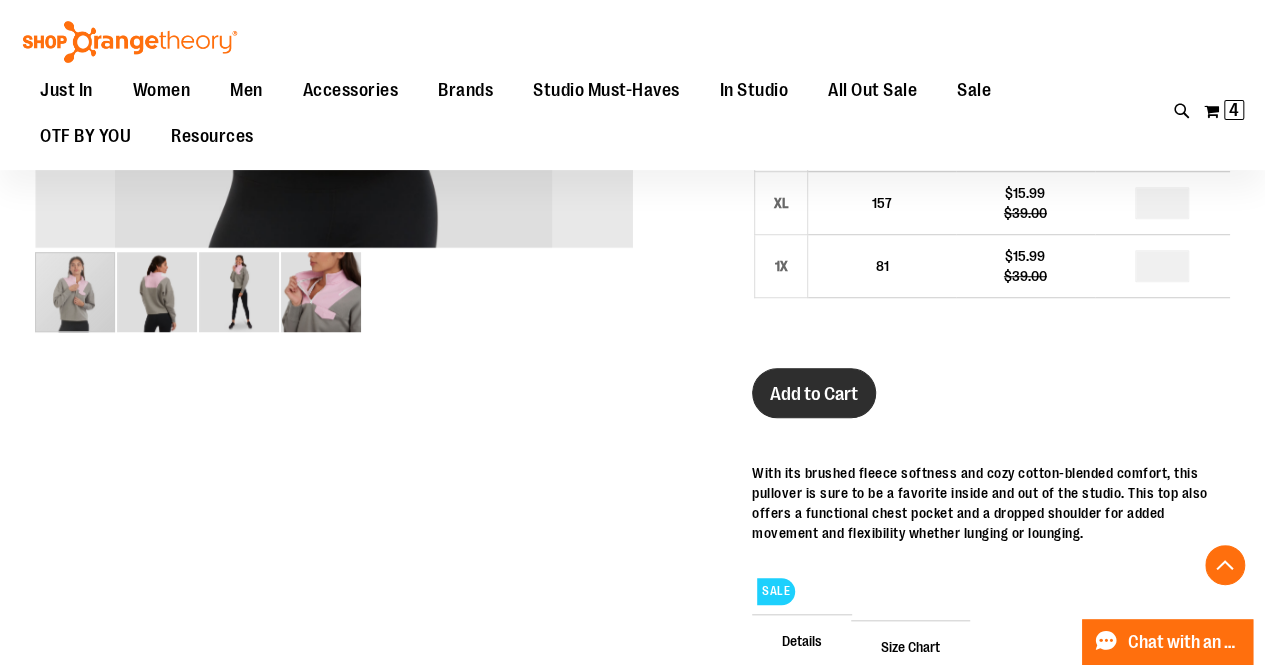 click on "Add to Cart" at bounding box center [814, 393] 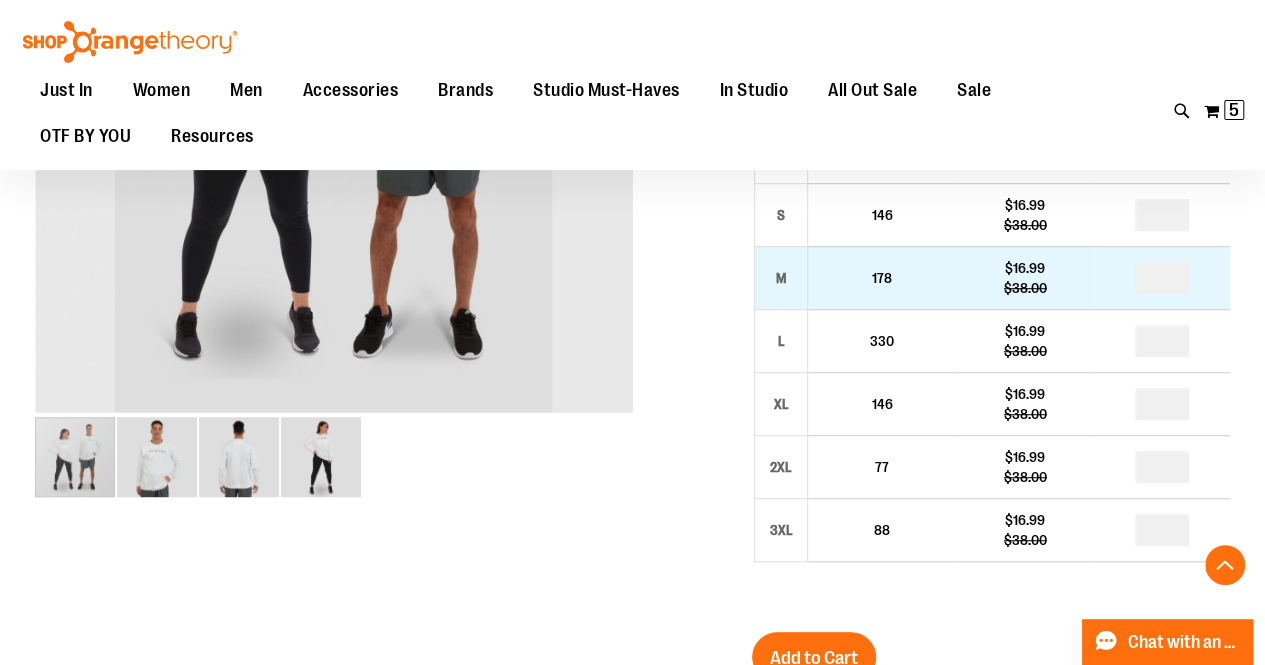 scroll, scrollTop: 462, scrollLeft: 0, axis: vertical 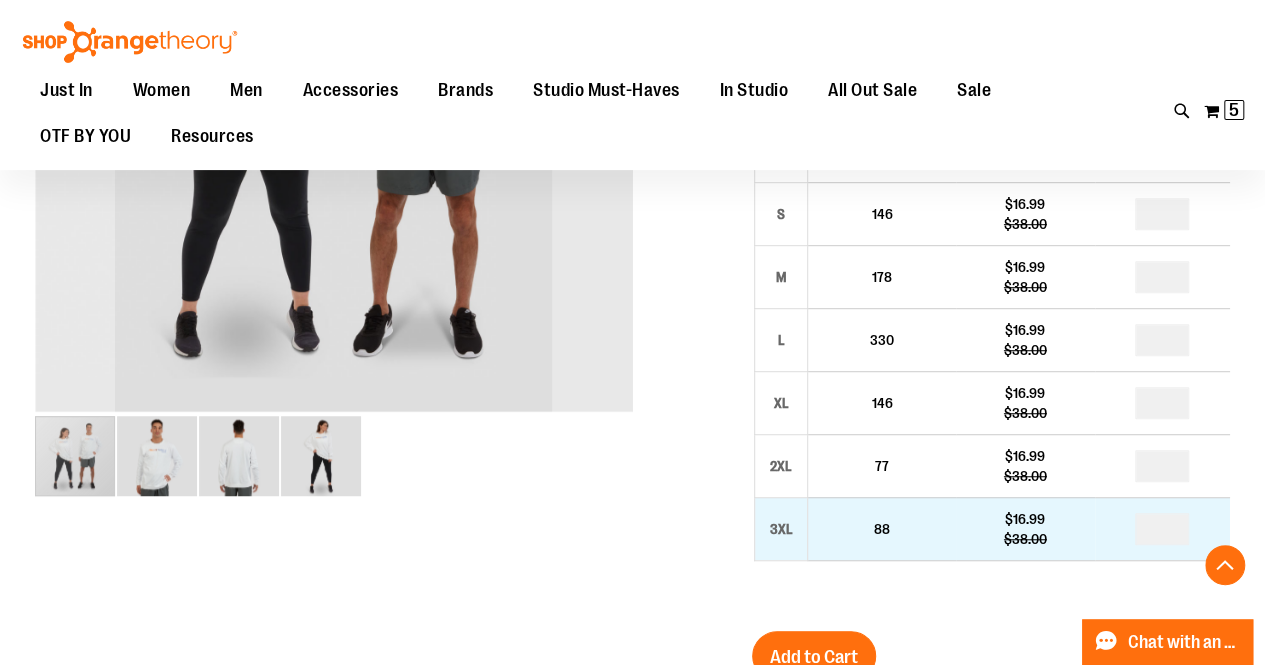 type on "**********" 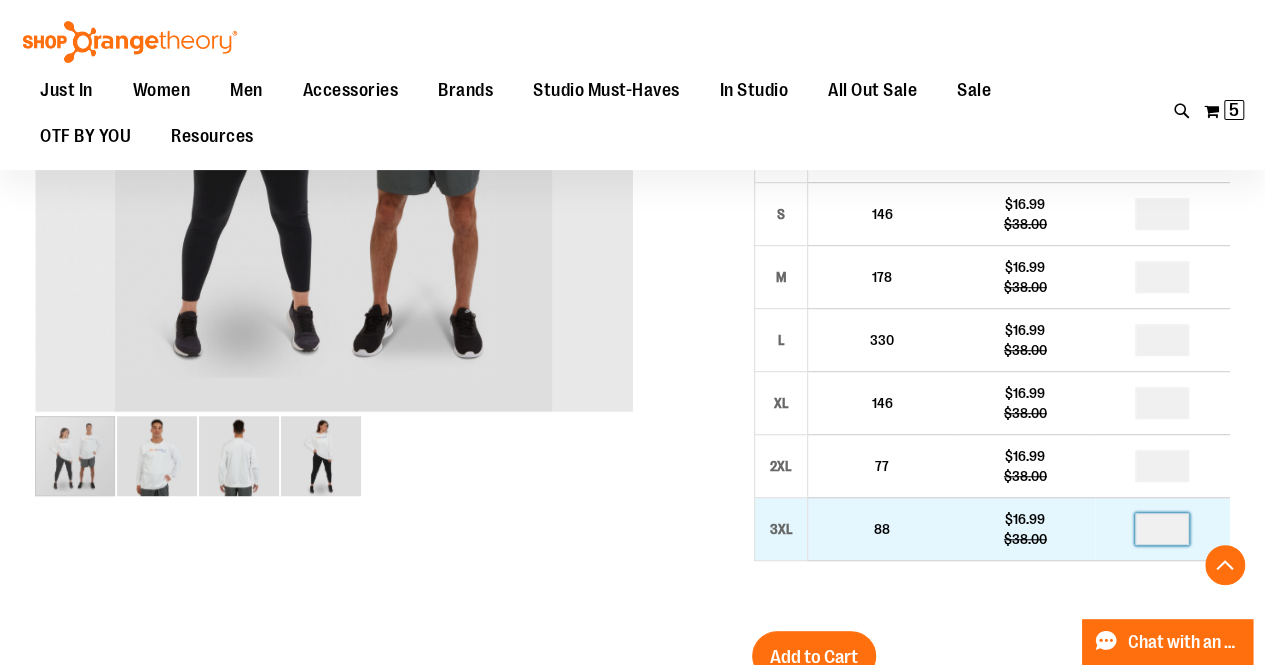 click at bounding box center (1162, 529) 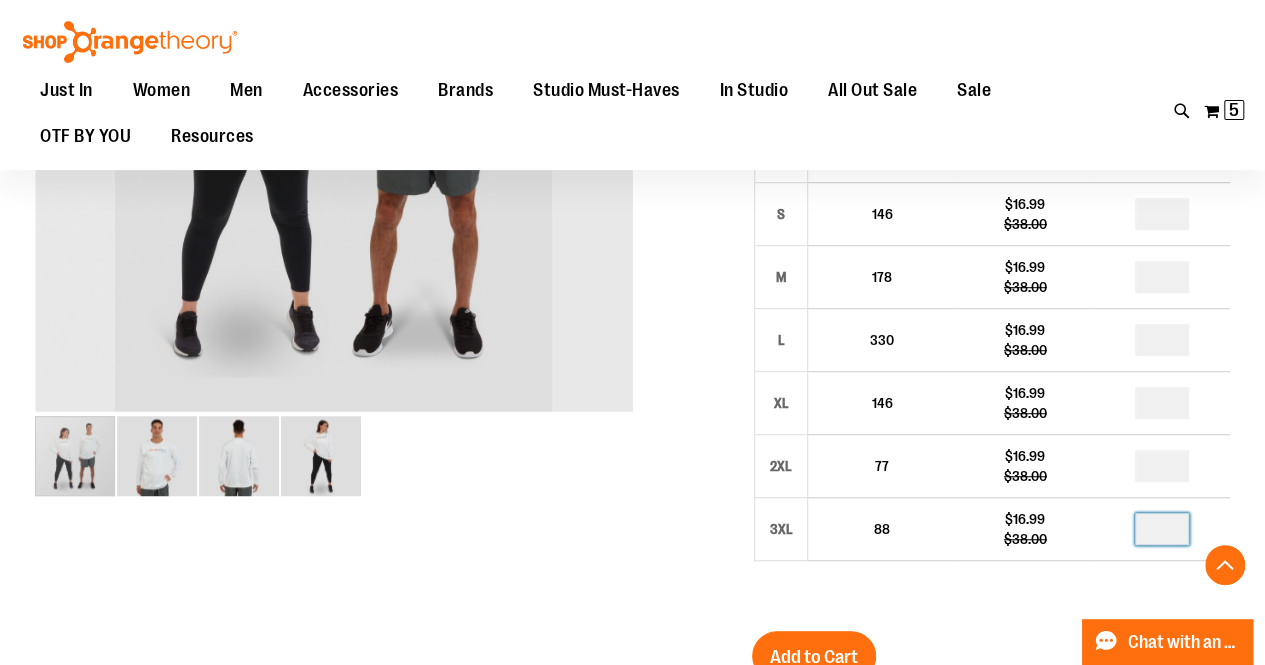 click on "Size
Availability
Unit Price
Qty
XS
77
$16.99
$38.00
*
S
146
* M" at bounding box center [991, 334] 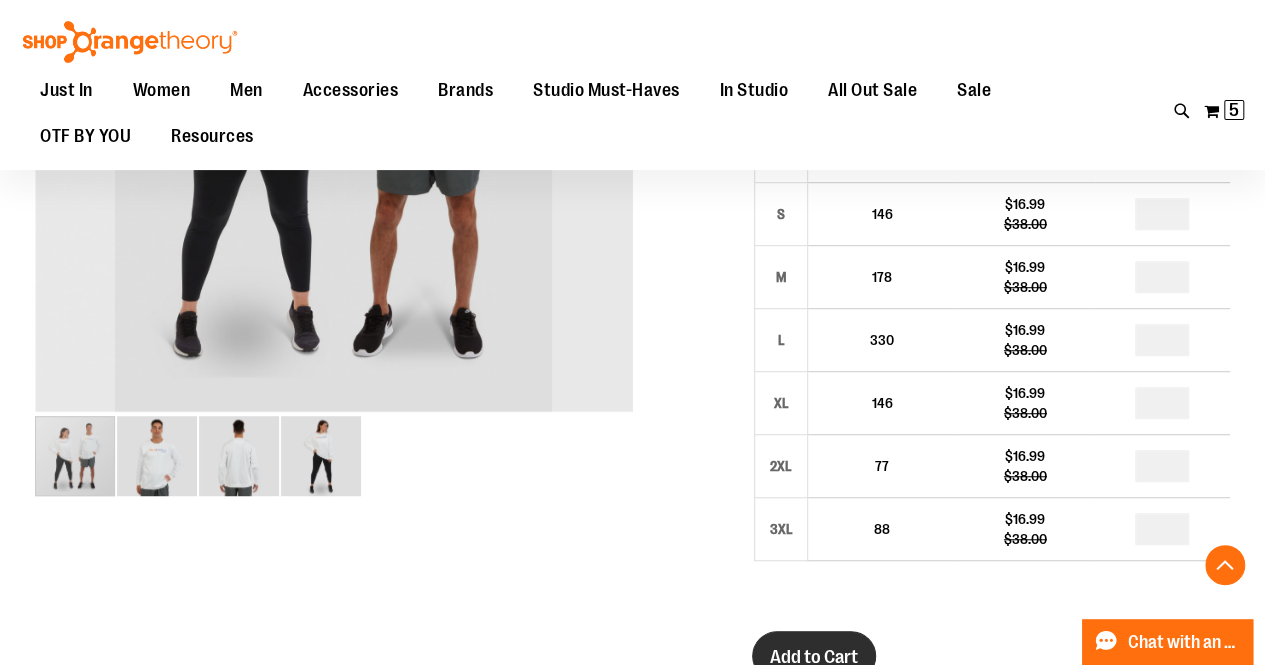 click on "Add to Cart" at bounding box center (814, 656) 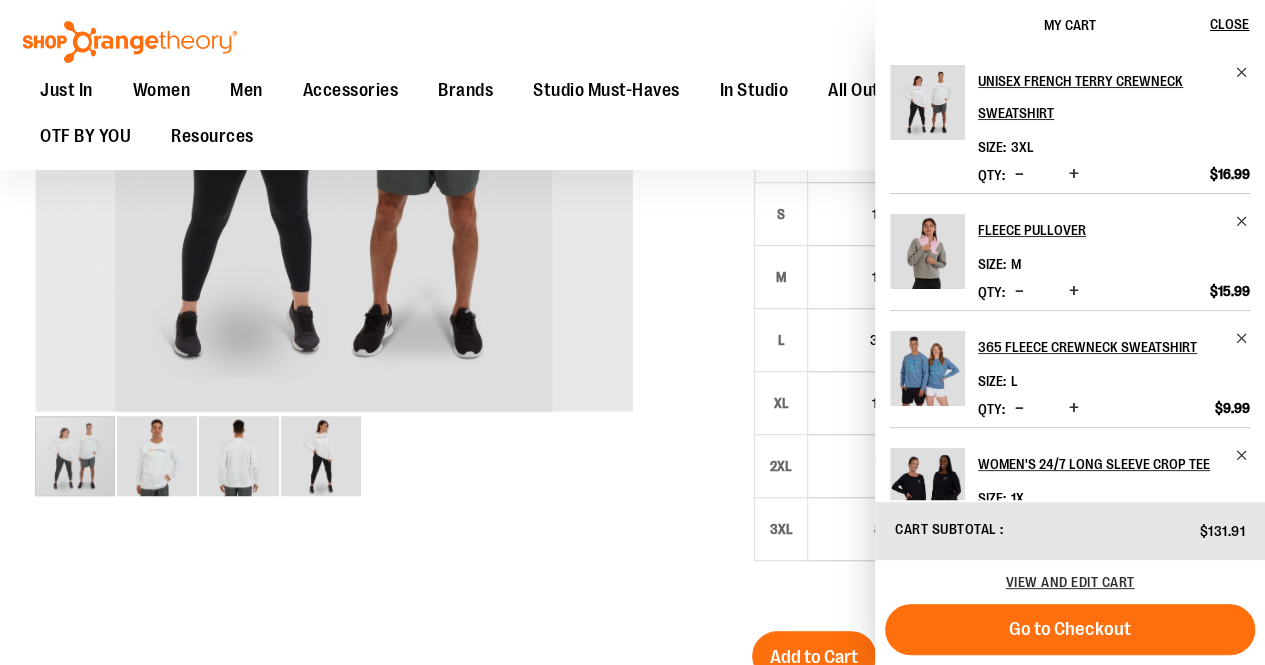 scroll, scrollTop: 476, scrollLeft: 0, axis: vertical 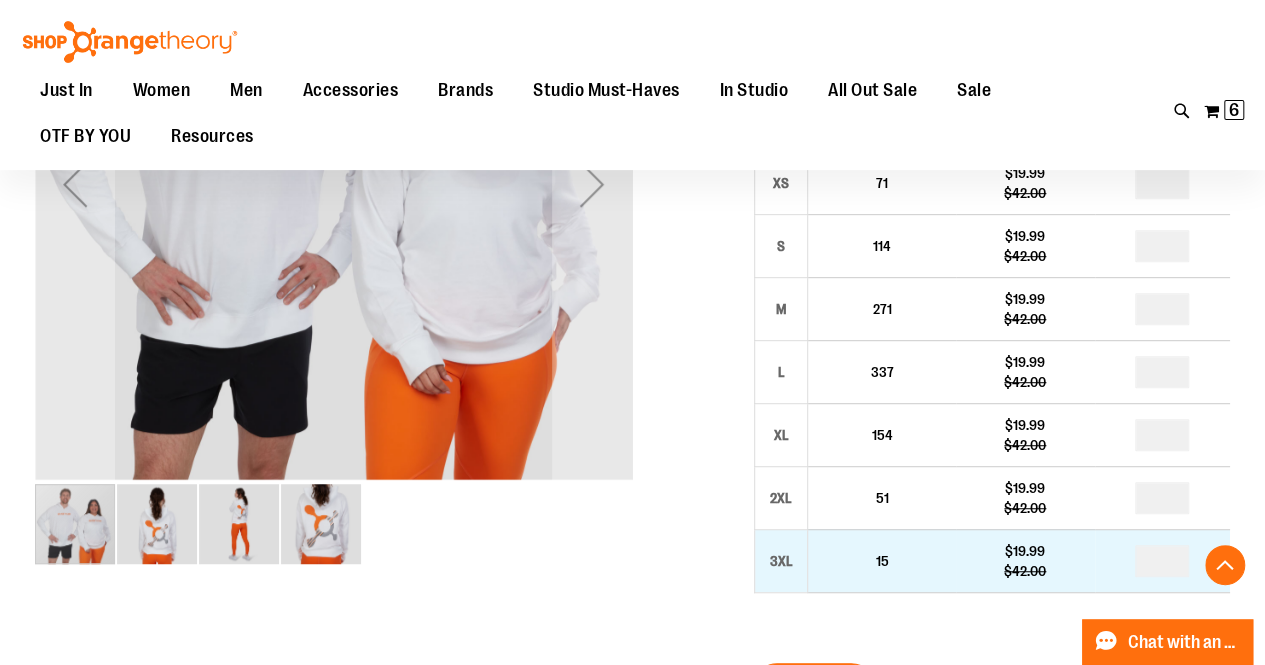 type on "**********" 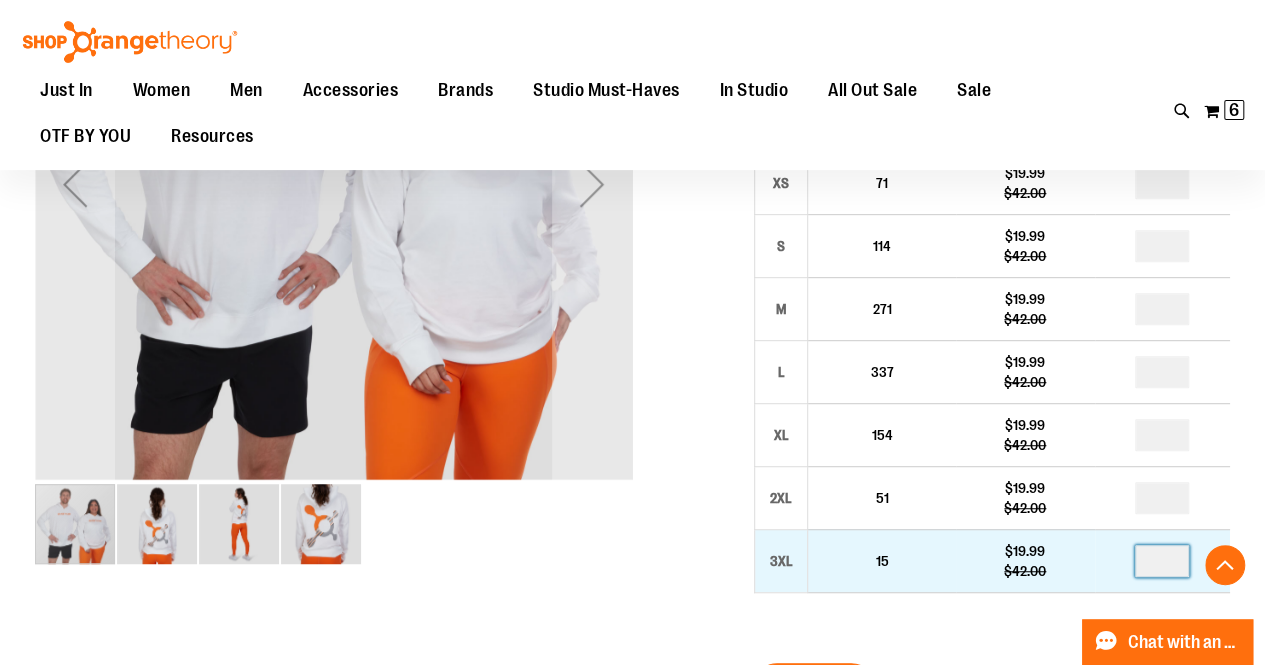 click at bounding box center [1162, 561] 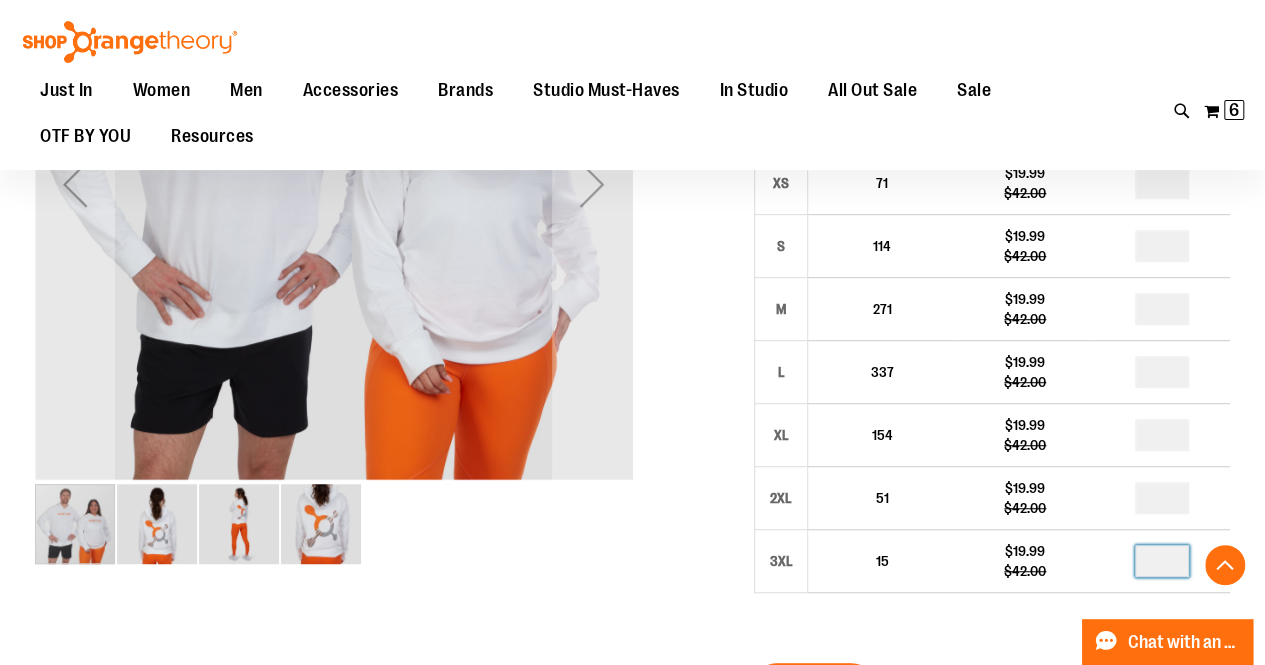click on "Size
Availability
Unit Price
Qty
XS
71
$19.99
$42.00
*
S
114
* M" at bounding box center (991, 366) 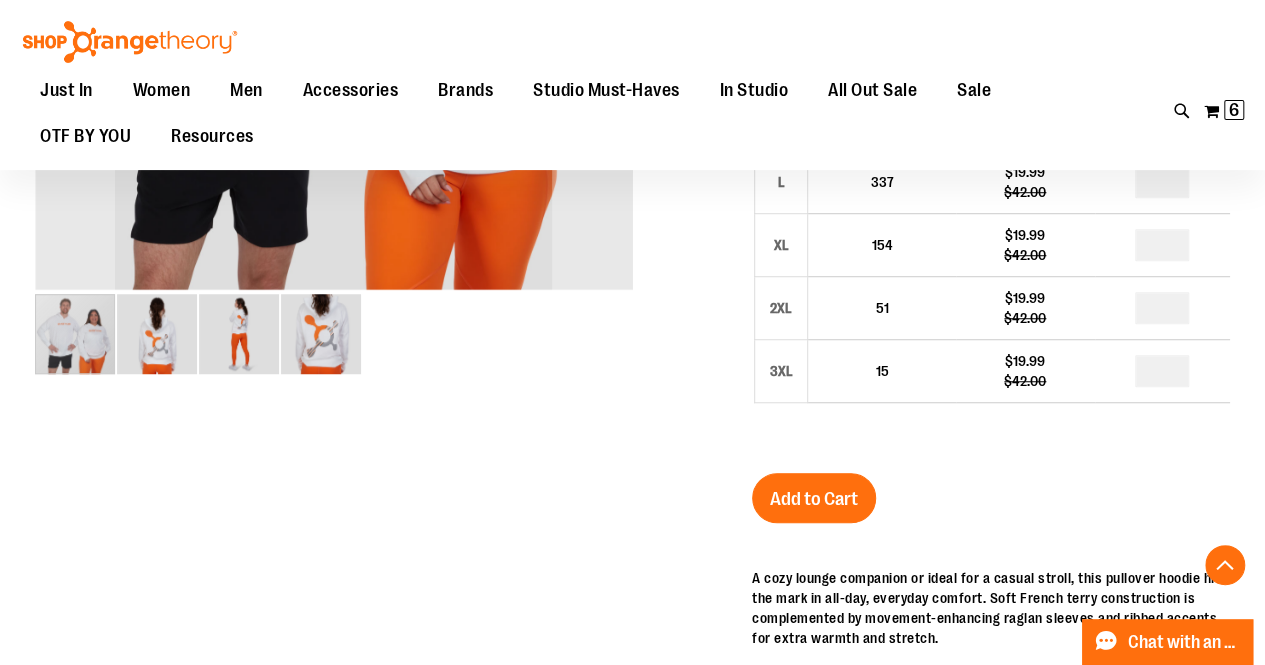 scroll, scrollTop: 586, scrollLeft: 0, axis: vertical 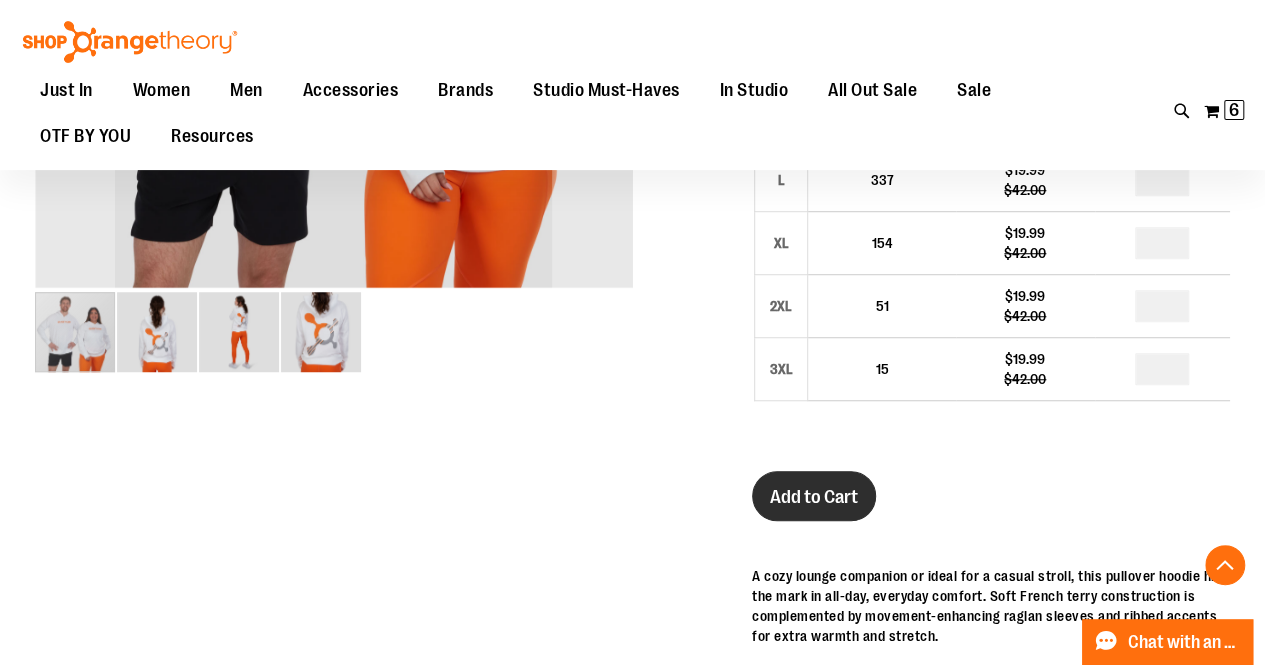 click on "Add to Cart" at bounding box center (814, 496) 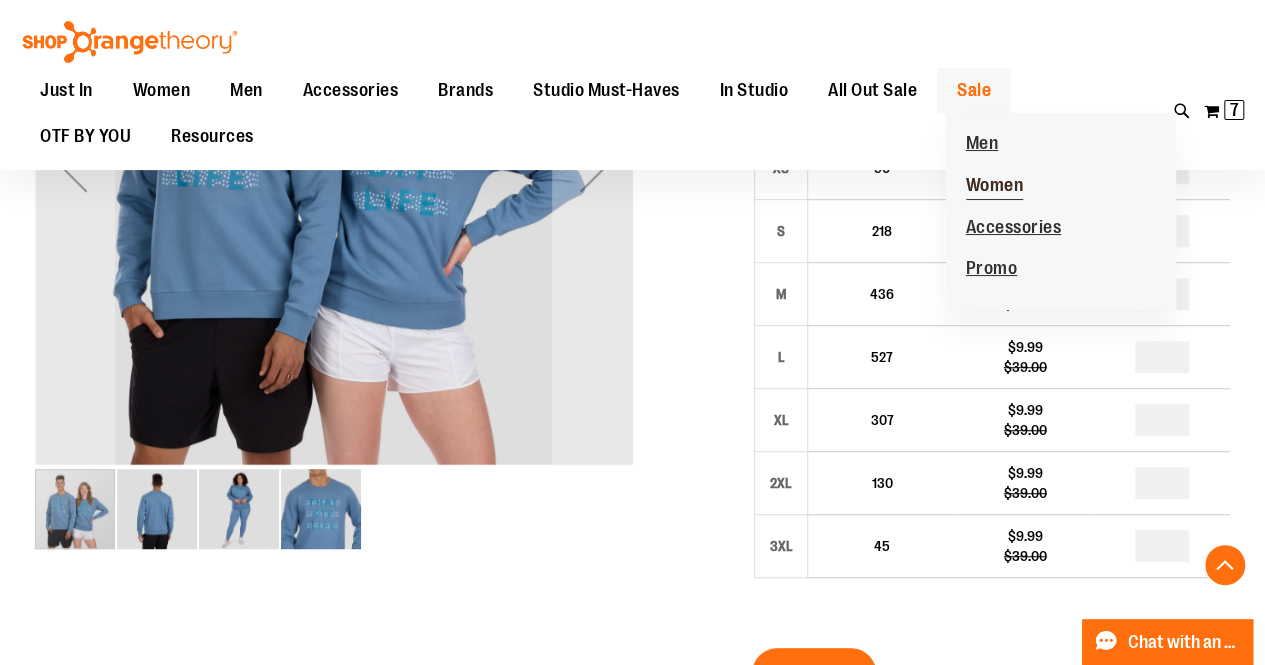 scroll, scrollTop: 410, scrollLeft: 0, axis: vertical 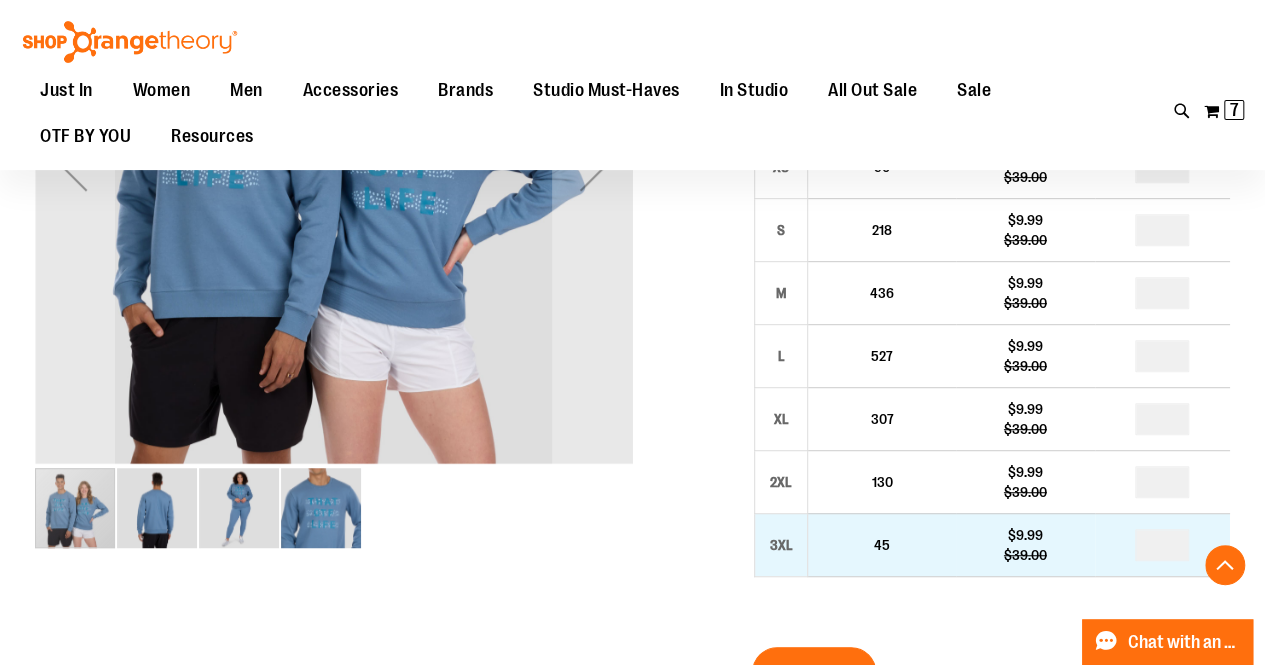 type on "**********" 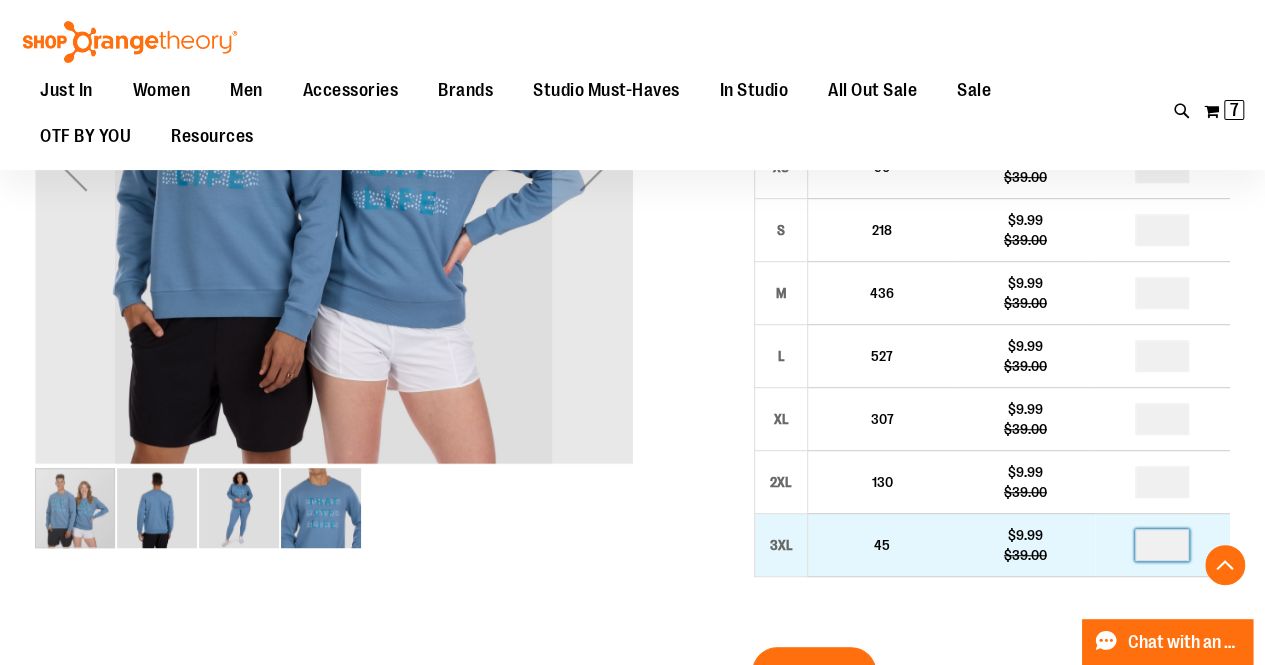 click at bounding box center (1162, 545) 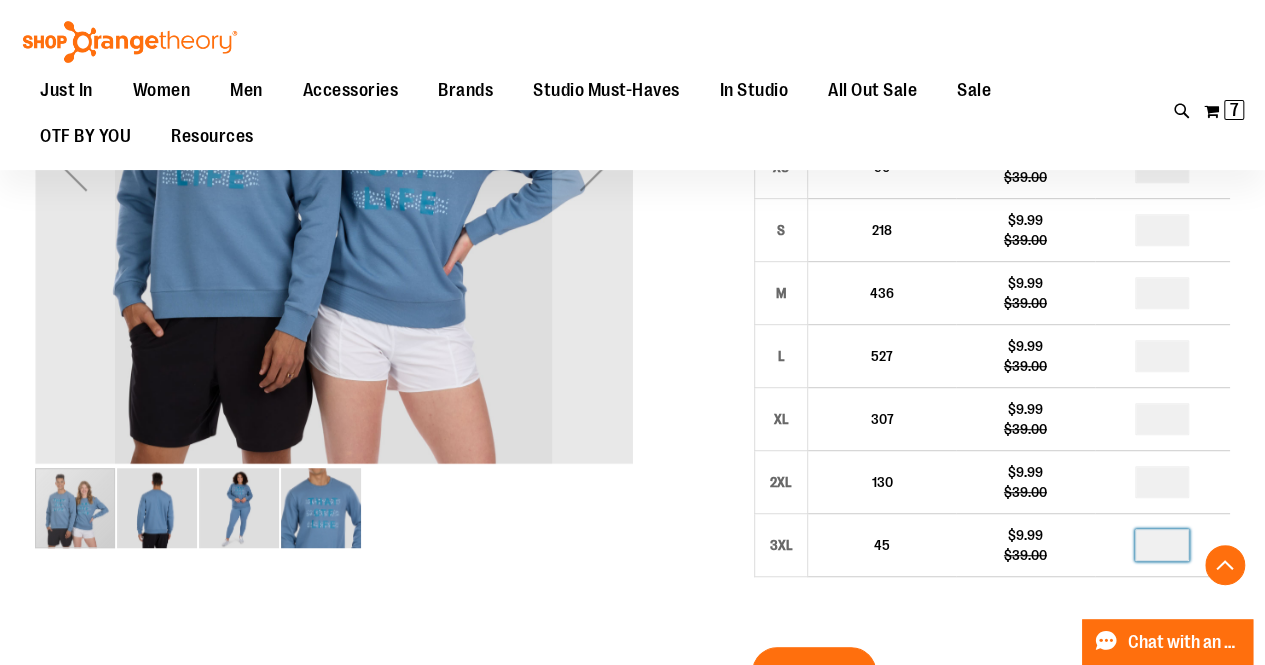 click on "Size
Availability
Unit Price
Qty
XS
90
$9.99
$39.00
*
S
218
$9.99" at bounding box center [991, 350] 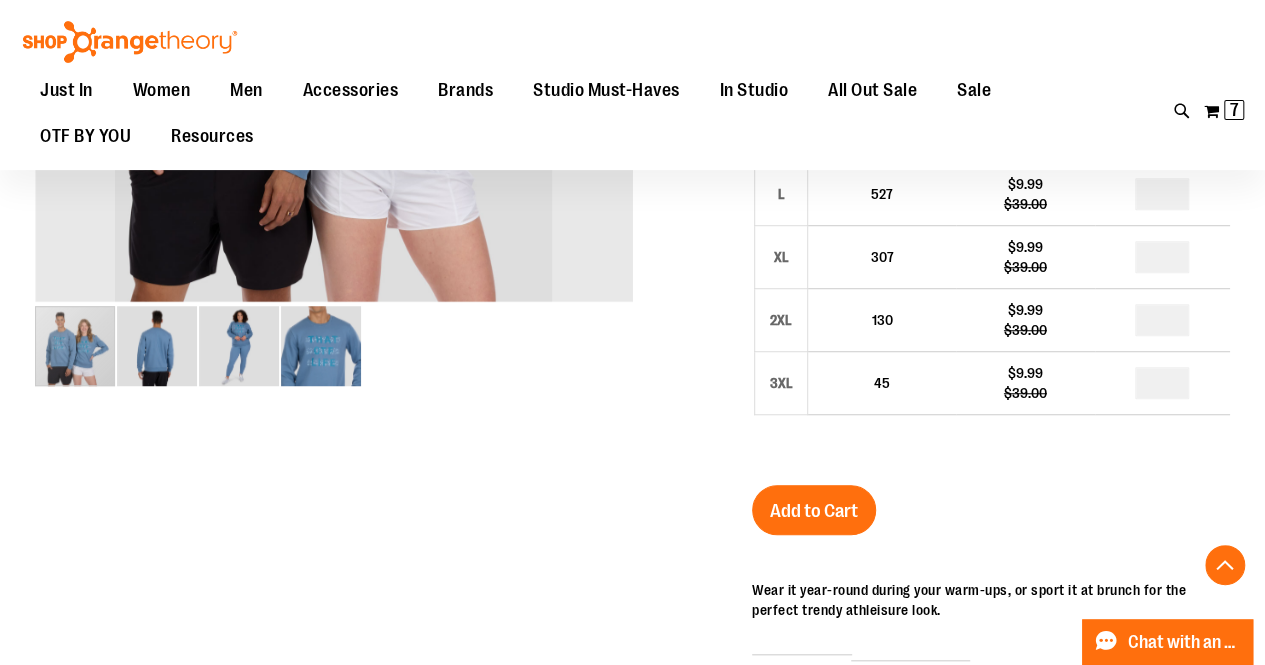 scroll, scrollTop: 580, scrollLeft: 0, axis: vertical 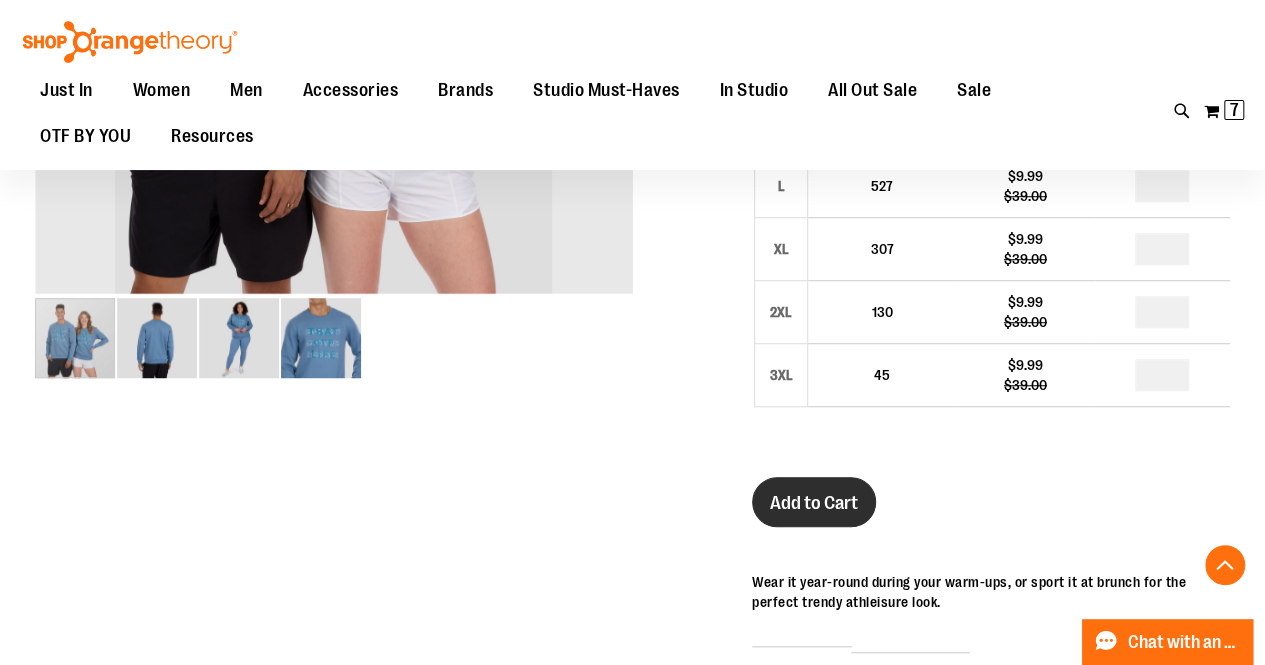 click on "Add to Cart" at bounding box center [814, 503] 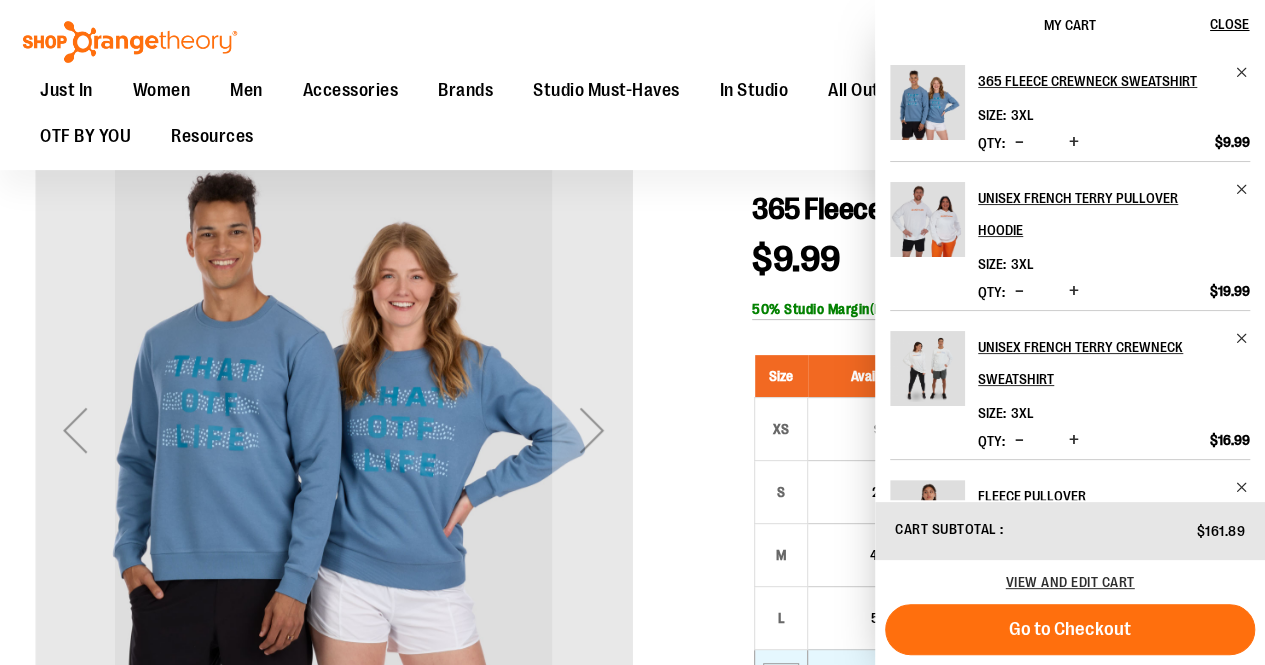 scroll, scrollTop: 0, scrollLeft: 0, axis: both 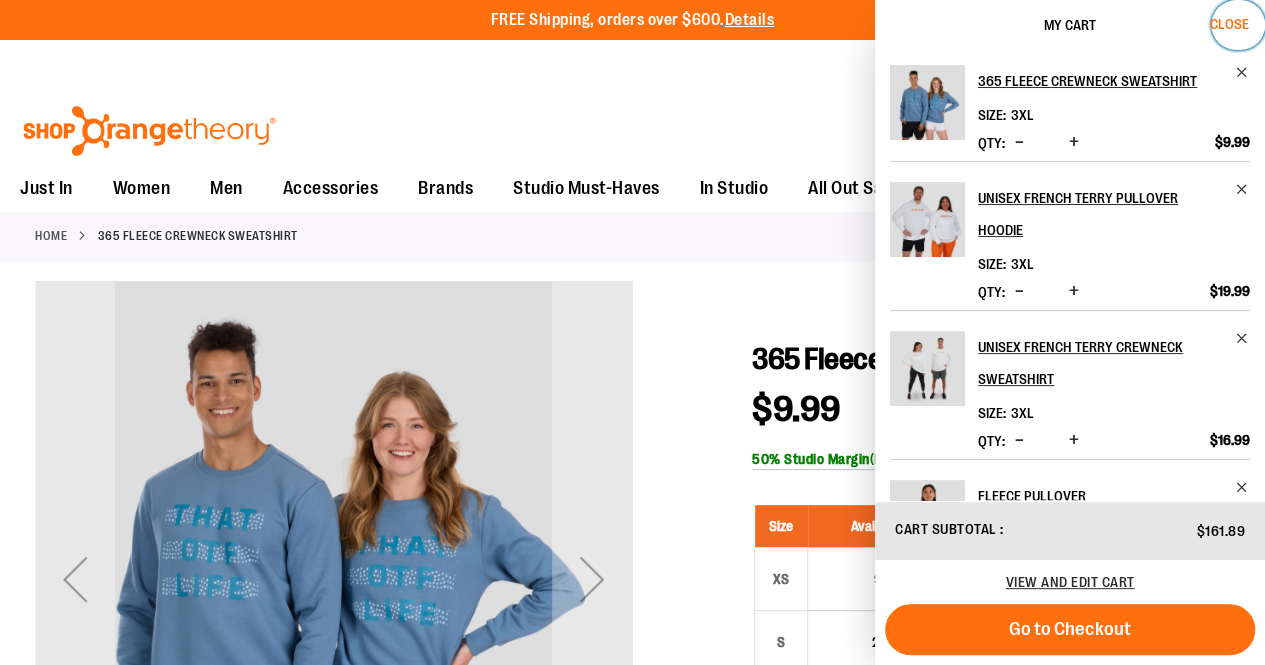 click on "Close" at bounding box center [1229, 24] 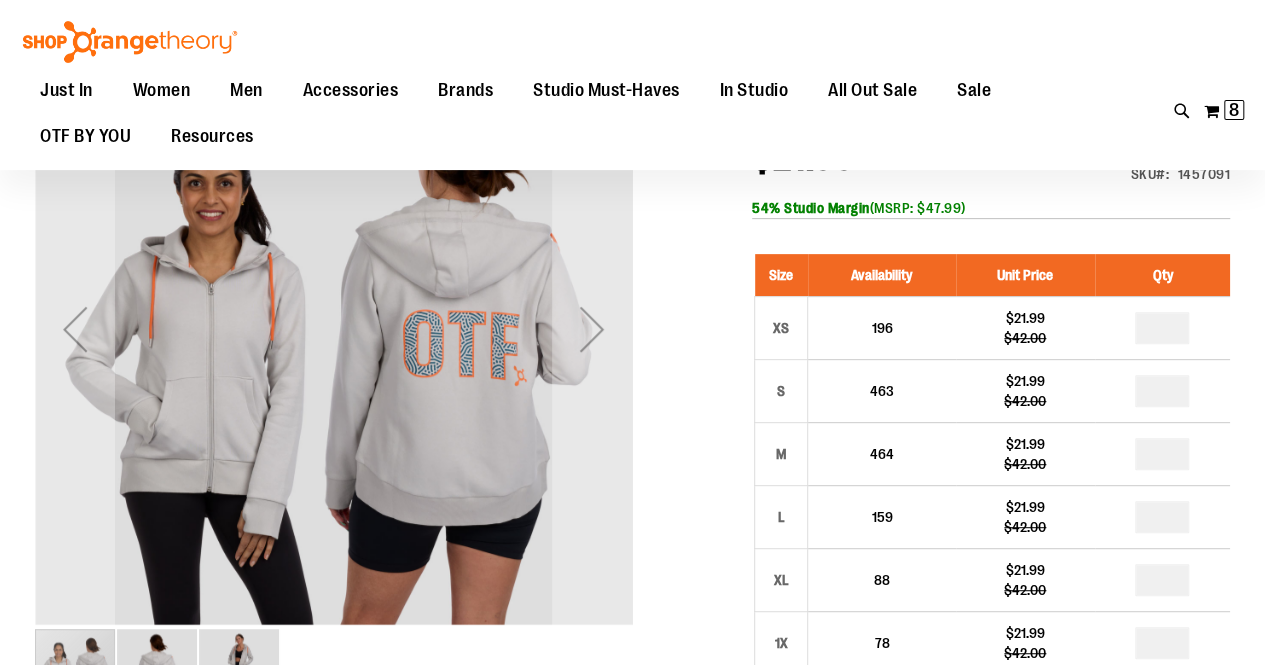 scroll, scrollTop: 250, scrollLeft: 0, axis: vertical 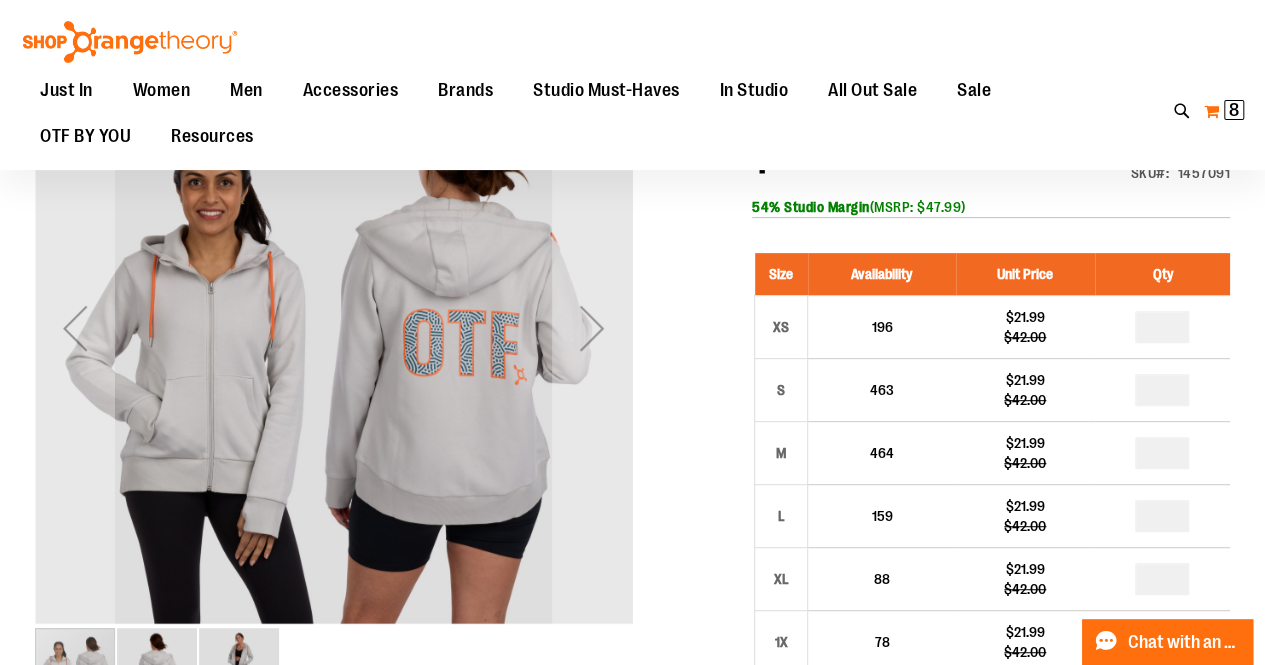 type on "**********" 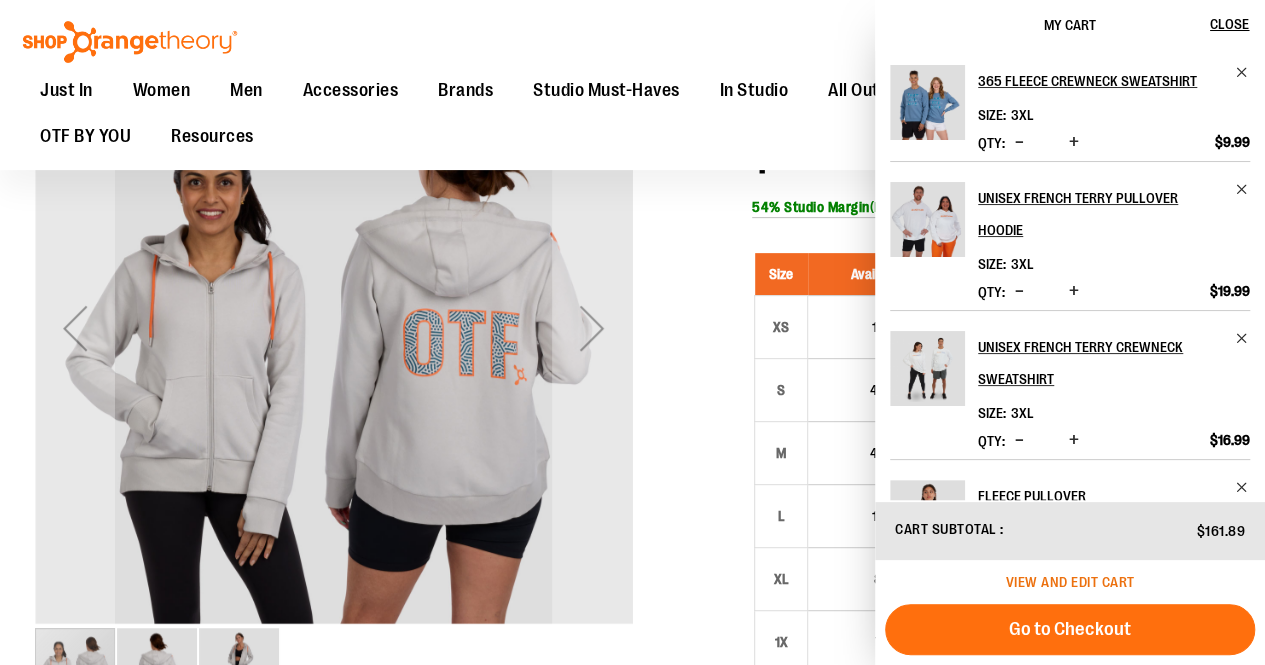 click on "View and edit cart" at bounding box center (1070, 582) 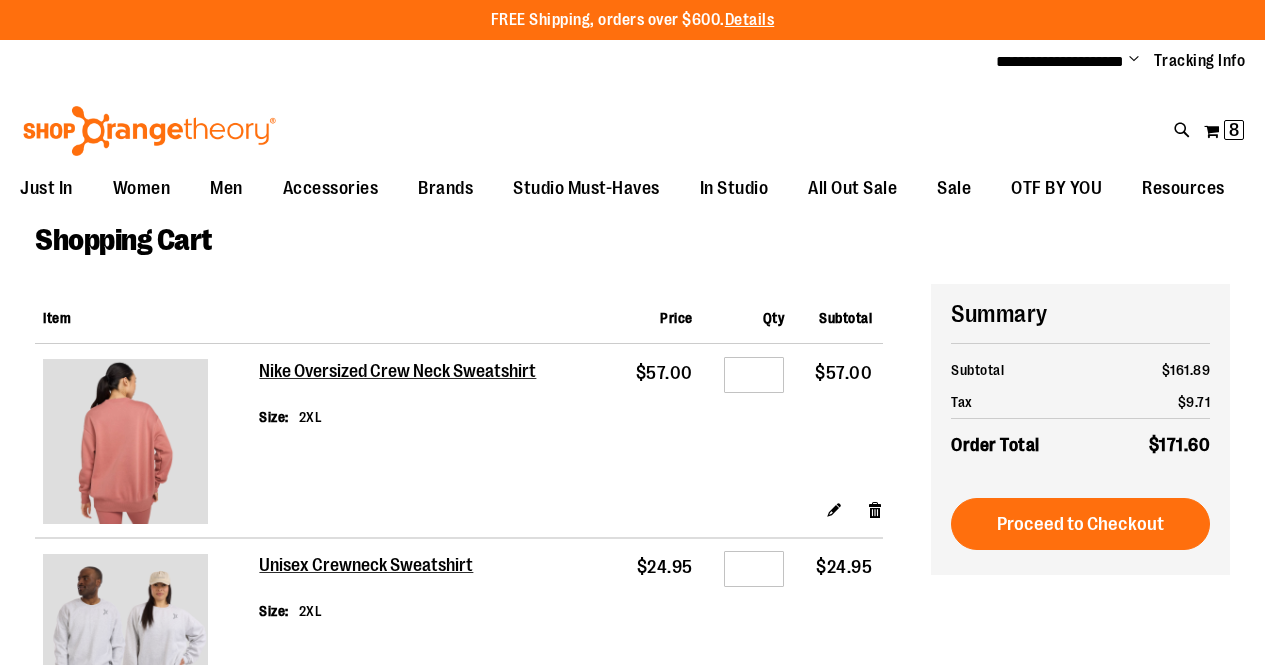 scroll, scrollTop: 0, scrollLeft: 0, axis: both 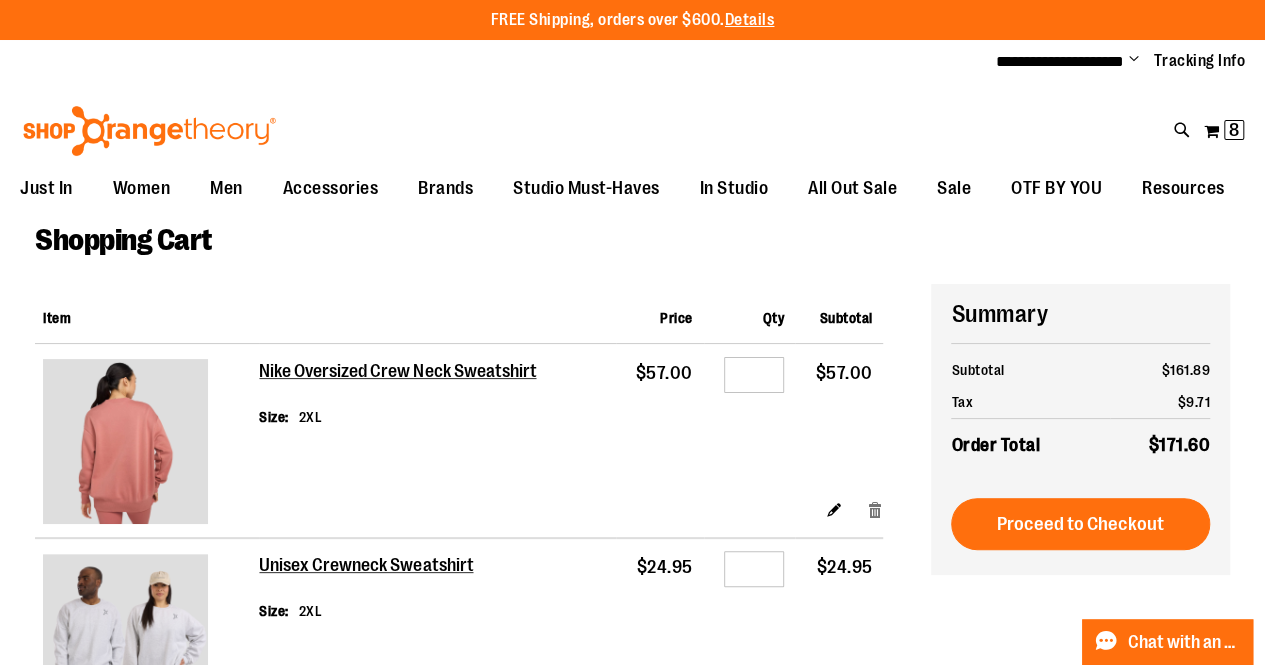 type on "**********" 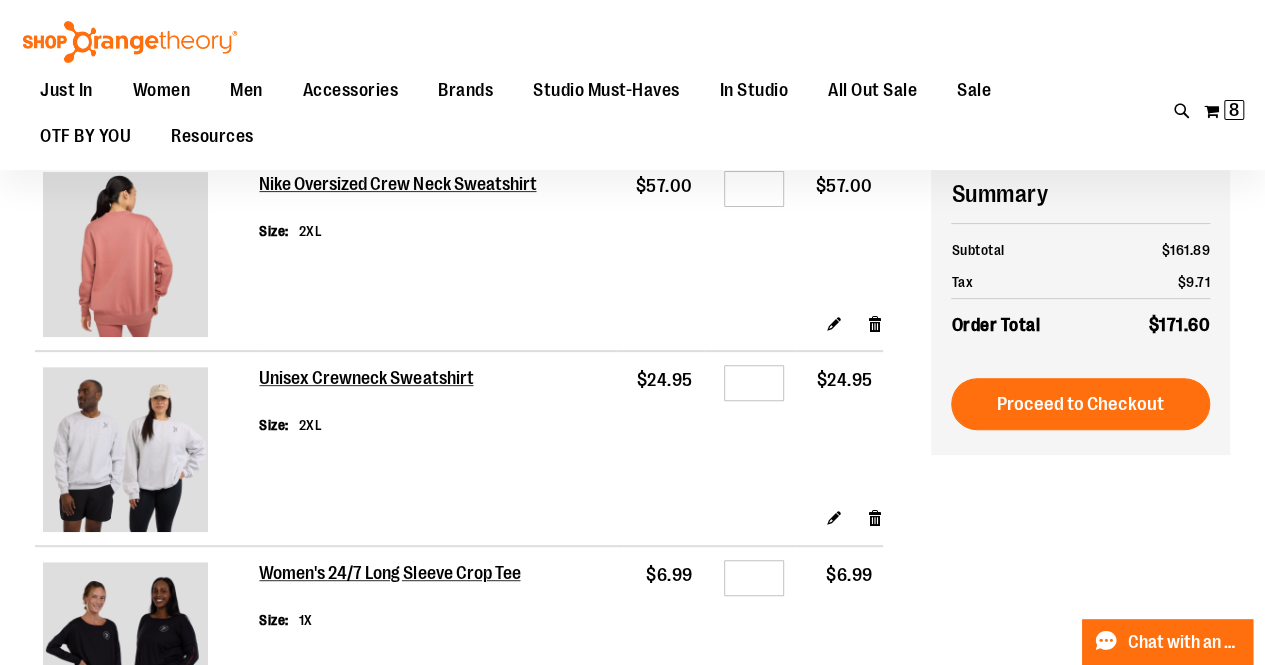 scroll, scrollTop: 186, scrollLeft: 0, axis: vertical 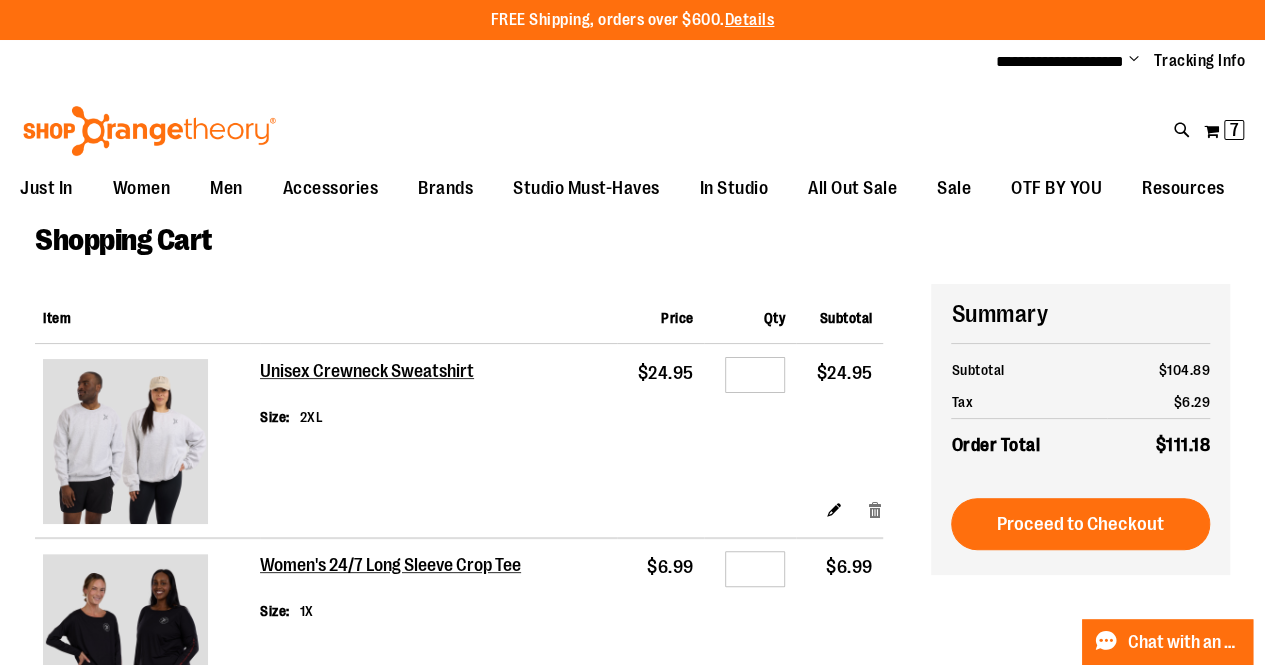 type on "**********" 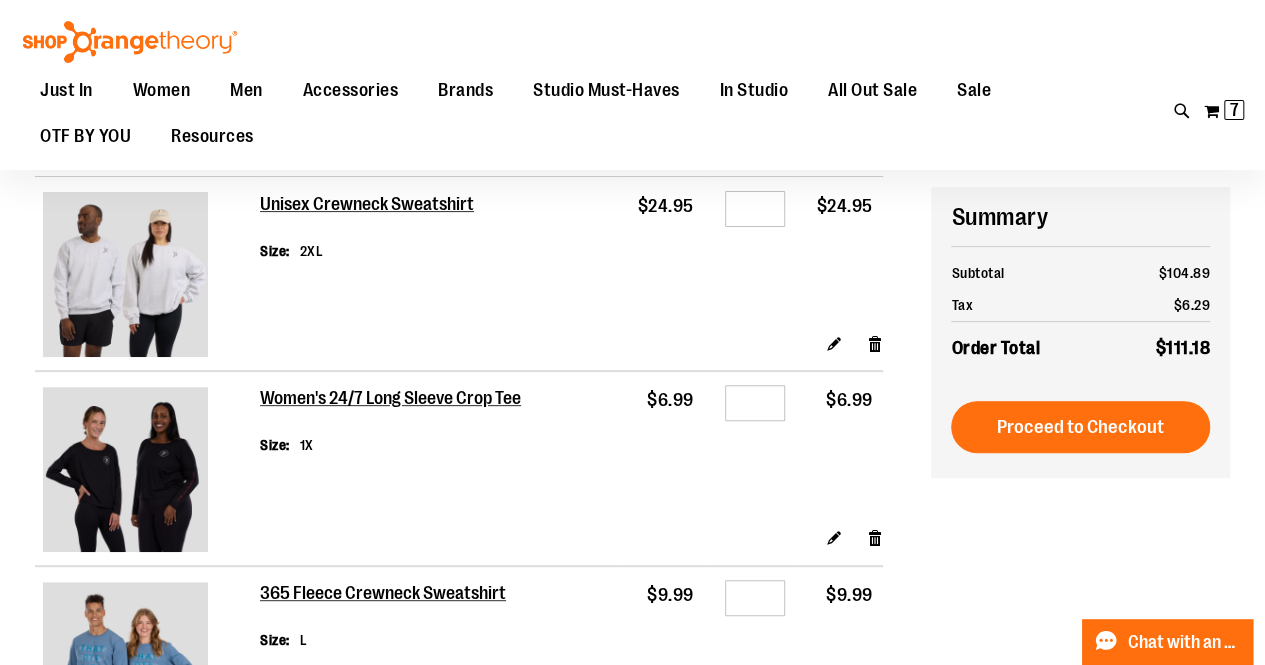 scroll, scrollTop: 164, scrollLeft: 0, axis: vertical 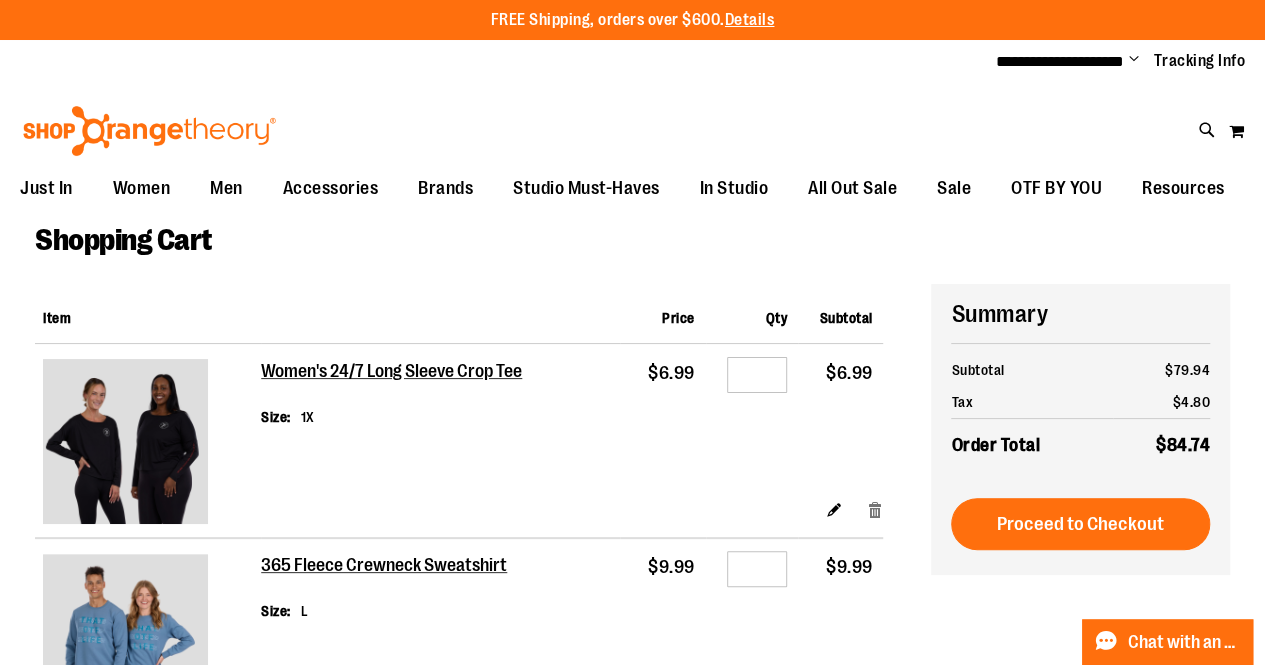 type on "**********" 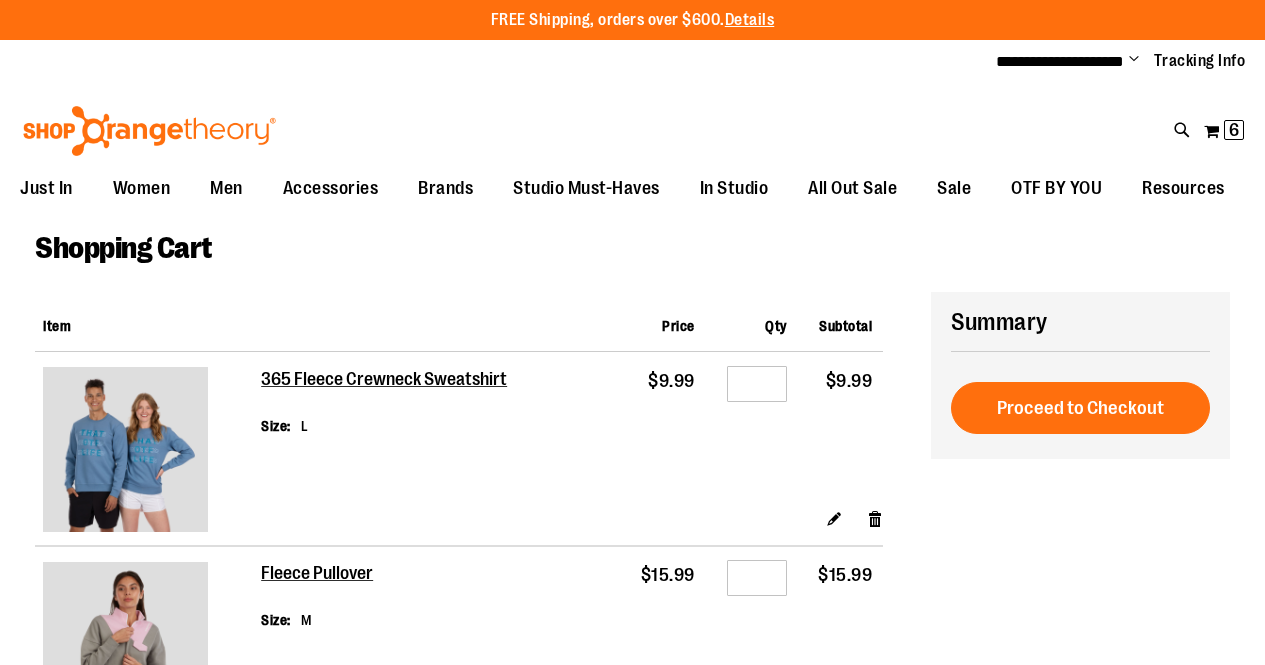 scroll, scrollTop: 0, scrollLeft: 0, axis: both 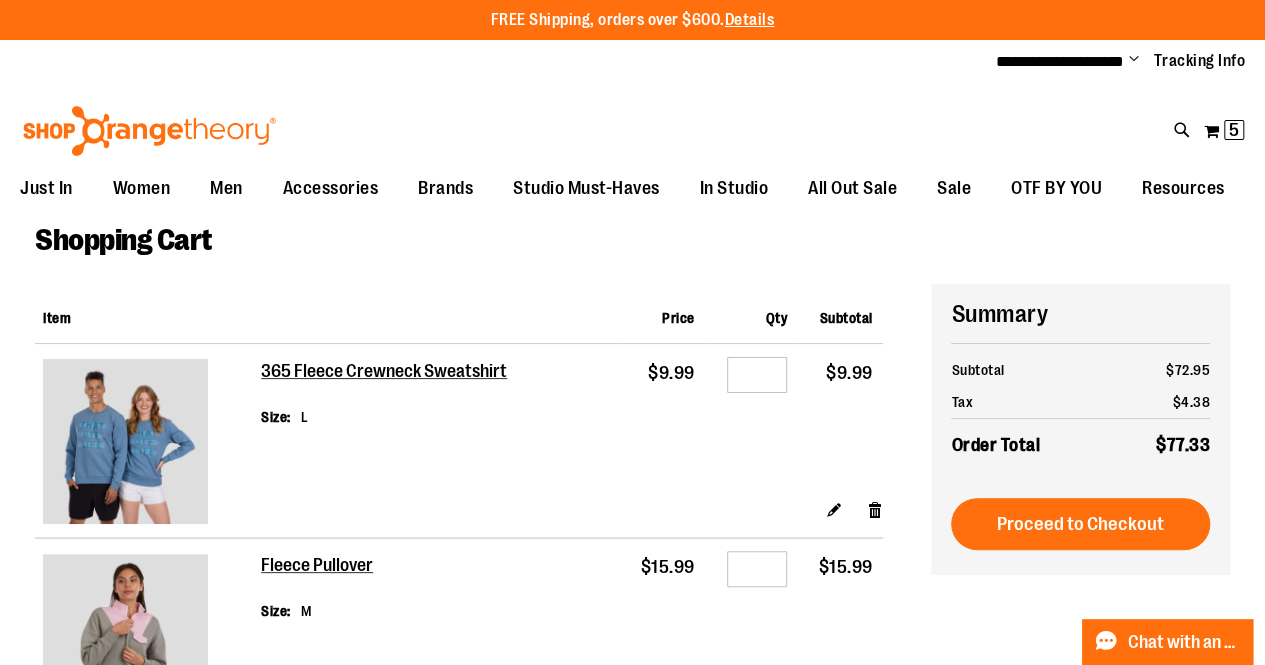 type on "**********" 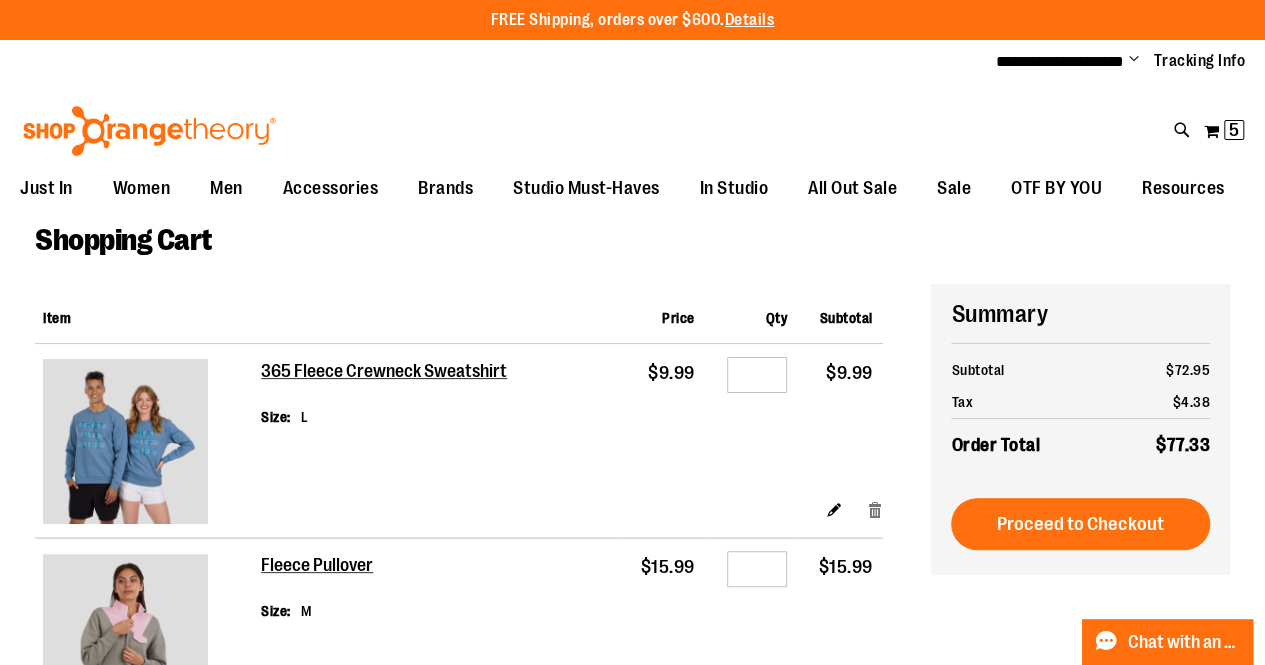 drag, startPoint x: 0, startPoint y: 0, endPoint x: 874, endPoint y: 509, distance: 1011.4134 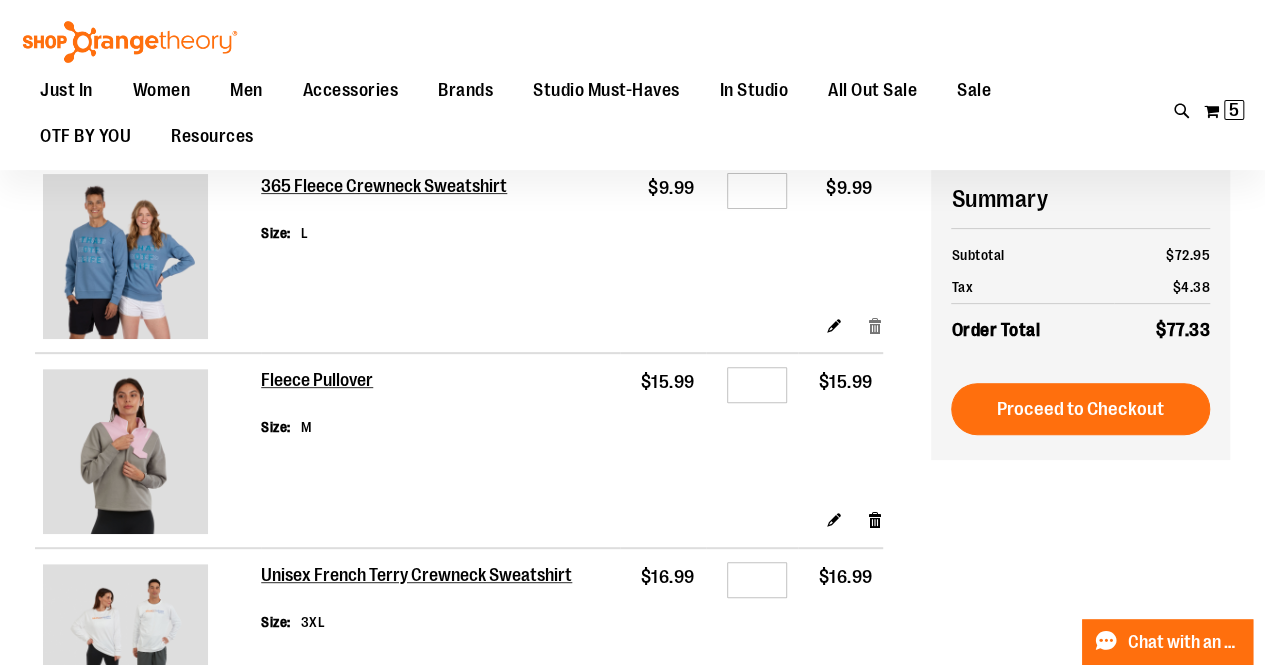 scroll, scrollTop: 184, scrollLeft: 0, axis: vertical 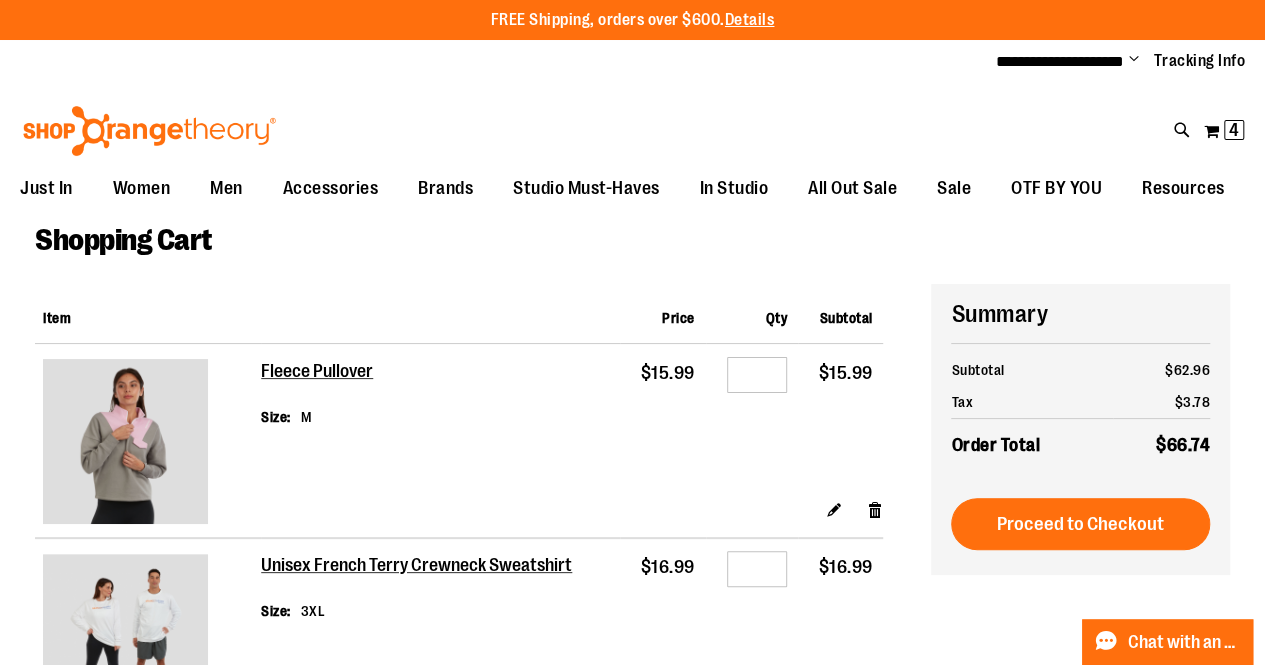 type on "**********" 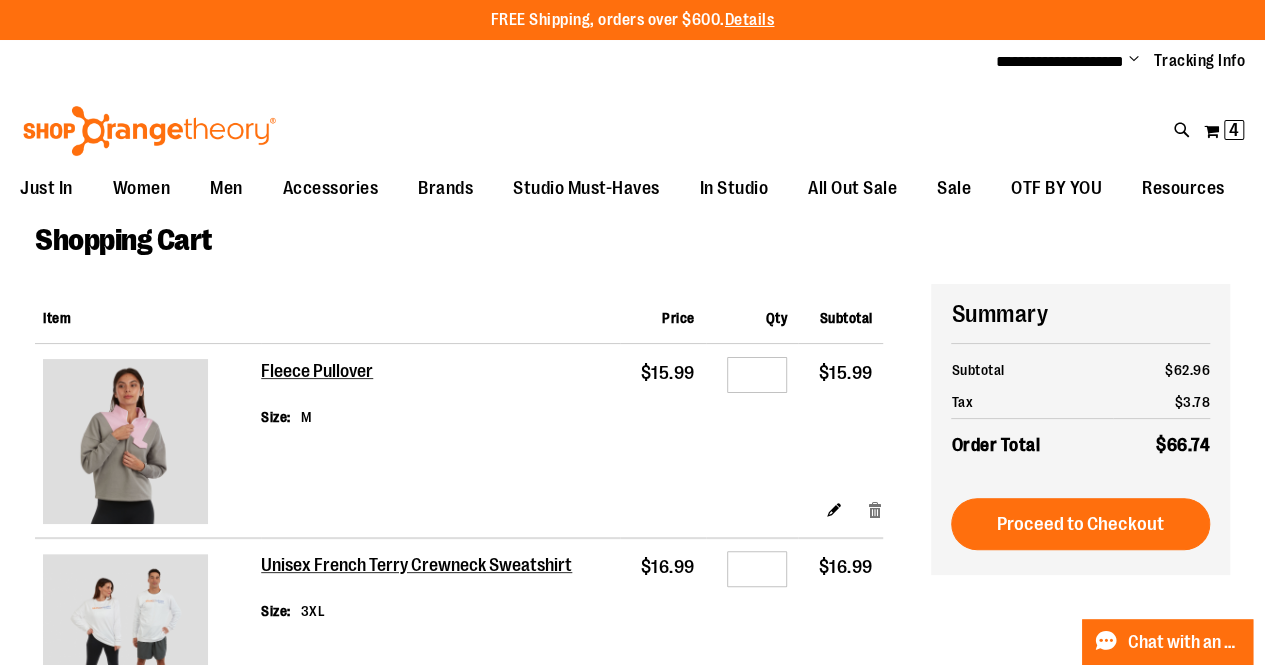 drag, startPoint x: 0, startPoint y: 0, endPoint x: 874, endPoint y: 513, distance: 1013.4323 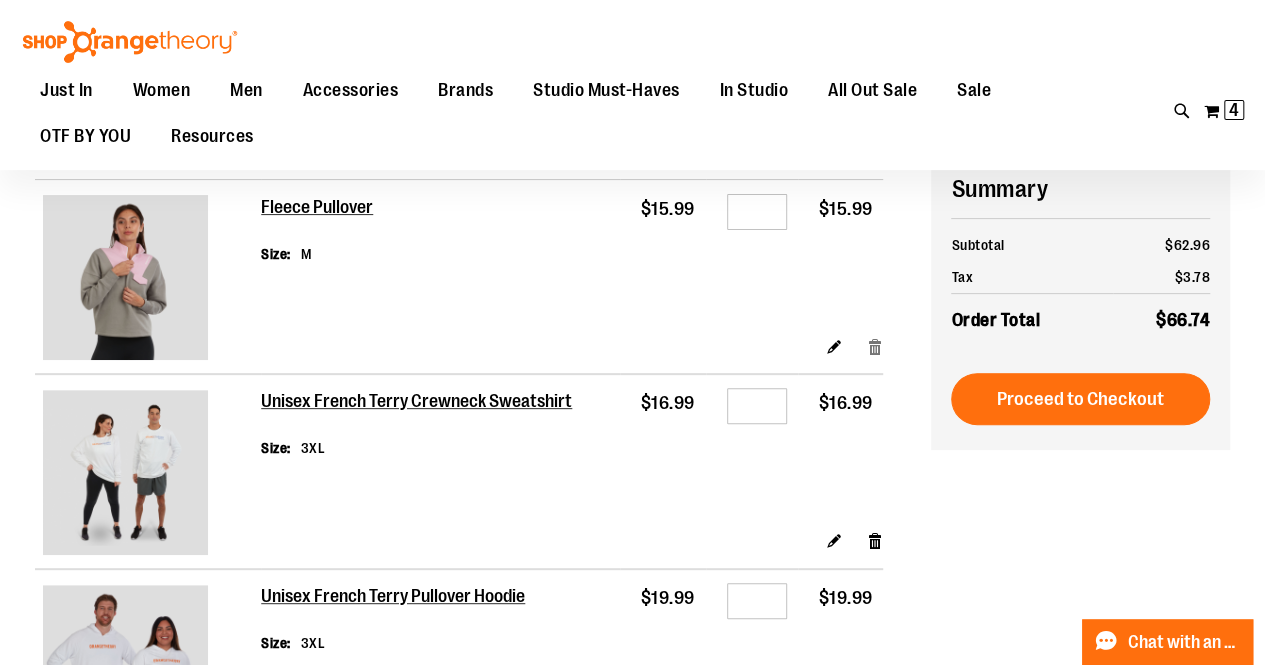 scroll, scrollTop: 163, scrollLeft: 0, axis: vertical 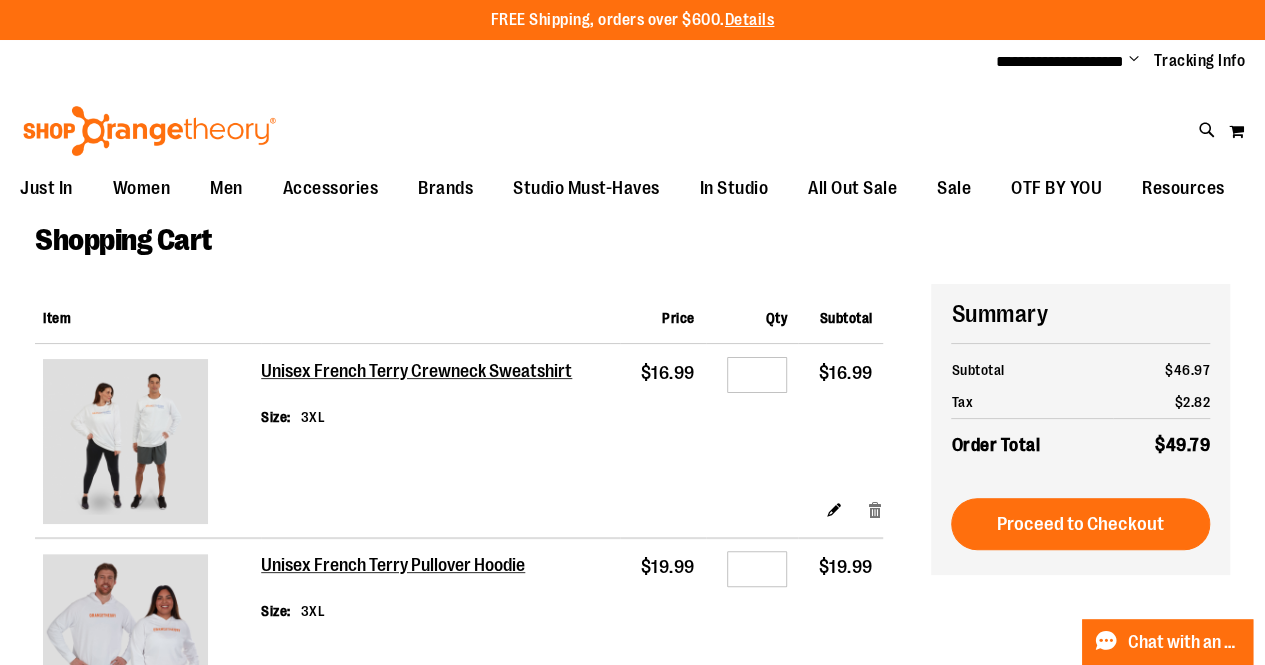 type on "**********" 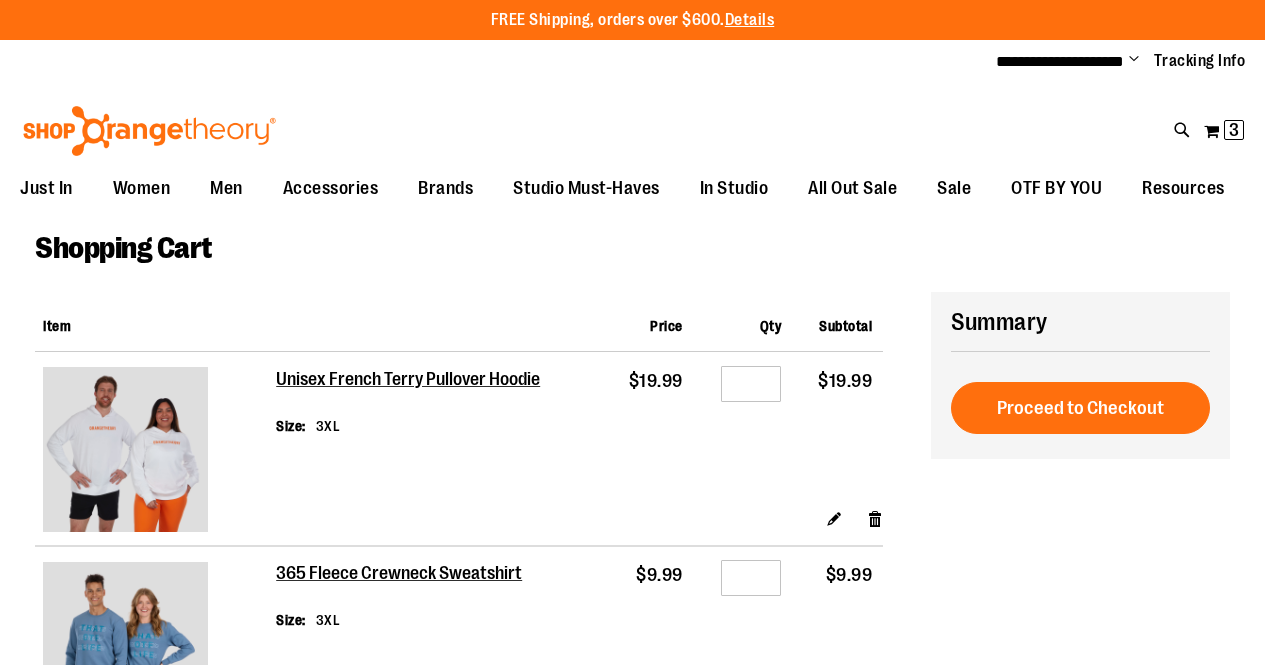 scroll, scrollTop: 0, scrollLeft: 0, axis: both 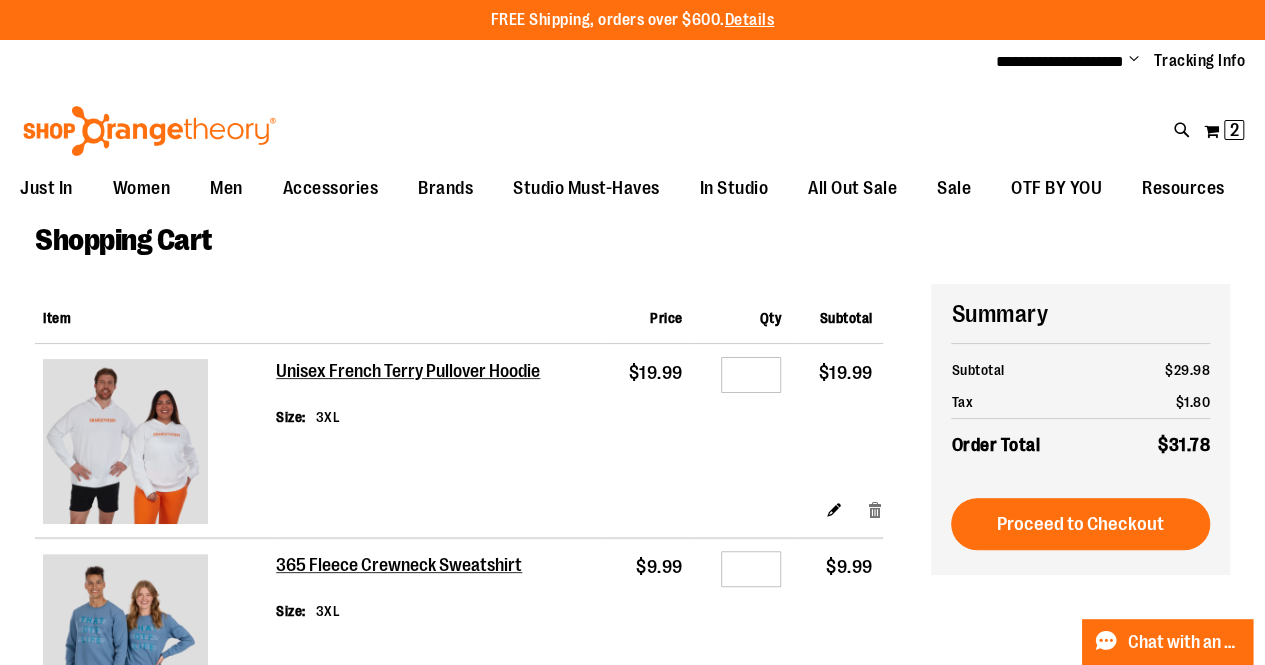 type on "**********" 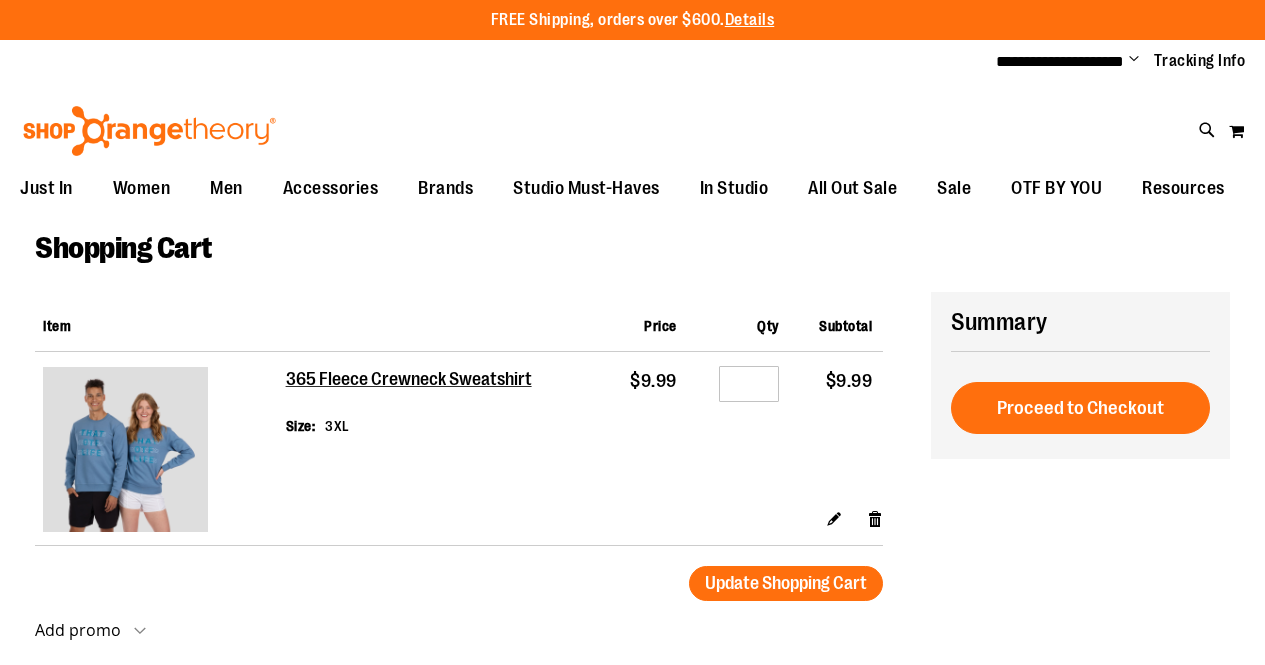 scroll, scrollTop: 0, scrollLeft: 0, axis: both 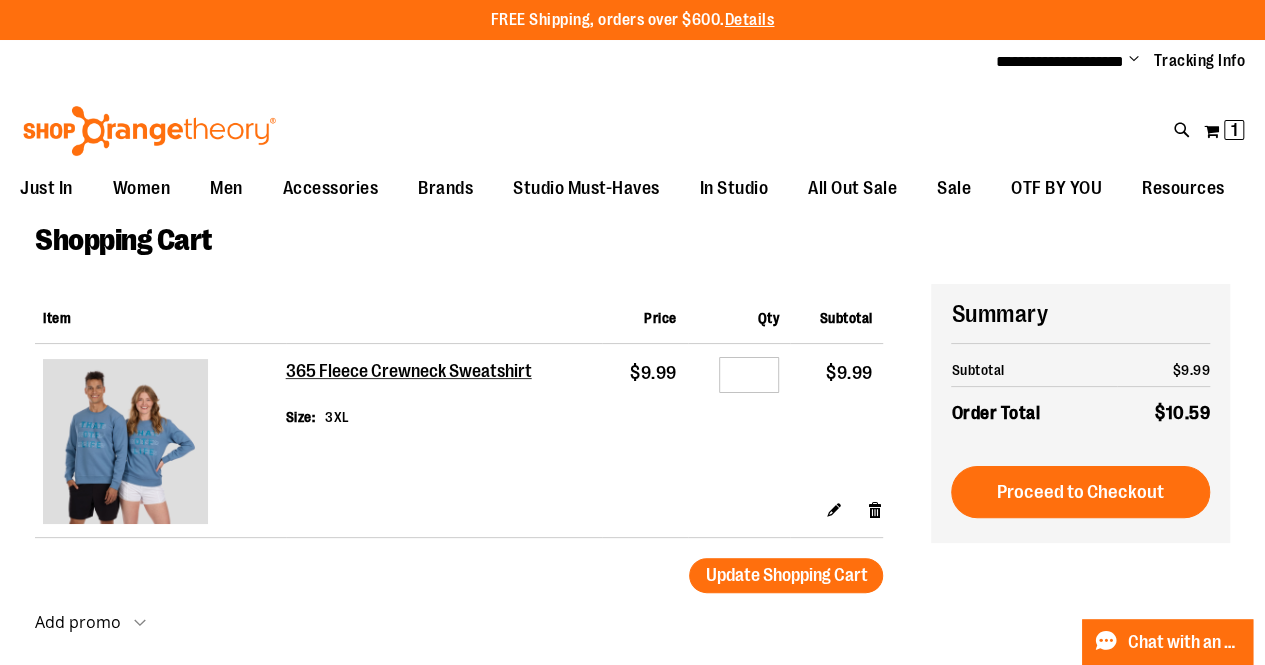 type on "**********" 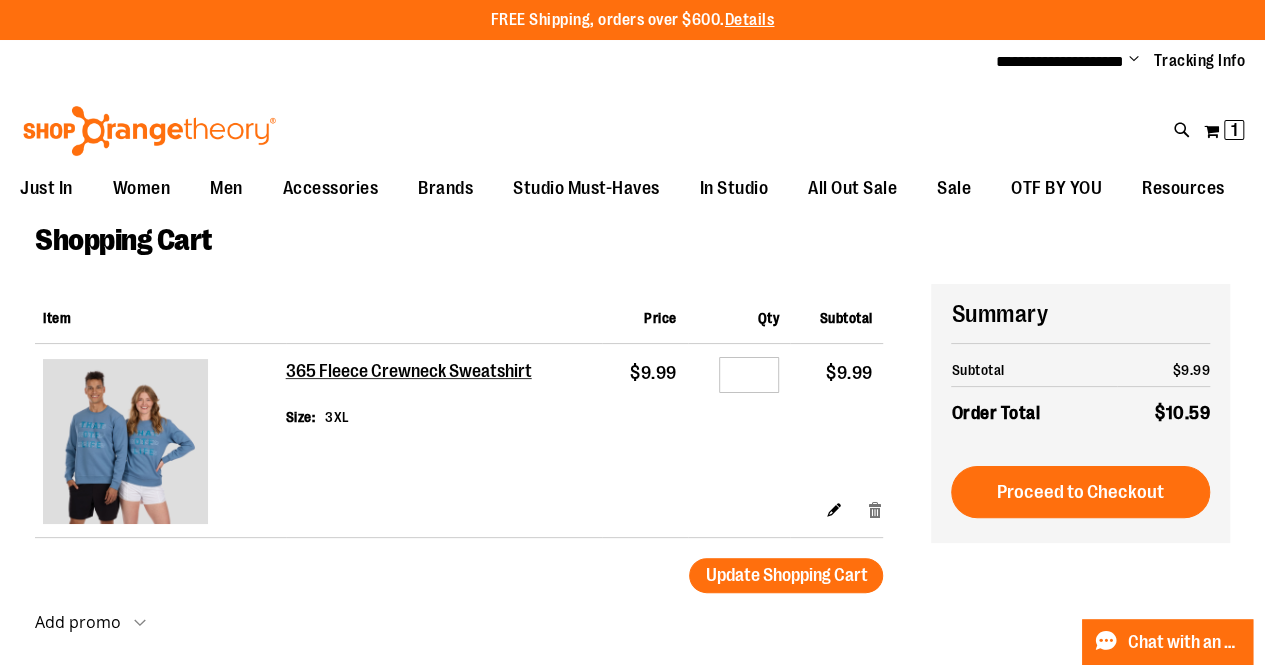 drag, startPoint x: 0, startPoint y: 0, endPoint x: 874, endPoint y: 513, distance: 1013.4323 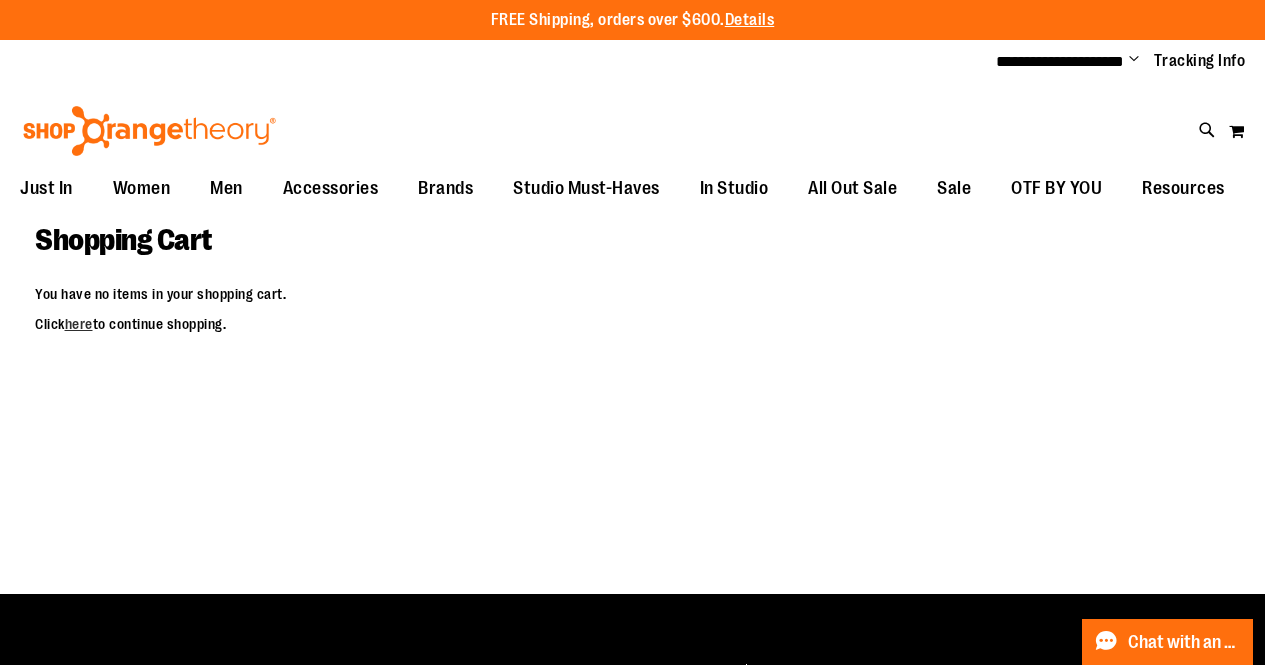 scroll, scrollTop: 0, scrollLeft: 0, axis: both 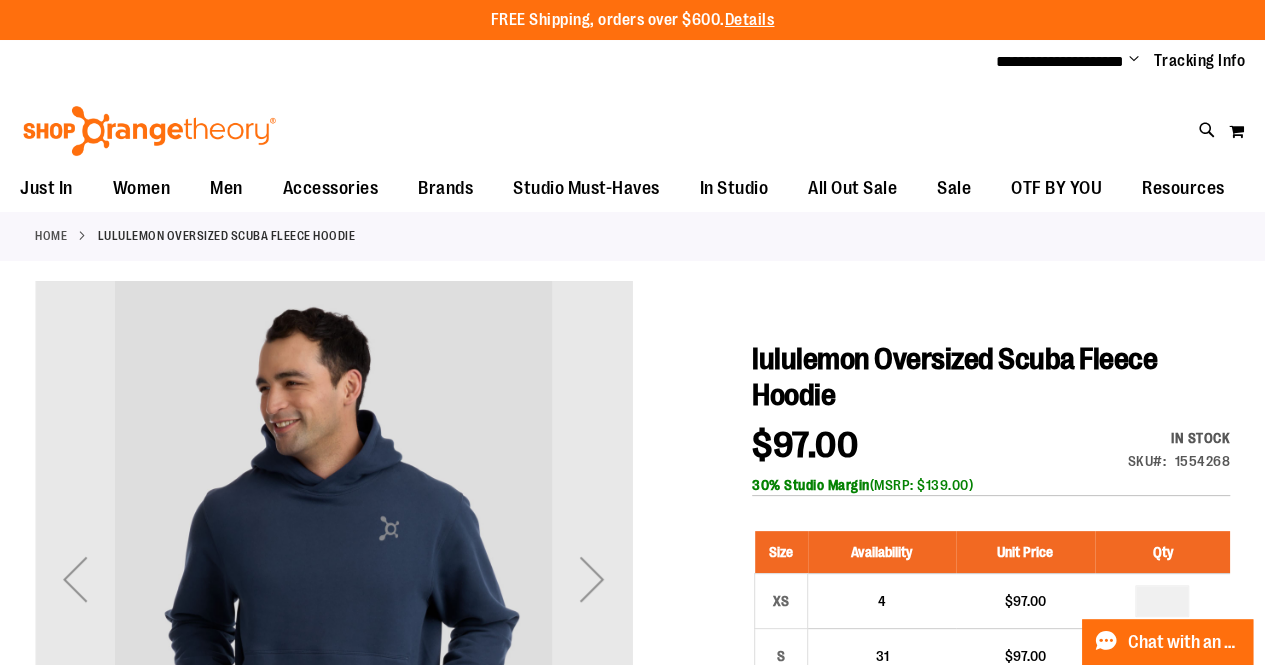 type on "**********" 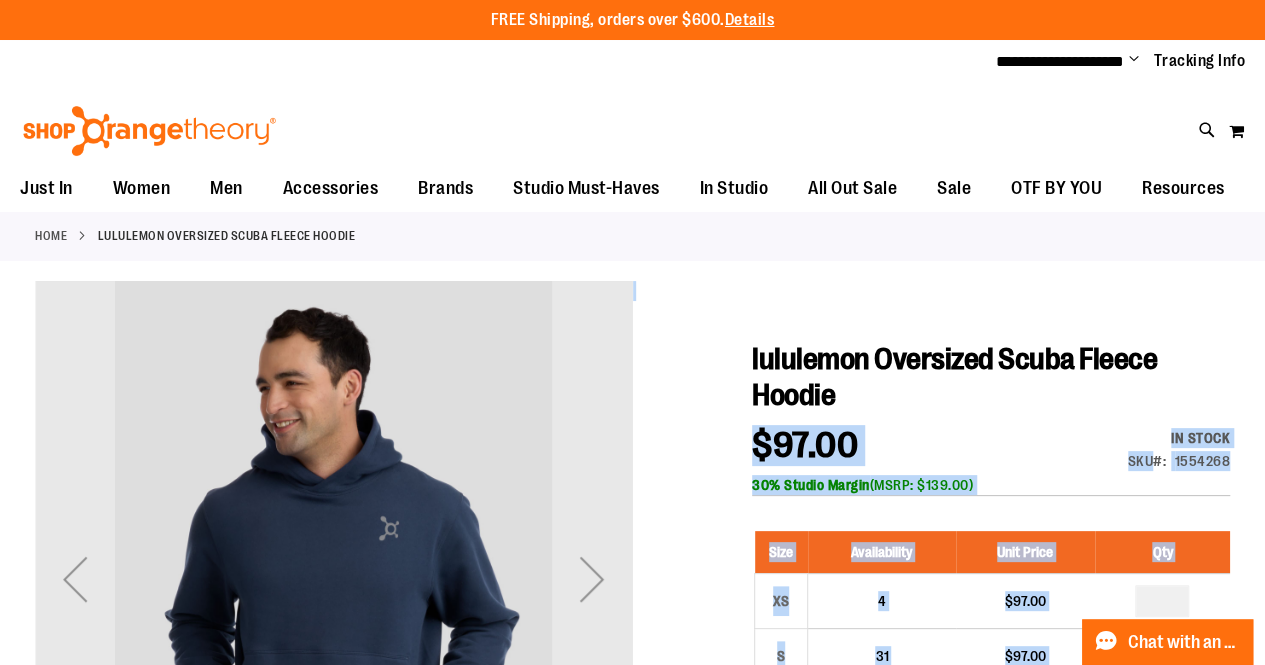 drag, startPoint x: 833, startPoint y: 392, endPoint x: 750, endPoint y: 356, distance: 90.47099 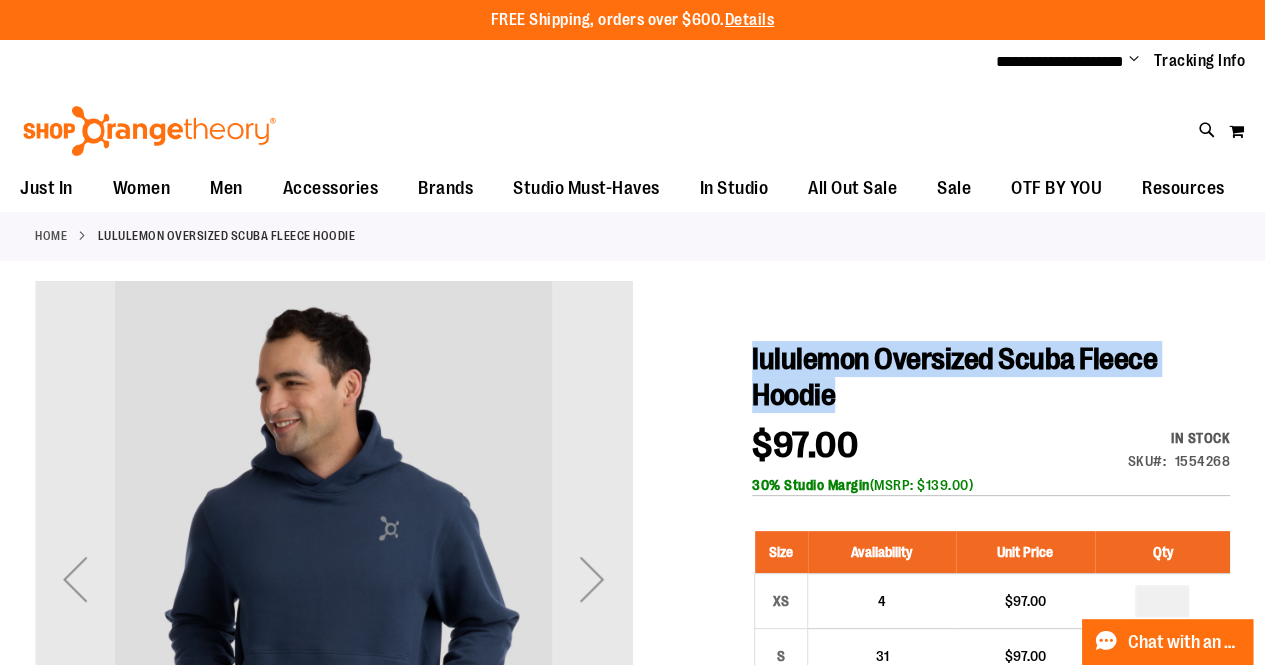 drag, startPoint x: 839, startPoint y: 397, endPoint x: 752, endPoint y: 350, distance: 98.88377 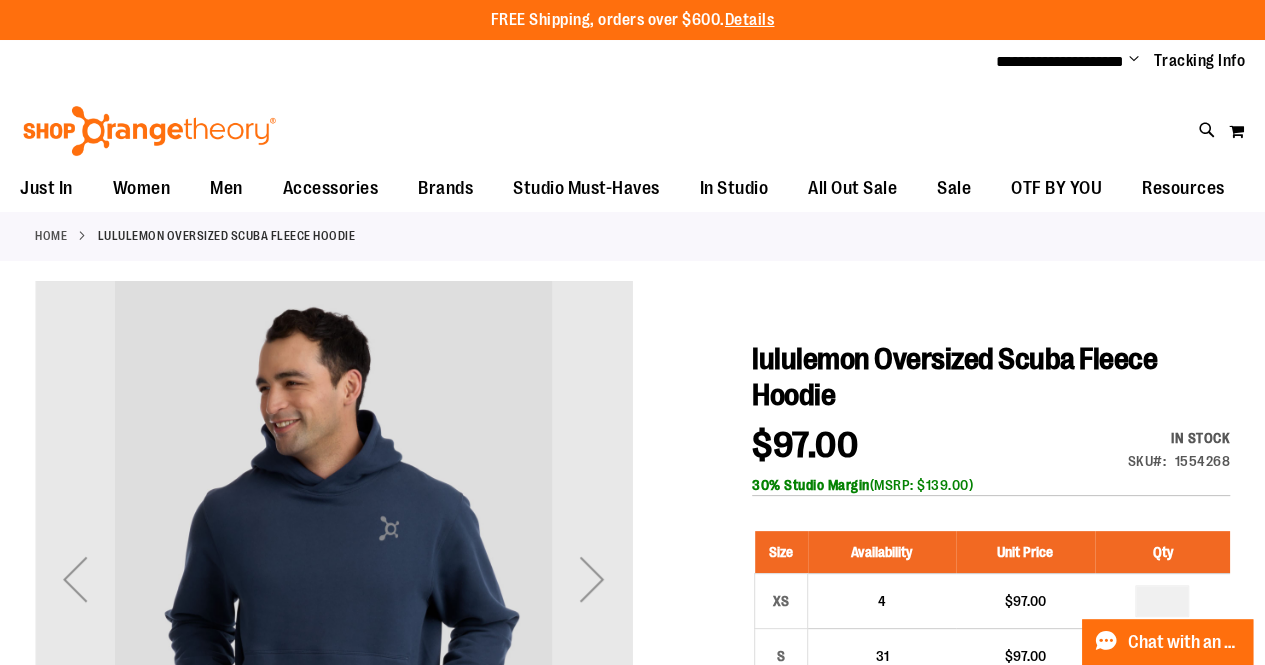 click on "1554268" at bounding box center (1203, 461) 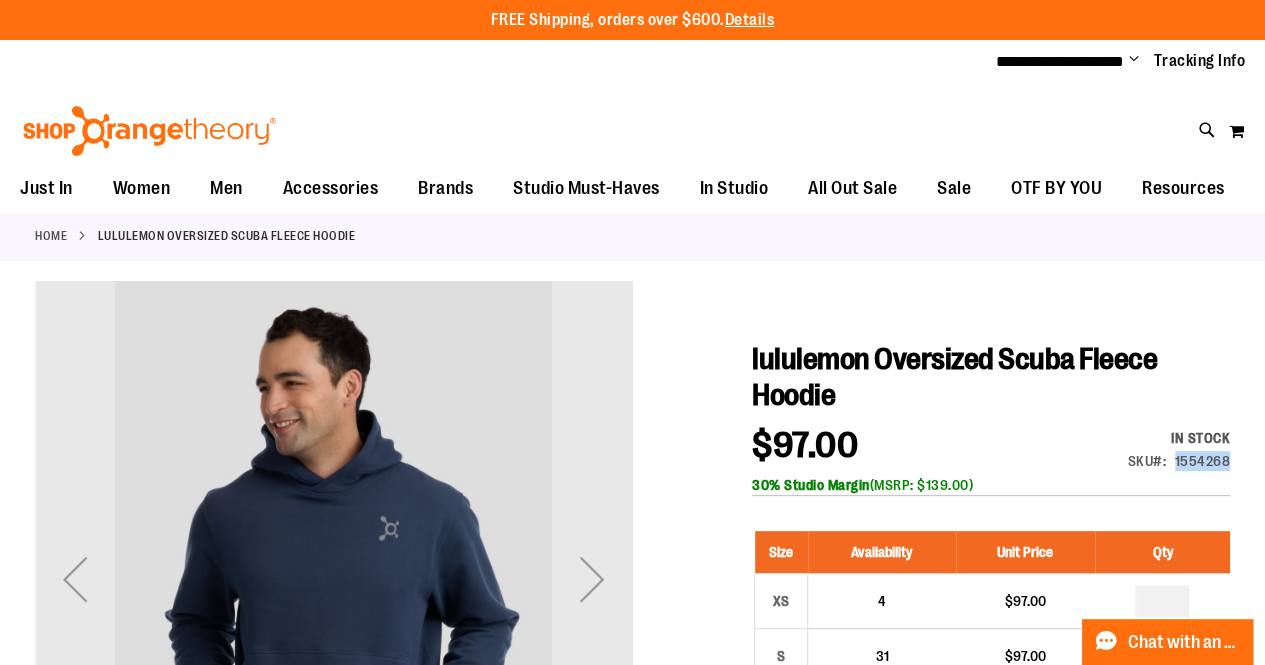 click on "1554268" at bounding box center (1203, 461) 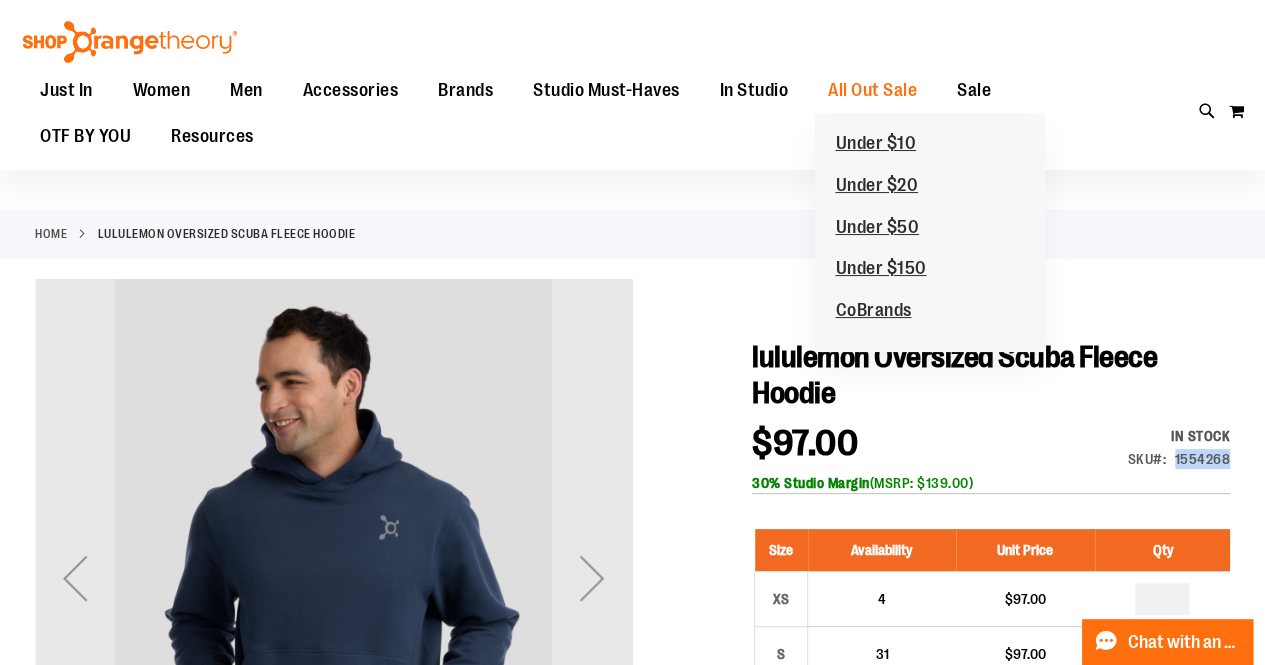 scroll, scrollTop: 360, scrollLeft: 0, axis: vertical 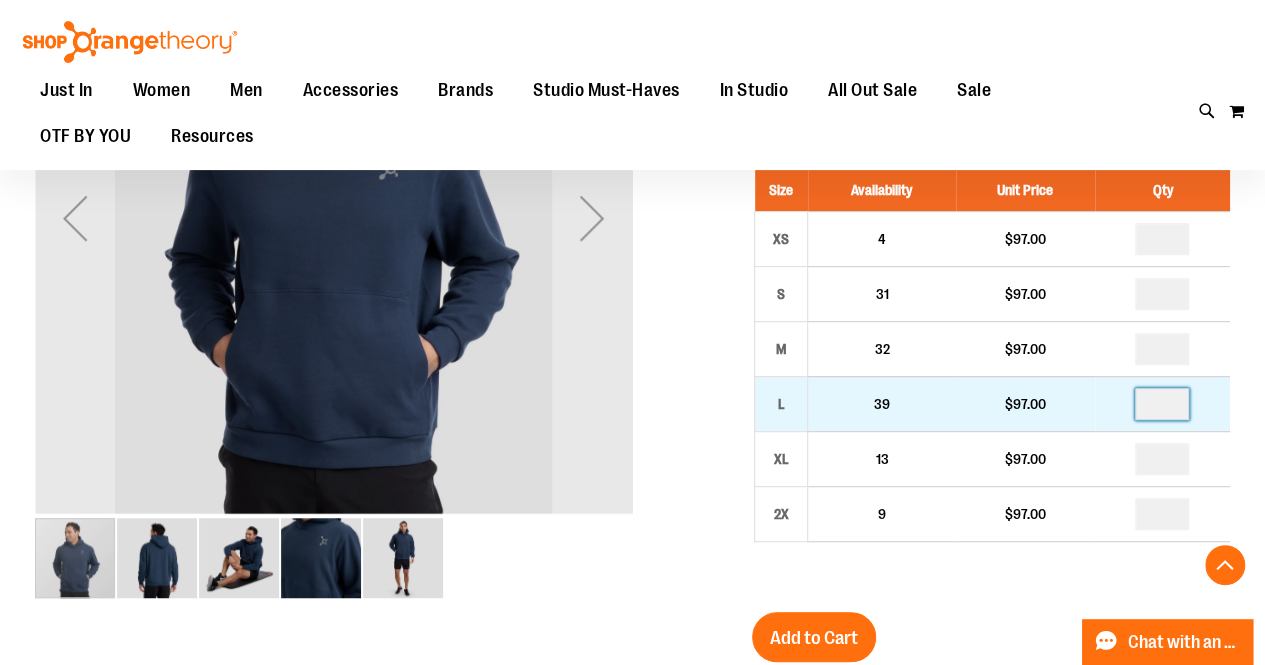click at bounding box center (1162, 404) 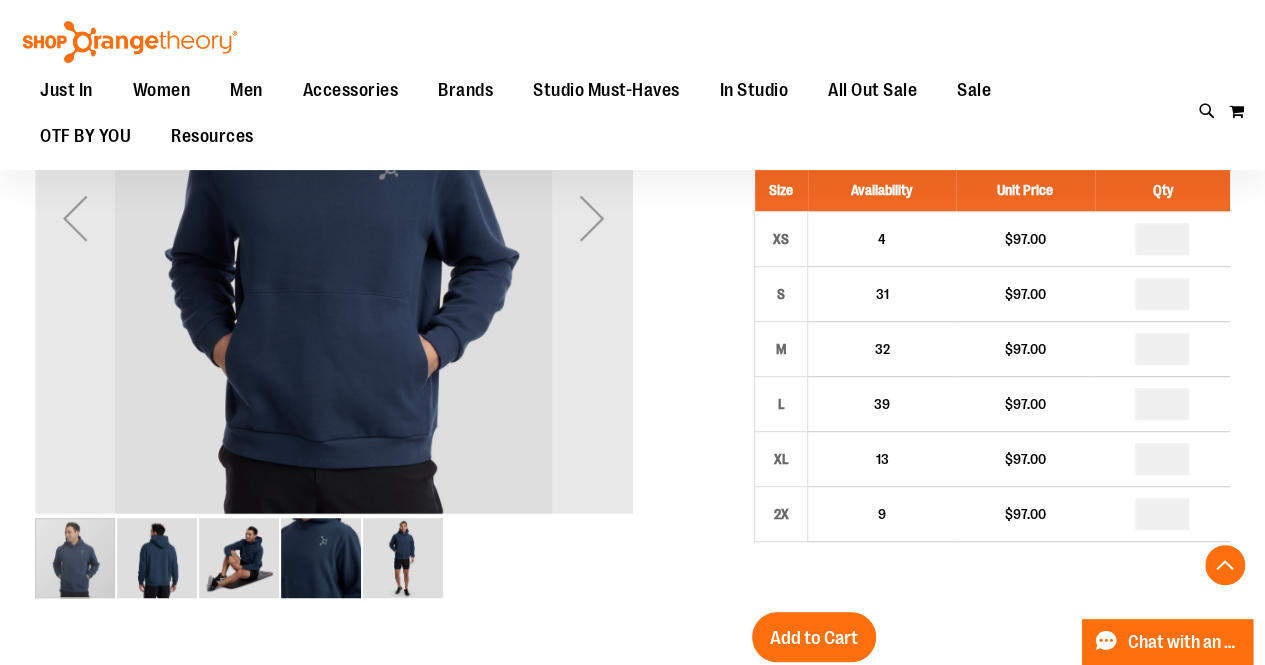 click on "Size
Availability
Unit Price
Qty
XS
4
$97.00
*
S
31" at bounding box center [991, 370] 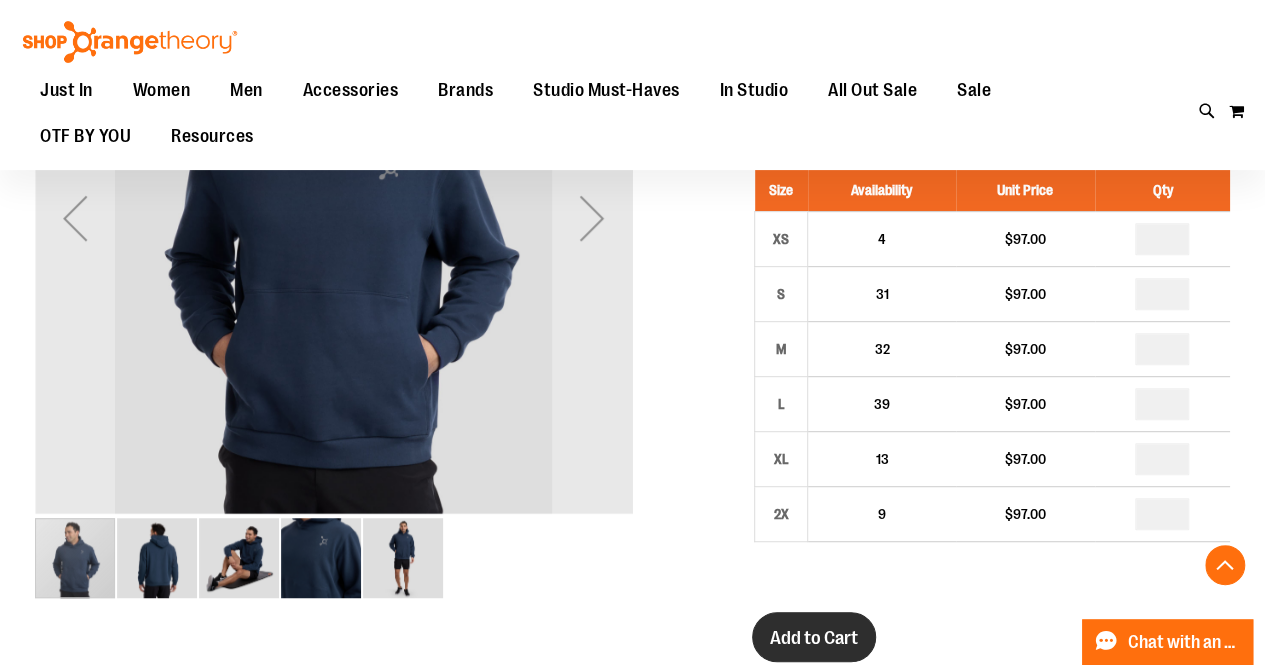 click on "Add to Cart" at bounding box center [814, 637] 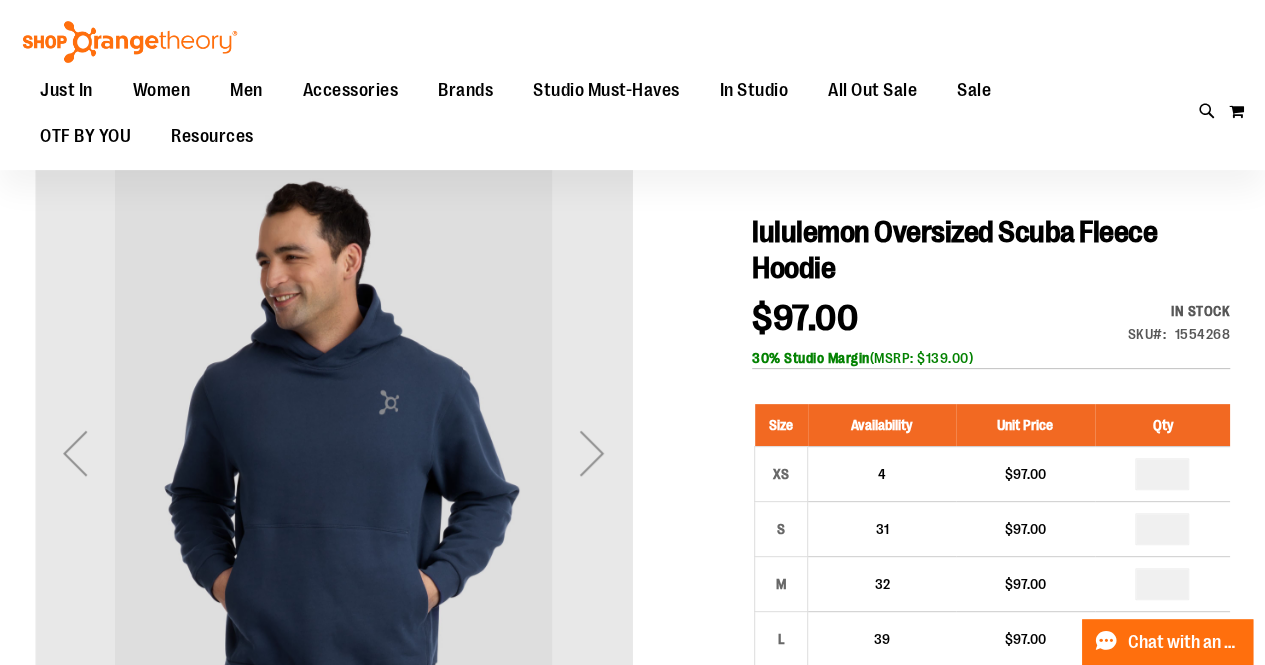 scroll, scrollTop: 126, scrollLeft: 0, axis: vertical 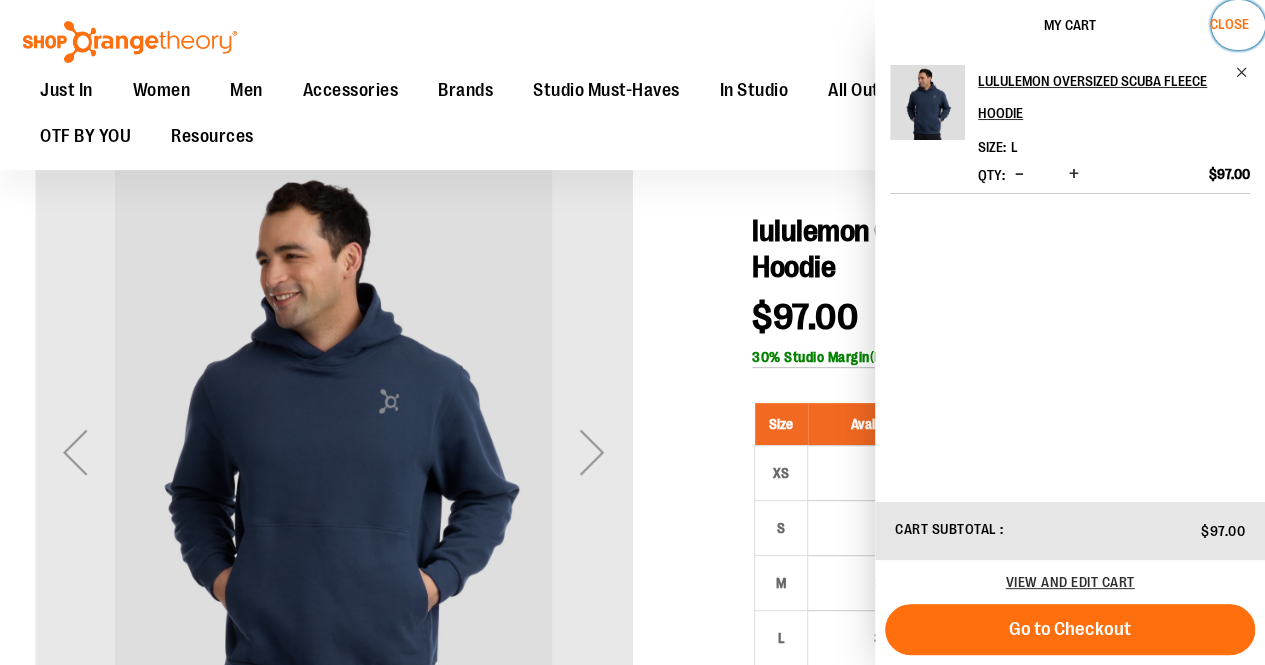 click on "Close" at bounding box center (1229, 24) 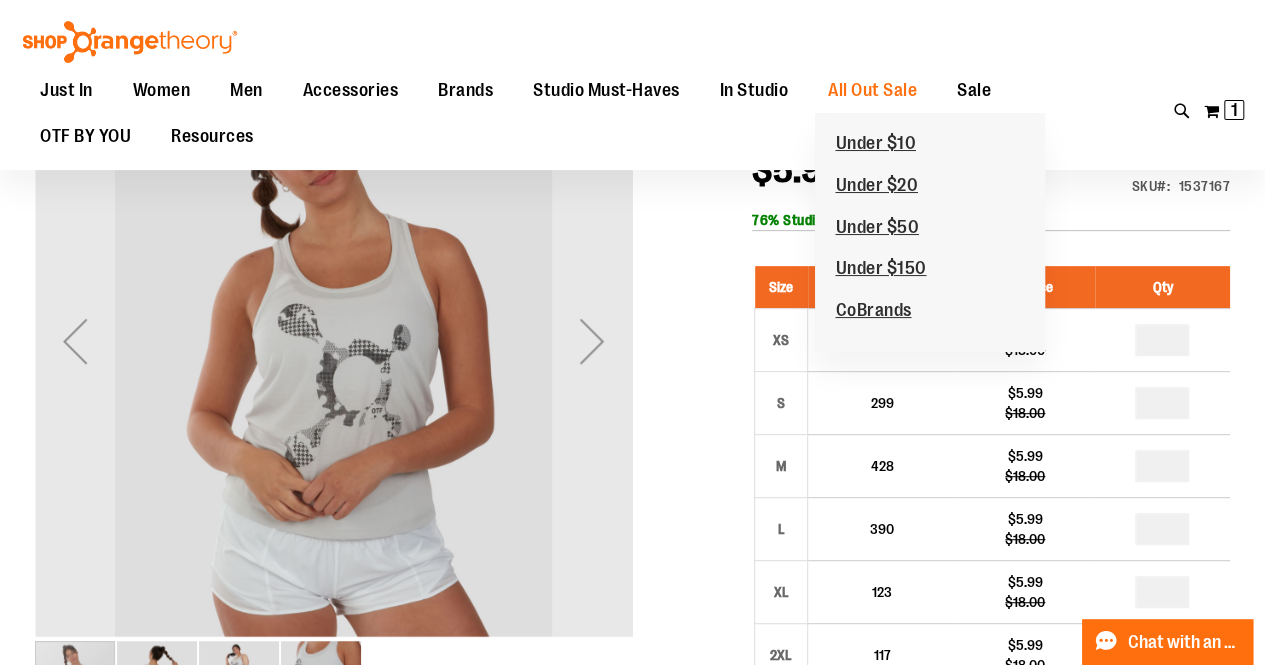 scroll, scrollTop: 238, scrollLeft: 0, axis: vertical 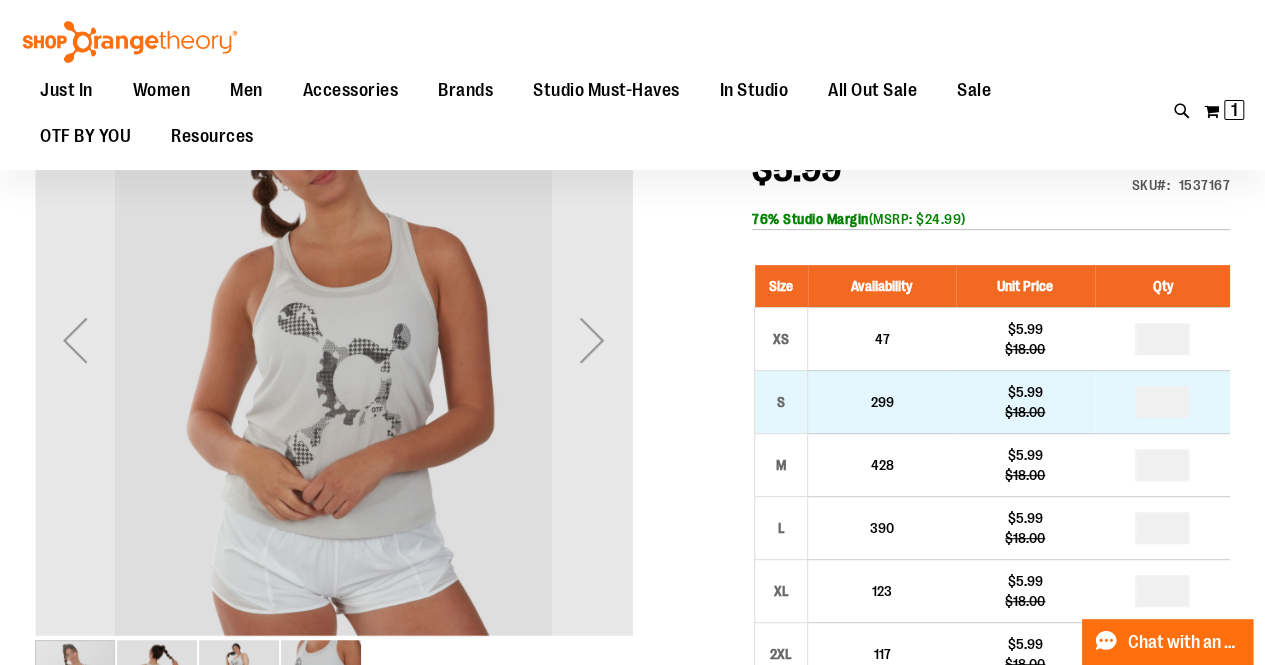 type on "**********" 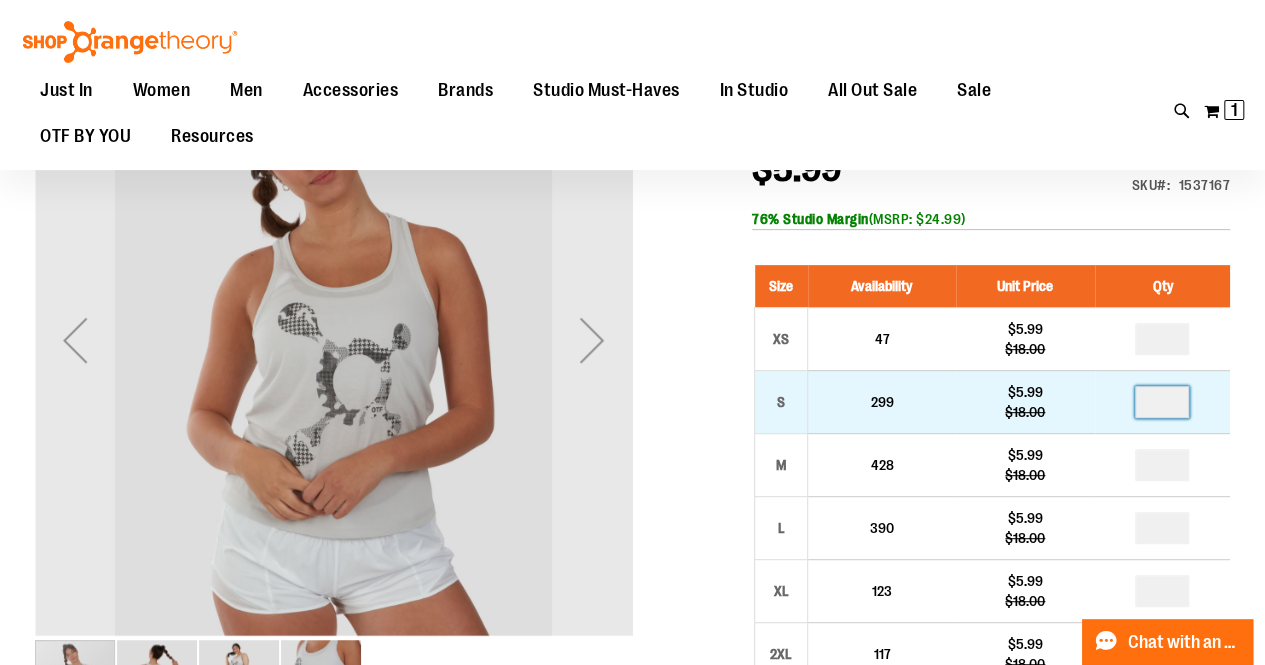 click at bounding box center [1162, 402] 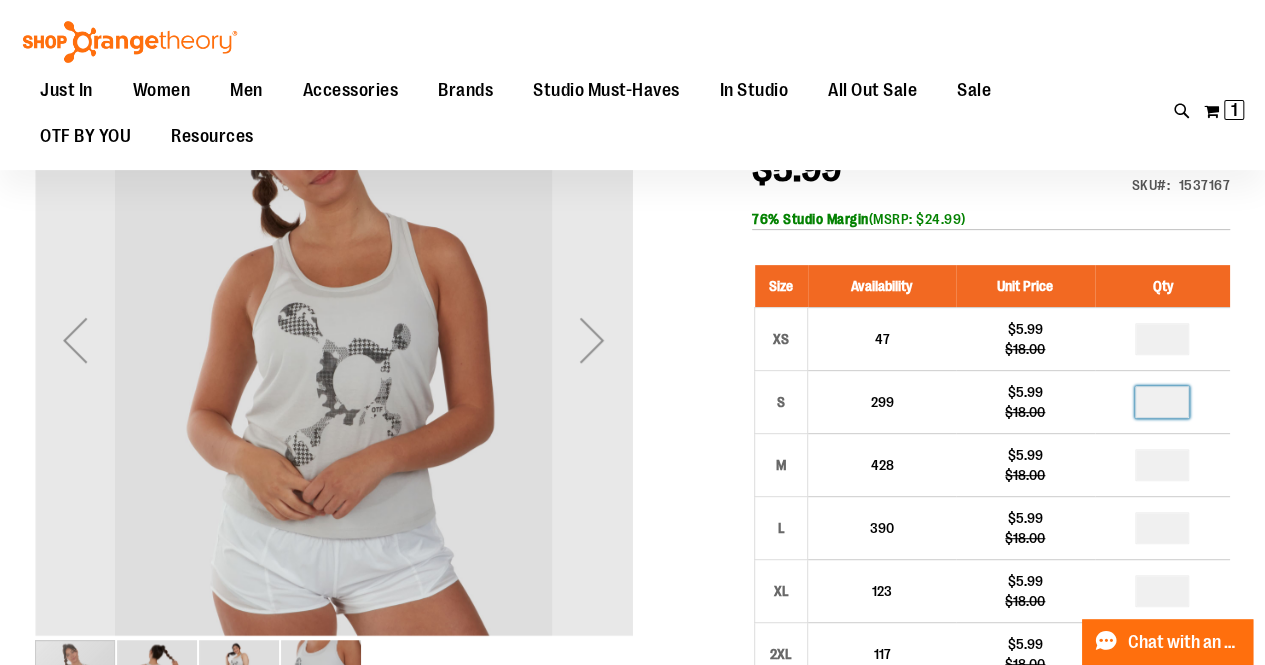 click on "Racerback Tank
$5.99
Regular Price
$18.00
In stock
Only  %1  left
SKU
1537167
76% Studio Margin  (MSRP: $24.99)
Size
Availability
Unit Price
Qty
XS
47
*" at bounding box center [632, 925] 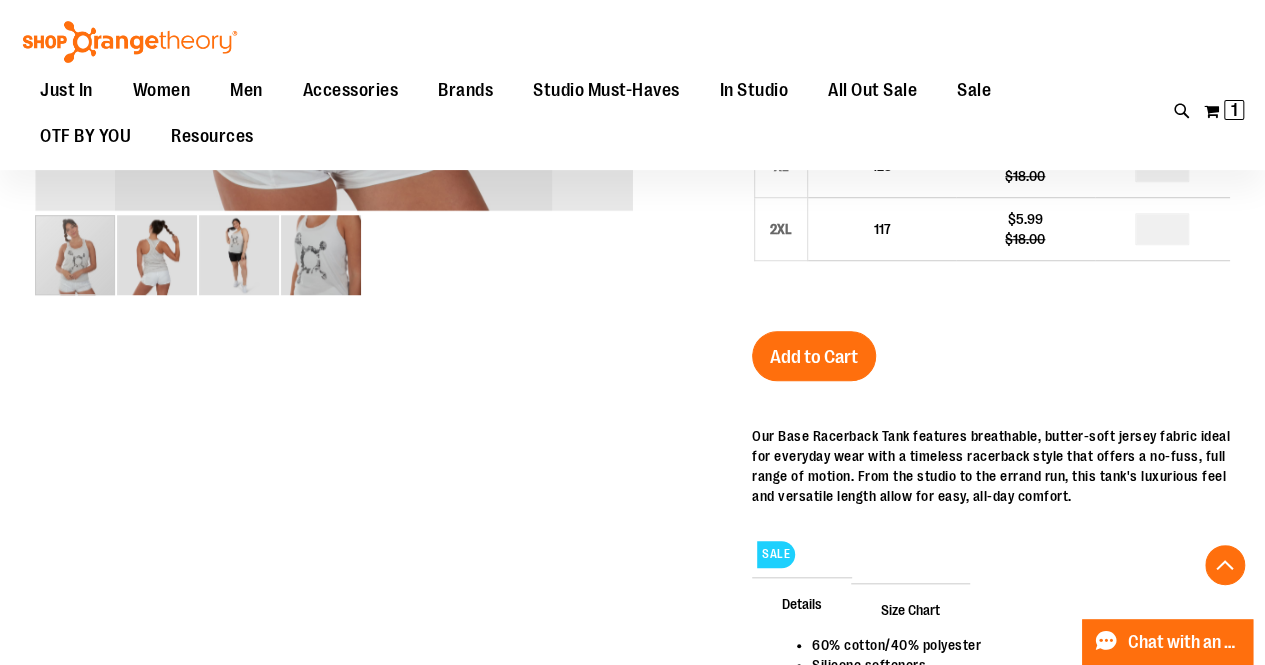scroll, scrollTop: 691, scrollLeft: 0, axis: vertical 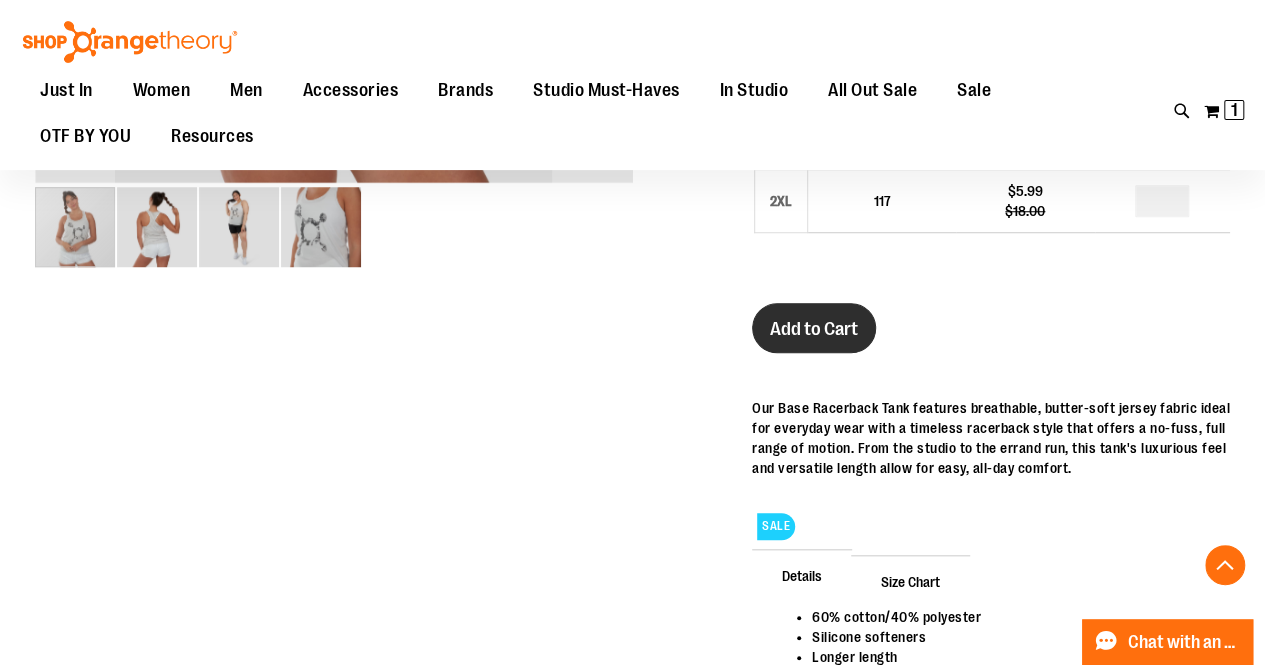 click on "Add to Cart" at bounding box center (814, 329) 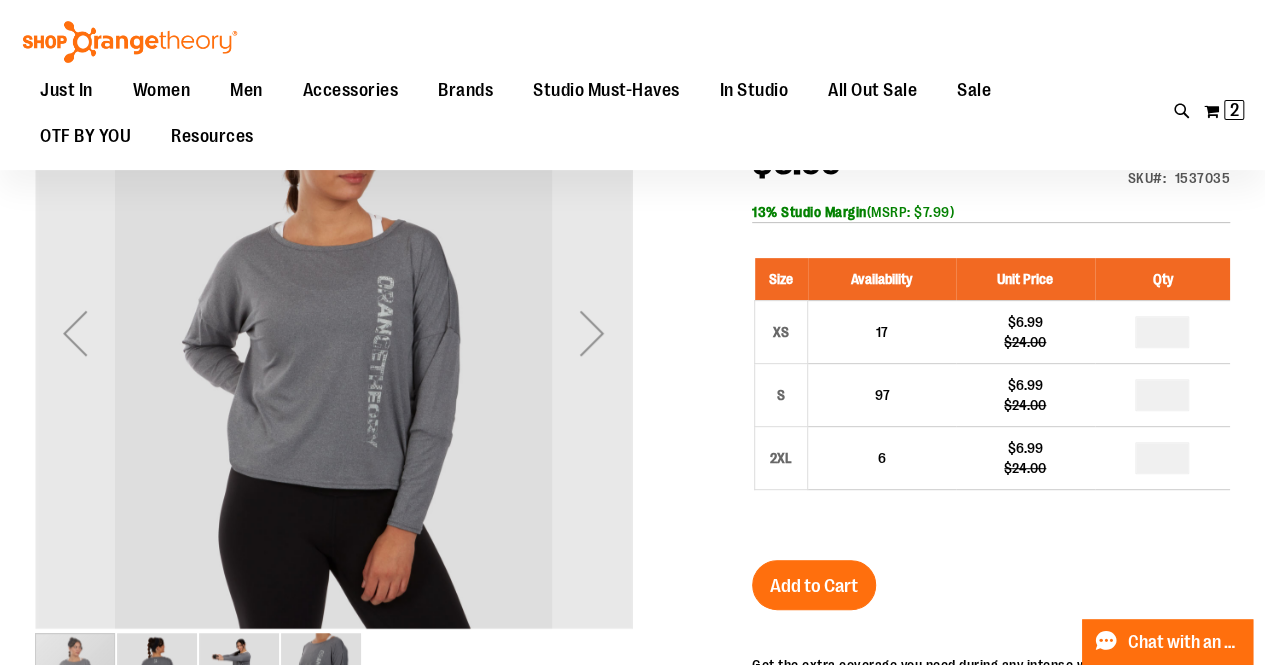 scroll, scrollTop: 246, scrollLeft: 0, axis: vertical 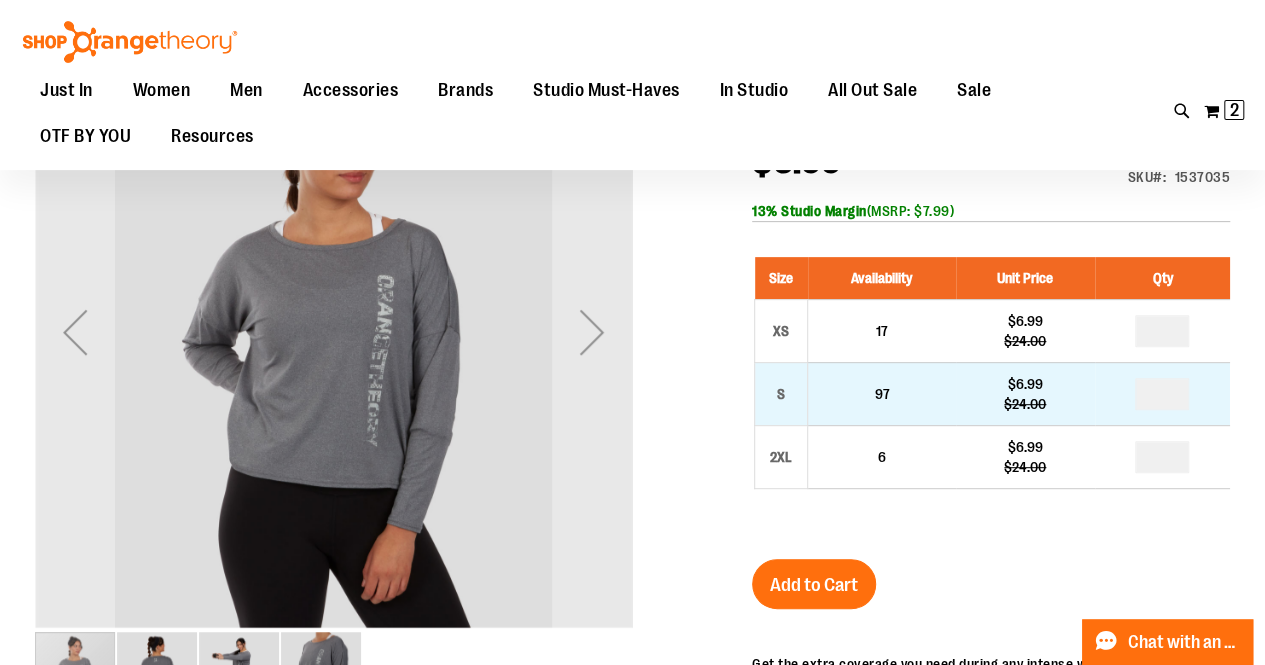 type on "**********" 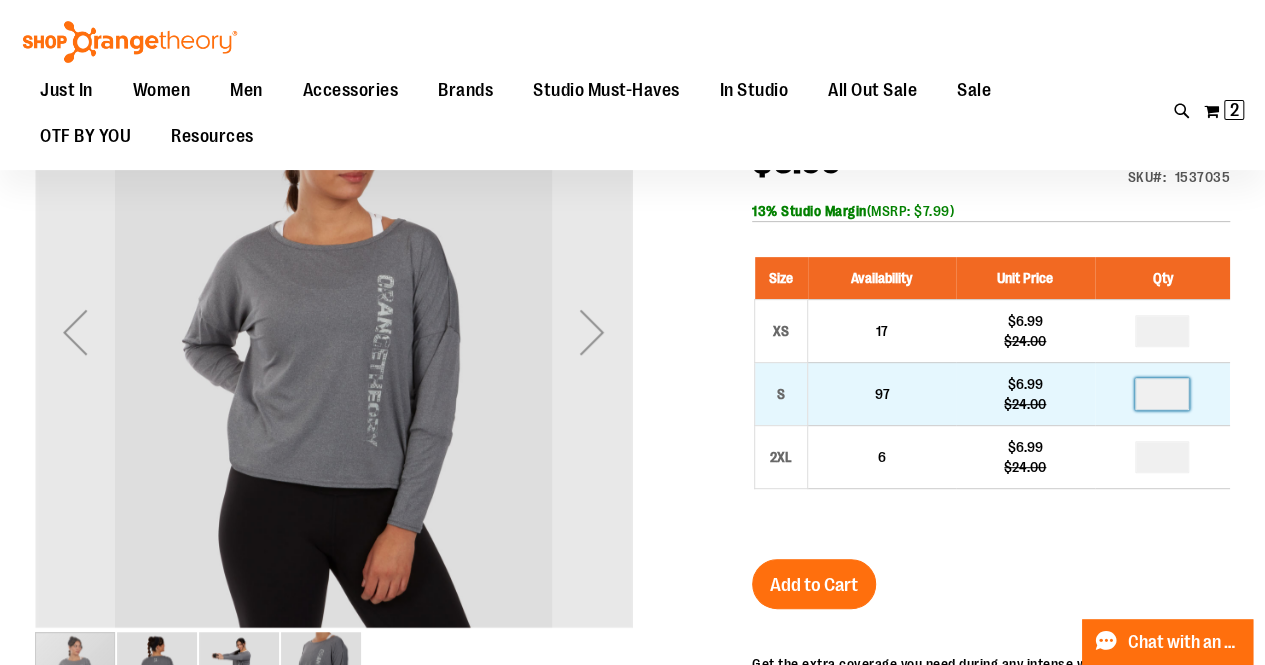 click at bounding box center (1162, 394) 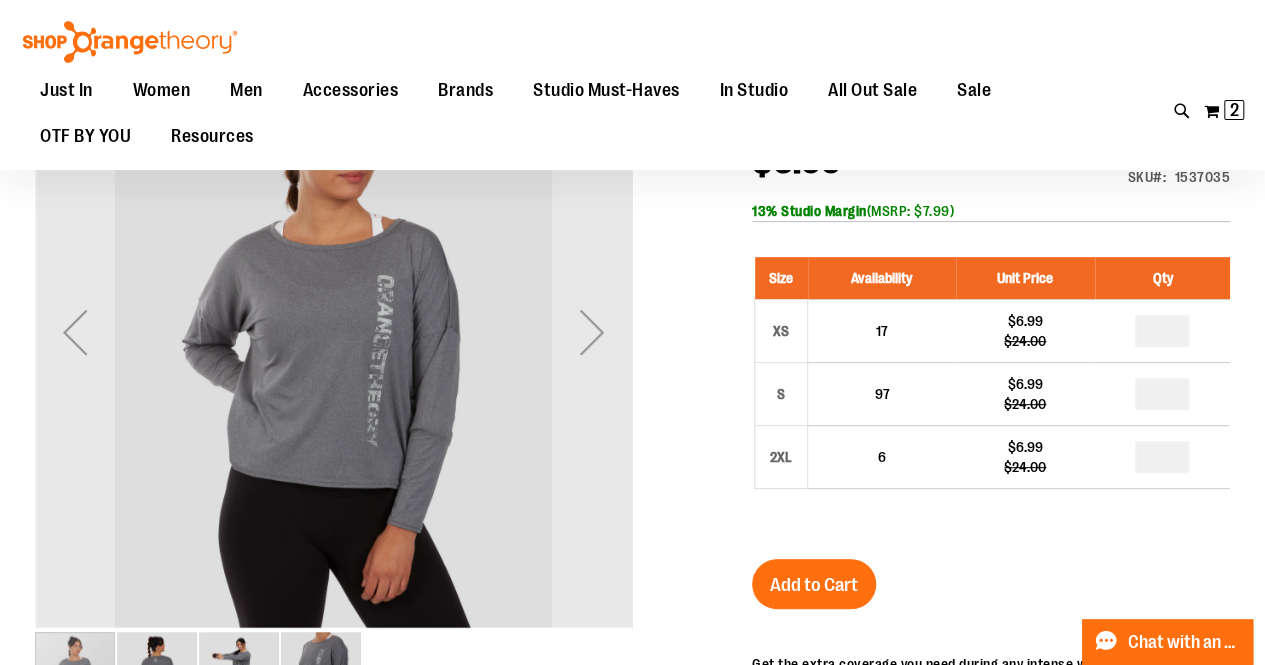 click on "Performance Long Sleeve Crop Tee
$6.99
Regular Price
$24.00
In stock
Only  %1  left
SKU
1537035
13% Studio Margin  (MSRP: $7.99)
Size
Availability
Unit Price
Qty
XS
17
$6.99 *" at bounding box center [991, 558] 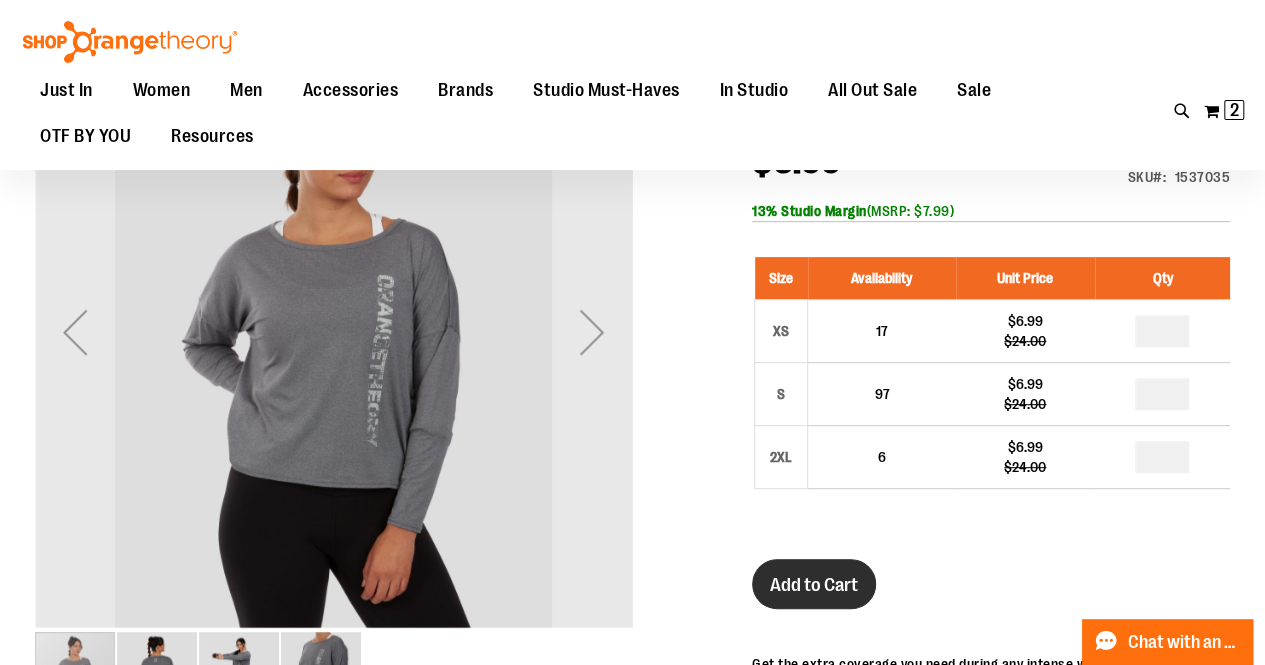 click on "Add to Cart" at bounding box center [814, 585] 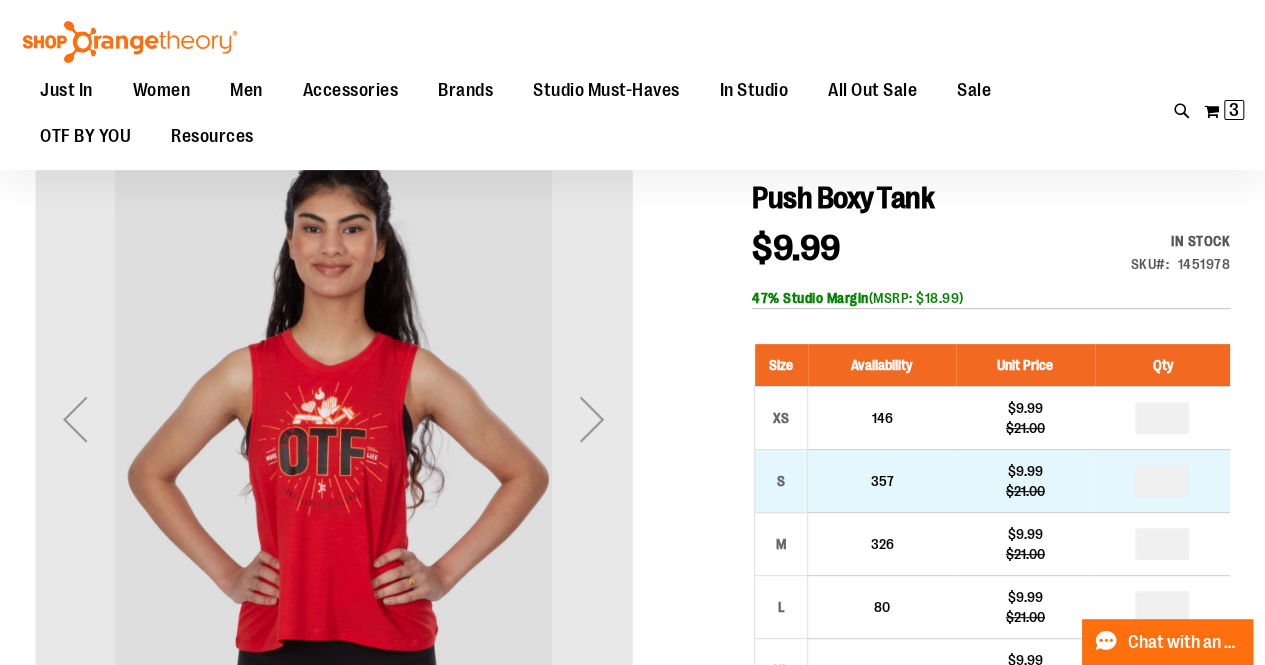 scroll, scrollTop: 160, scrollLeft: 0, axis: vertical 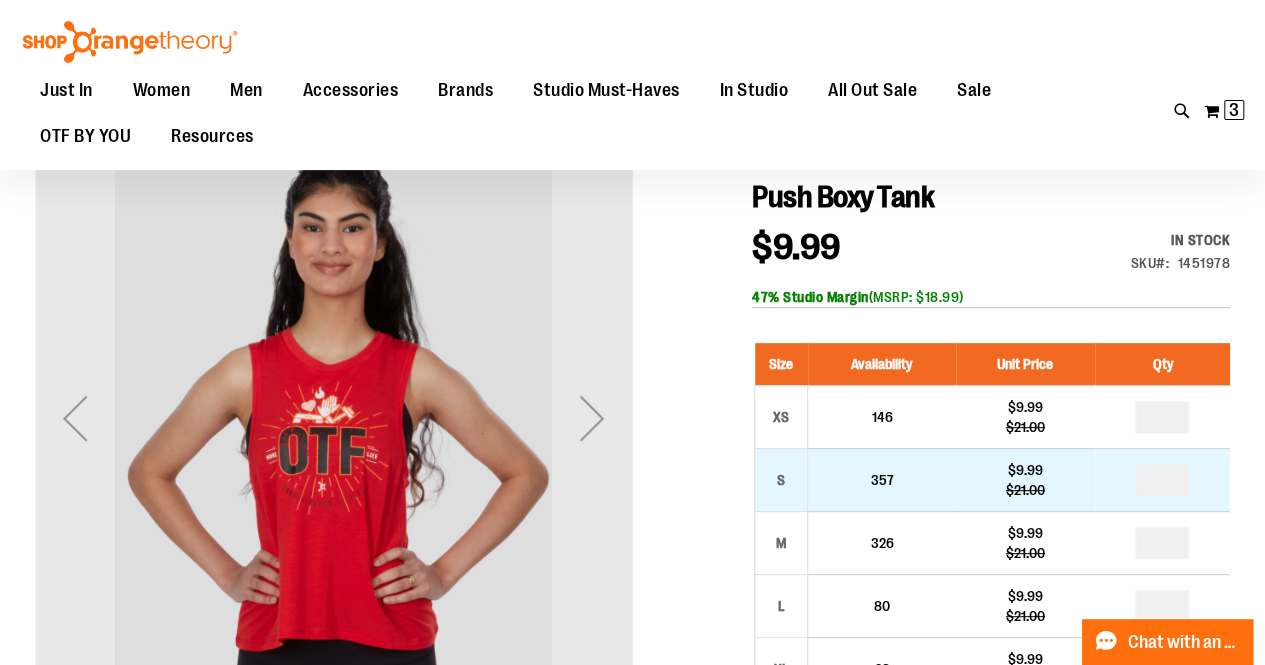 type on "**********" 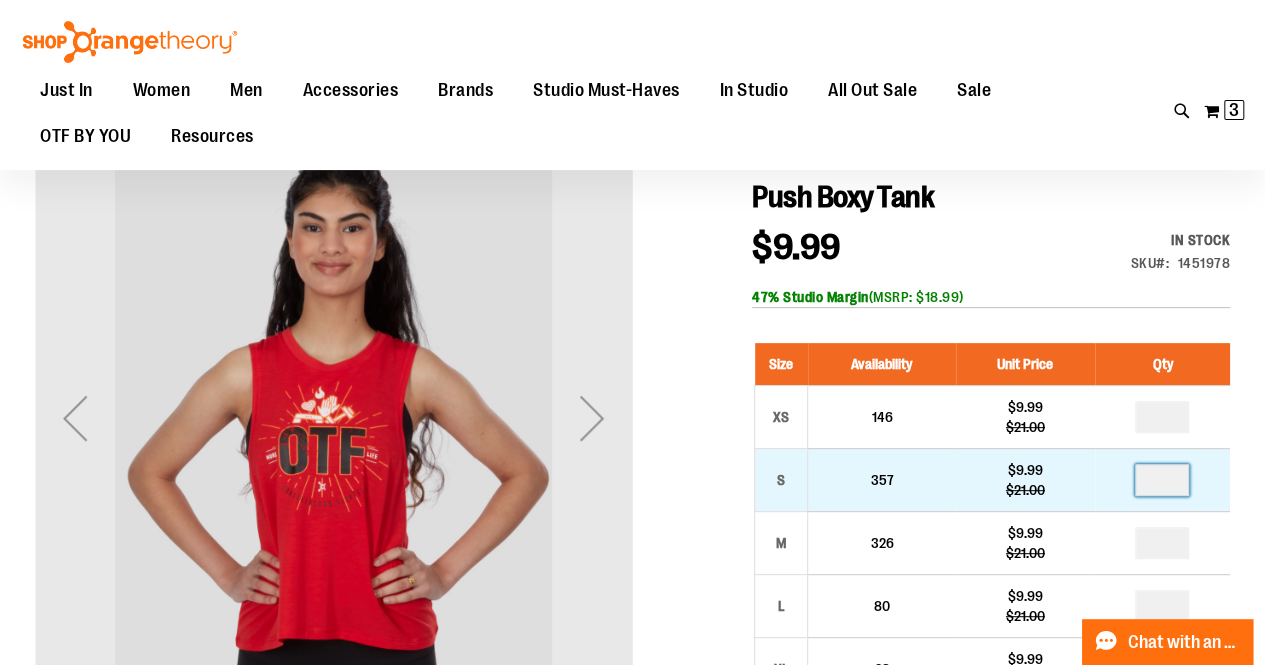 click at bounding box center [1162, 480] 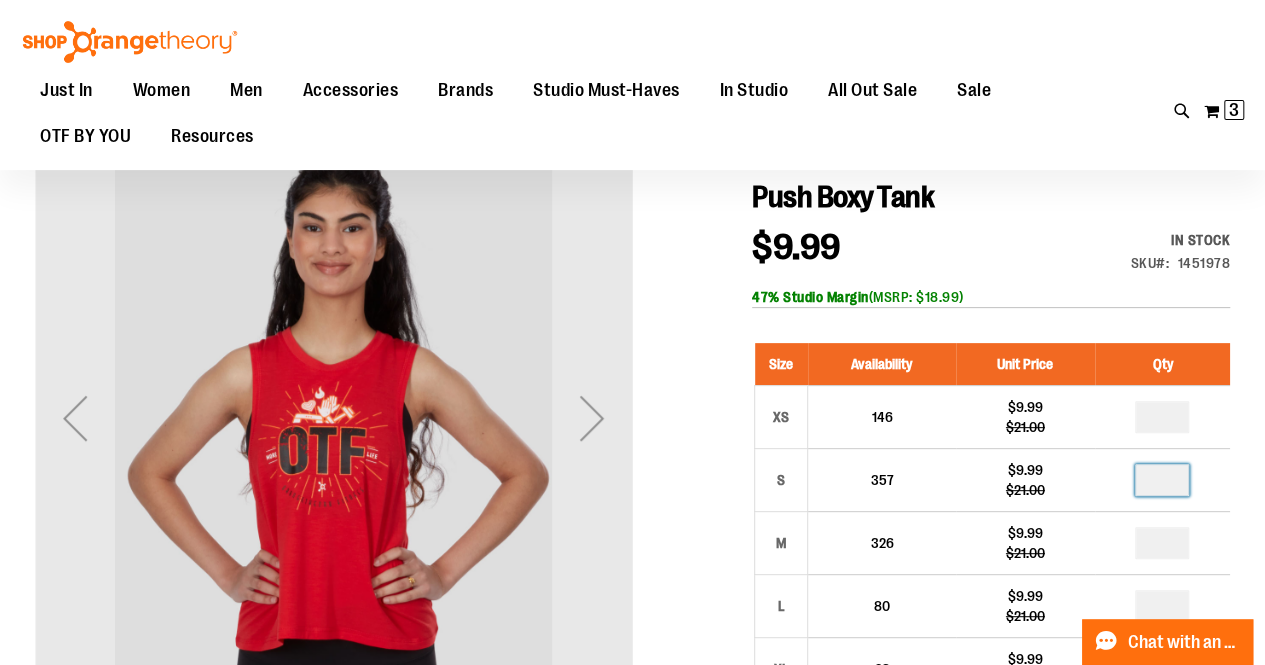click on "Push Boxy Tank
$9.99
Regular Price
$21.00
In stock
Only  %1  left
SKU
1451978
47% Studio Margin  (MSRP: $18.99)
Size
Availability
Unit Price
Qty
XS
146
*" at bounding box center (632, 1003) 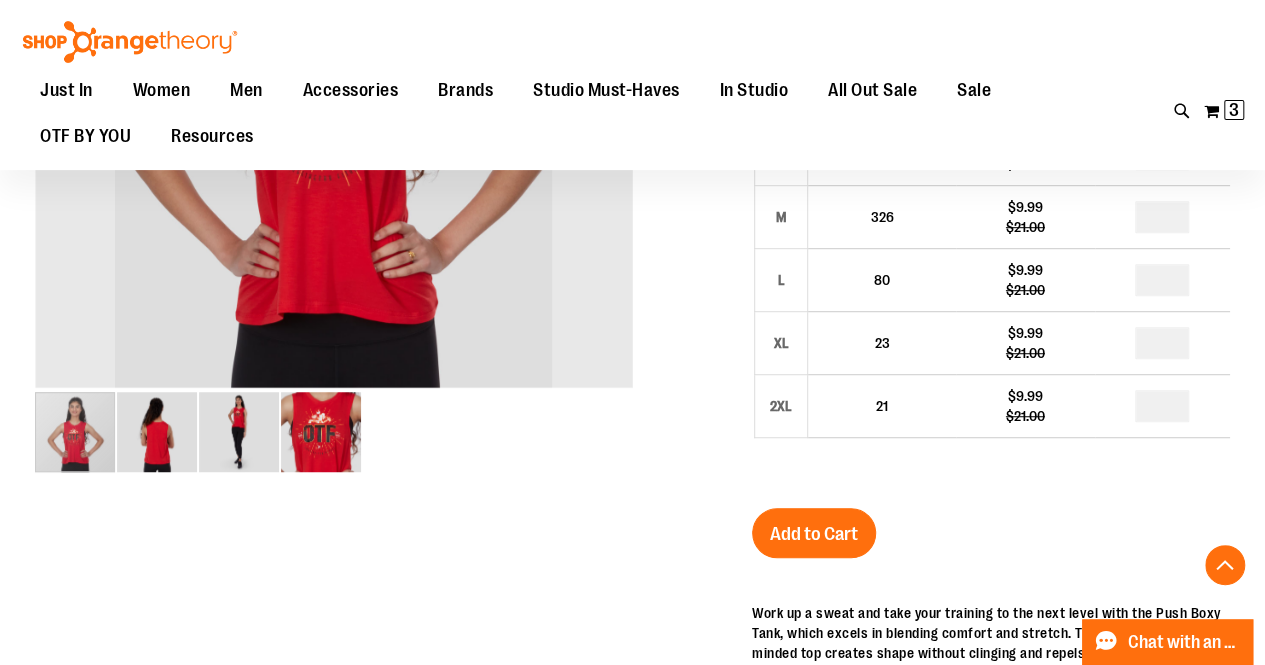 scroll, scrollTop: 490, scrollLeft: 0, axis: vertical 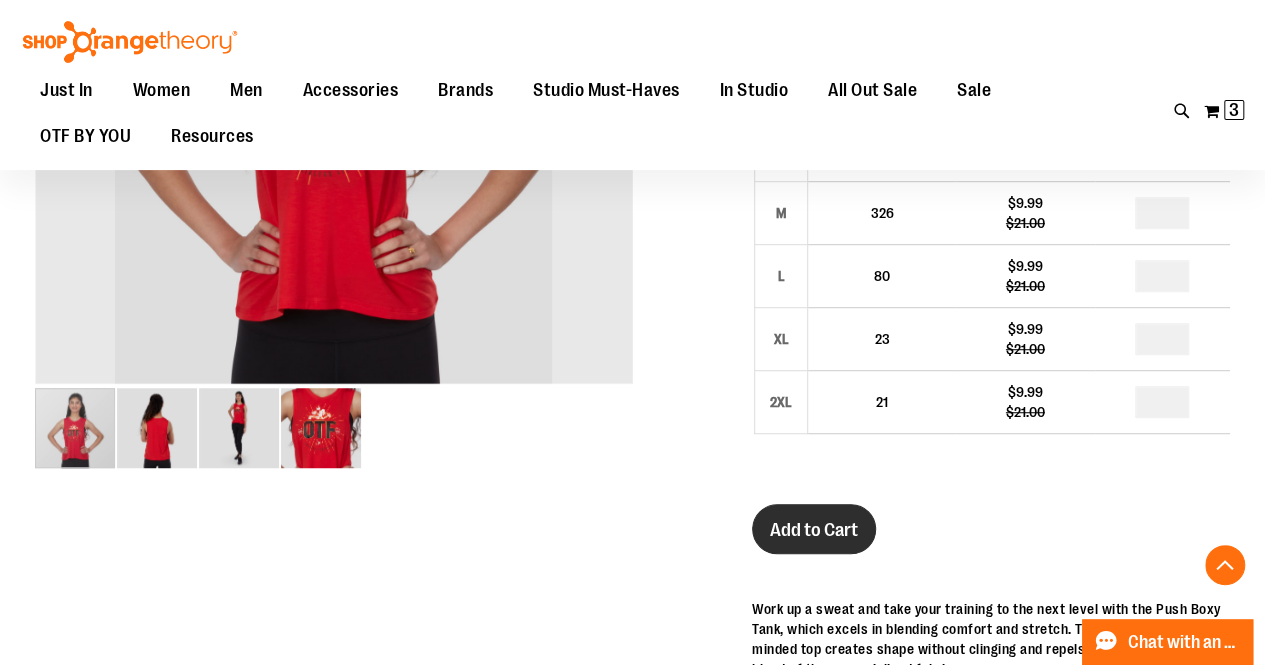 click on "Add to Cart" at bounding box center [814, 529] 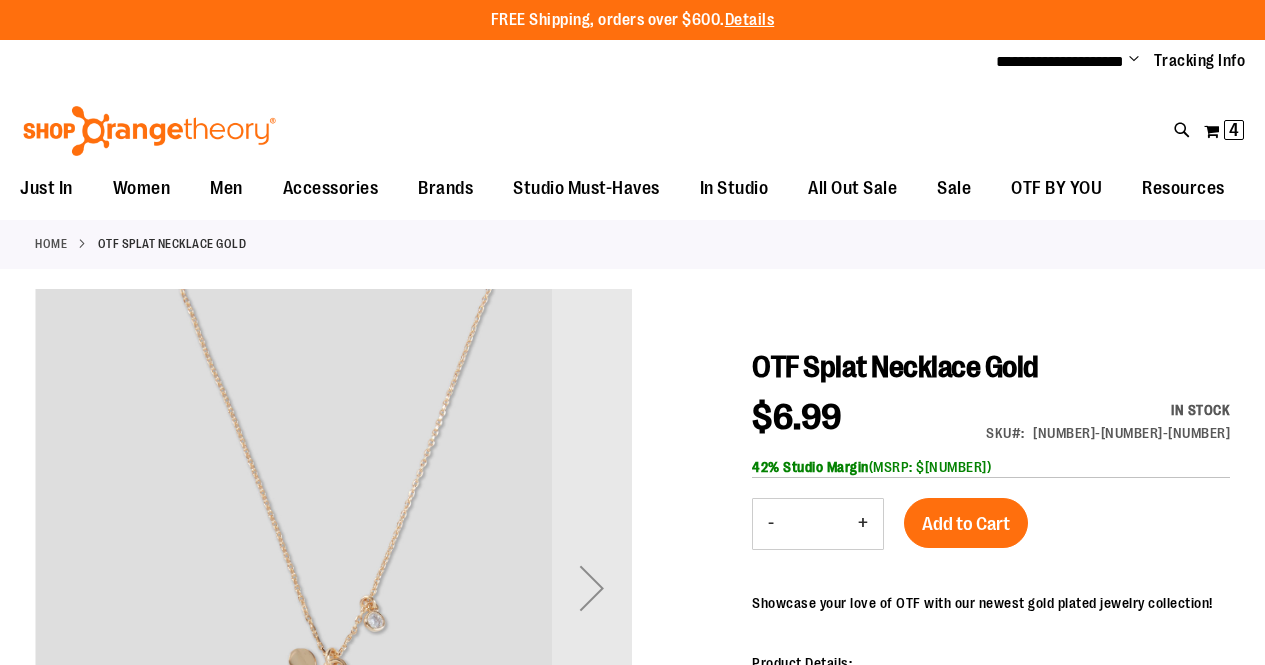 scroll, scrollTop: 0, scrollLeft: 0, axis: both 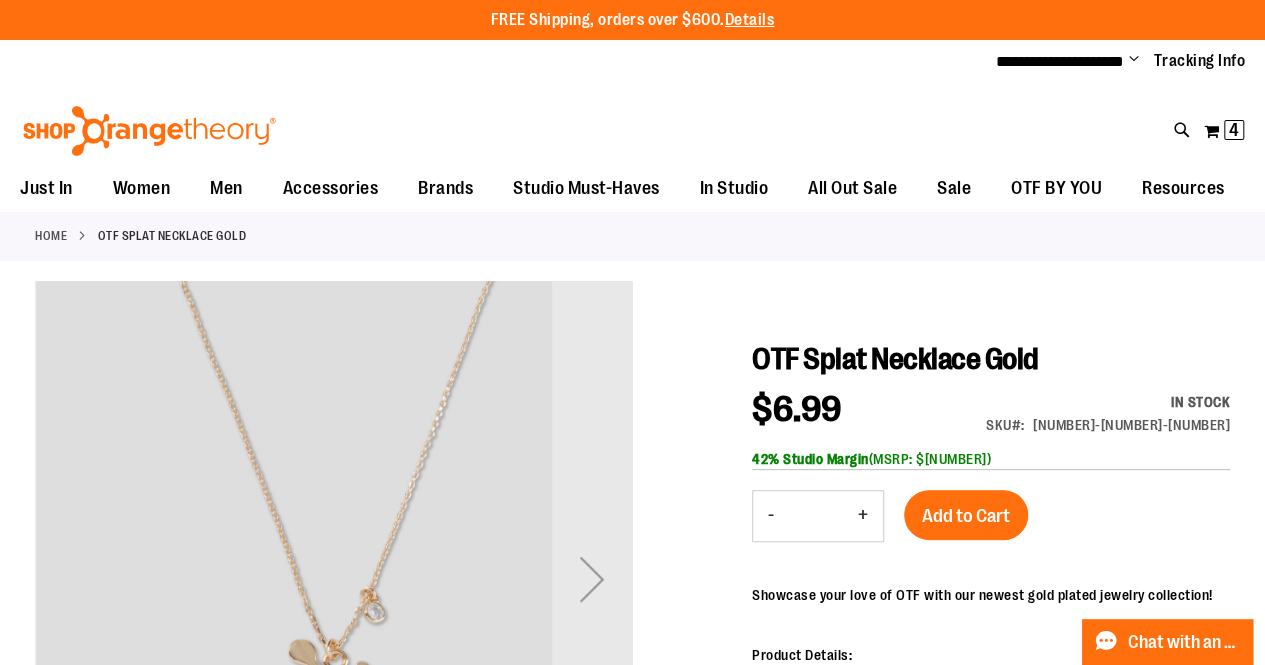 type on "**********" 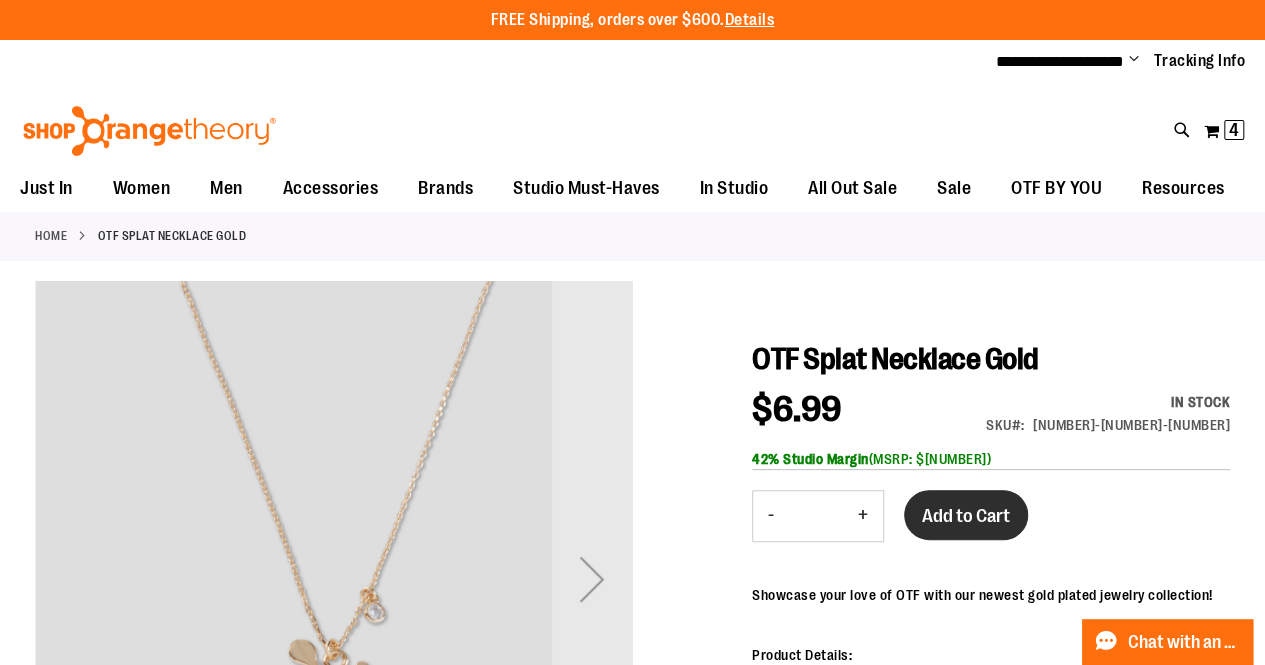 click on "Add to Cart" at bounding box center [966, 516] 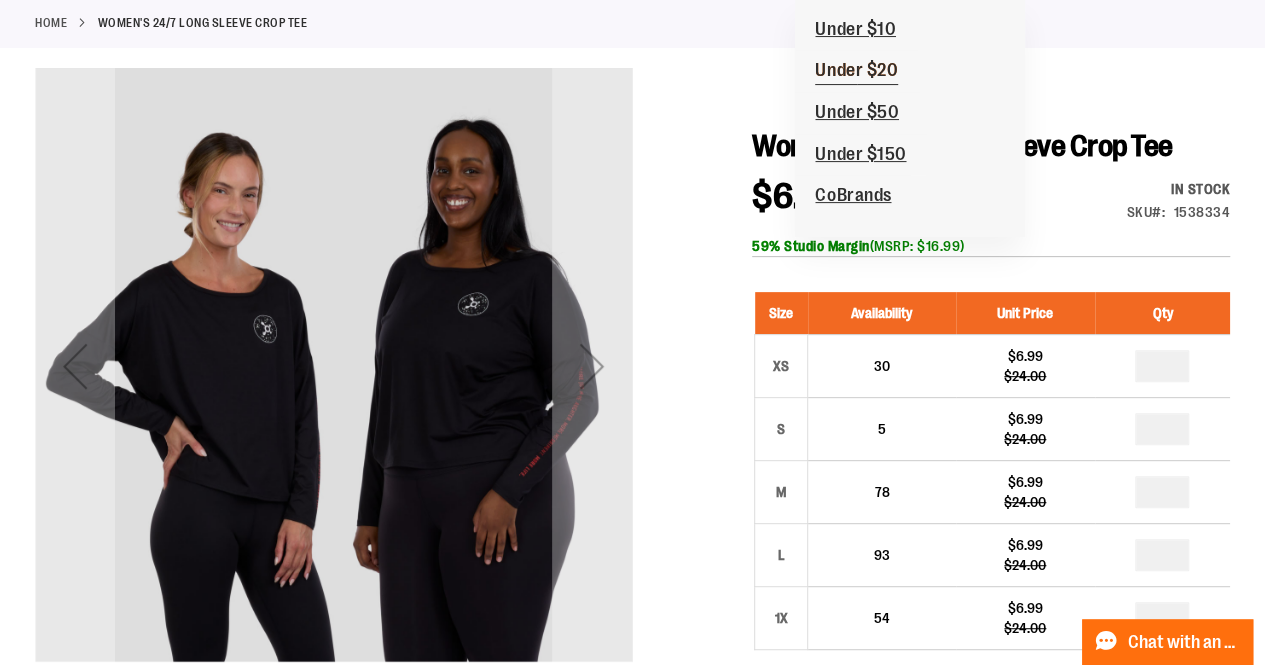 scroll, scrollTop: 222, scrollLeft: 0, axis: vertical 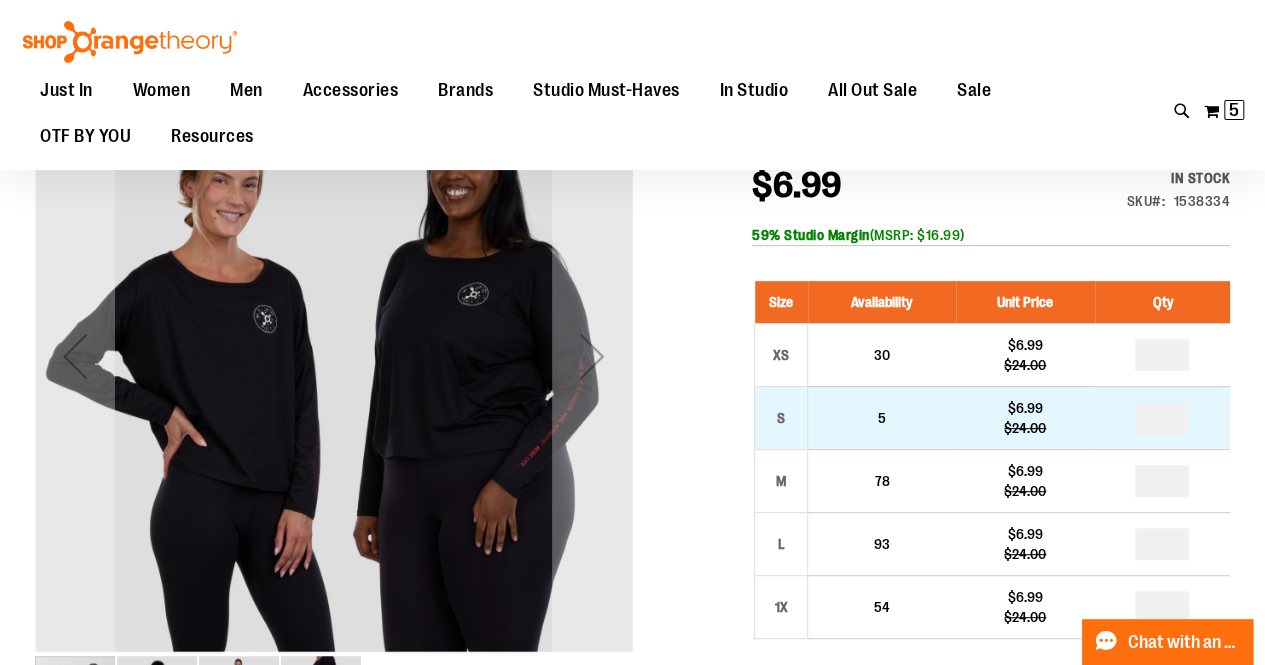 type on "**********" 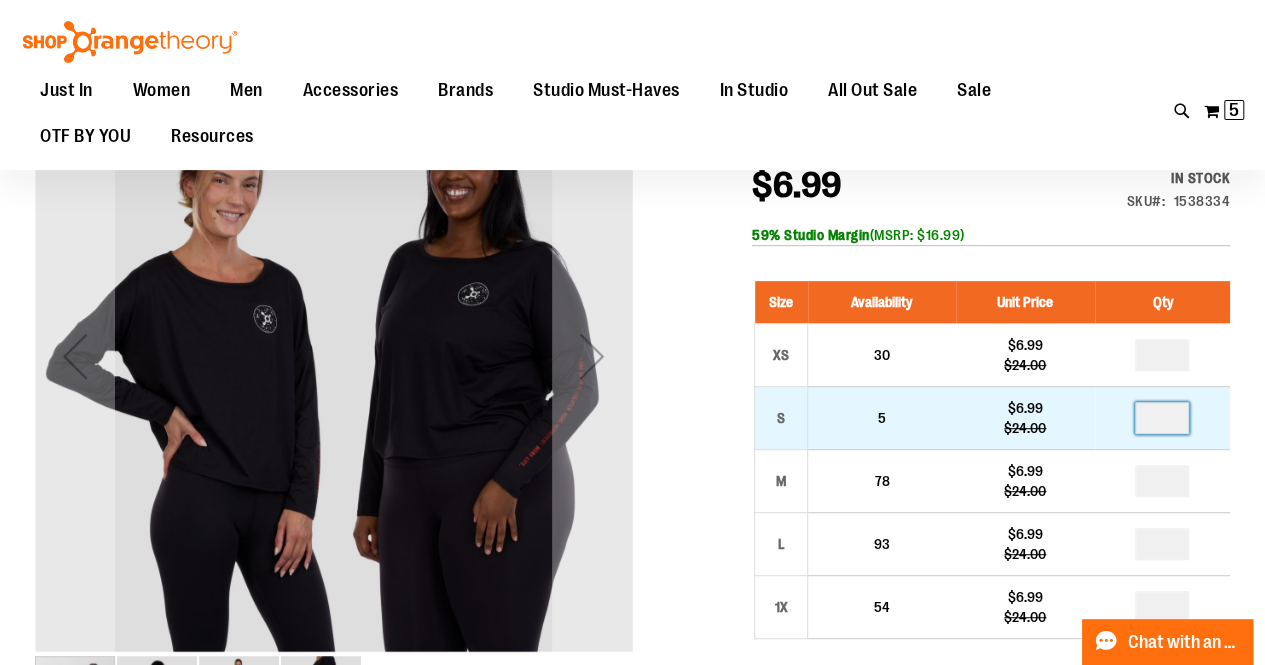 click at bounding box center (1162, 418) 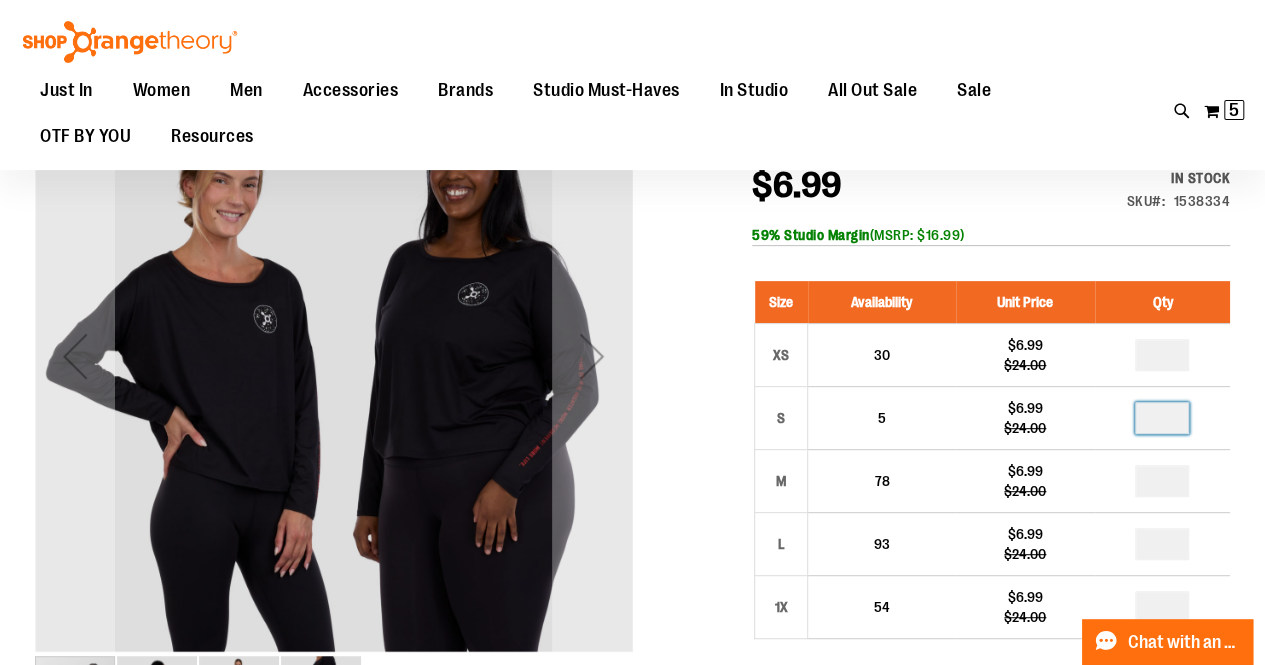 click on "Women's 24/7 Long Sleeve Crop Tee
$6.99
Regular Price
$24.00
In stock
Only  %1  left
SKU
1538334
59% Studio Margin  (MSRP: $16.99)
Size
Availability
Unit Price
Qty
XS
30 $6.99 *" at bounding box center (632, 929) 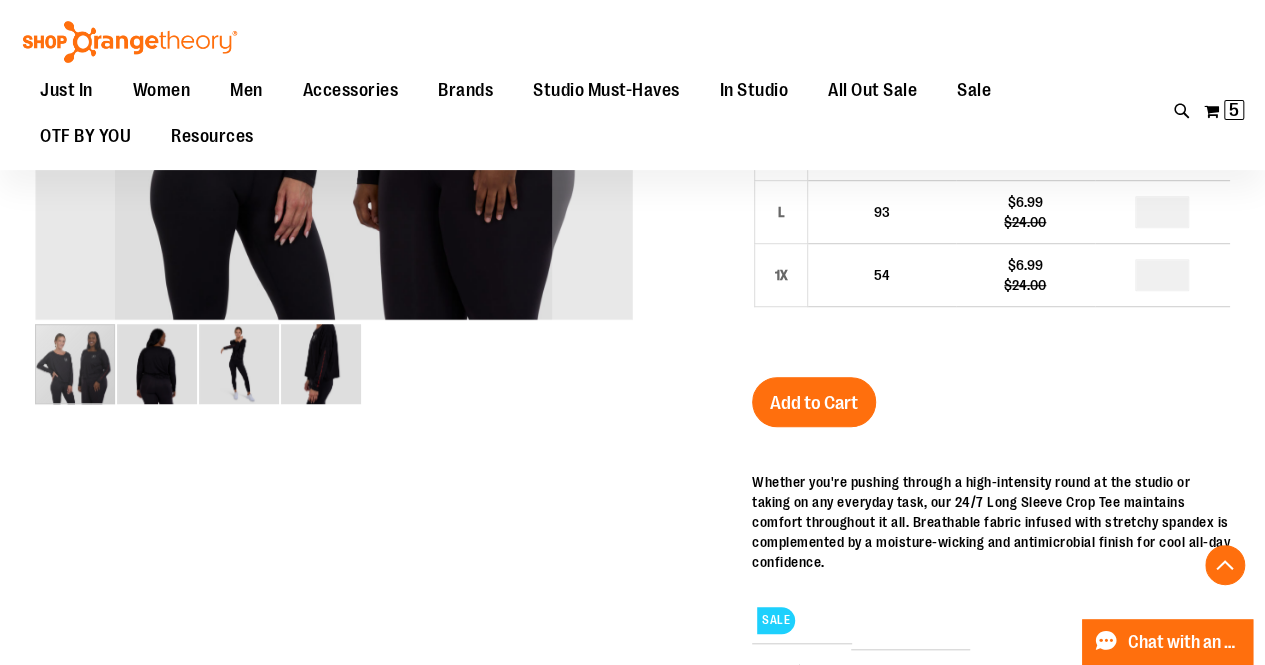 scroll, scrollTop: 562, scrollLeft: 0, axis: vertical 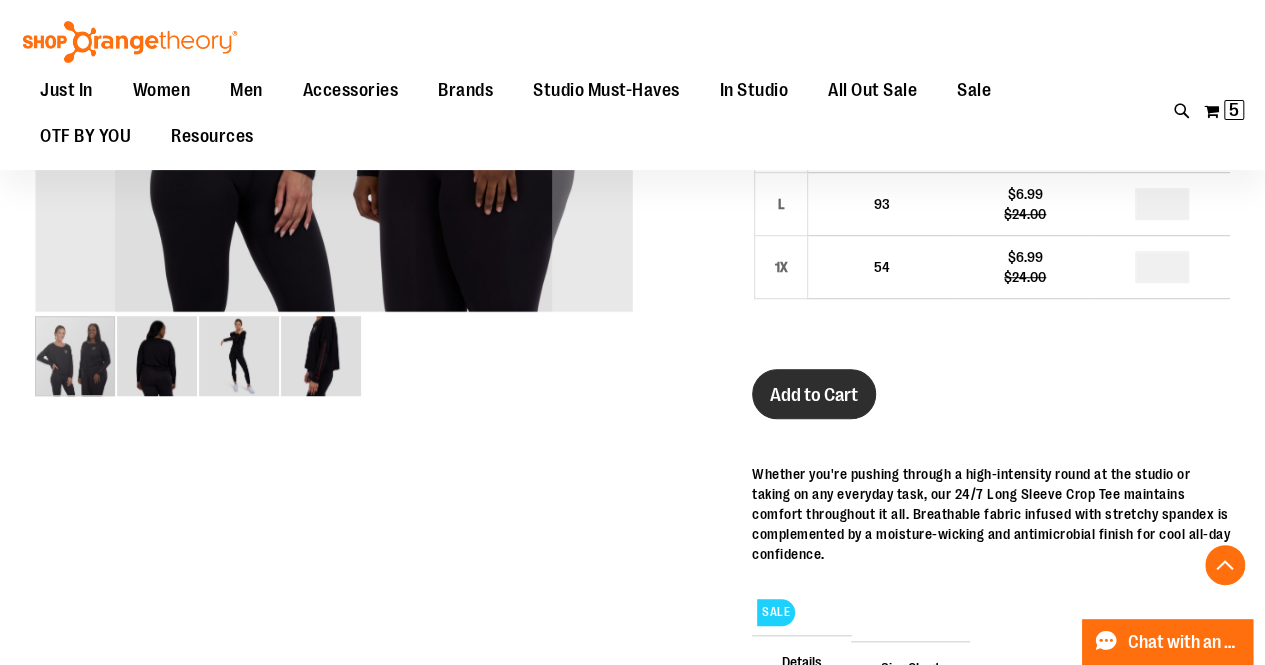 click on "Add to Cart" at bounding box center [814, 395] 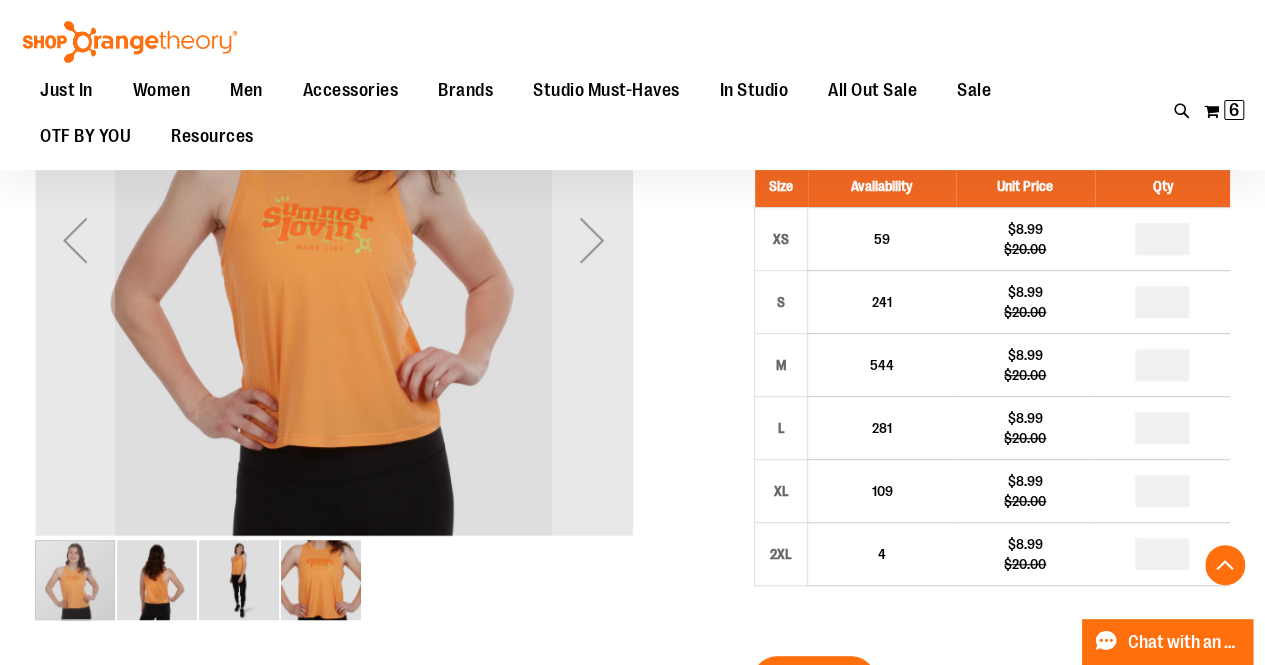 scroll, scrollTop: 347, scrollLeft: 0, axis: vertical 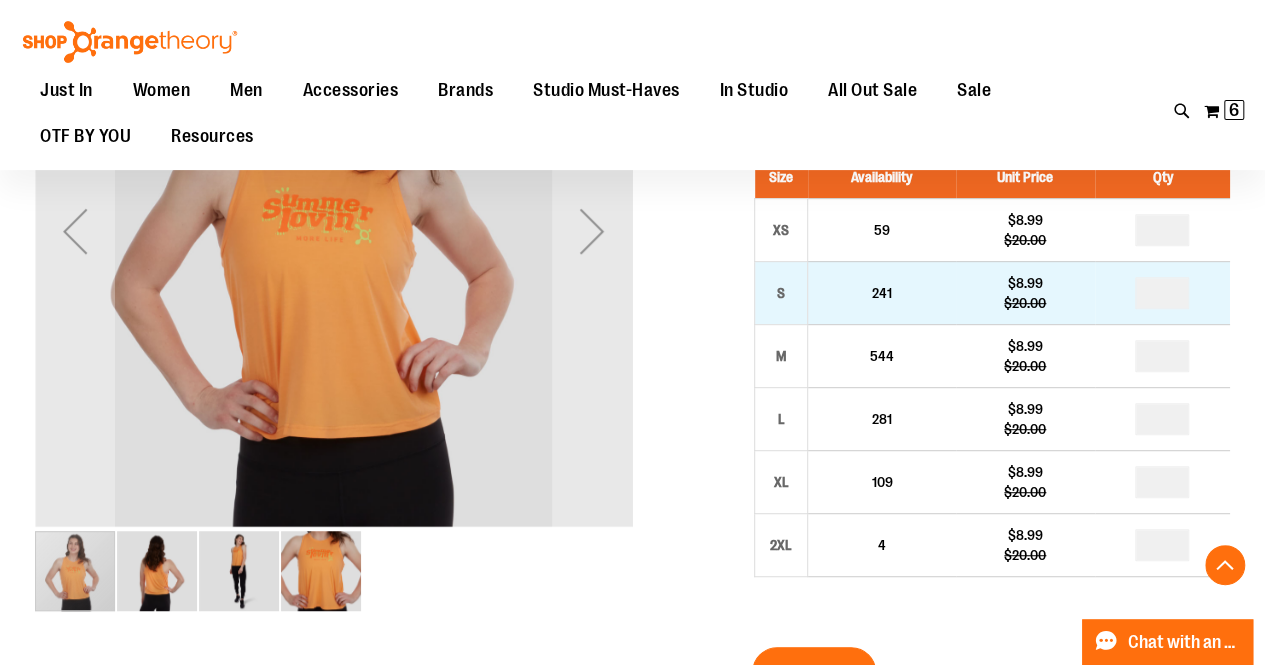 type on "**********" 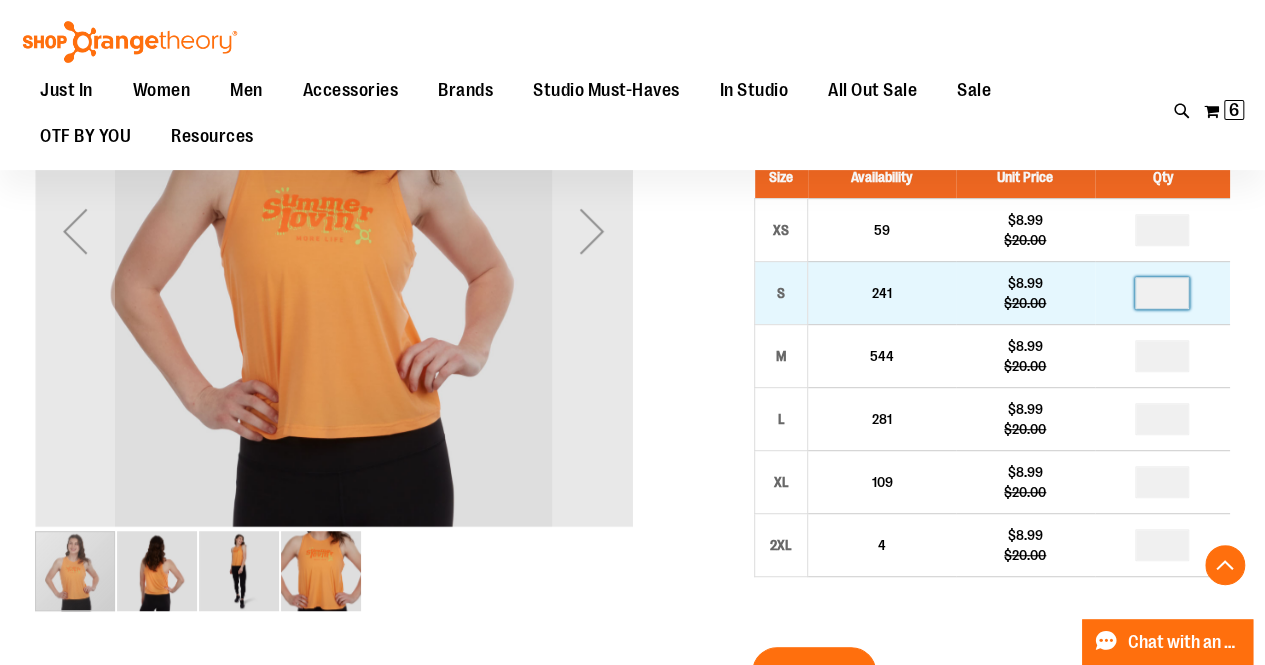 click at bounding box center [1162, 293] 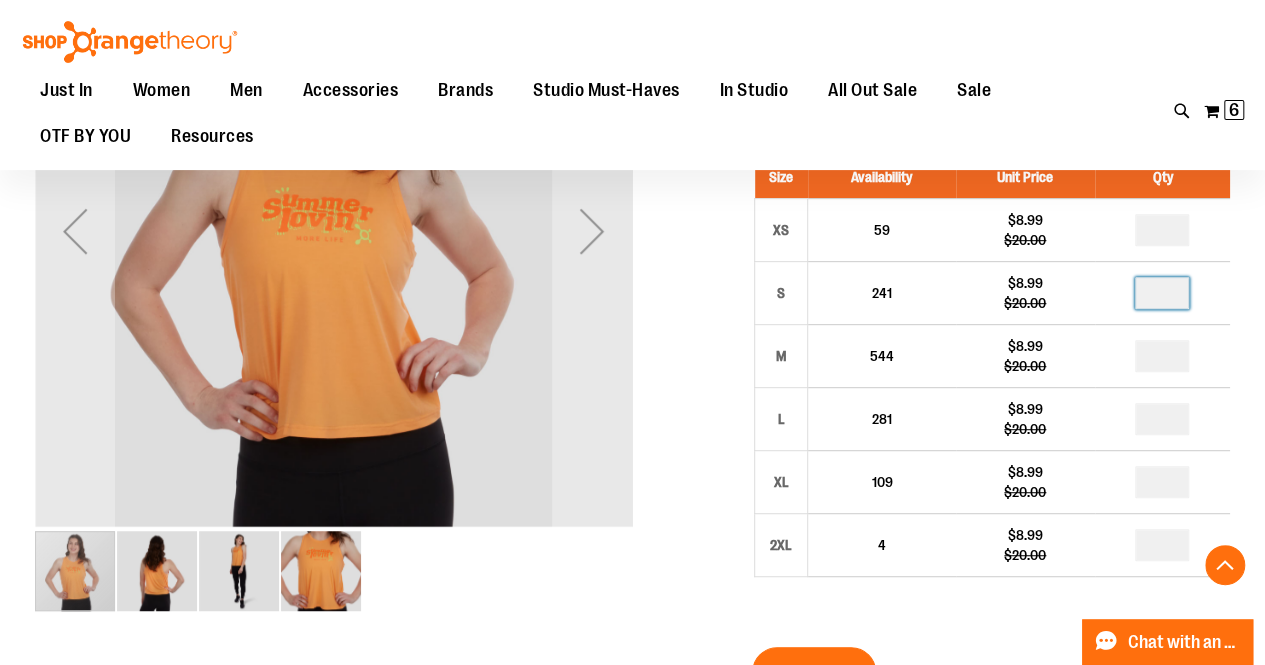 click on "Size
Availability
Unit Price
Qty
XS
59
$8.99
$20.00
*
S
241
$8.99" at bounding box center [991, 381] 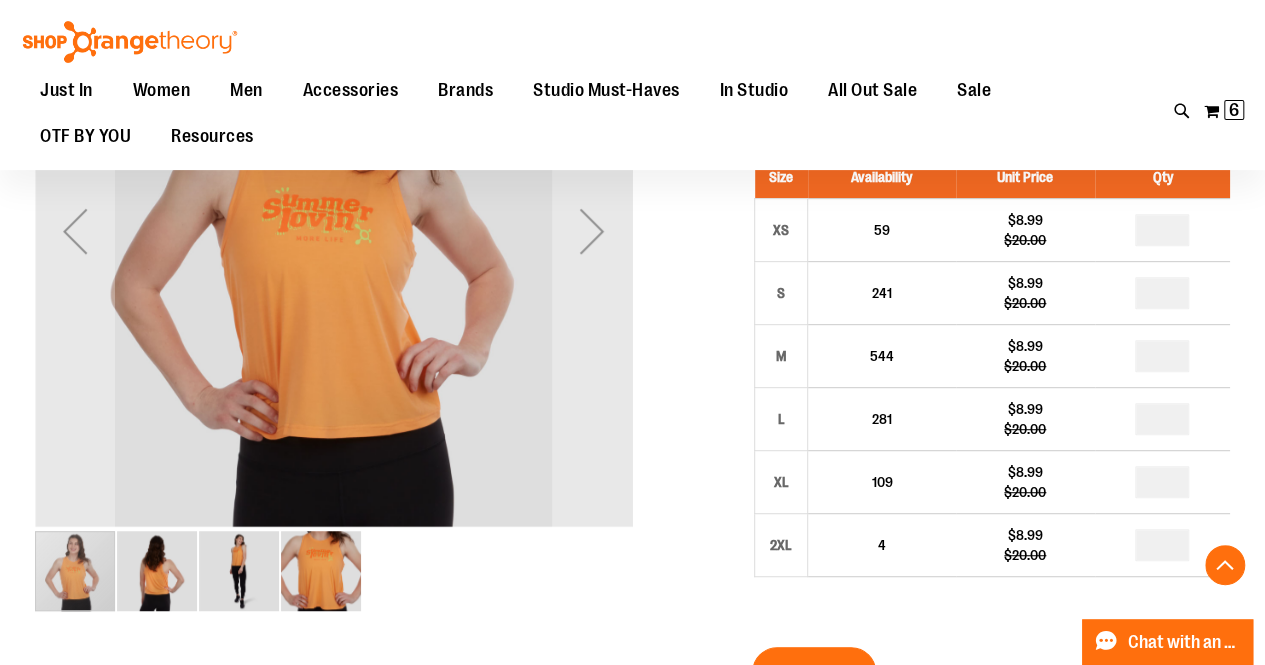 scroll, scrollTop: 443, scrollLeft: 0, axis: vertical 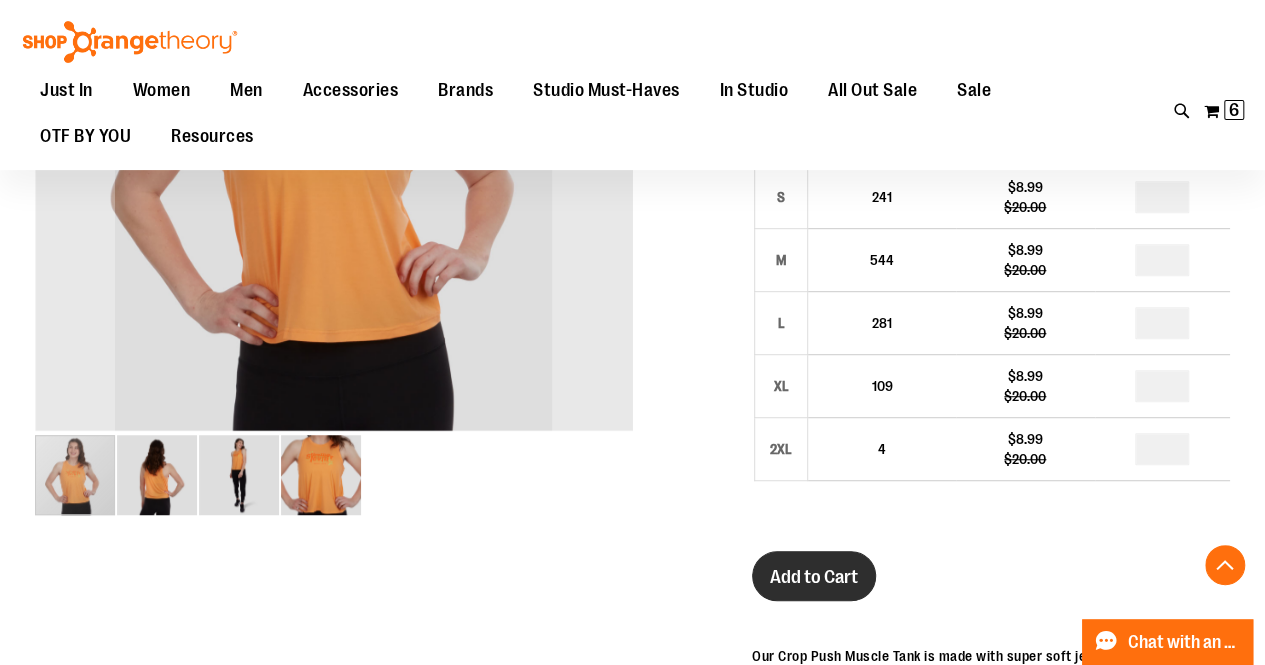 click on "Add to Cart" at bounding box center (814, 577) 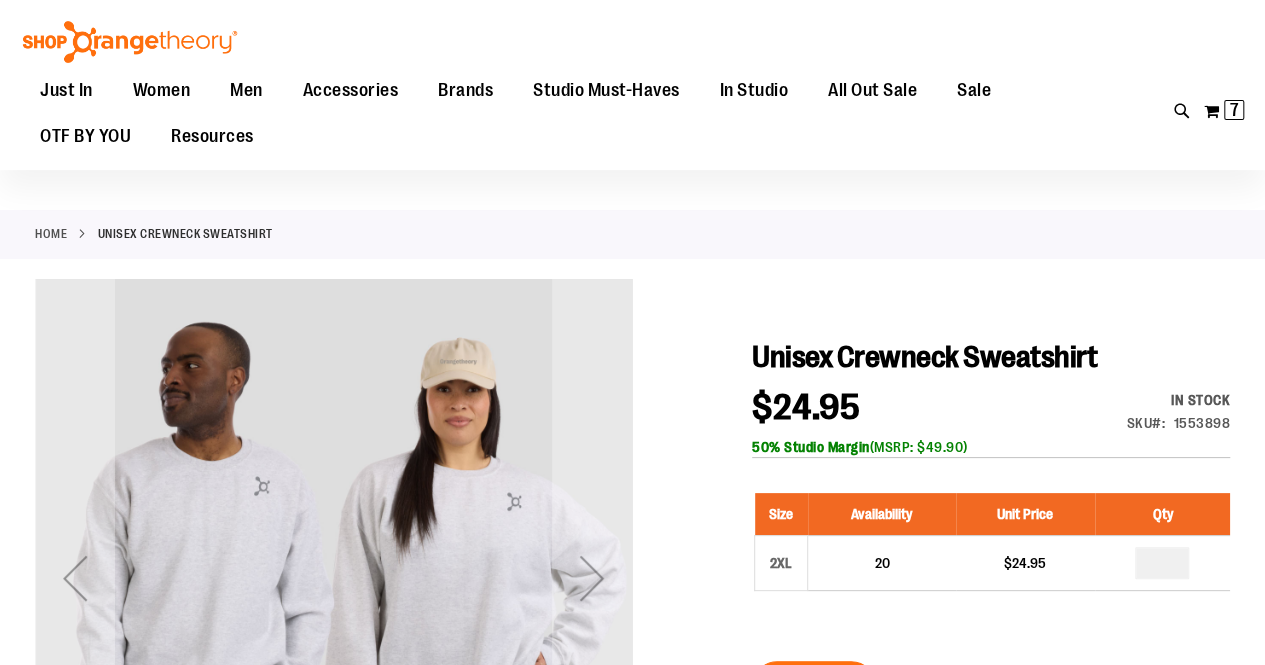 scroll, scrollTop: 183, scrollLeft: 0, axis: vertical 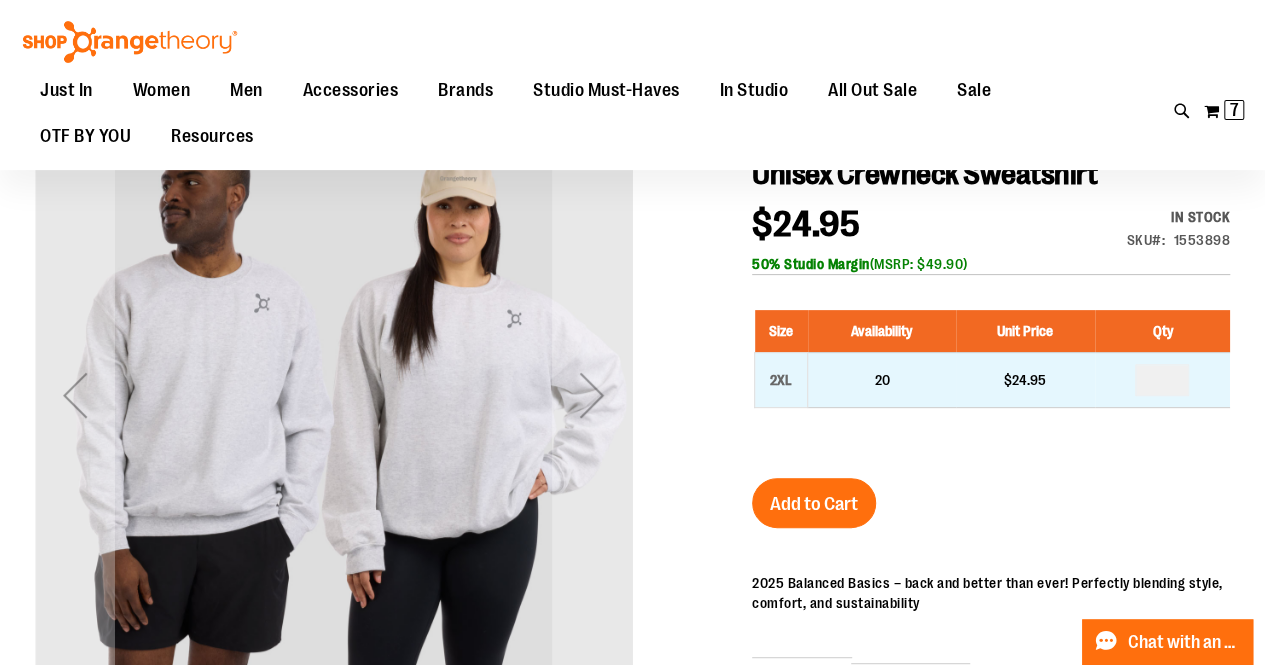 type on "**********" 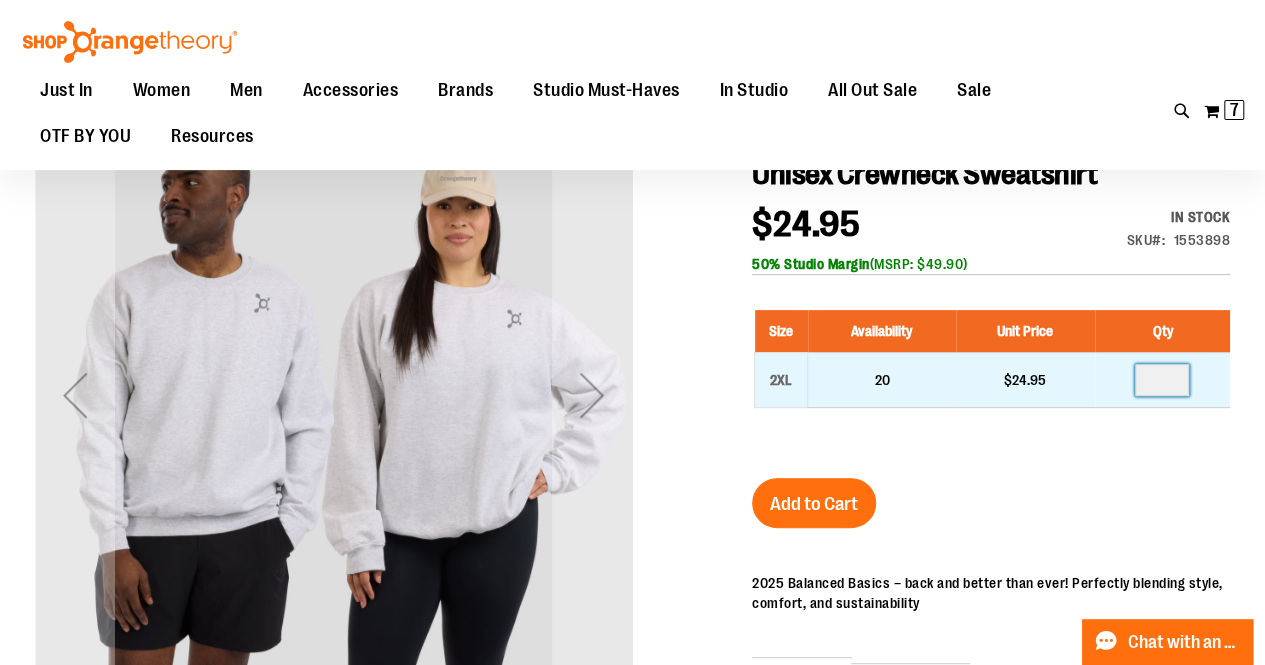 click at bounding box center (1162, 380) 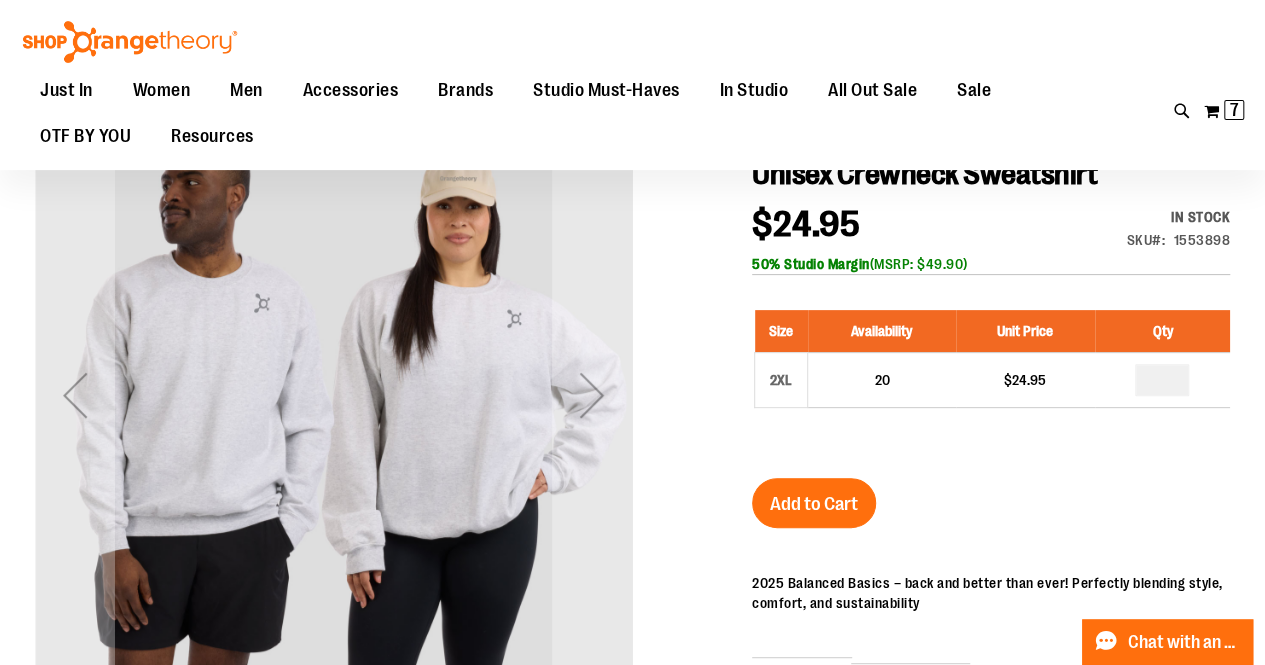 click on "Unisex Crewneck Sweatshirt
$24.95
In stock
Only  %1  left
SKU
1553898
50% Studio Margin  (MSRP: $49.90)
Size
Availability
Unit Price
Qty
2XL
20
$24.95
*" at bounding box center [991, 546] 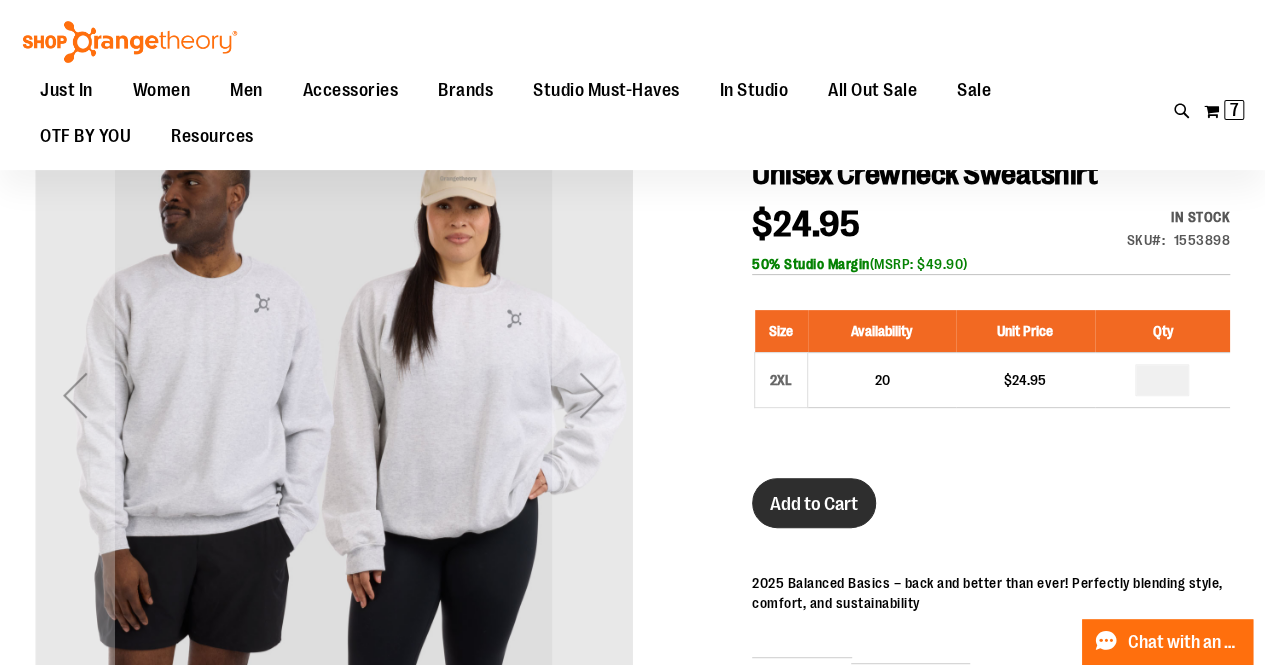 click on "Add to Cart" at bounding box center [814, 504] 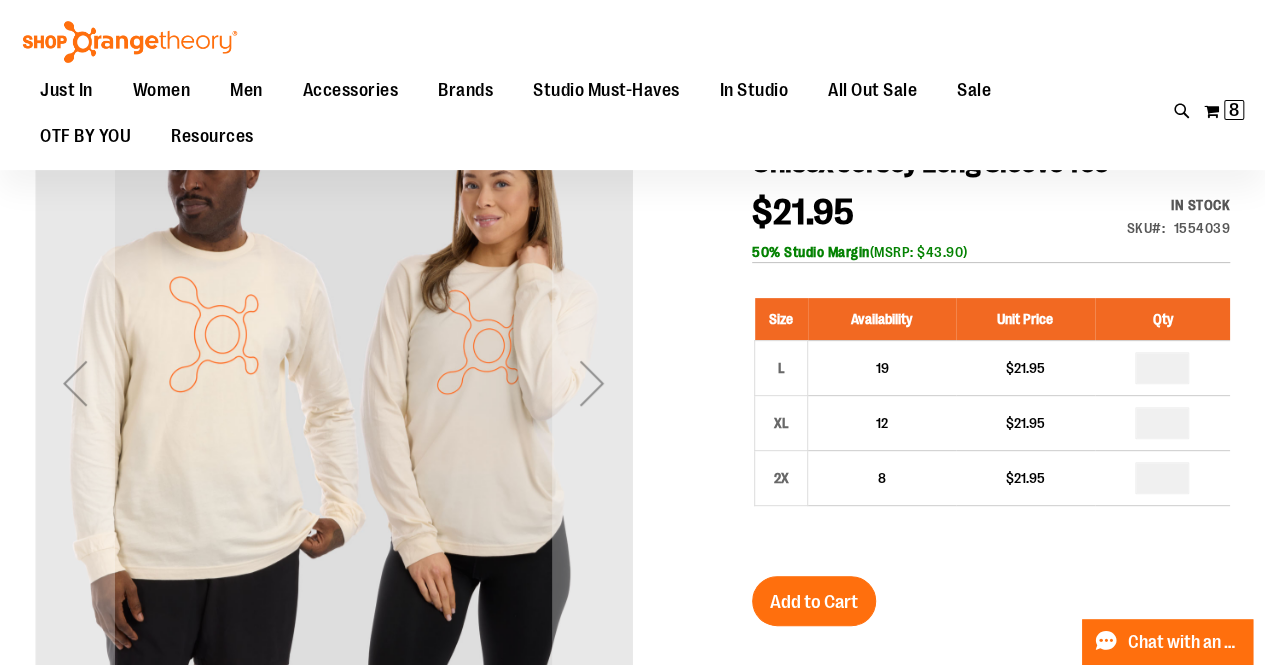 scroll, scrollTop: 203, scrollLeft: 0, axis: vertical 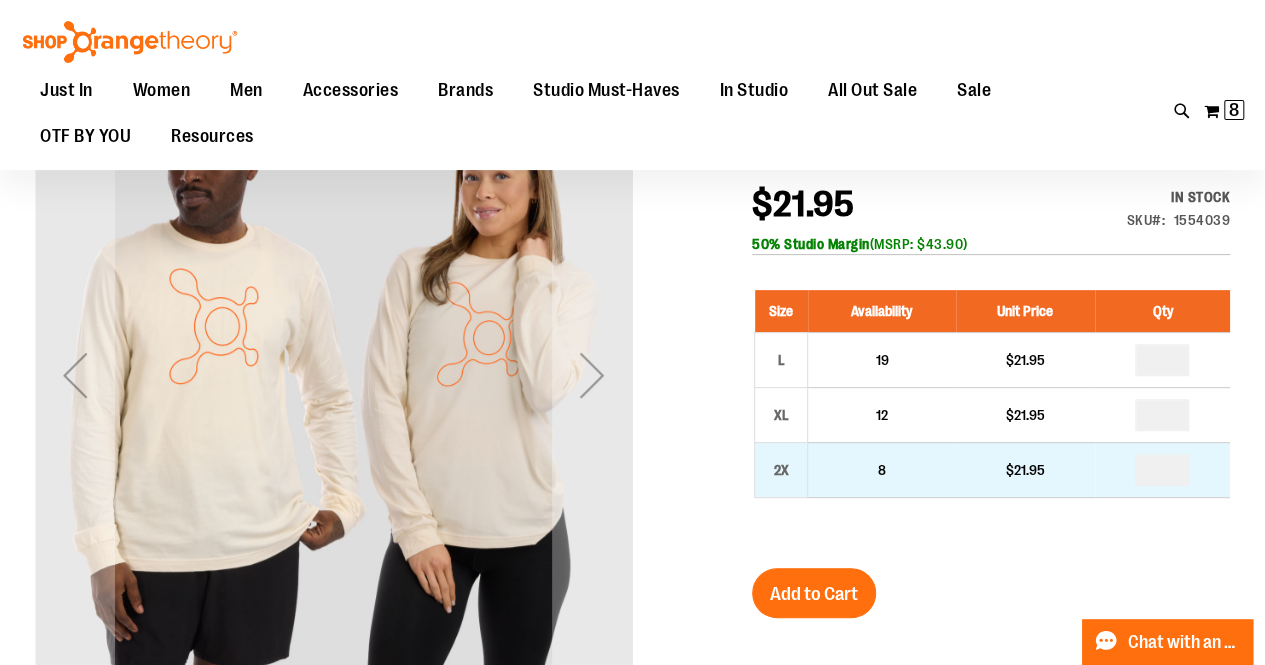 type on "**********" 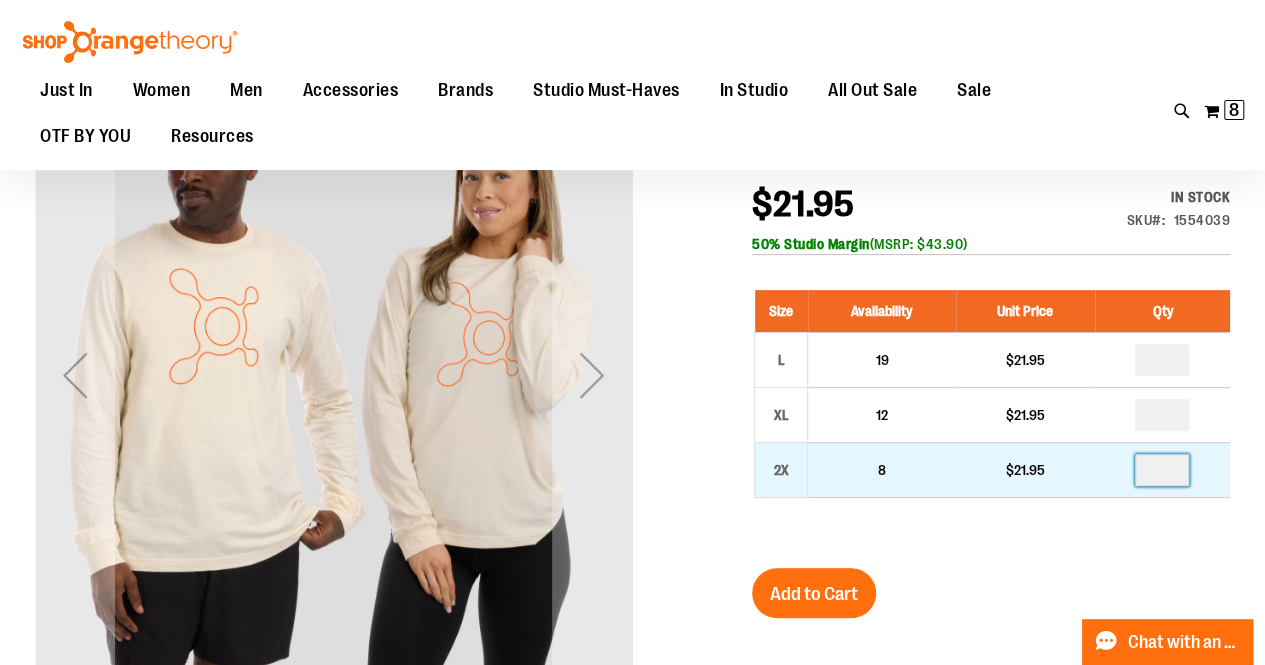 click at bounding box center (1162, 470) 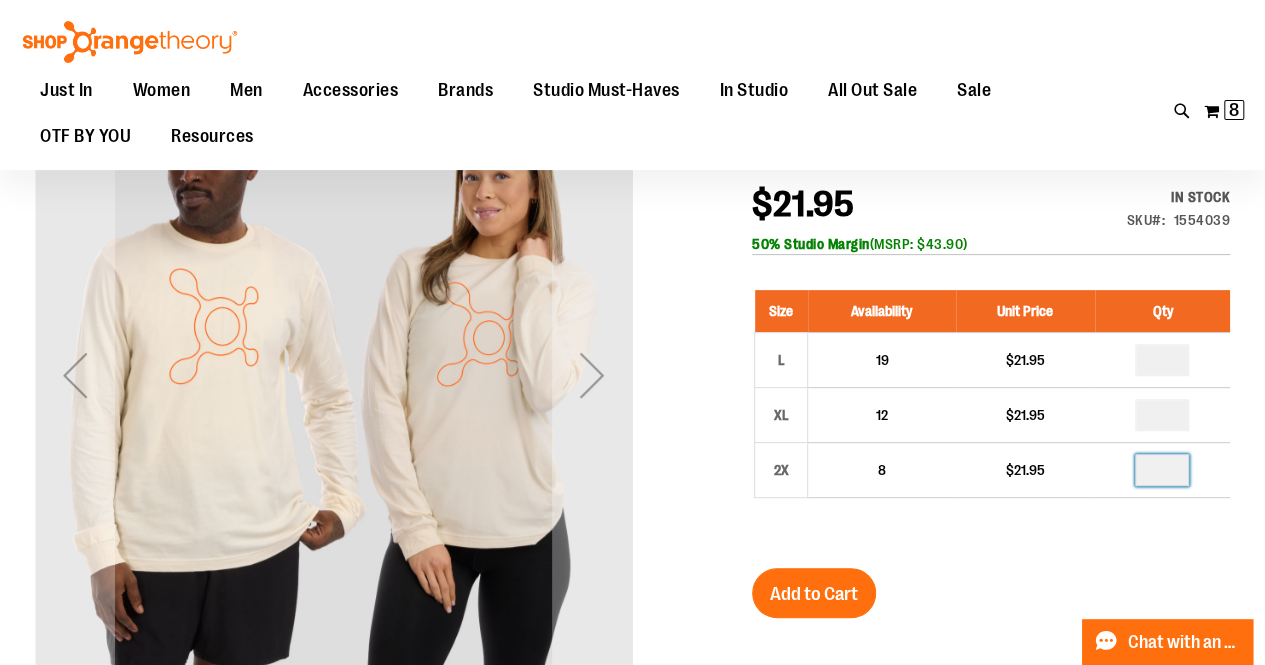 click on "Unisex Jersey Long Sleeve Tee
$21.95
In stock
Only  %1  left
SKU
1554039
50% Studio Margin  (MSRP: $43.90)
Size
Availability
Unit Price
Qty
L
19
$21.95
* XL" at bounding box center (991, 594) 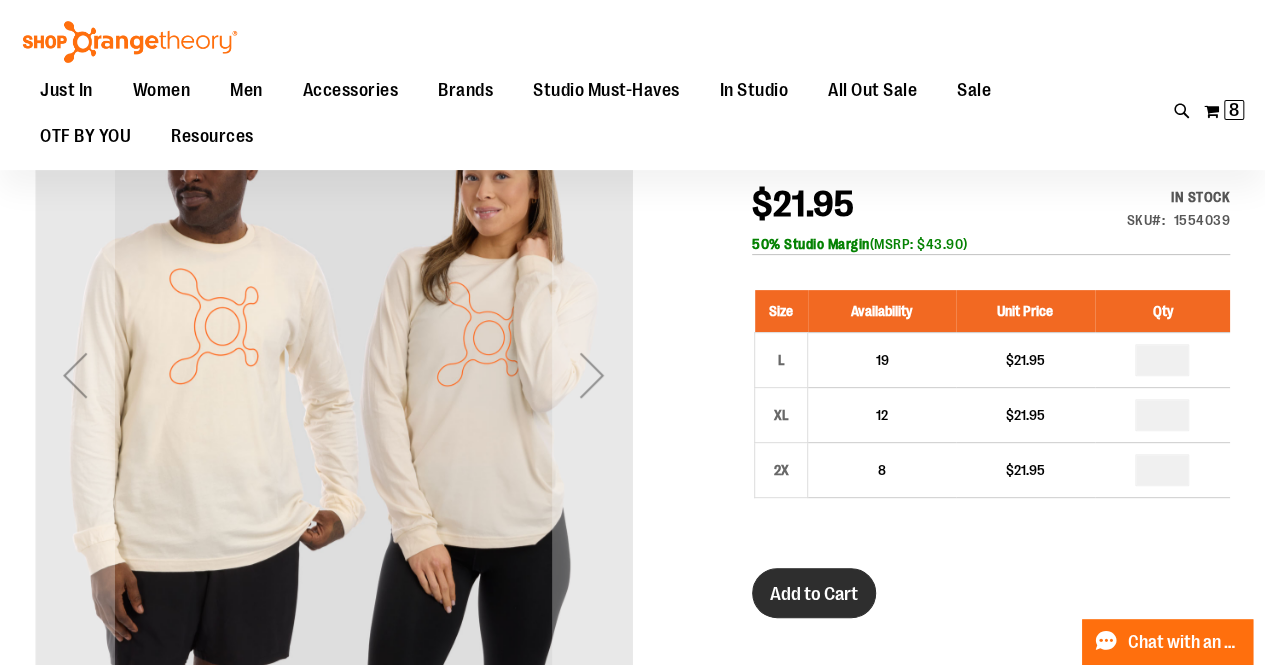click on "Add to Cart" at bounding box center (814, 594) 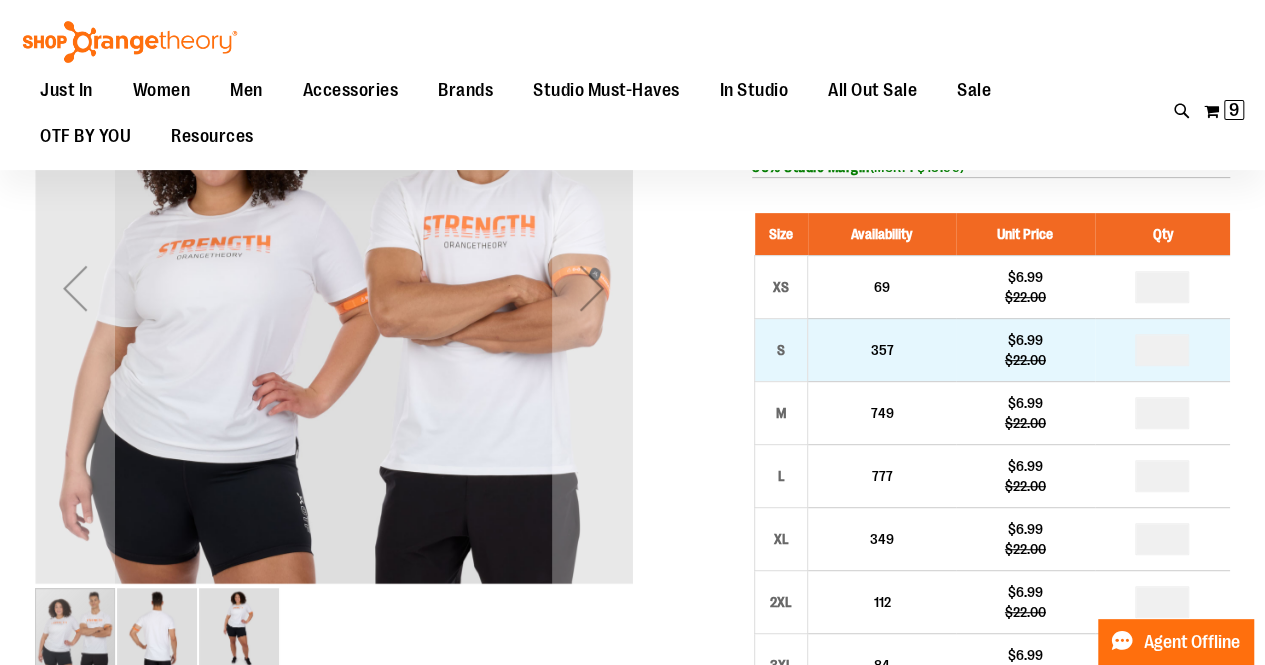 scroll, scrollTop: 291, scrollLeft: 0, axis: vertical 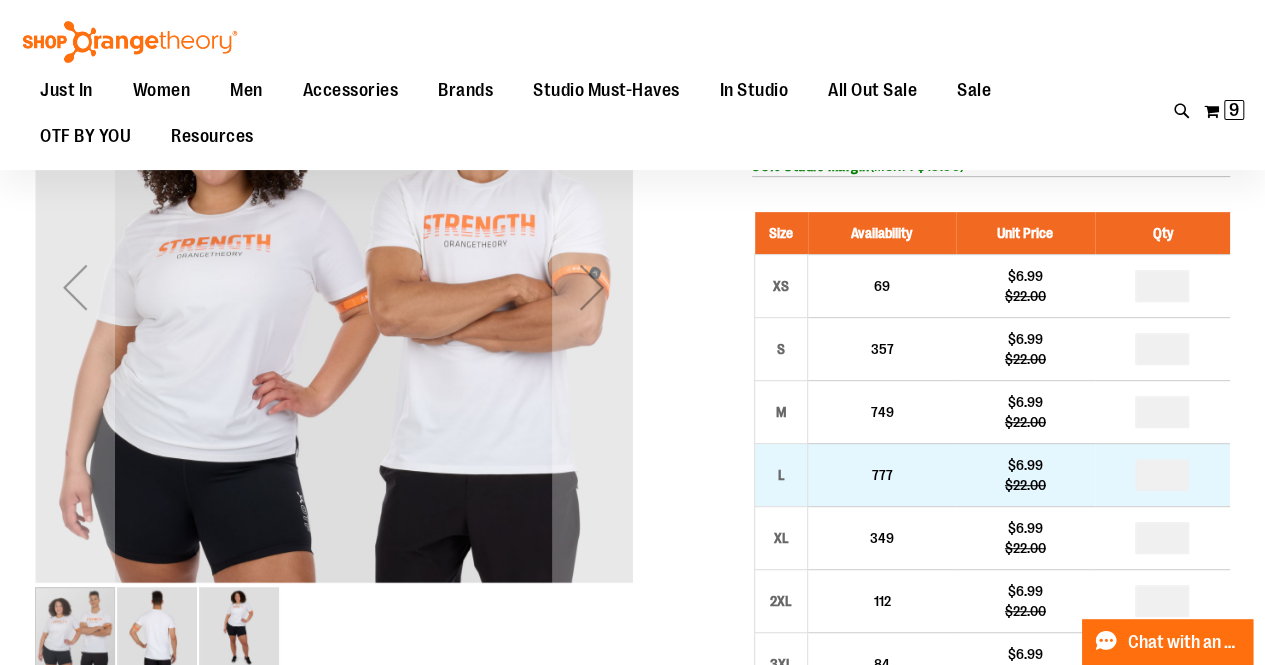 type on "**********" 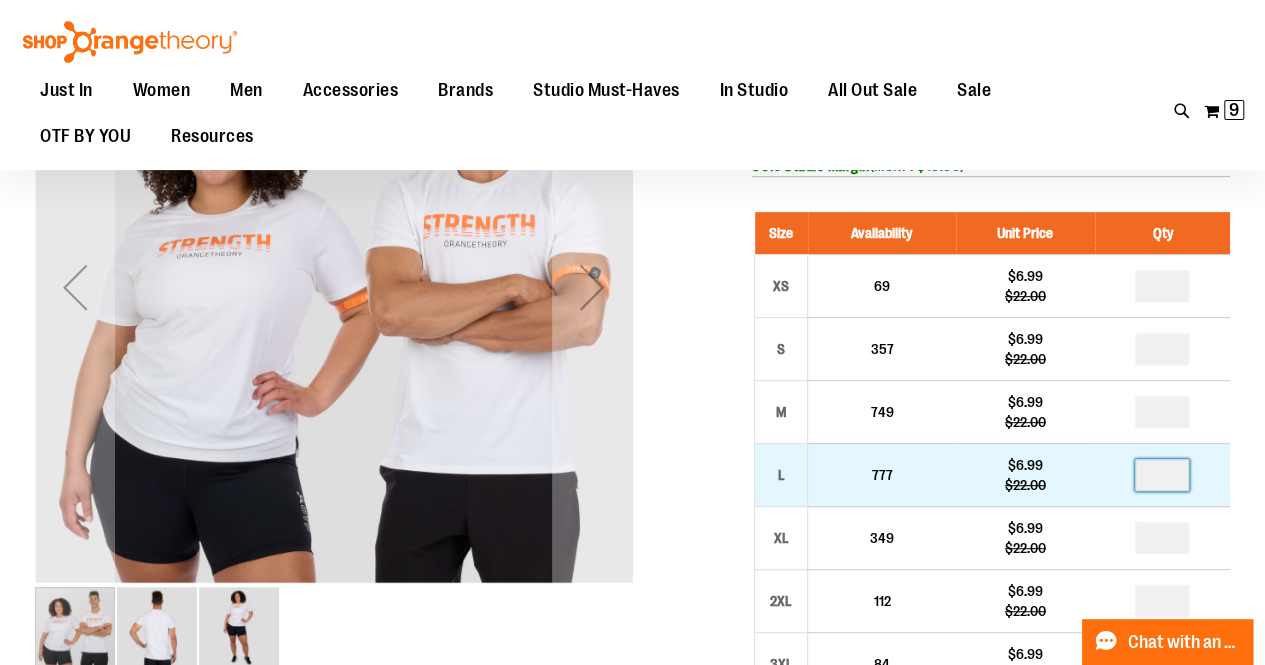 click at bounding box center (1162, 475) 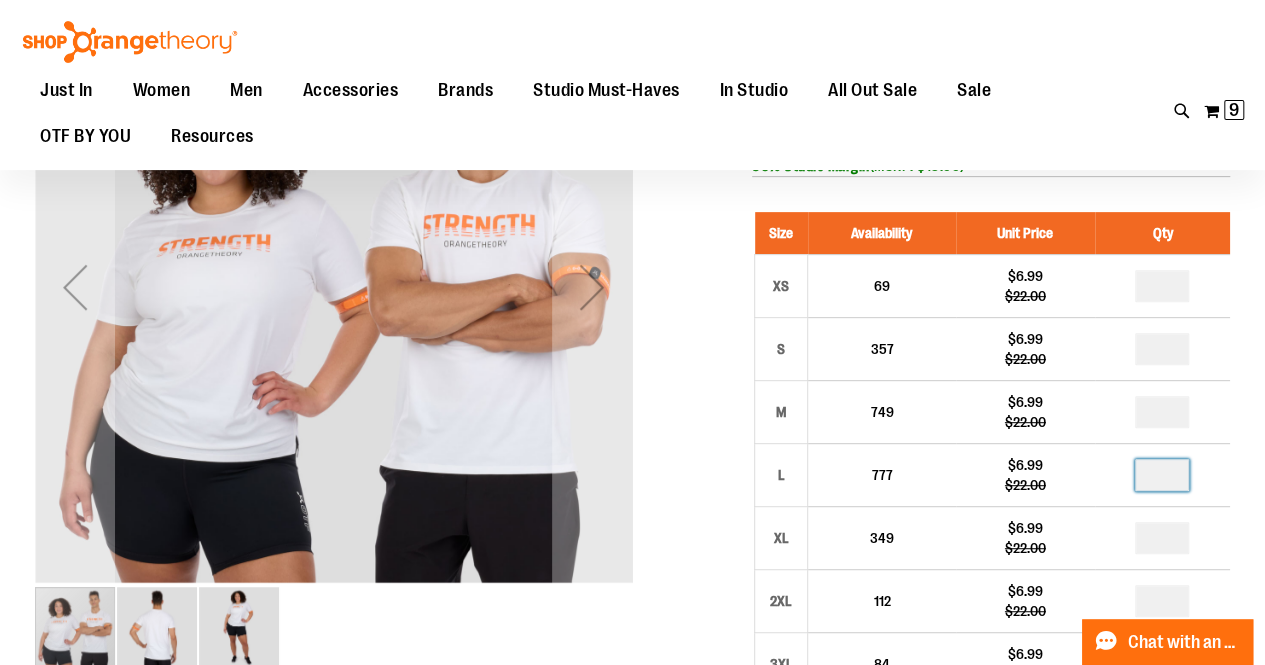 click on "Unisex Short Sleeve Recovery Tee
$6.99
Regular Price
$22.00
In stock
Only  %1  left
SKU
1540541
50% Studio Margin  (MSRP: $13.99)
Size
Availability
Unit Price
Qty
XS
69 $6.99 *" at bounding box center [632, 903] 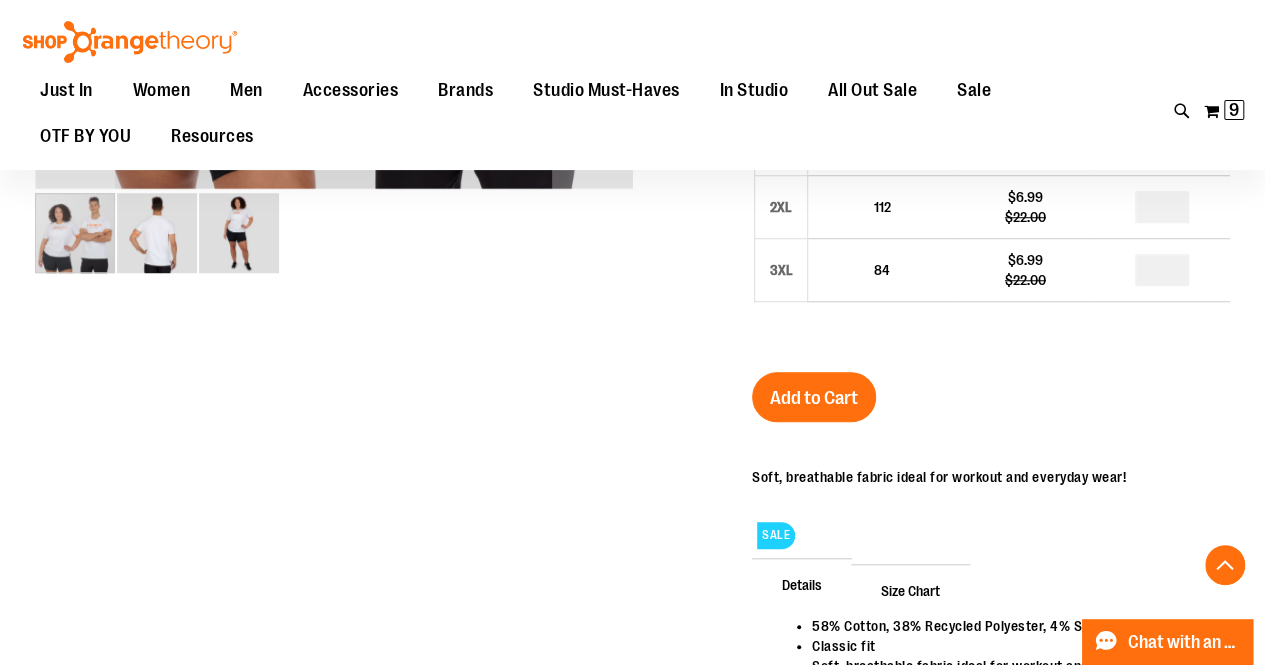 scroll, scrollTop: 693, scrollLeft: 0, axis: vertical 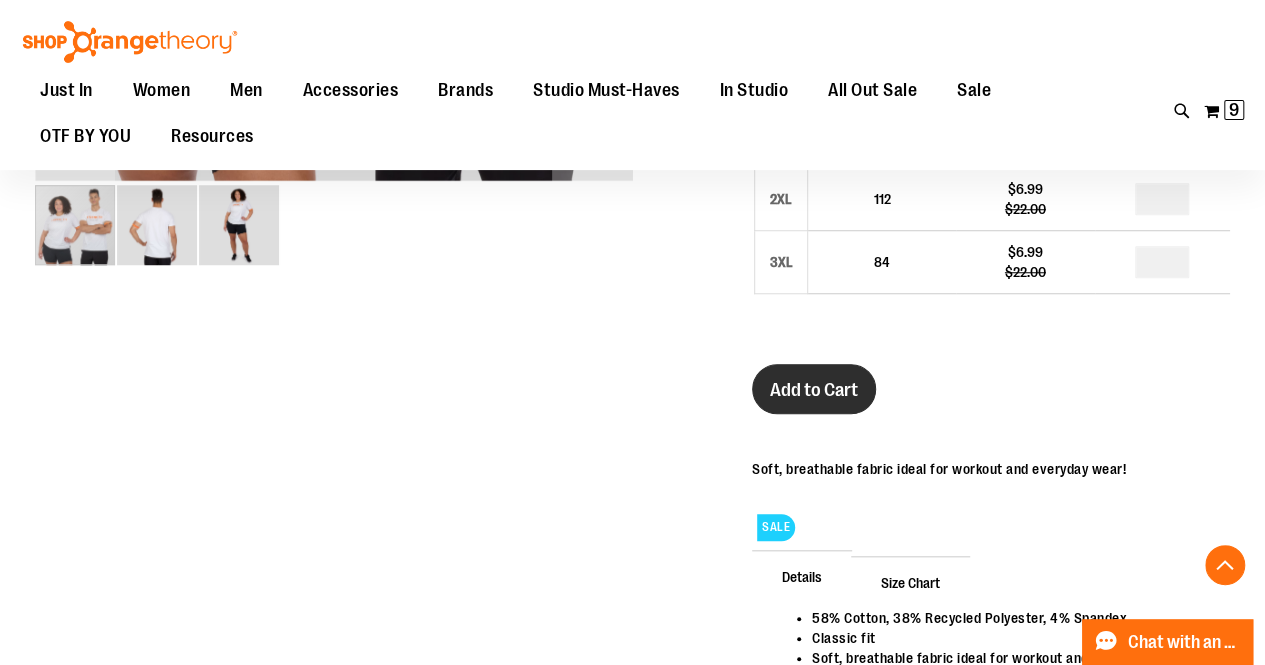 click on "Add to Cart" at bounding box center [814, 390] 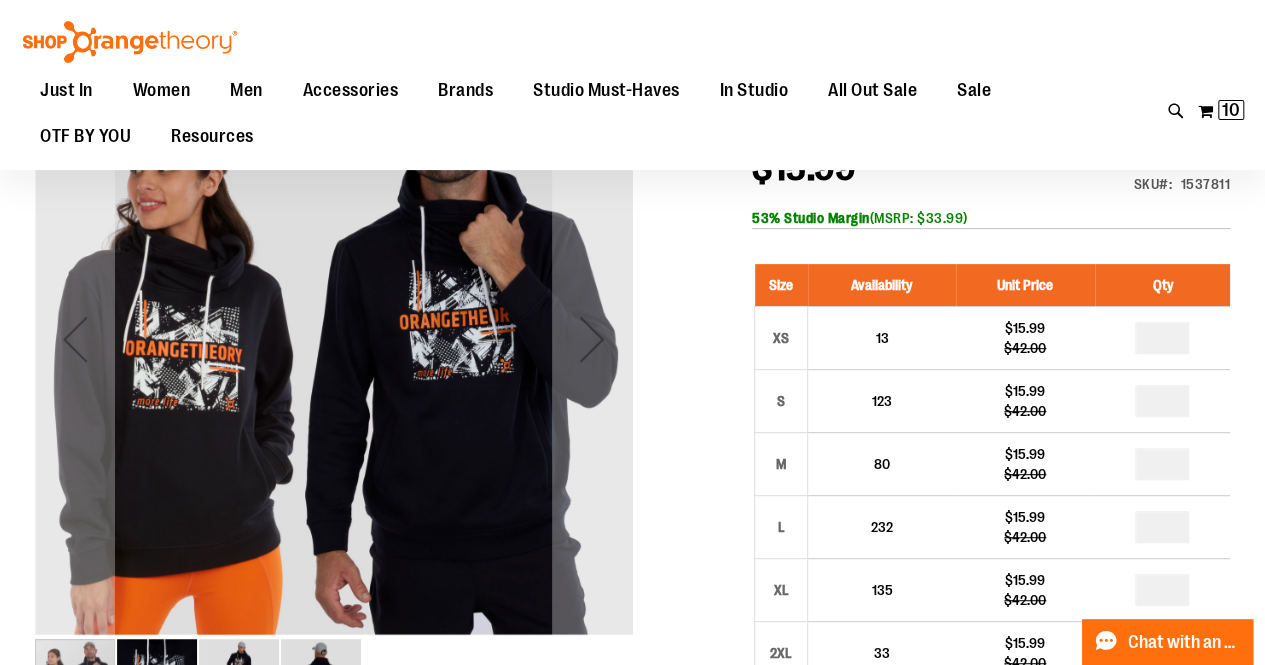 scroll, scrollTop: 240, scrollLeft: 0, axis: vertical 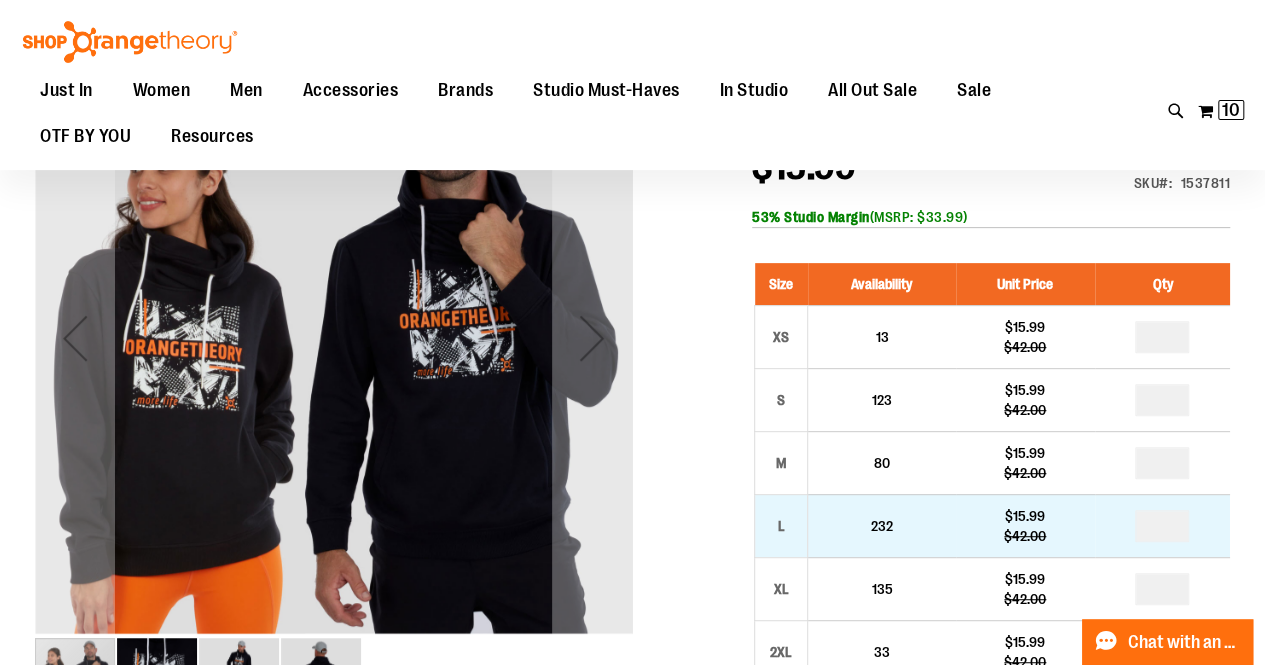 type on "**********" 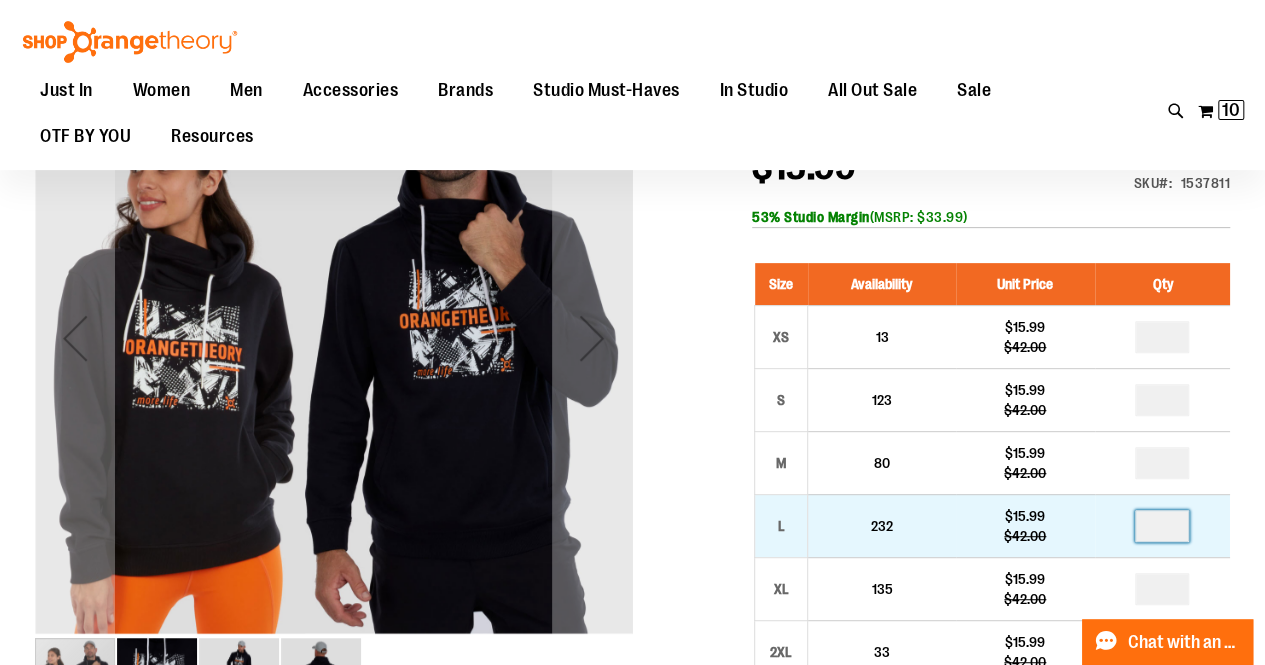 click at bounding box center [1162, 526] 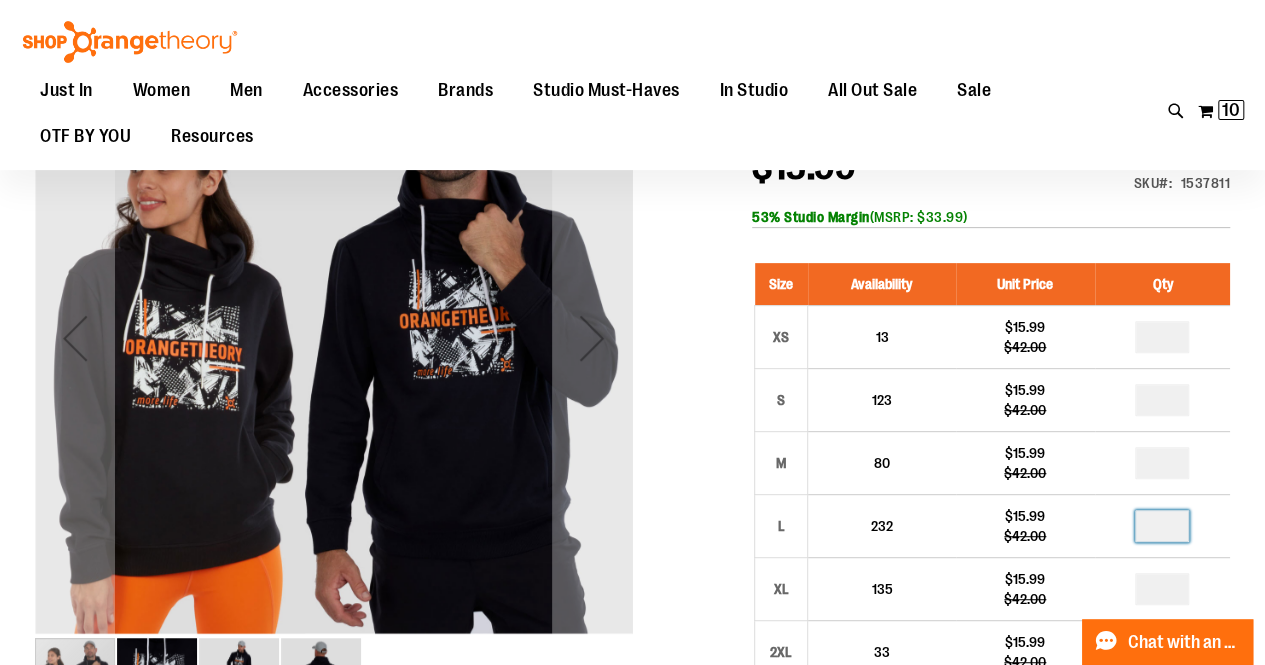 click on "Unisex Fleece Pullover
$15.99
Regular Price
$42.00
In stock
Only  %1  left
SKU
1537811
53% Studio Margin  (MSRP: $33.99)
Size
Availability
Unit Price
Qty
XS
13 * S" at bounding box center (632, 943) 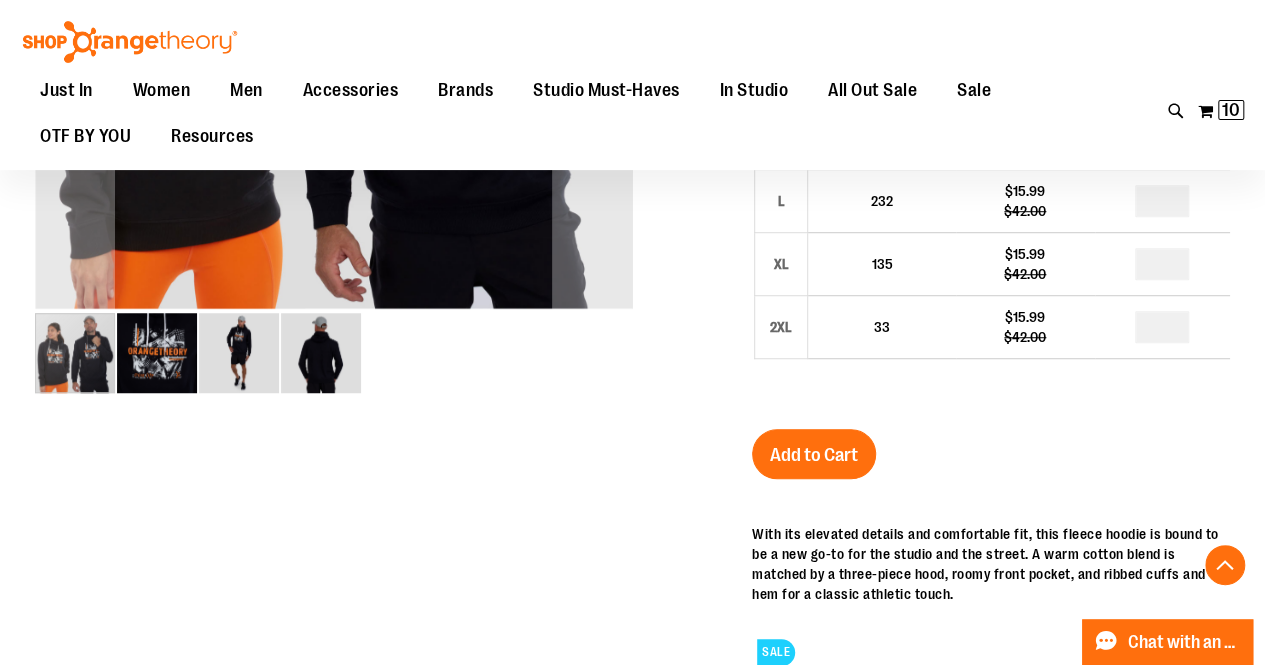 scroll, scrollTop: 579, scrollLeft: 0, axis: vertical 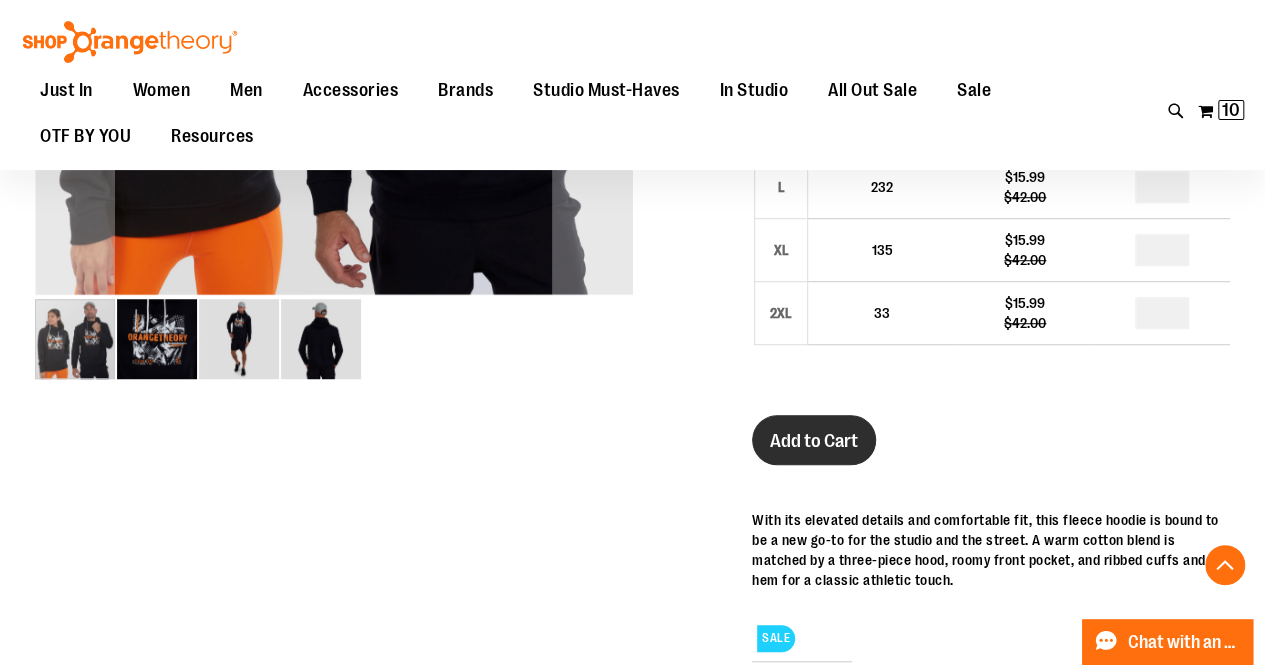 click on "Add to Cart" at bounding box center [814, 441] 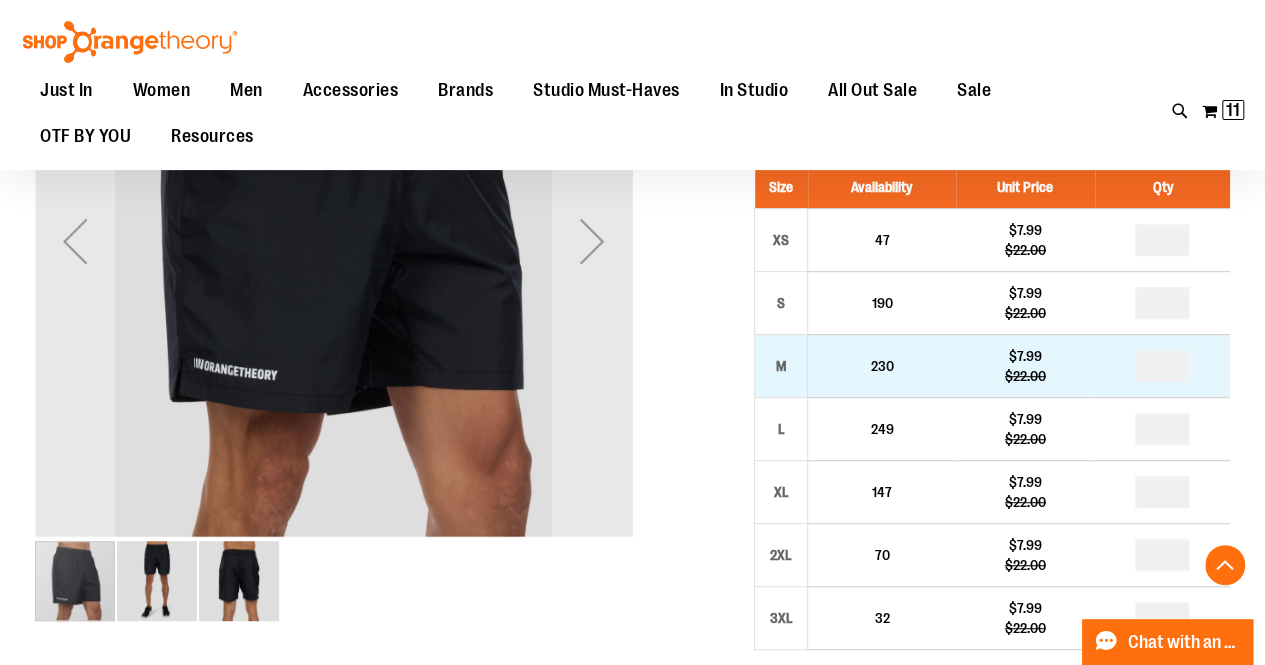 scroll, scrollTop: 338, scrollLeft: 0, axis: vertical 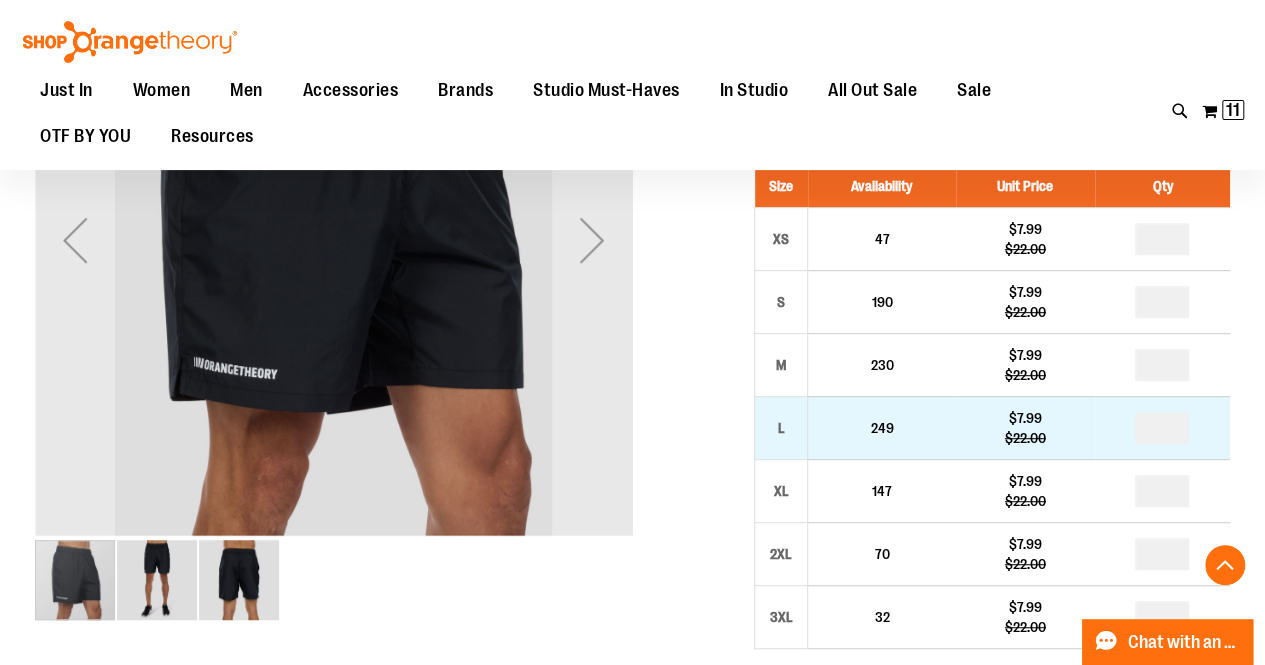 type on "**********" 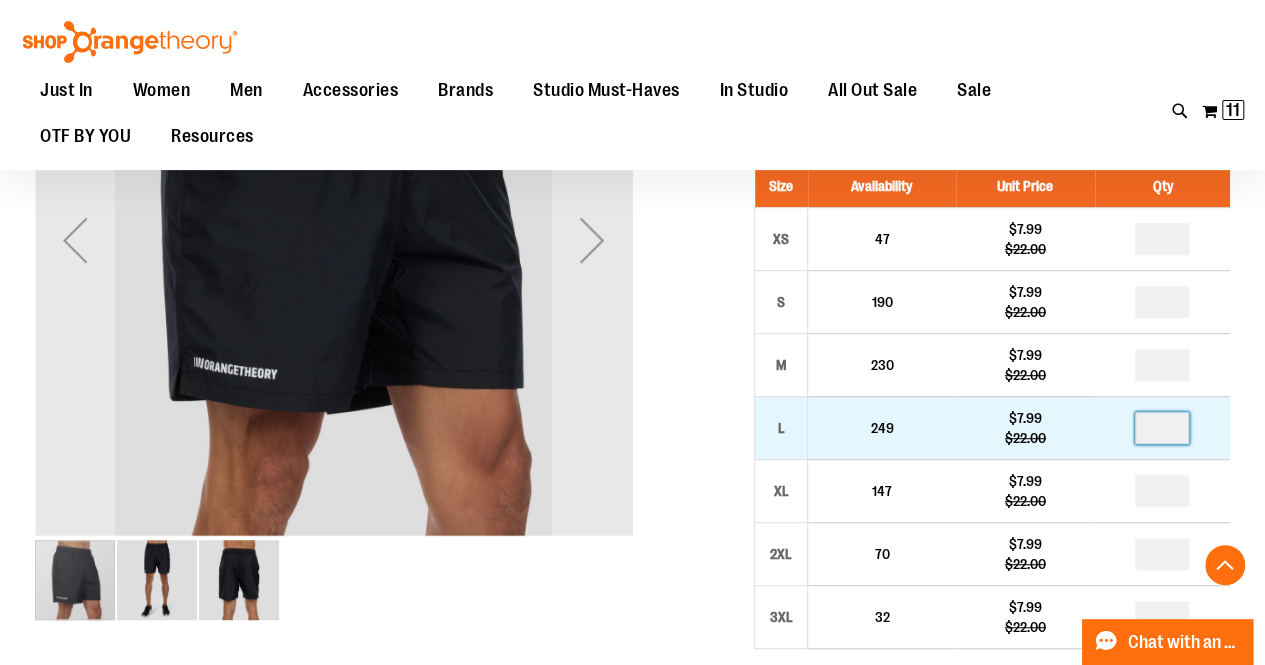 click at bounding box center (1162, 428) 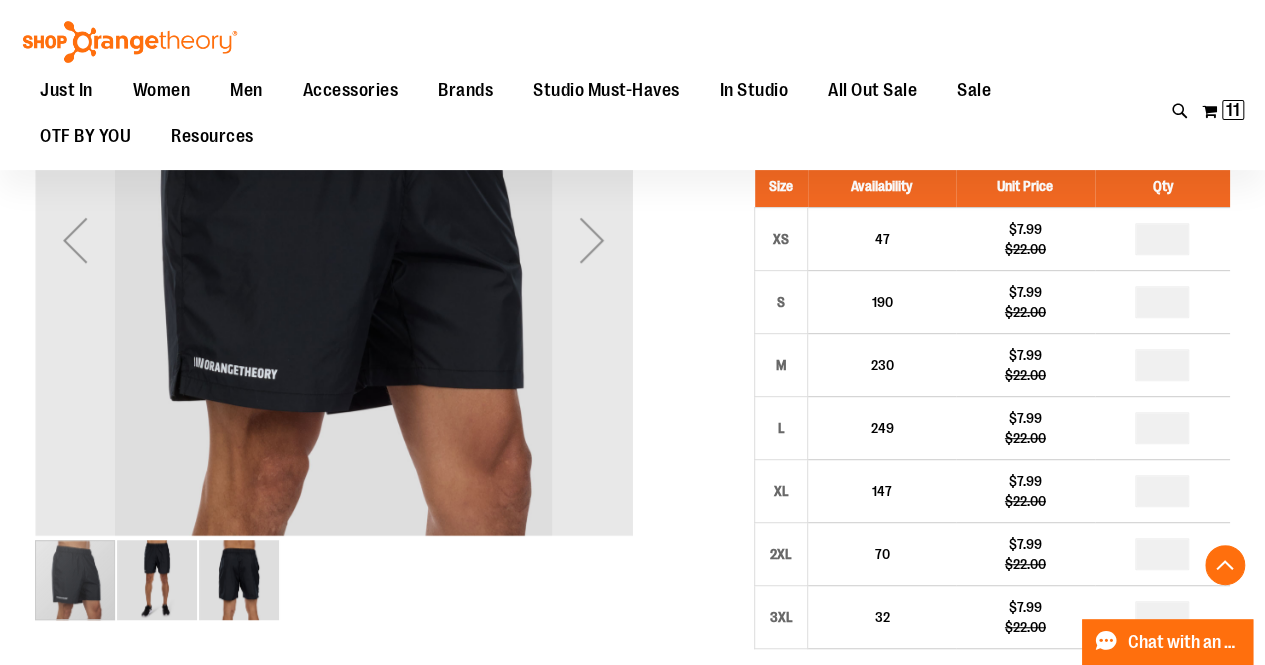 click on "Taffeta Short
$7.99
Regular Price
$22.00
In stock
Only  %1  left
SKU
1540546
50% Studio Margin  (MSRP: $15.99)
Size
Availability
Unit Price
Qty
XS
47
* S" at bounding box center (632, 878) 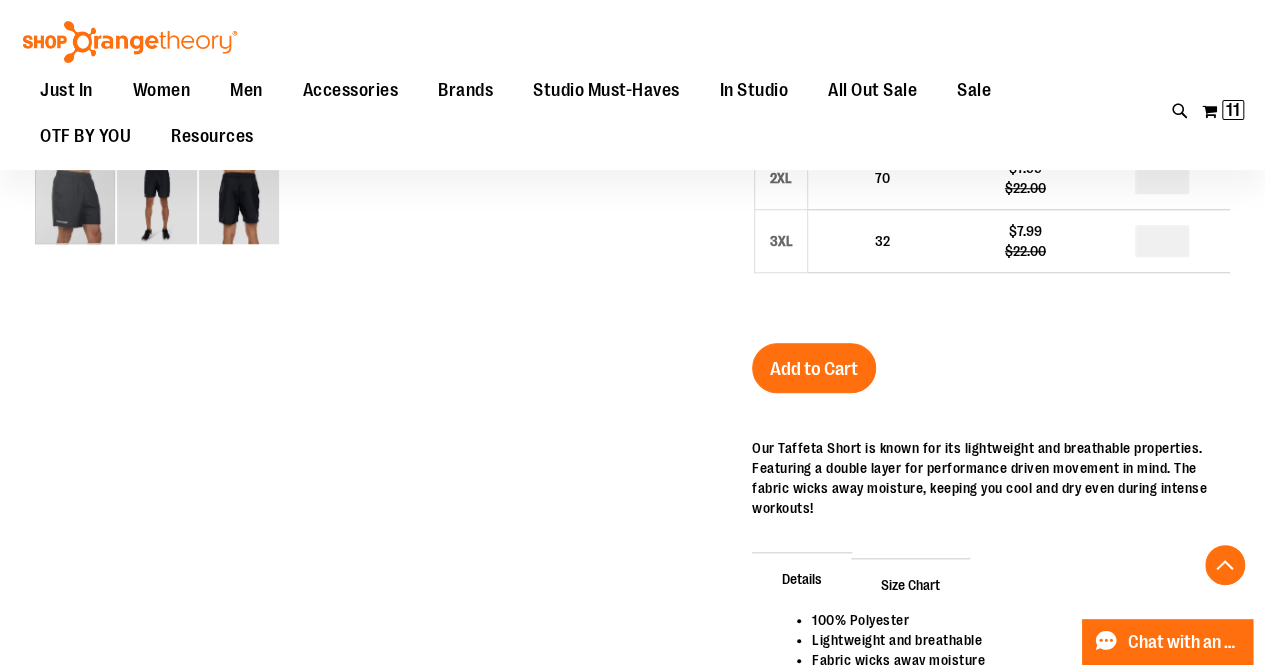 scroll, scrollTop: 729, scrollLeft: 0, axis: vertical 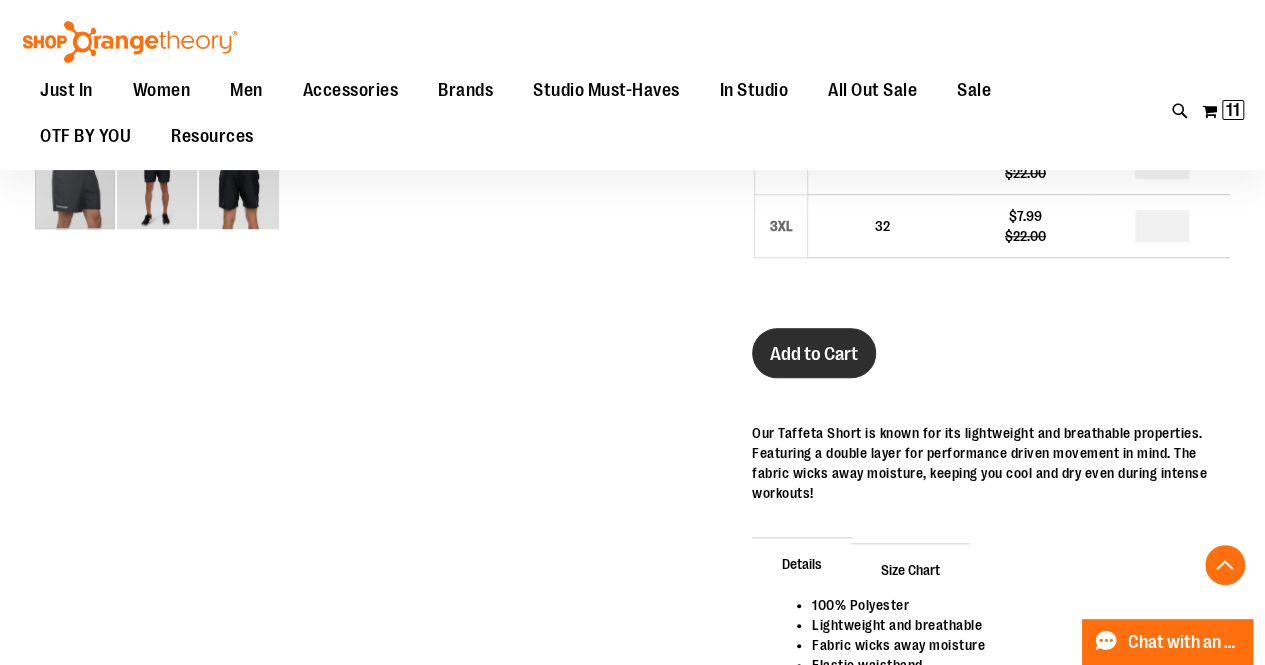 click on "Add to Cart" at bounding box center [814, 354] 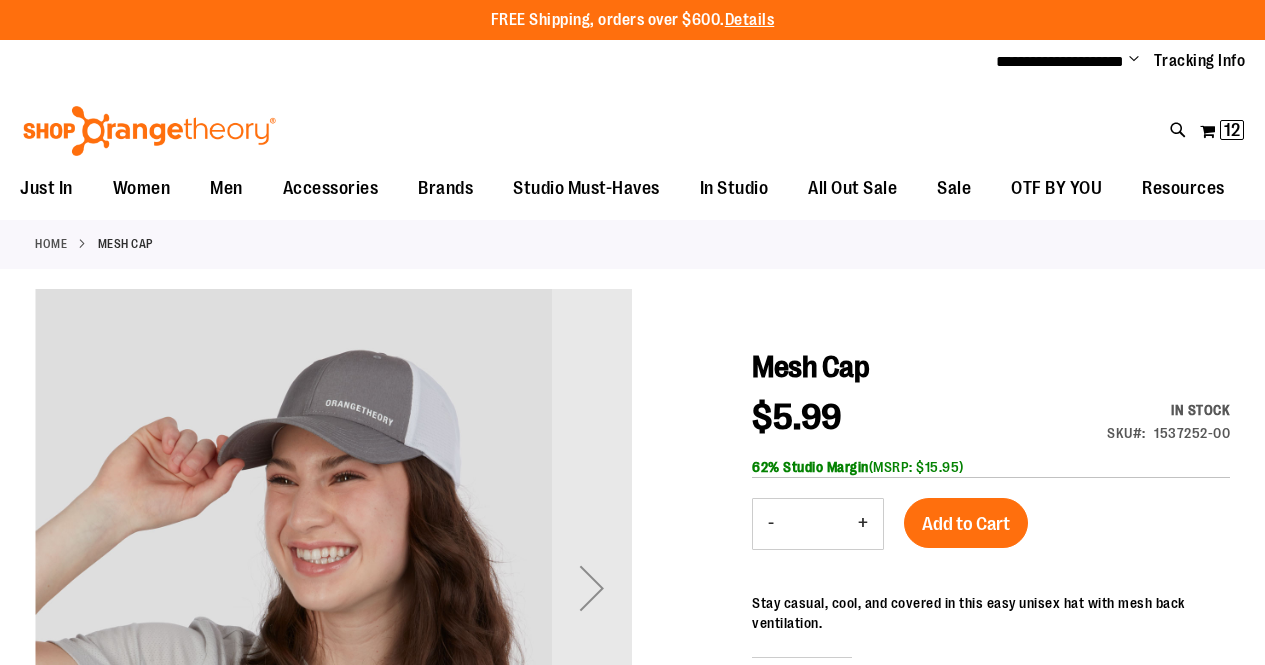 scroll, scrollTop: 0, scrollLeft: 0, axis: both 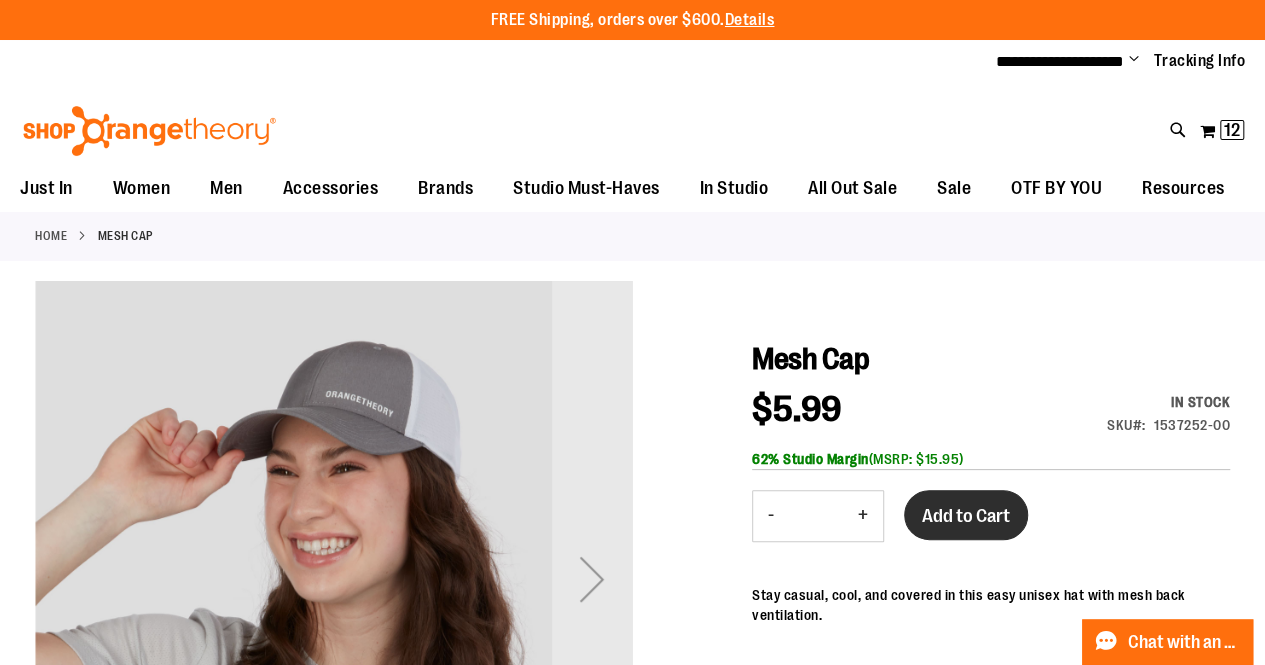 type on "**********" 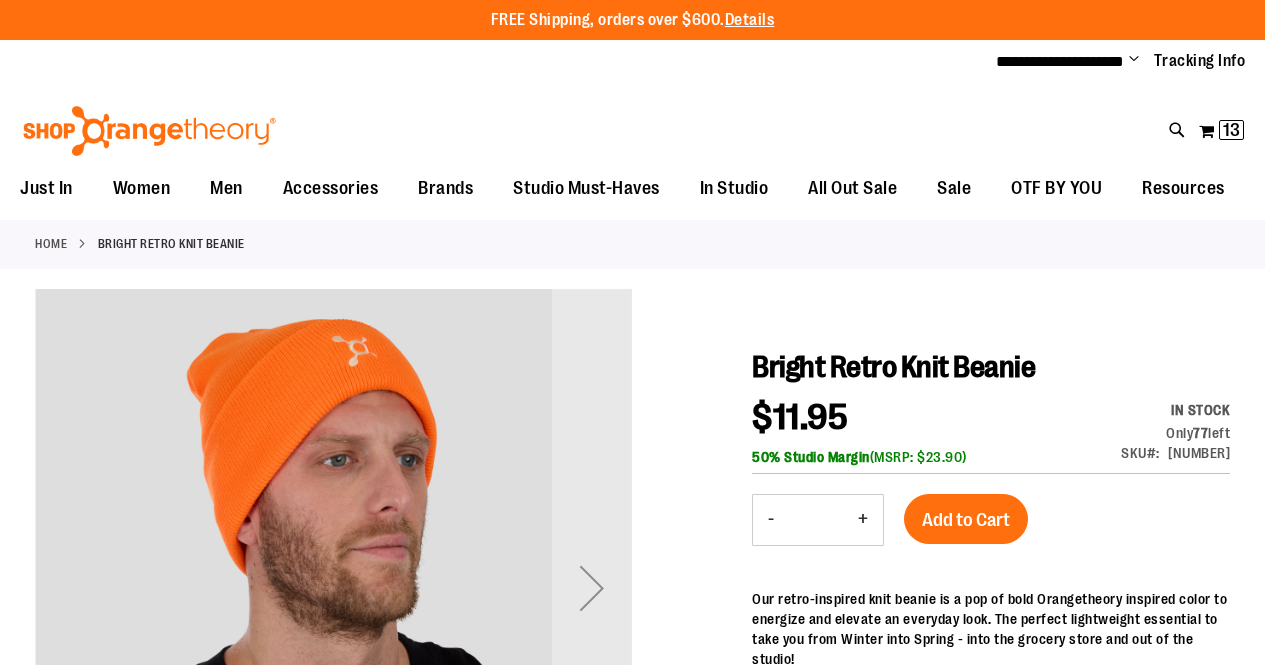 scroll, scrollTop: 0, scrollLeft: 0, axis: both 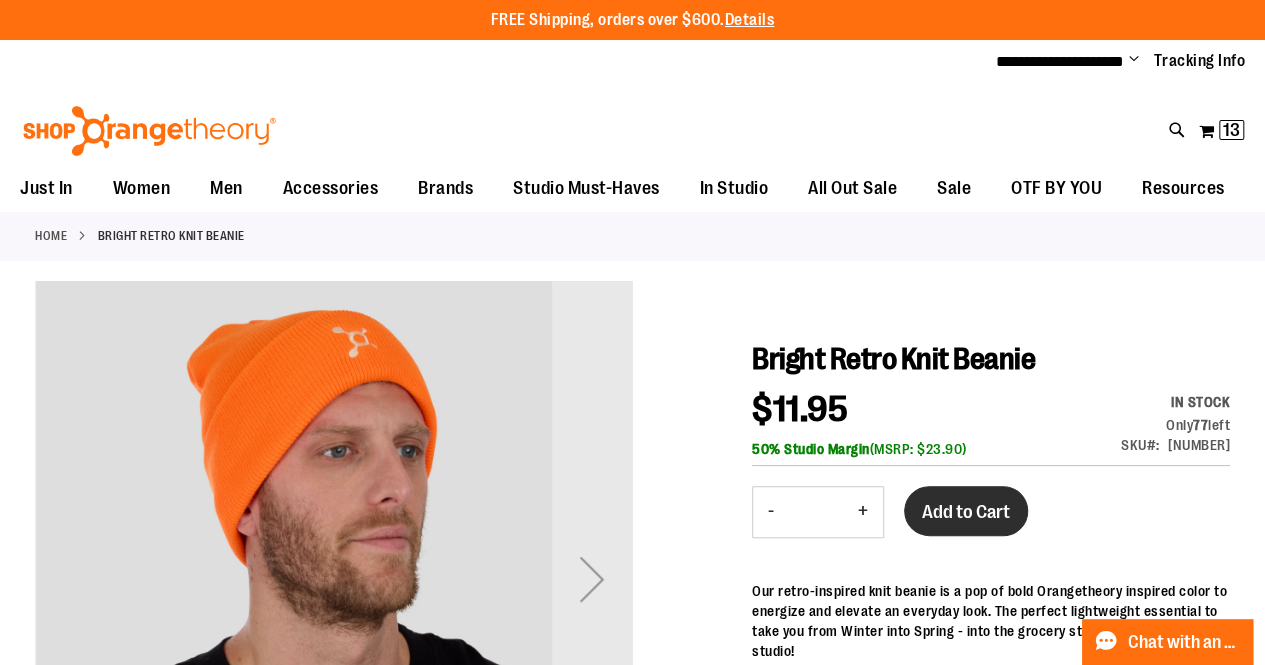 type on "**********" 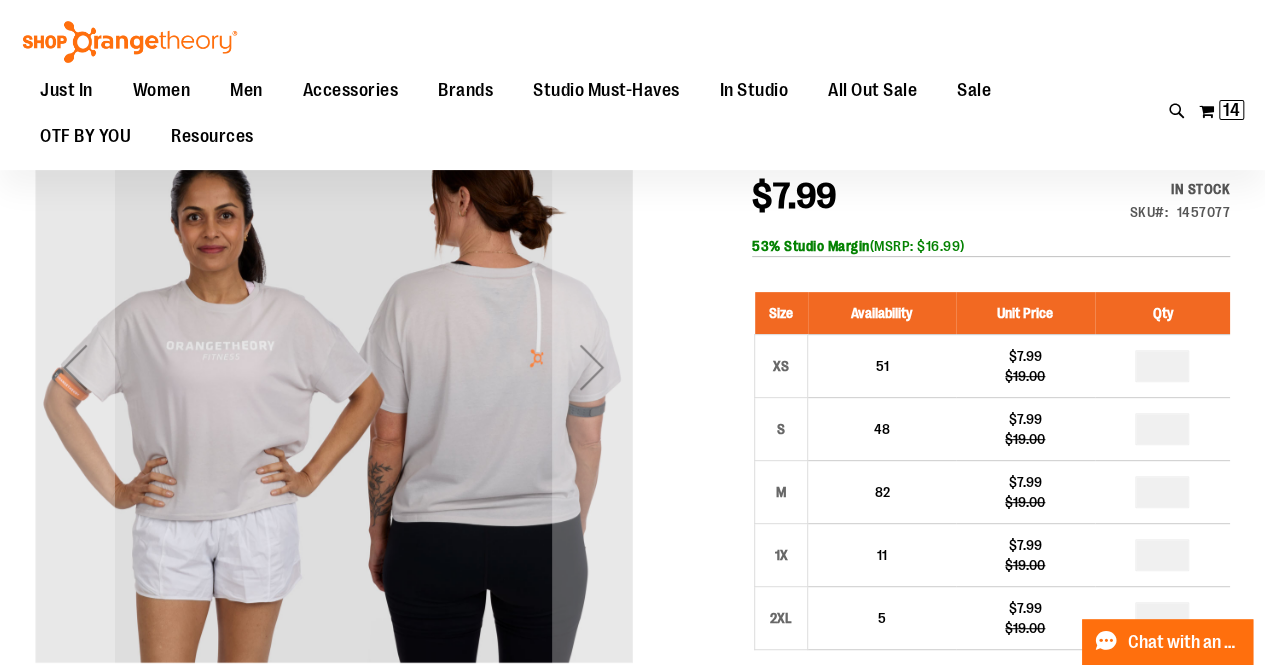 scroll, scrollTop: 222, scrollLeft: 0, axis: vertical 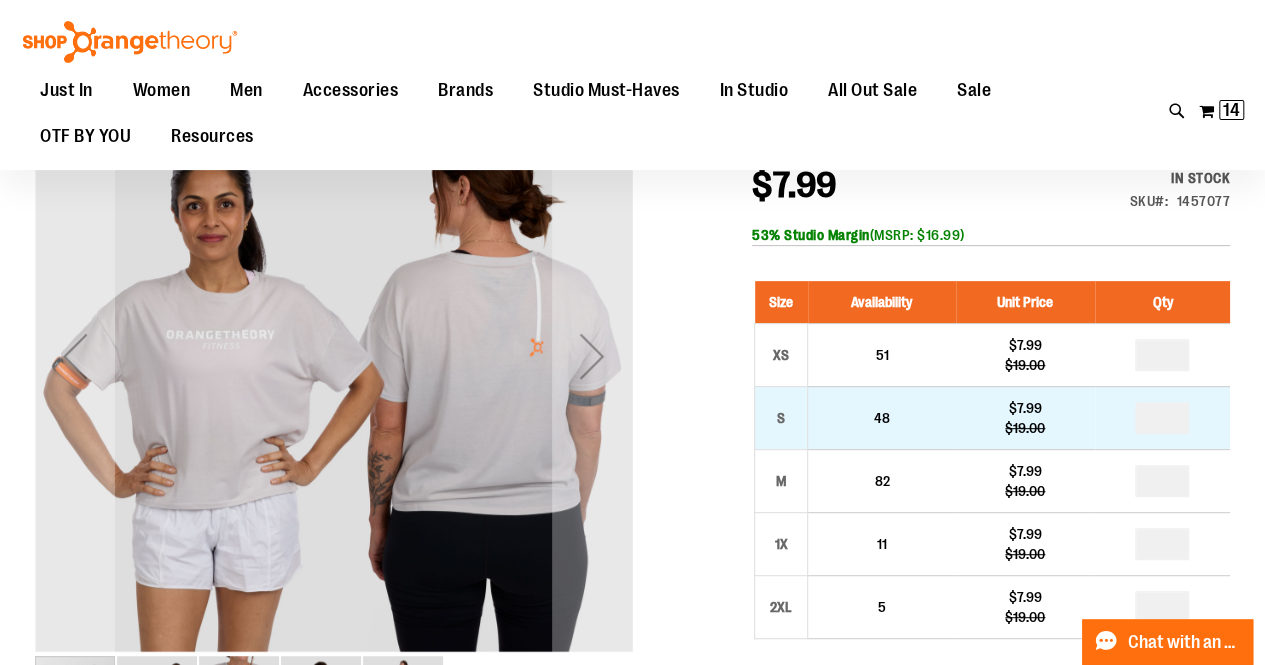 type on "**********" 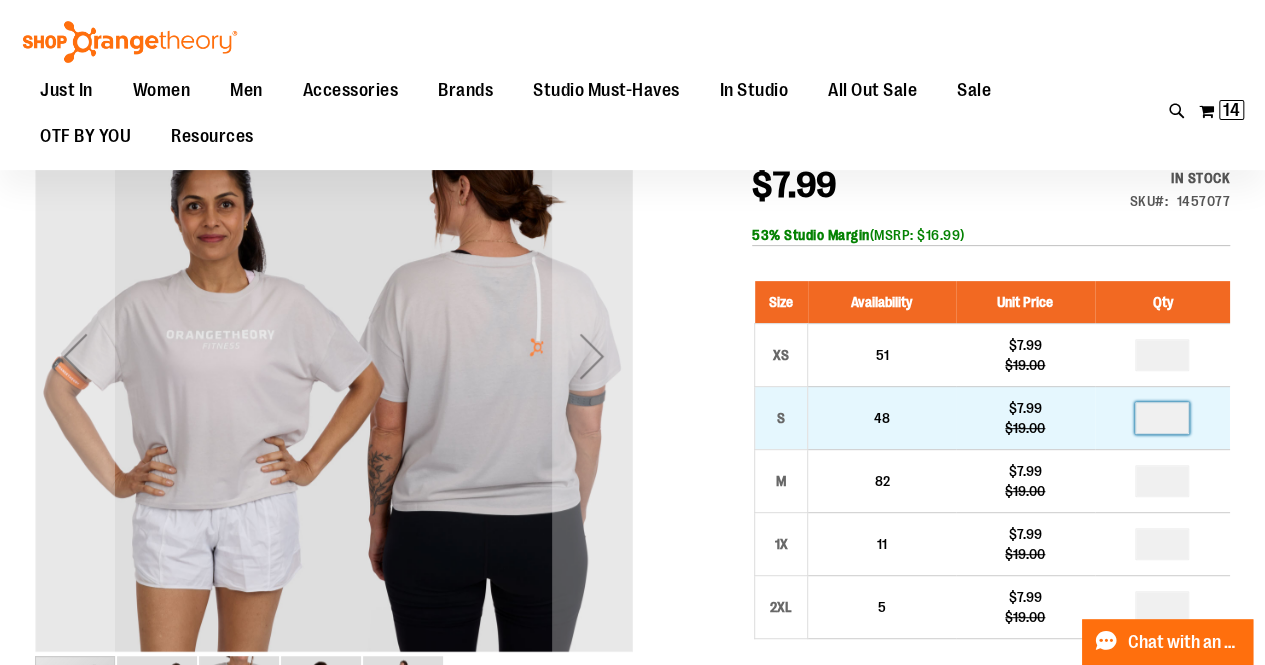 click at bounding box center (1162, 418) 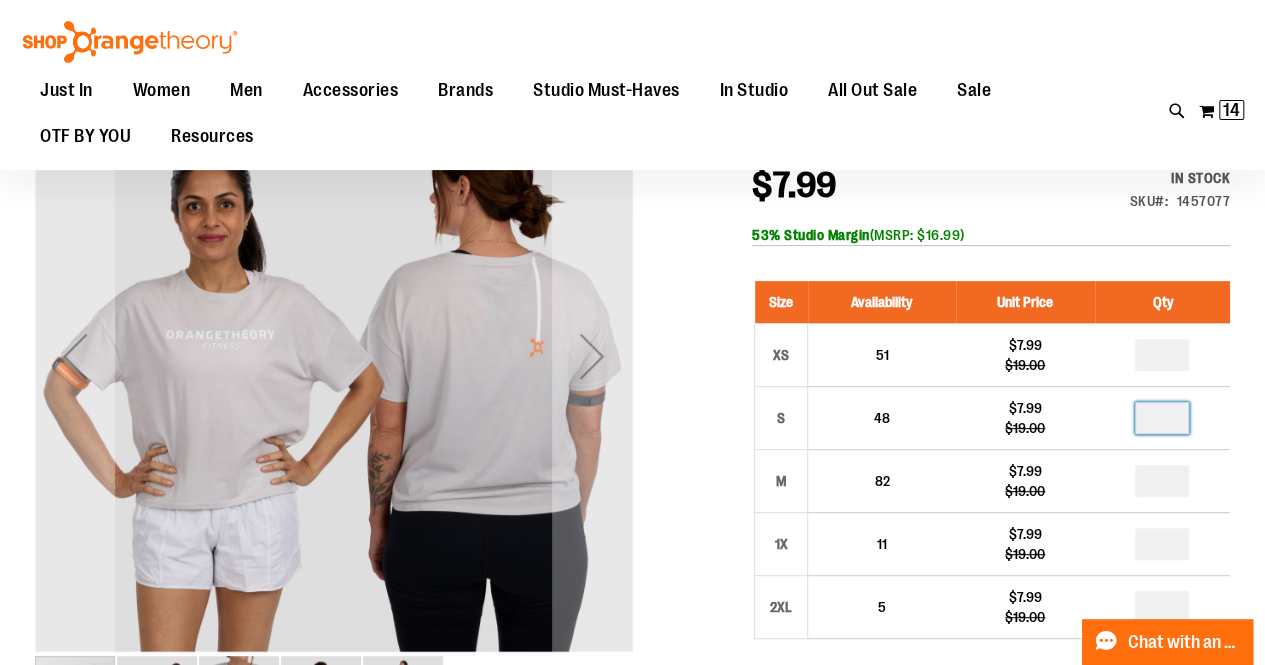 click on "Base Short Sleeve Crop Tee
$7.99
Regular Price
$19.00
In stock
Only  %1  left
SKU
1457077
53% Studio Margin  (MSRP: $16.99)
Size
Availability
Unit Price
Qty
XS
51" at bounding box center (632, 919) 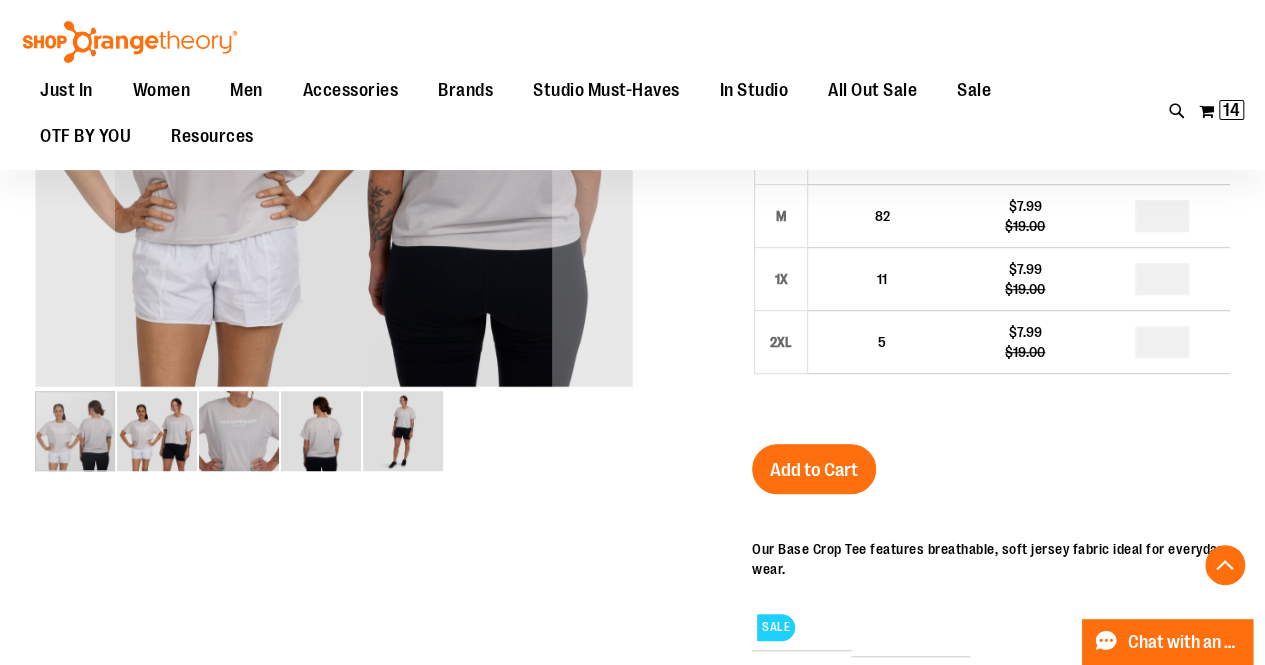 scroll, scrollTop: 488, scrollLeft: 0, axis: vertical 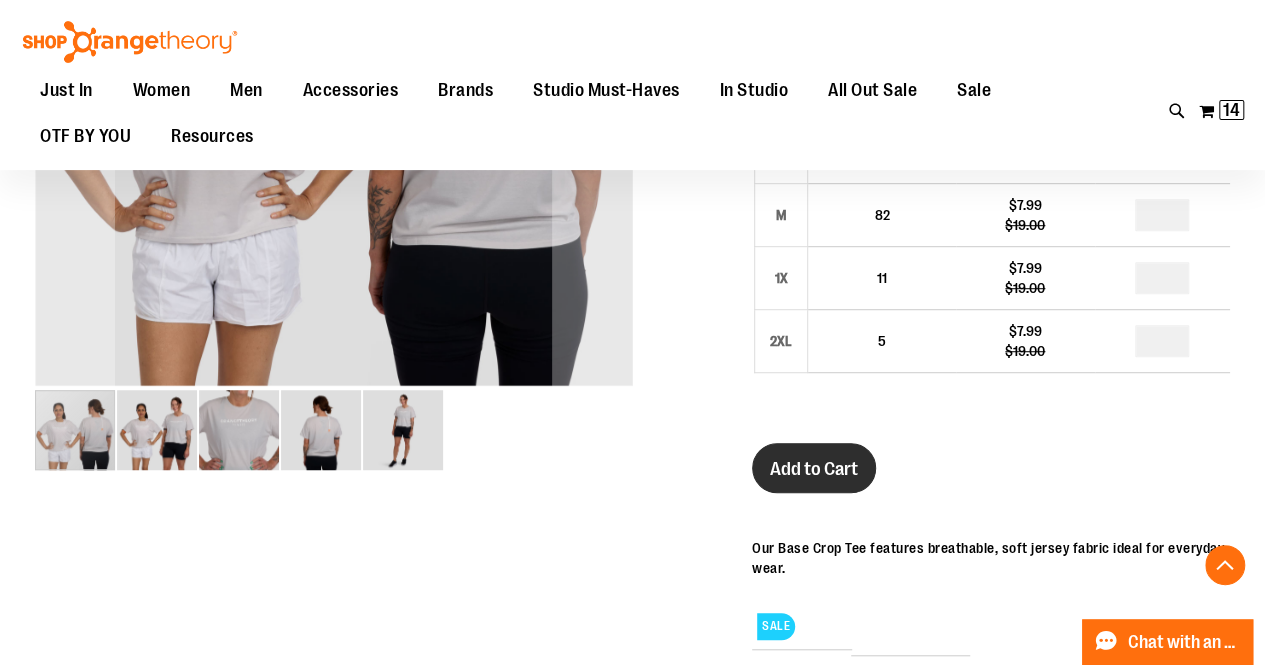 click on "Add to Cart" at bounding box center [814, 468] 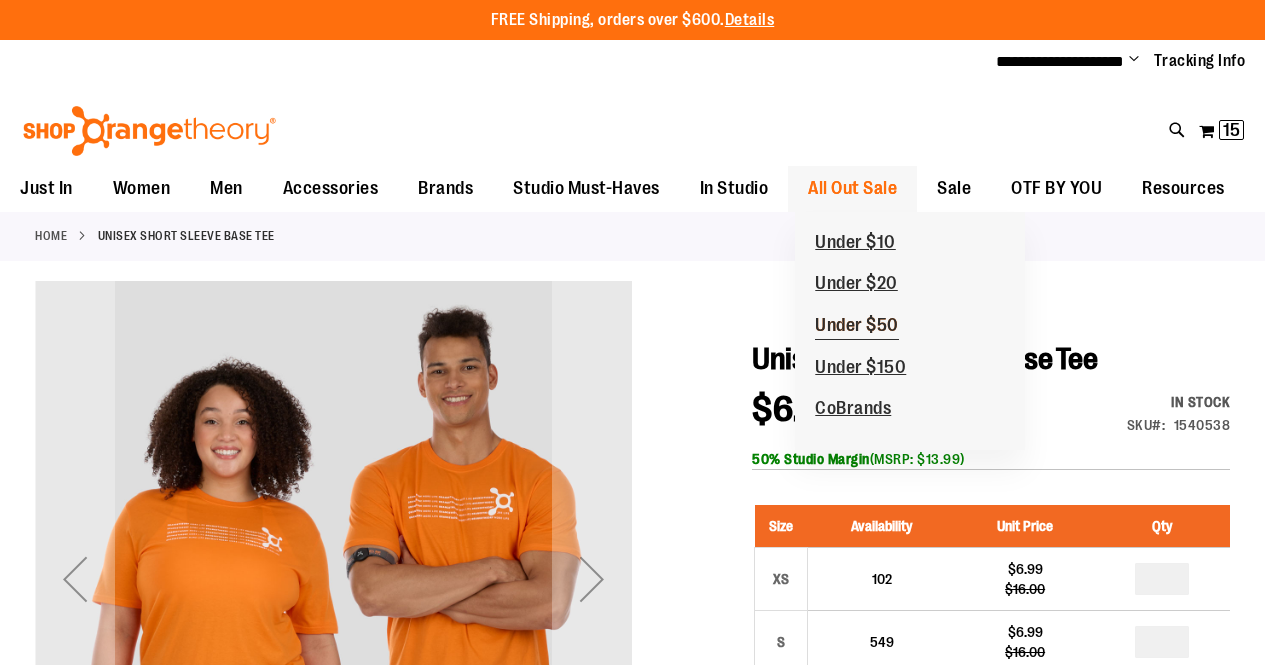 scroll, scrollTop: 0, scrollLeft: 0, axis: both 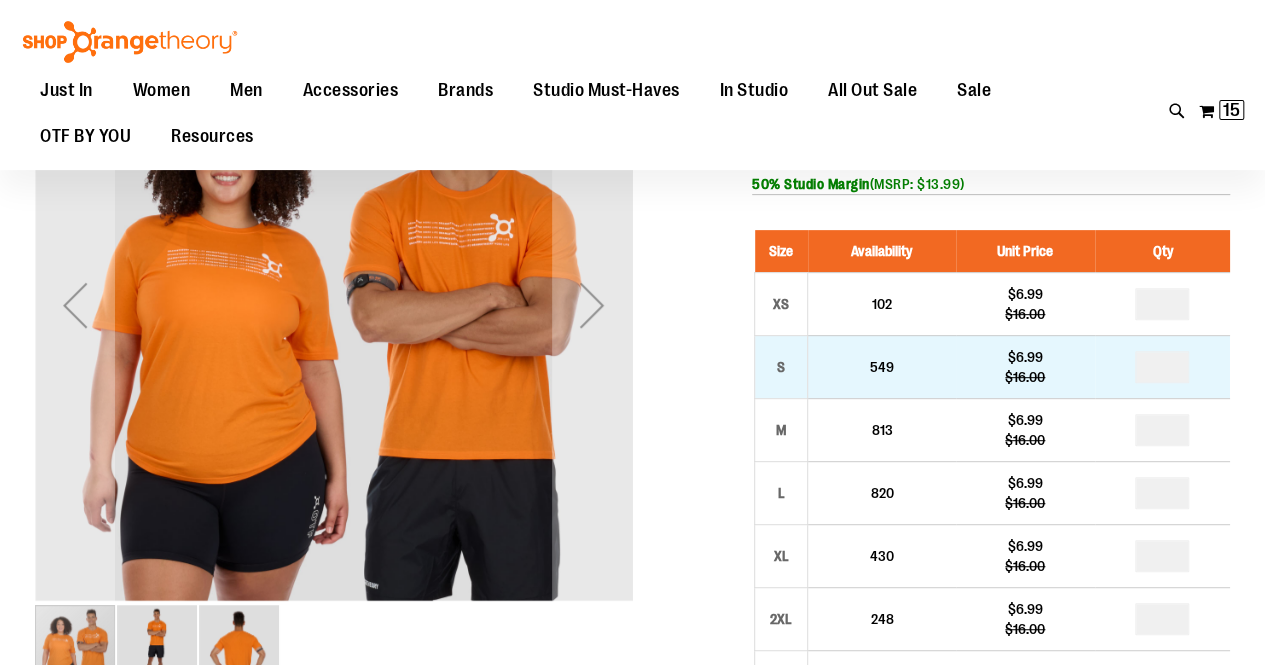 type on "**********" 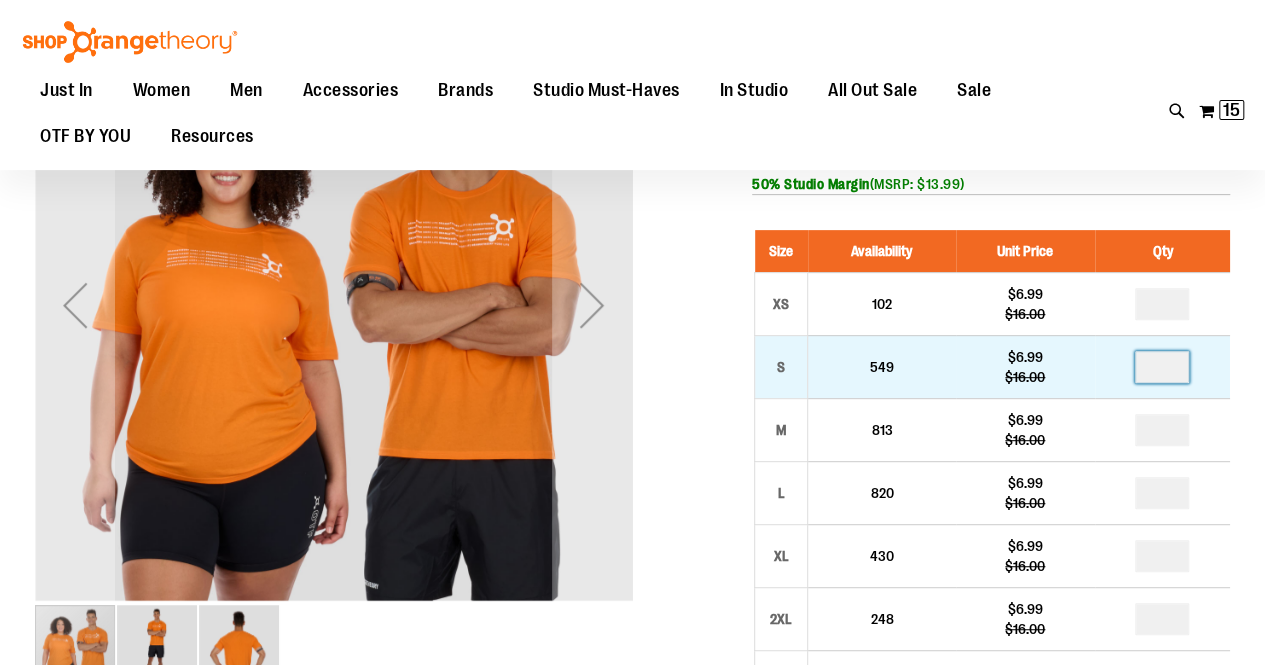 scroll, scrollTop: 272, scrollLeft: 0, axis: vertical 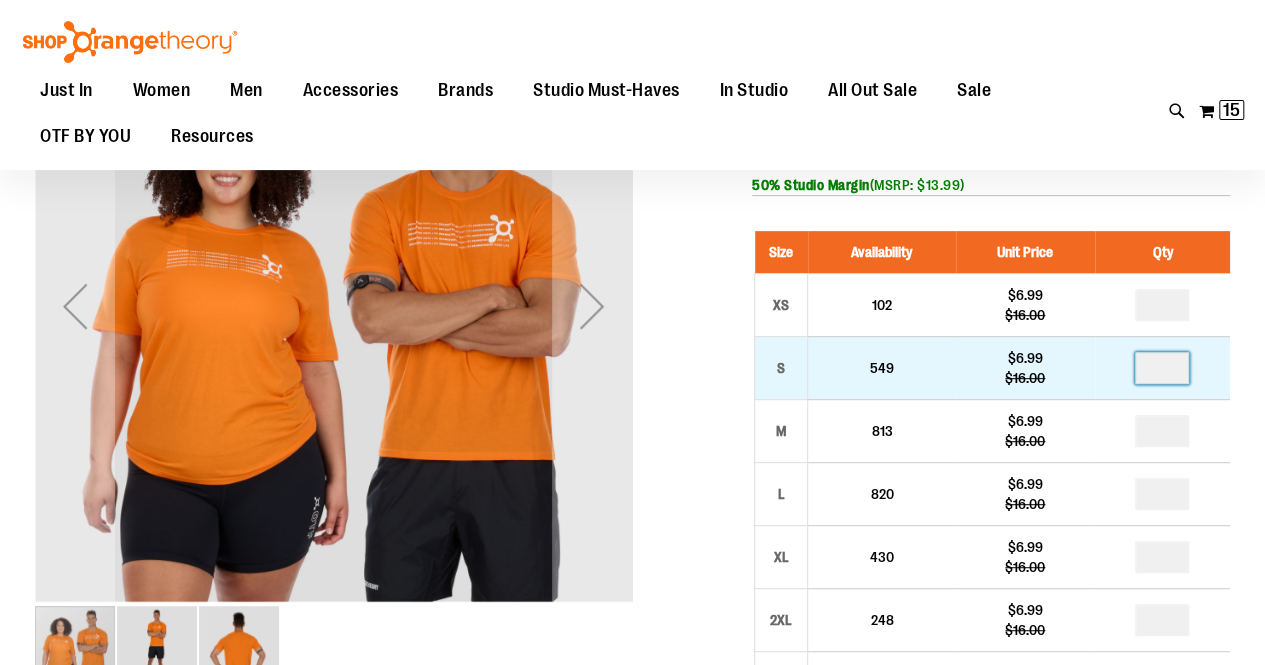 click at bounding box center (1162, 368) 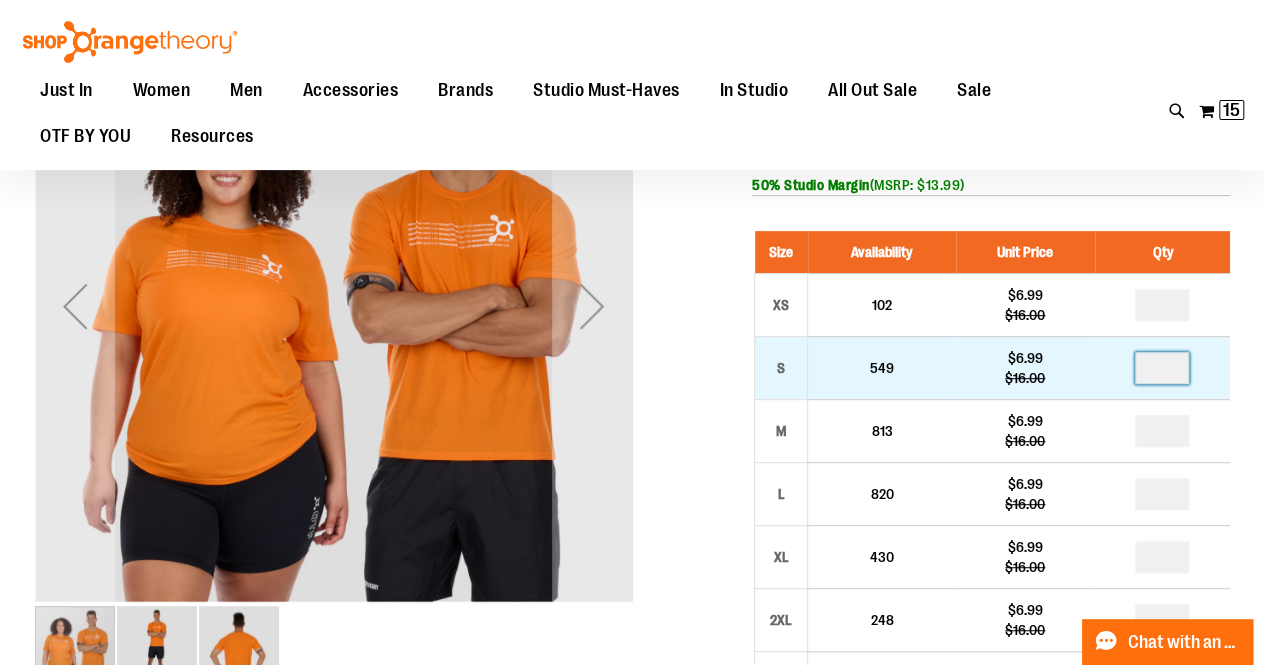 type on "*" 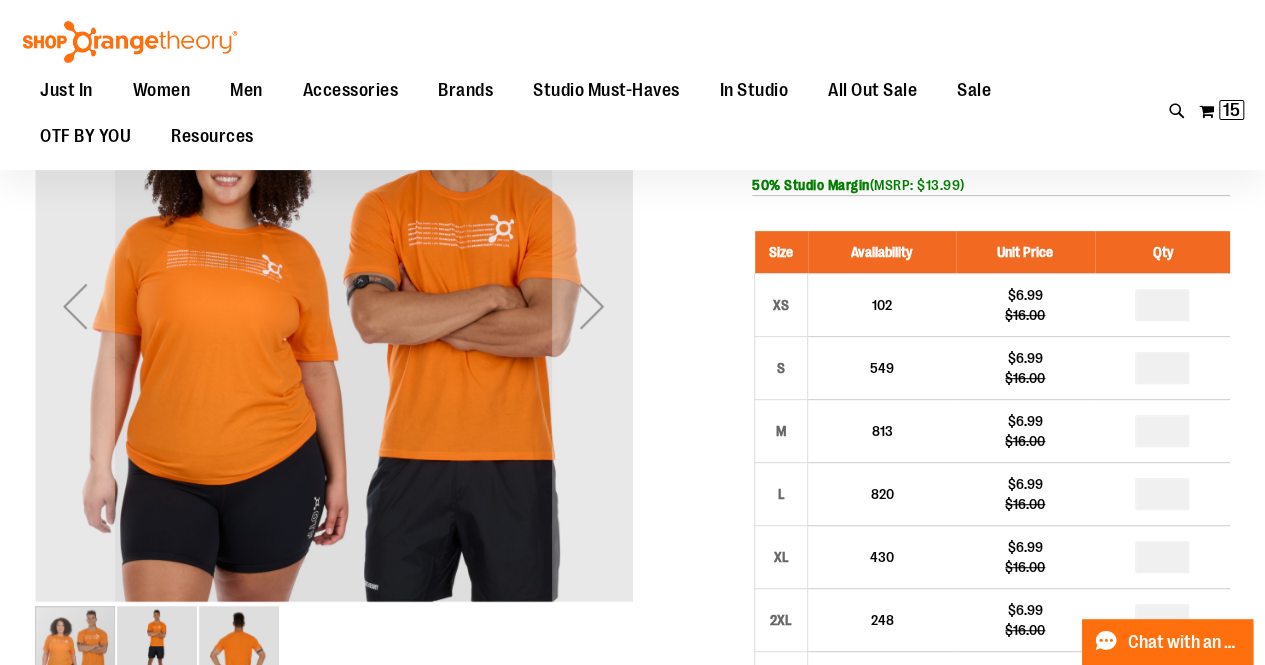 click on "Unisex Short Sleeve Base Tee
$6.99
Regular Price
$16.00
In stock
Only  %1  left
SKU
1540538
50% Studio Margin  (MSRP: $13.99)
Size
Availability
Unit Price
Qty
XS
*" at bounding box center [632, 914] 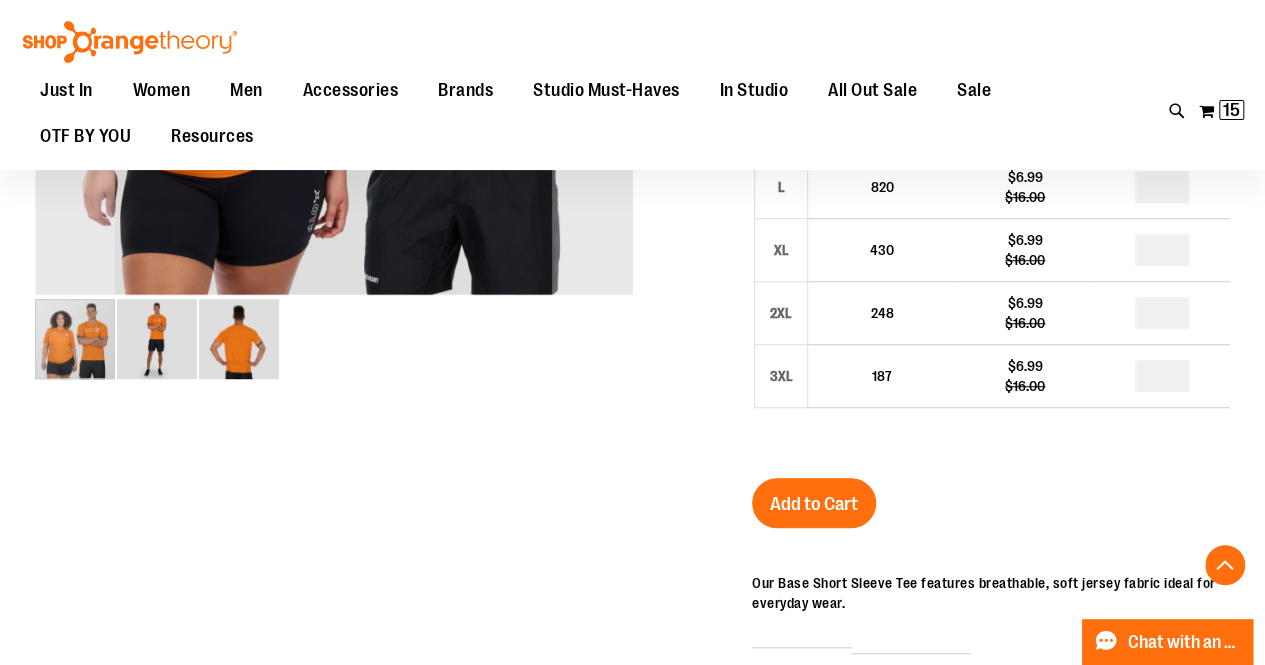 scroll, scrollTop: 595, scrollLeft: 0, axis: vertical 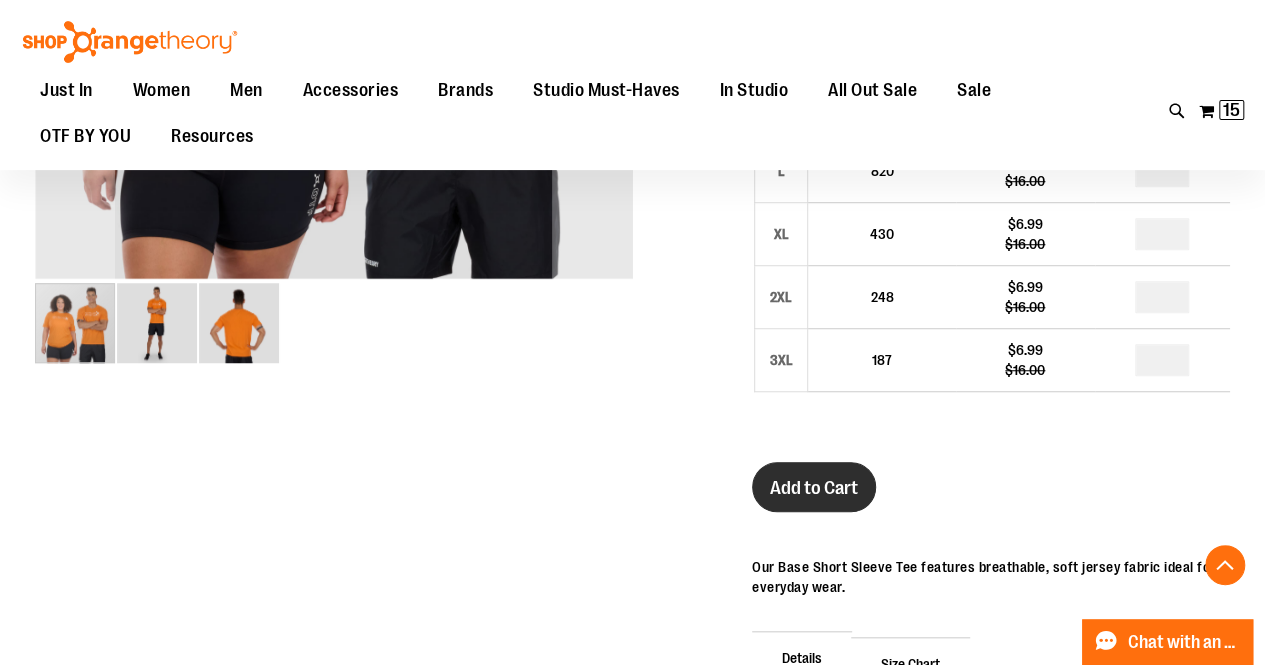 click on "Add to Cart" at bounding box center (814, 488) 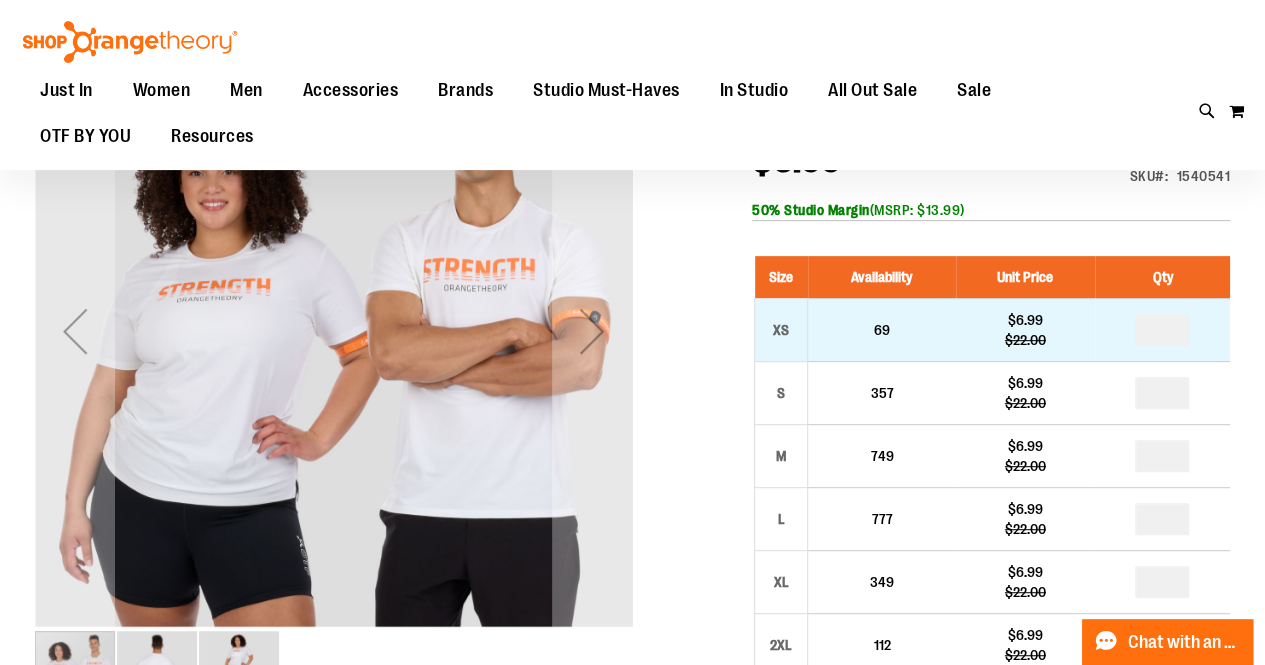 scroll, scrollTop: 248, scrollLeft: 0, axis: vertical 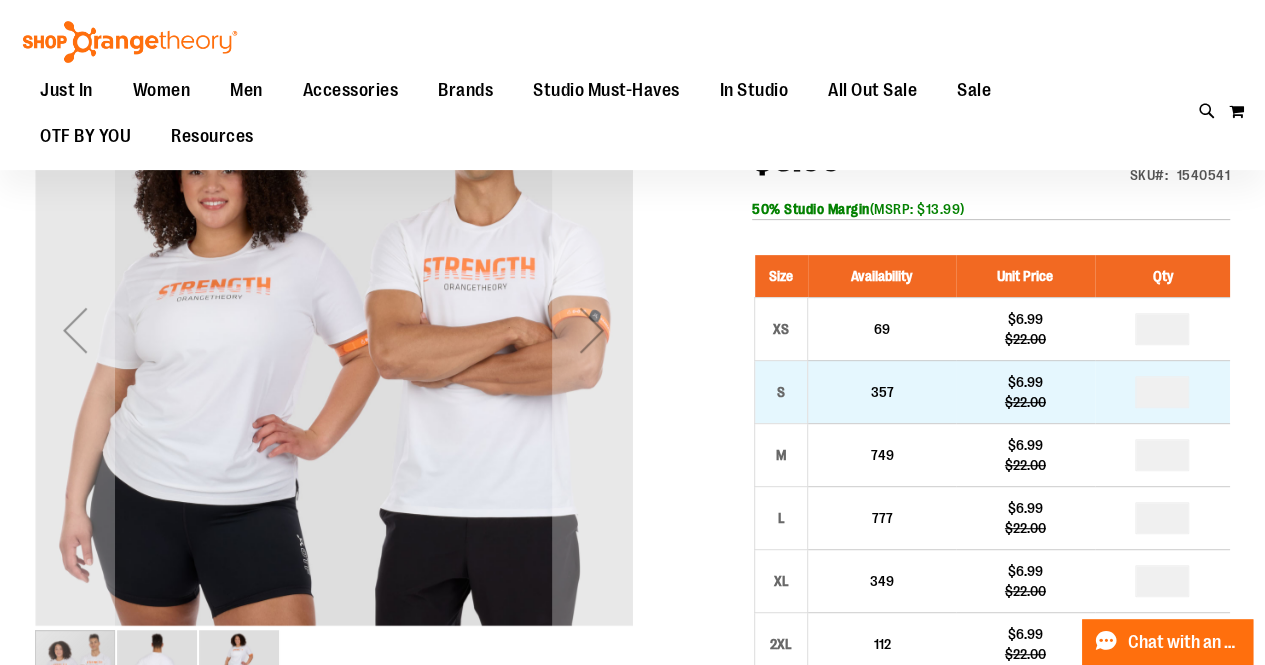 type on "**********" 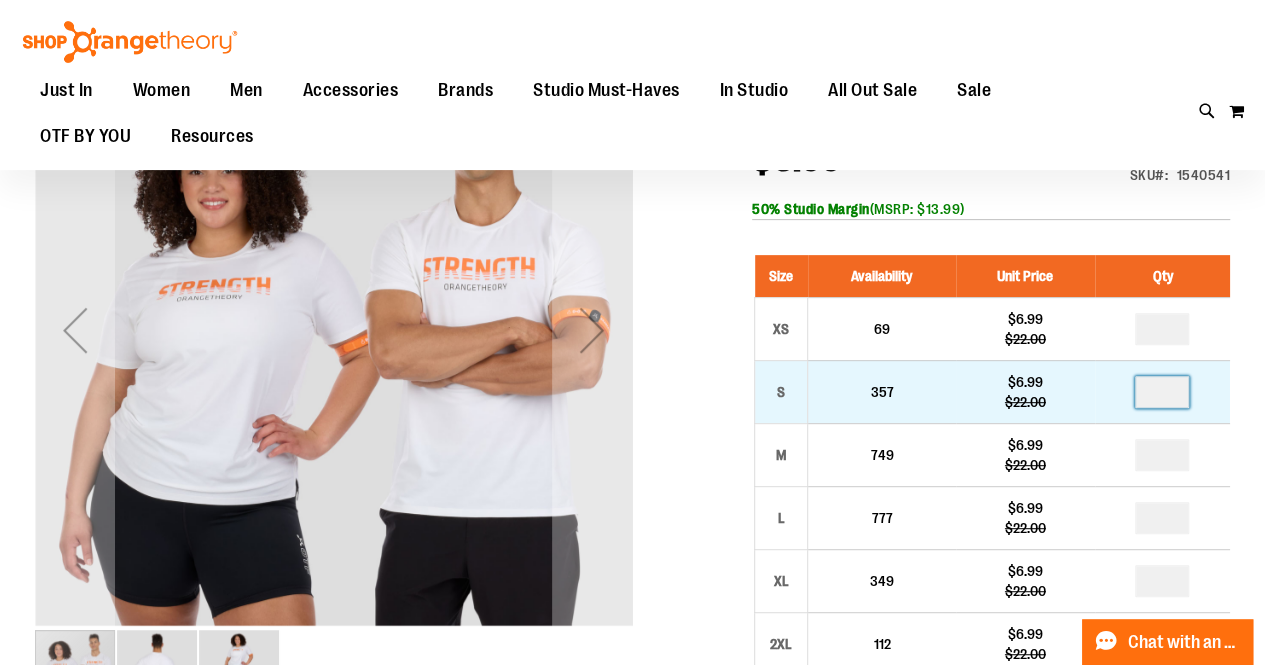 click at bounding box center [1162, 392] 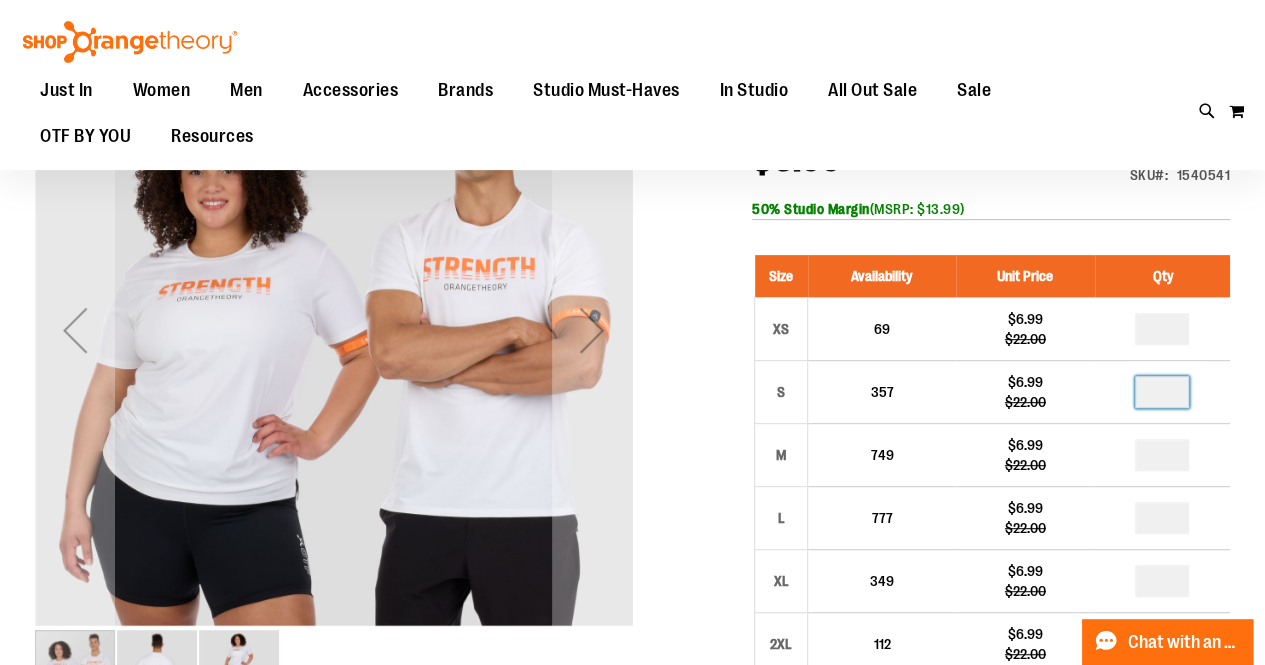 click on "Unisex Short Sleeve Recovery Tee
$6.99
Regular Price
$22.00
In stock
Only  %1  left
SKU
1540541
50% Studio Margin  (MSRP: $13.99)
Size
Availability
Unit Price
Qty
XS
69 $6.99 *" at bounding box center (632, 946) 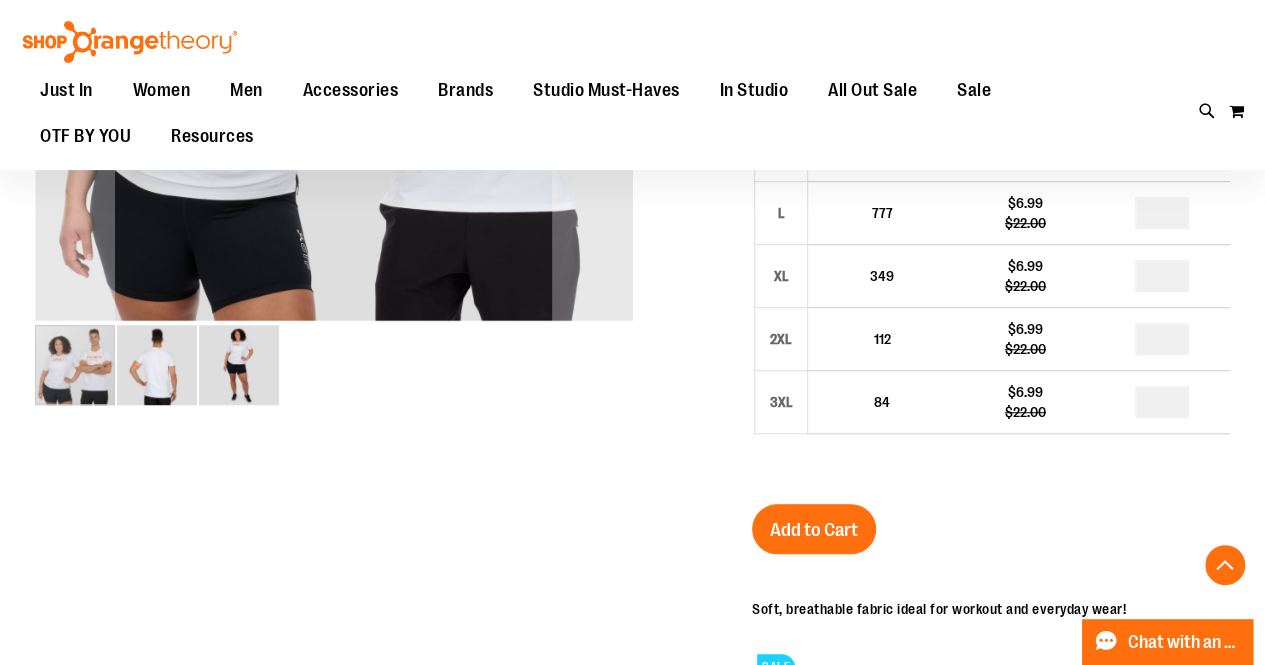 scroll, scrollTop: 560, scrollLeft: 0, axis: vertical 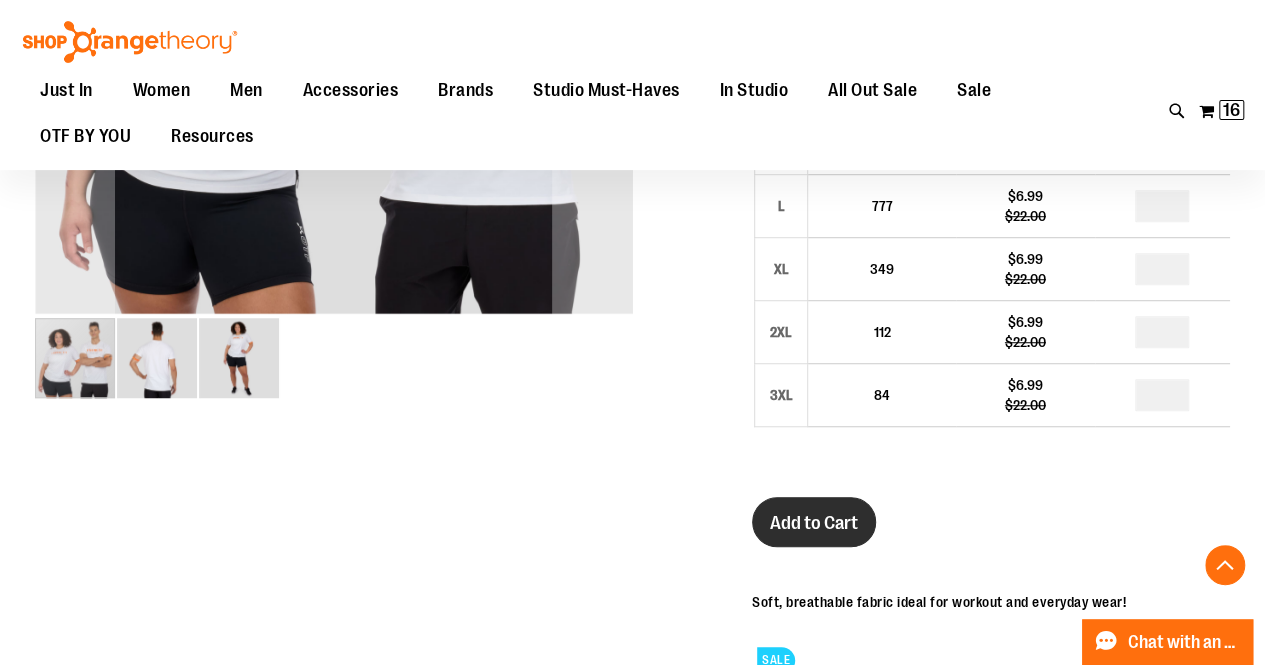 click on "Add to Cart" at bounding box center (814, 523) 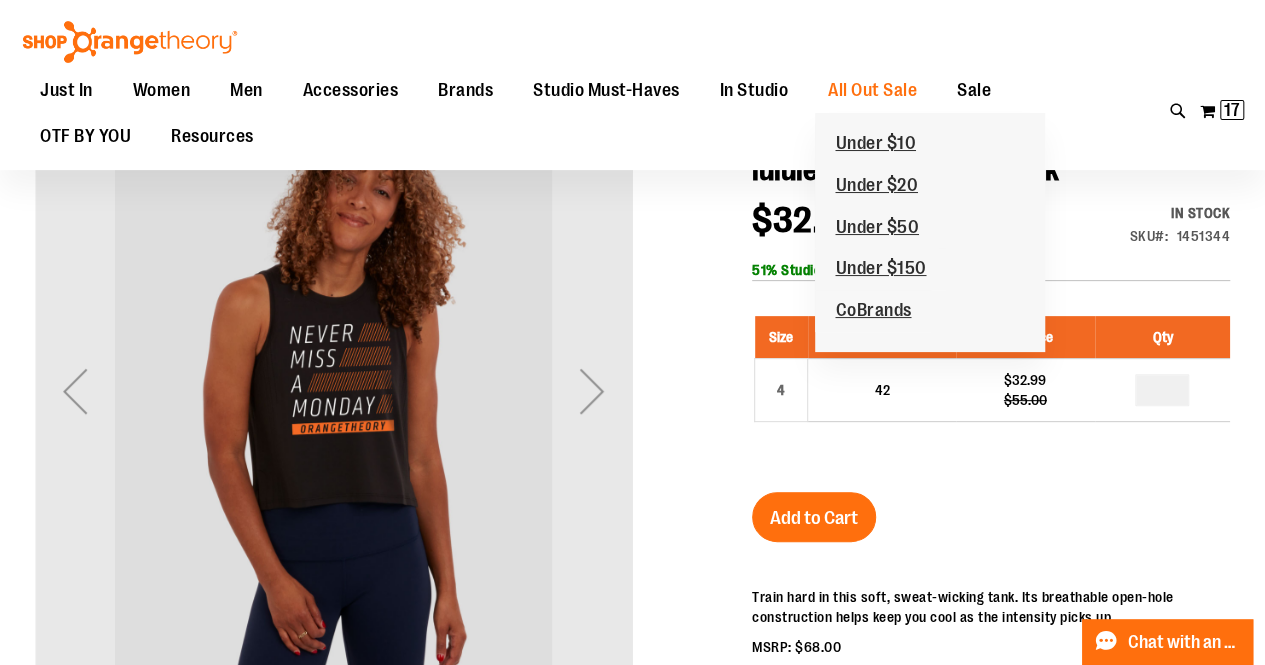 scroll, scrollTop: 189, scrollLeft: 0, axis: vertical 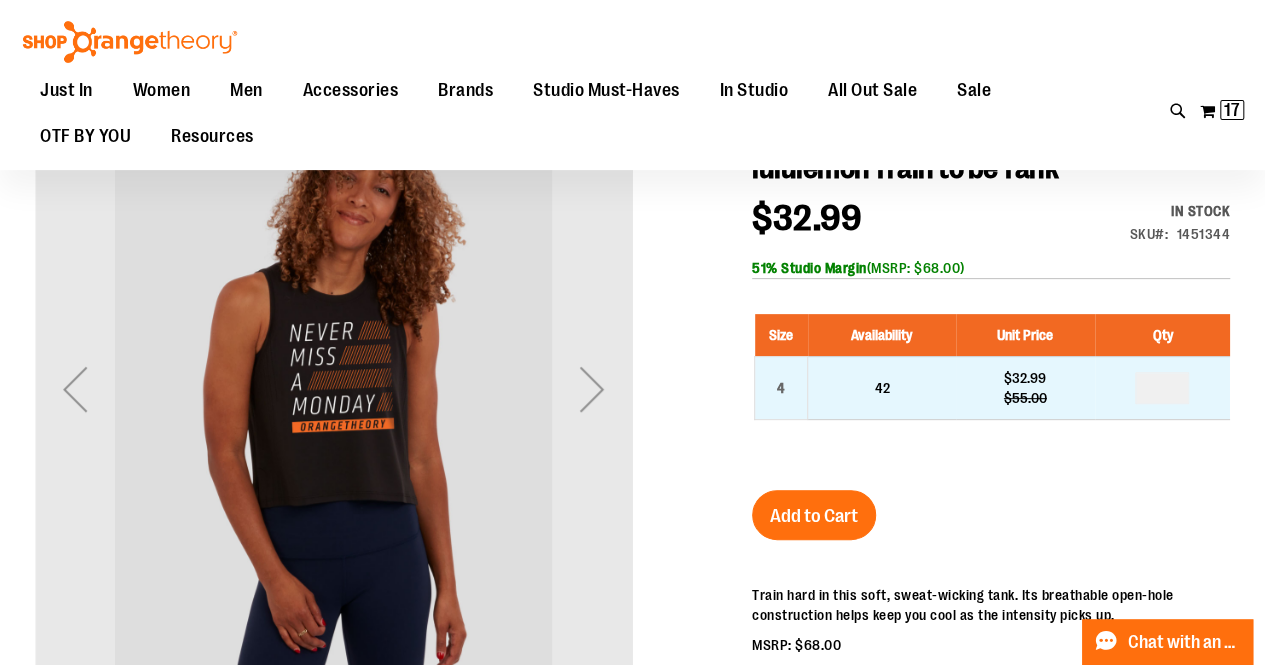 type on "**********" 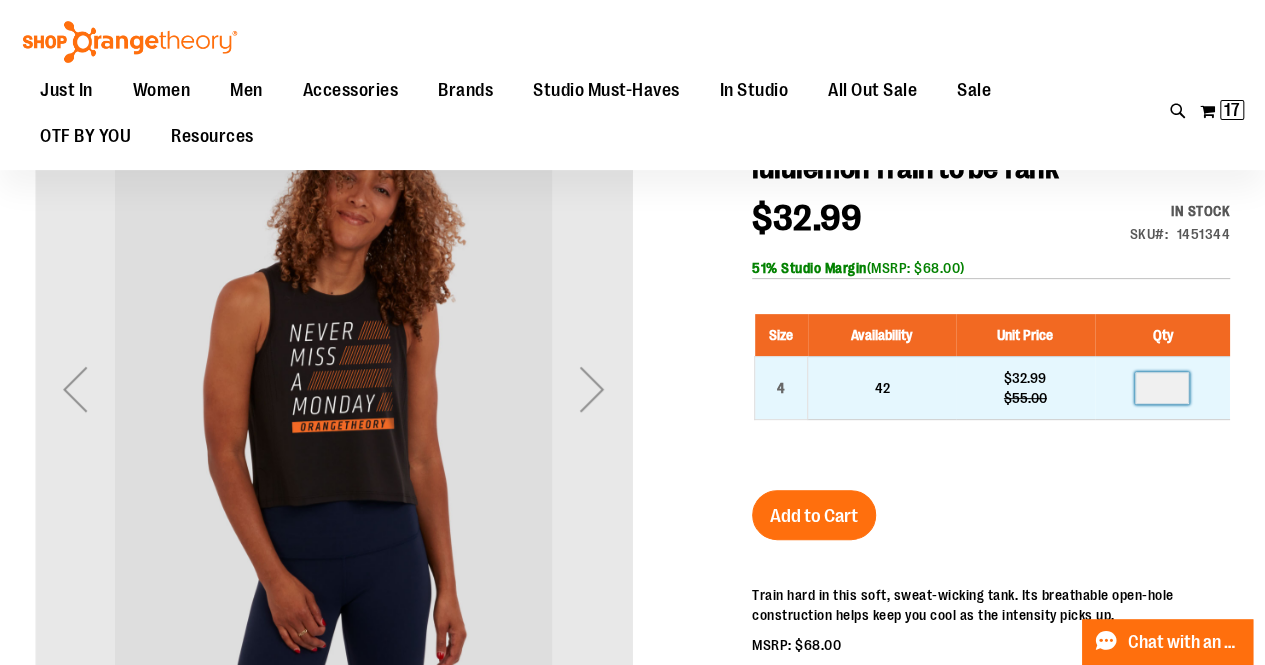 click at bounding box center [1162, 388] 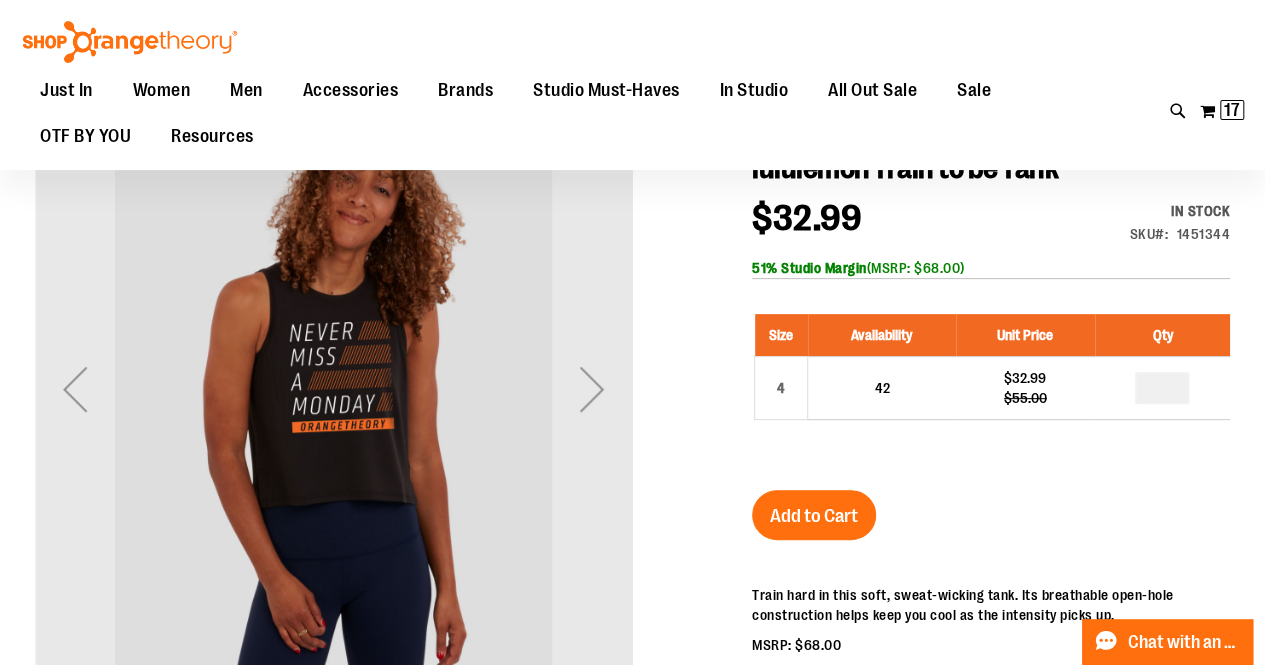 click on "lululemon Train to be Tank
$32.99
Regular Price
$55.00
In stock
Only  %1  left
SKU
1451344
51% Studio Margin  (MSRP: $68.00)
Size
Availability
Unit Price
Qty
4
42
*" at bounding box center (991, 570) 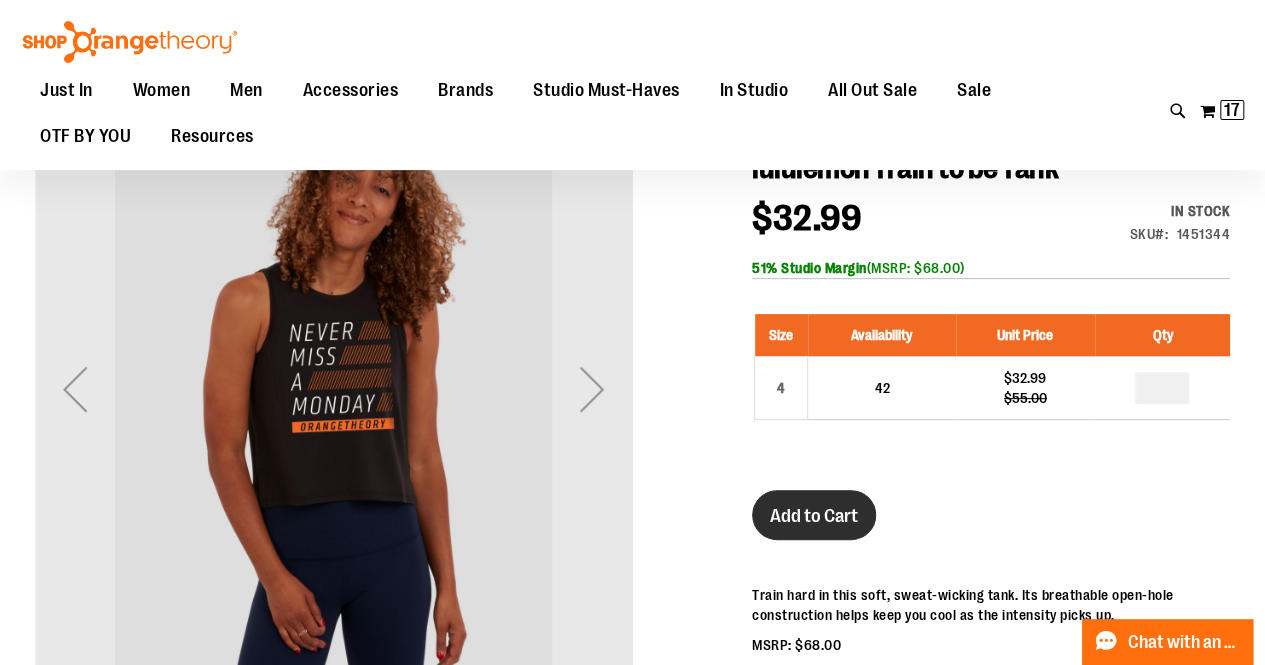 click on "Add to Cart" at bounding box center (814, 516) 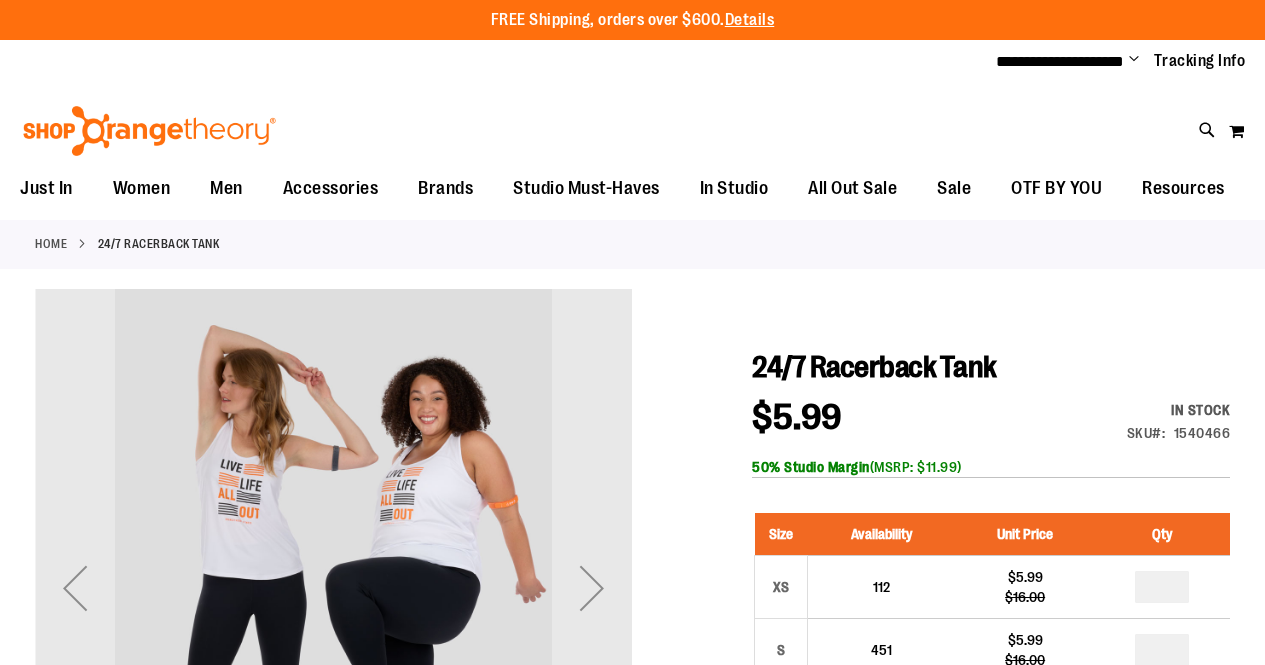 scroll, scrollTop: 0, scrollLeft: 0, axis: both 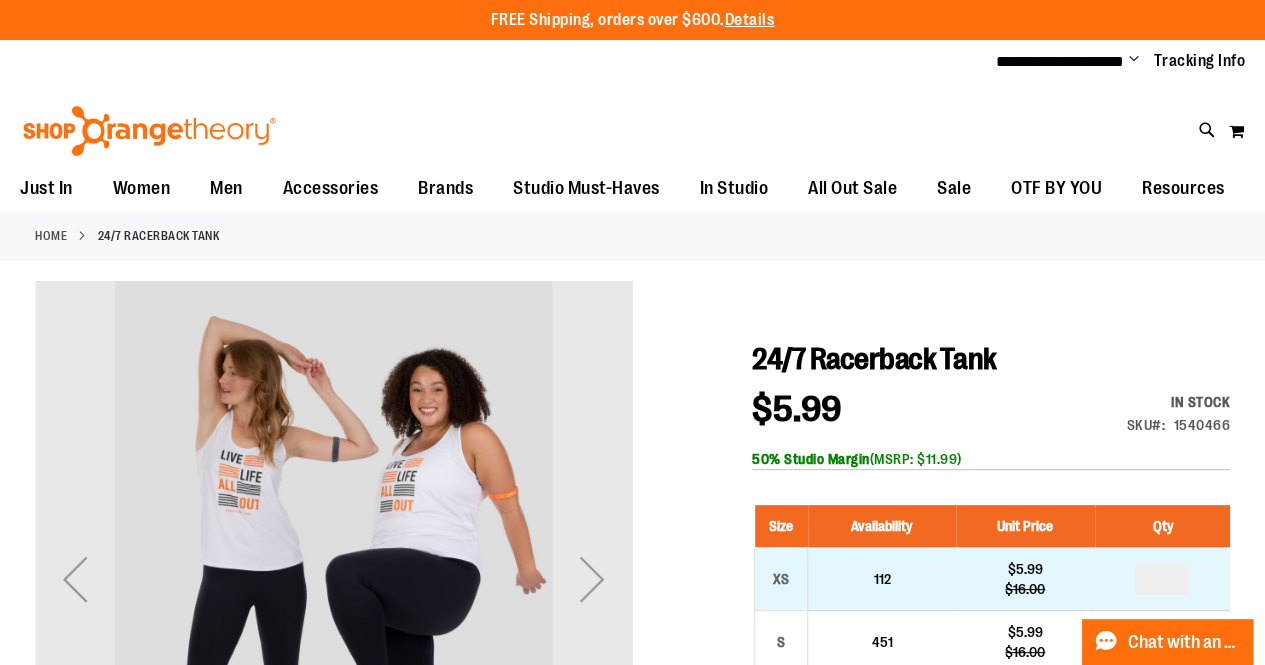type on "**********" 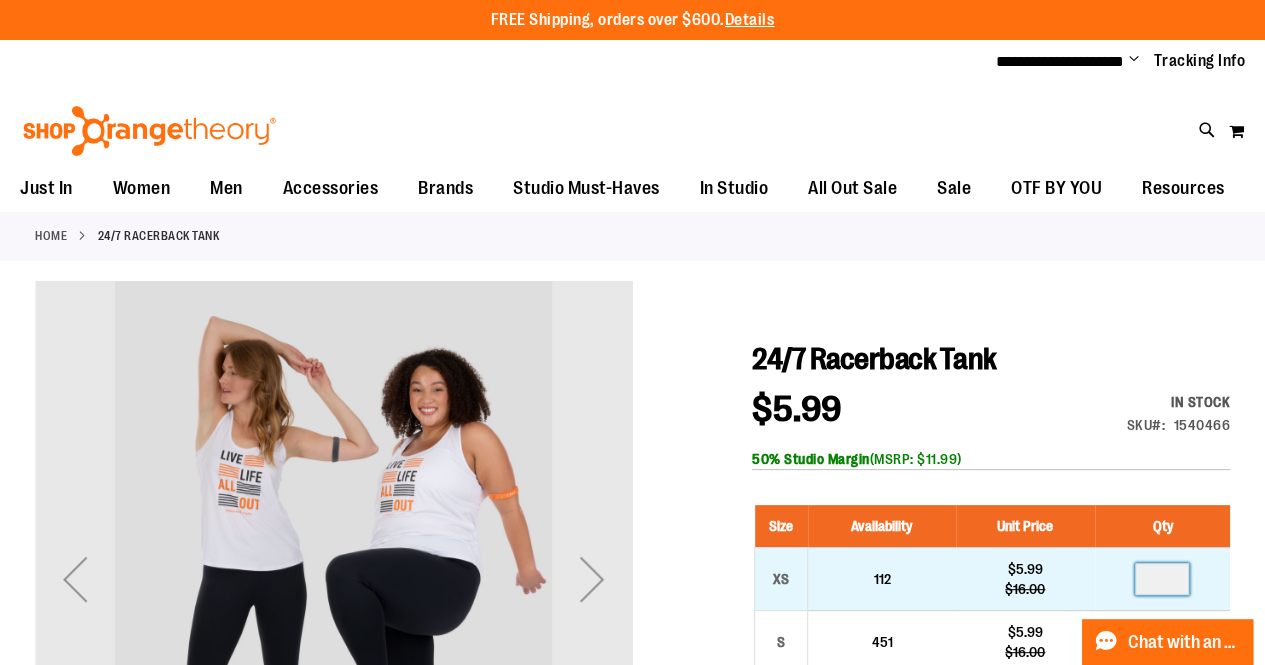 click at bounding box center [1162, 579] 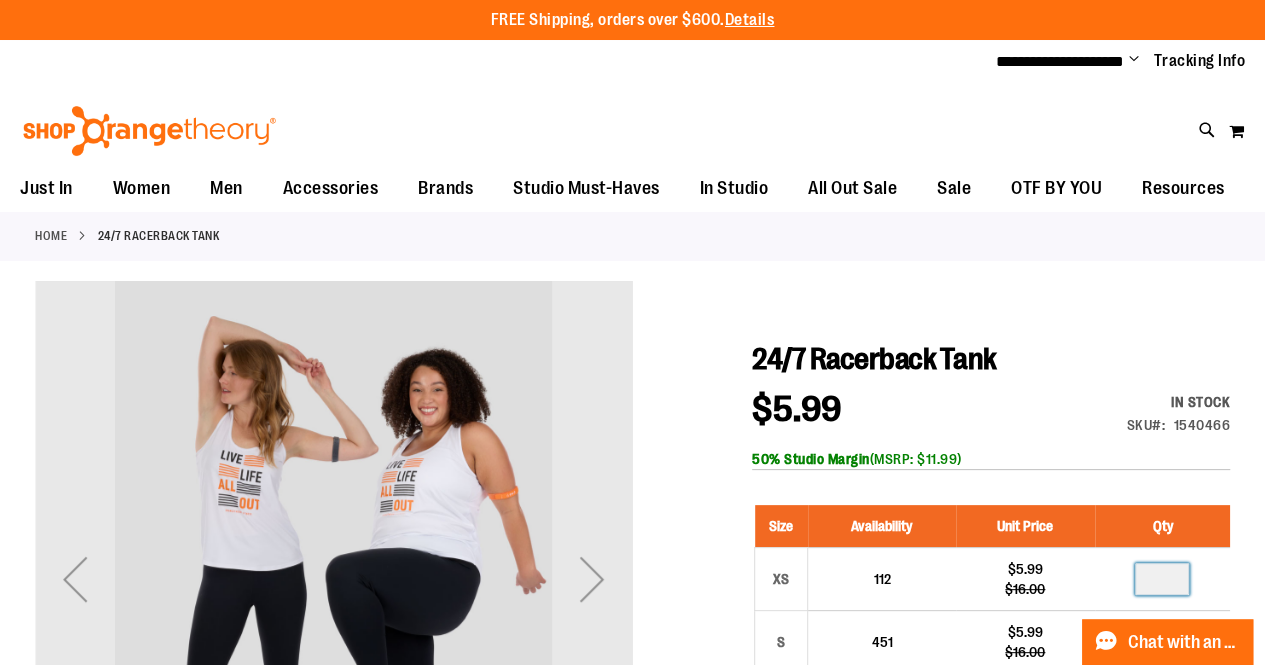 click on "In stock
Only  %1  left
SKU
1540466" at bounding box center [1154, 418] 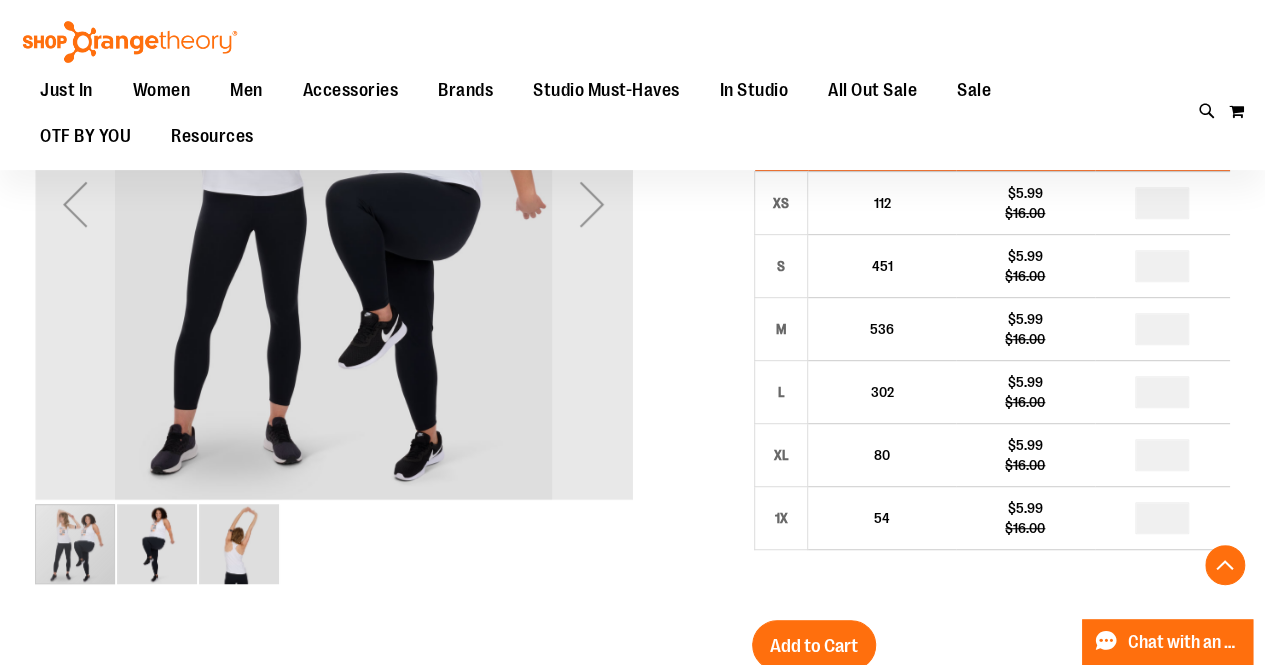 scroll, scrollTop: 381, scrollLeft: 0, axis: vertical 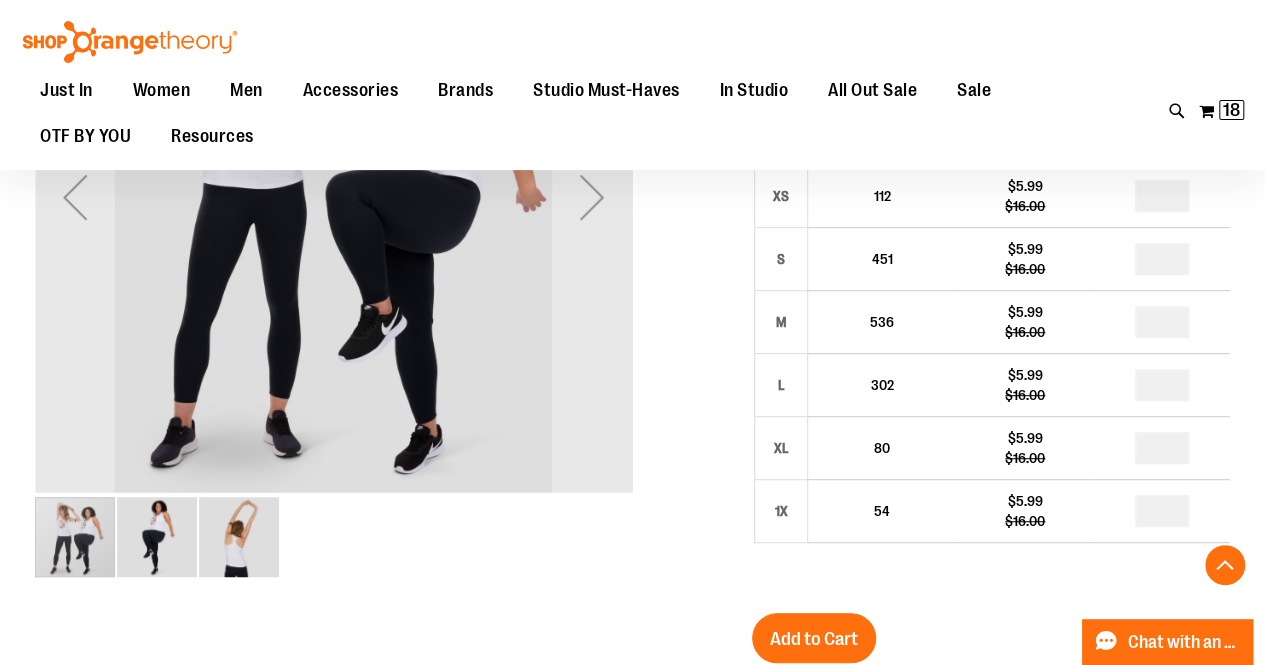 click on "24/7 Racerback Tank
$5.99
Regular Price
$16.00
In stock
Only  %1  left
SKU
1540466
50% Studio Margin  (MSRP: $11.99)
Size
Availability
Unit Price
Qty
XS
112" at bounding box center [991, 519] 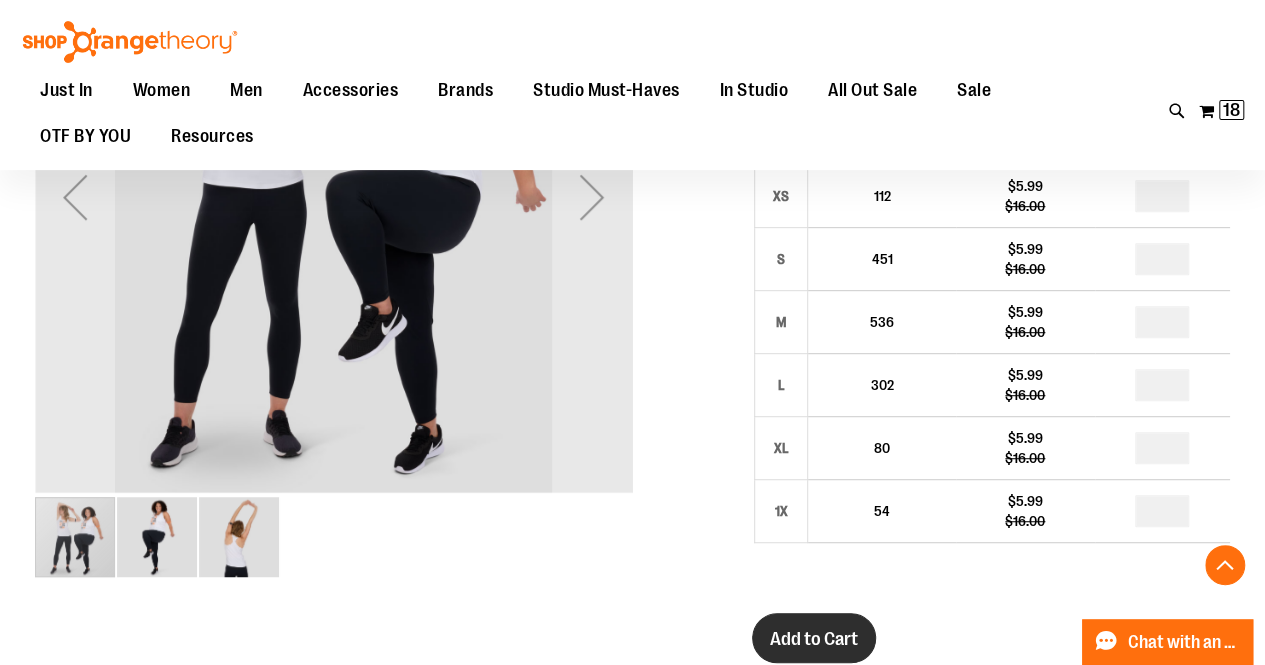 click on "Add to Cart" at bounding box center (814, 638) 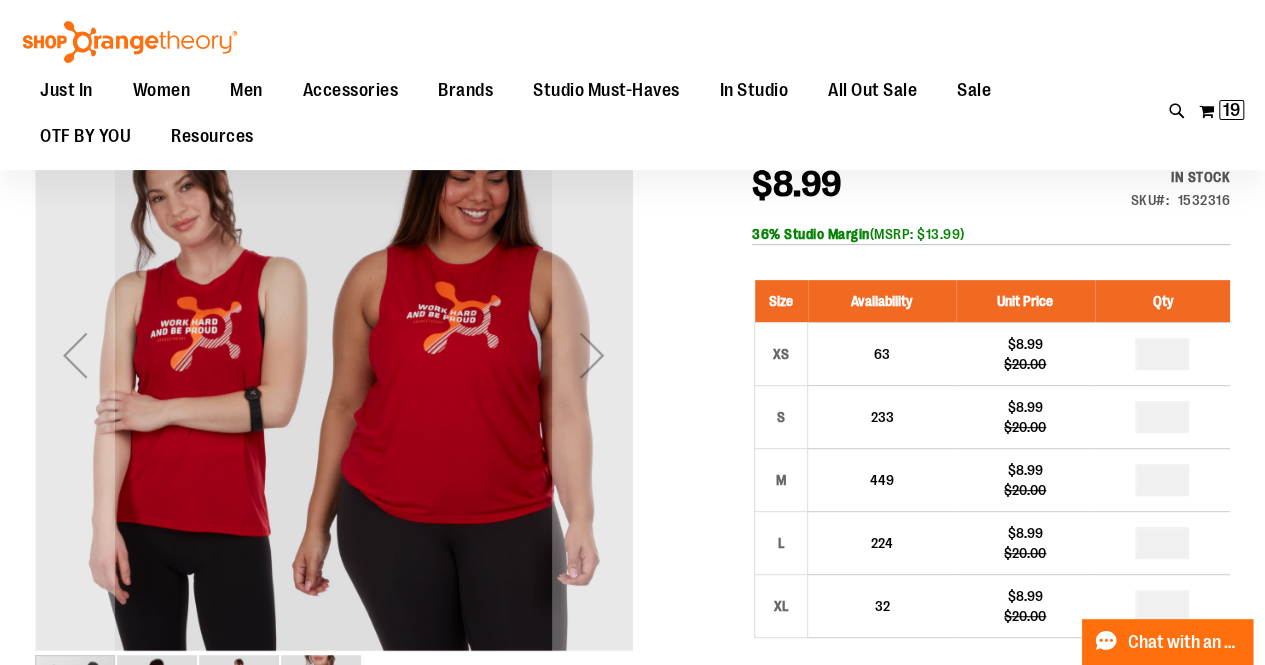 scroll, scrollTop: 224, scrollLeft: 0, axis: vertical 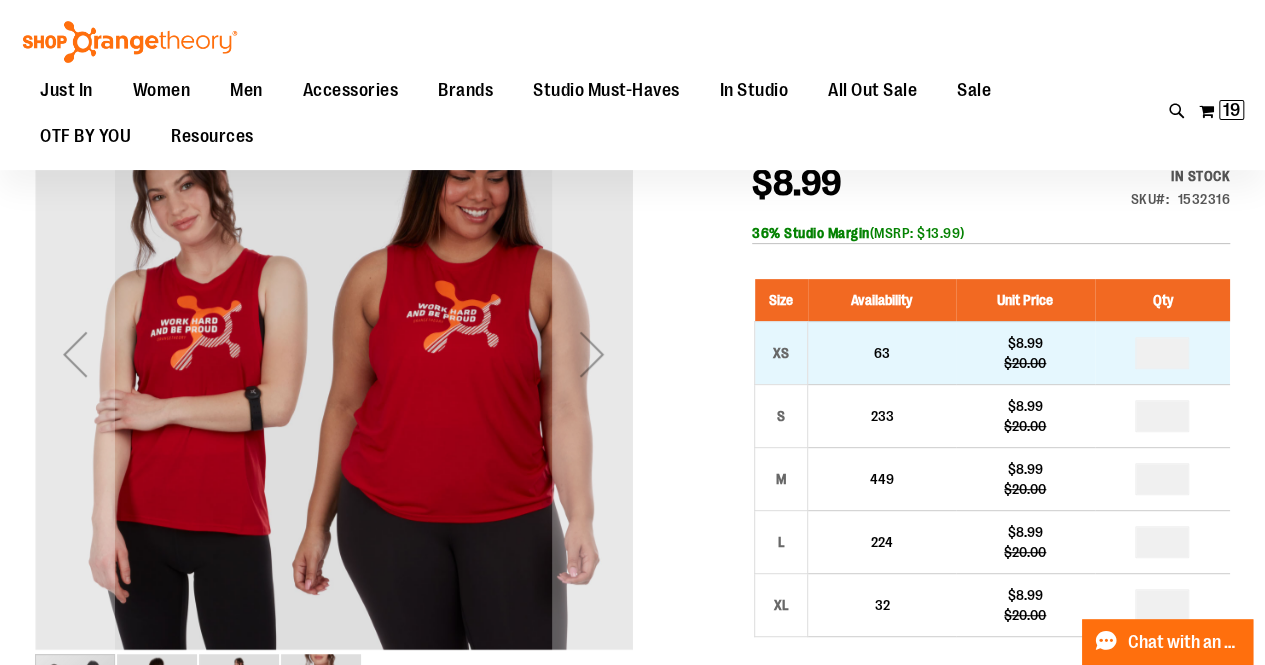 type on "**********" 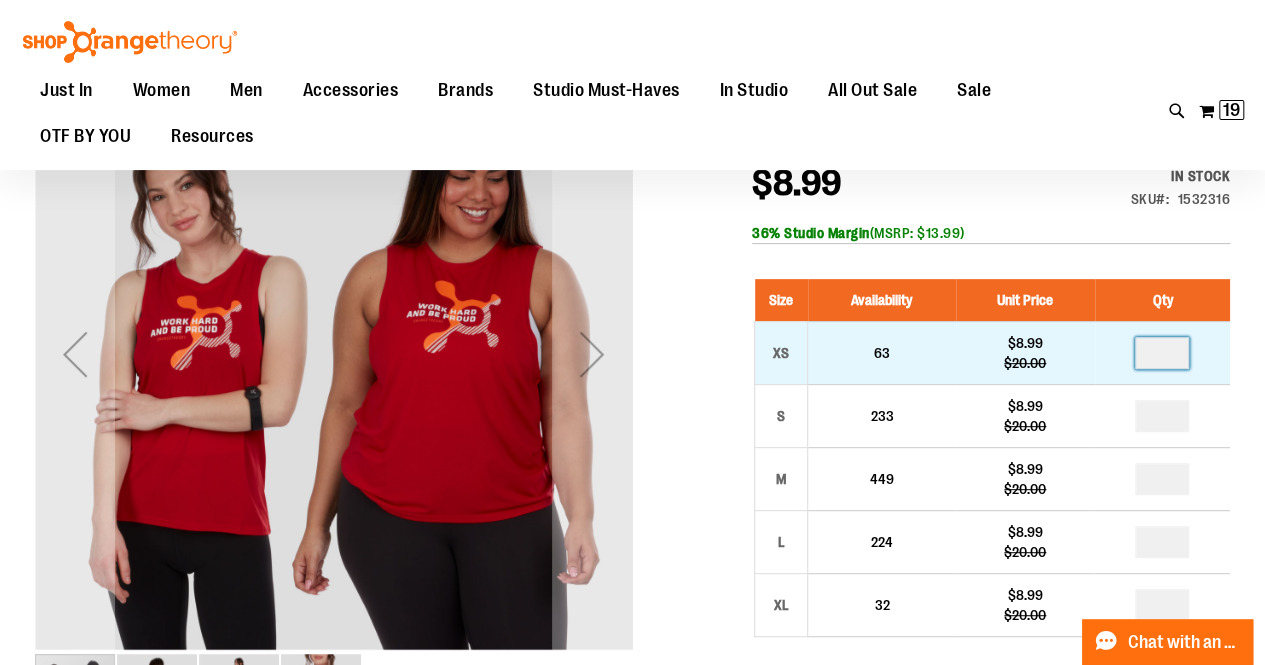 click at bounding box center [1162, 353] 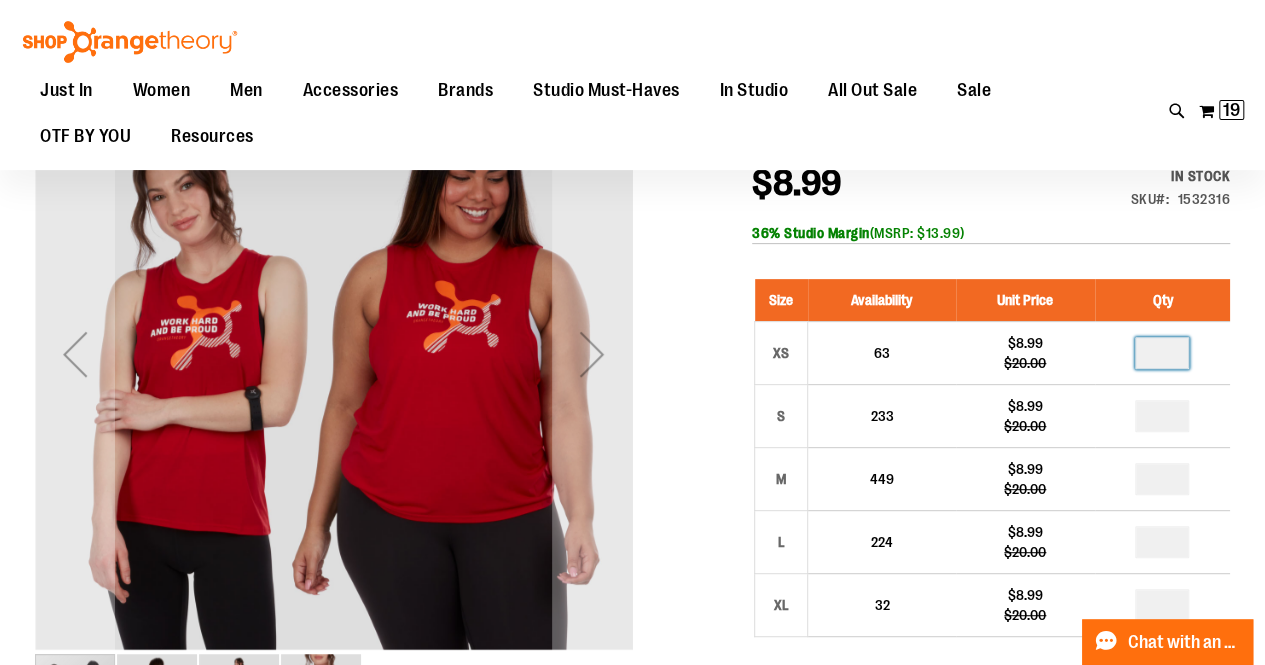 click on "Push Muscle Tank
$8.99
Regular Price
$20.00
In stock
Only  %1  left
SKU
[NUMBER]
36% Studio Margin  (MSRP: $13.99)
Size
Availability
Unit Price
Qty
XS
[NUMBER]" at bounding box center (632, 907) 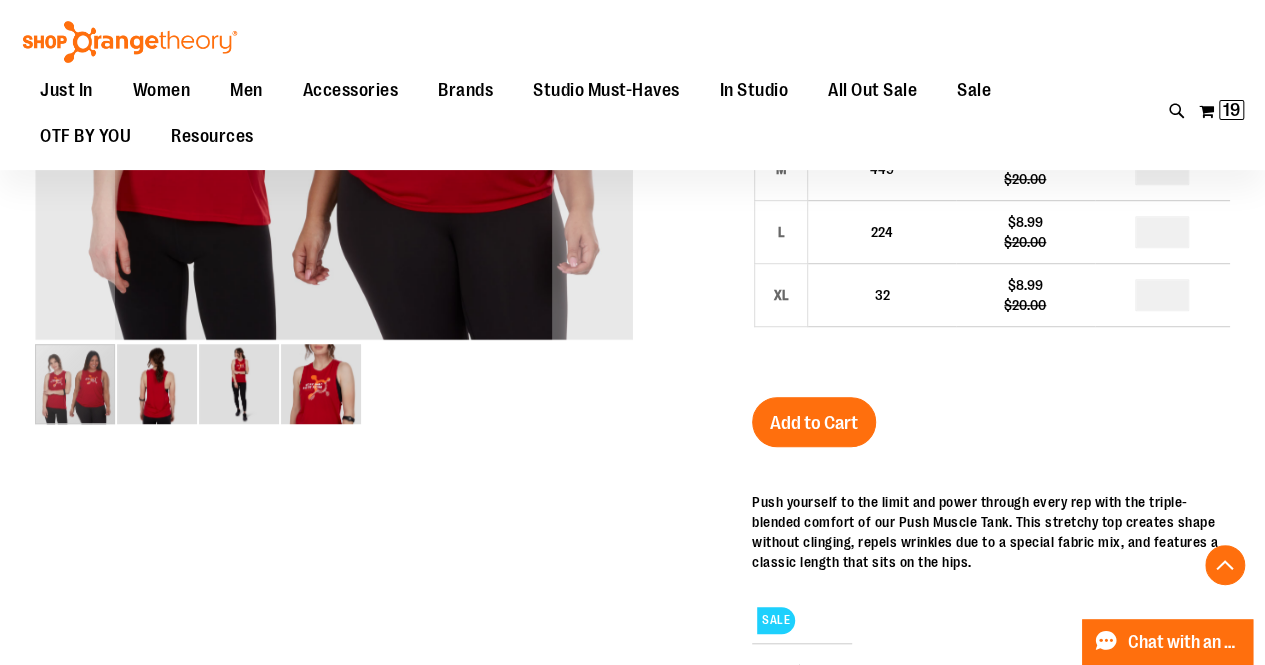 scroll, scrollTop: 548, scrollLeft: 0, axis: vertical 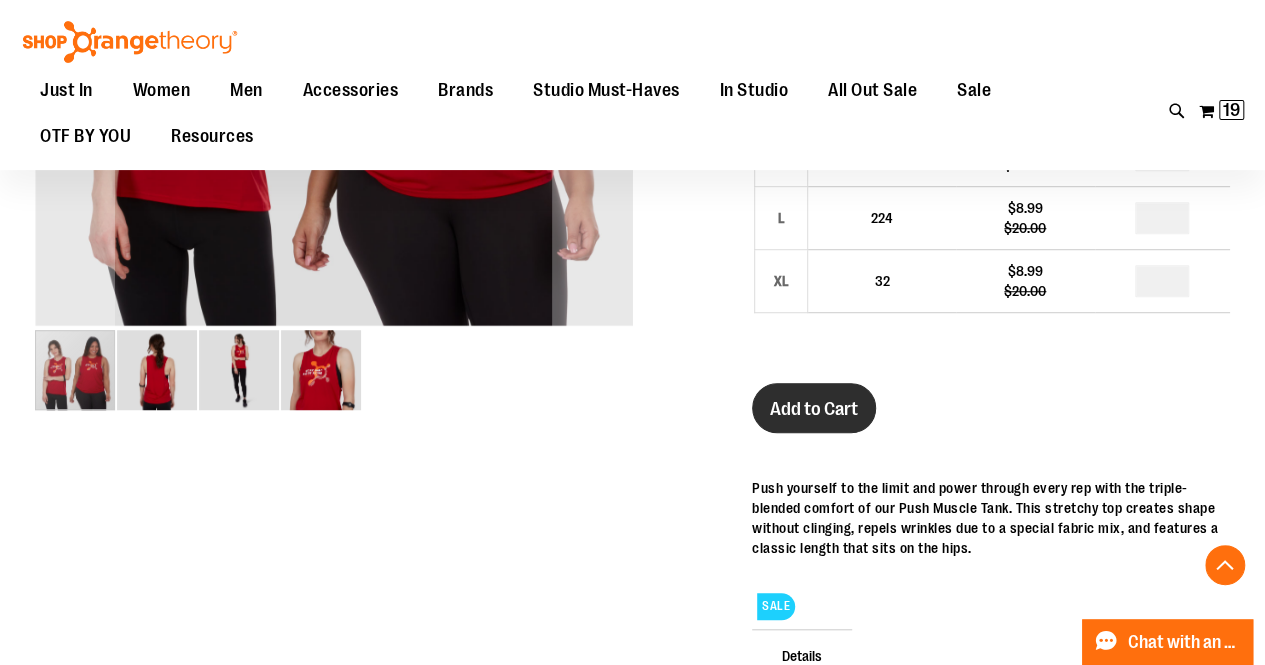click on "Add to Cart" at bounding box center [814, 409] 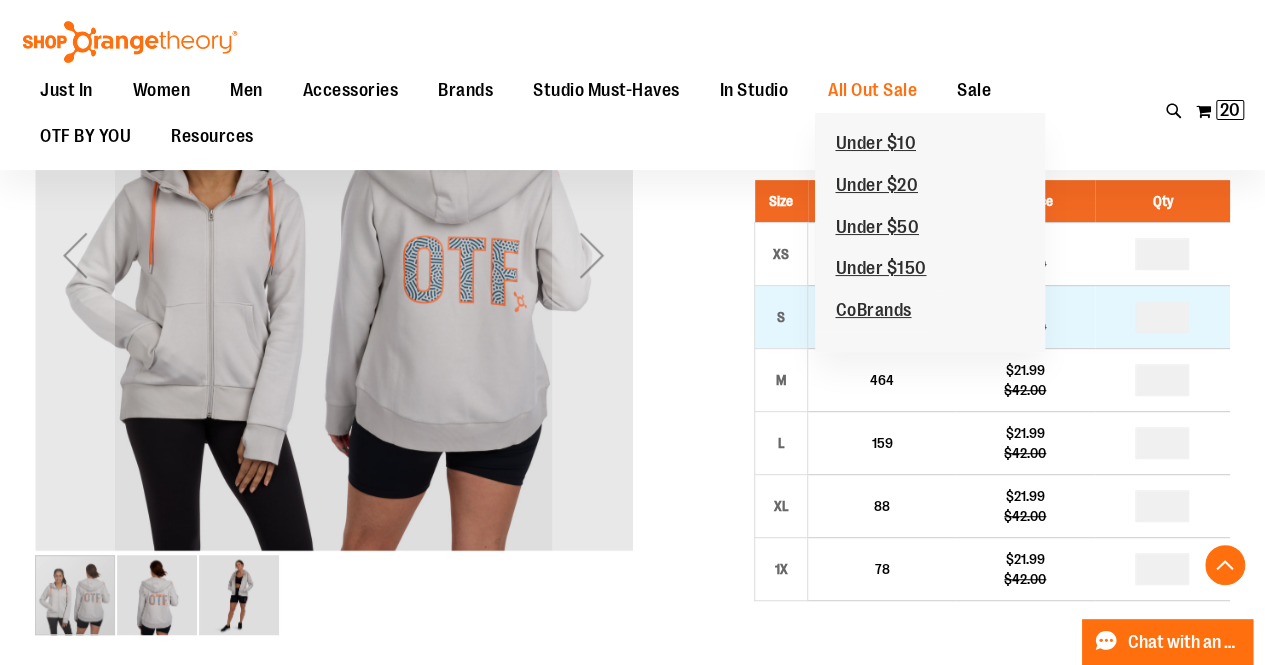 scroll, scrollTop: 324, scrollLeft: 0, axis: vertical 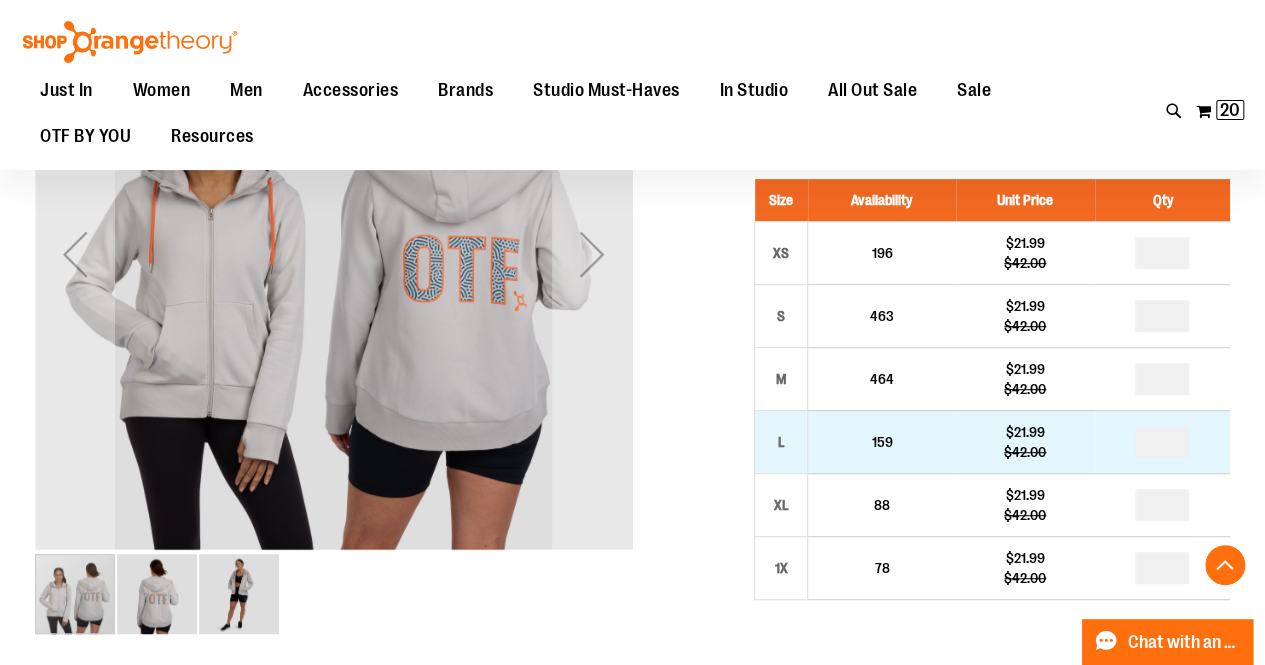 type on "**********" 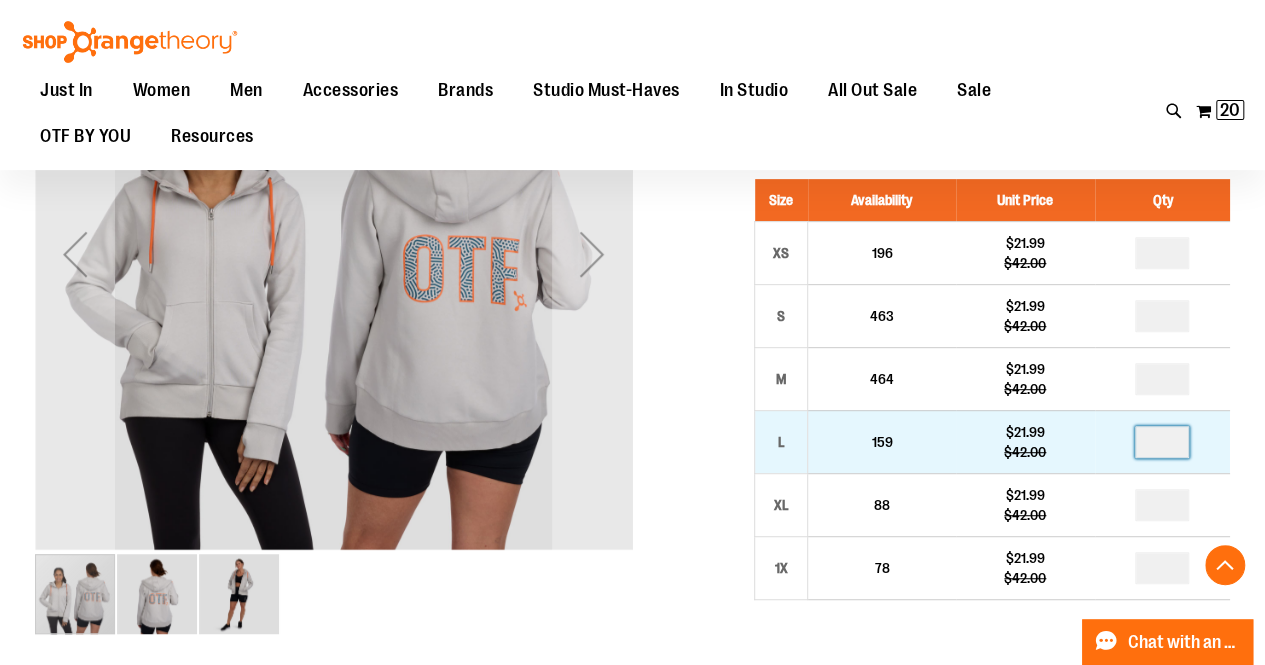 click at bounding box center (1162, 442) 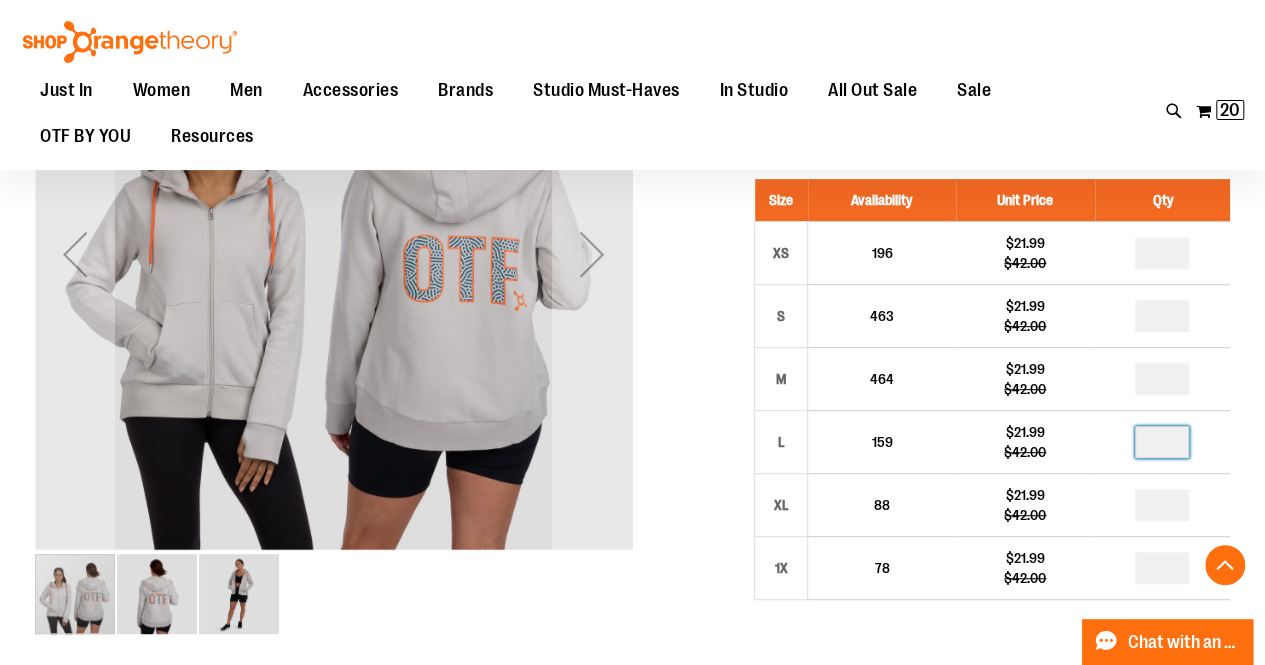 click on "Full Zip Fleece Hoodie
$21.99
Regular Price
$42.00
In stock
Only  %1  left
SKU
1457091
54% Studio Margin  (MSRP: $47.99)
Size
Availability
Unit Price
Qty
XS
196 *" at bounding box center [632, 924] 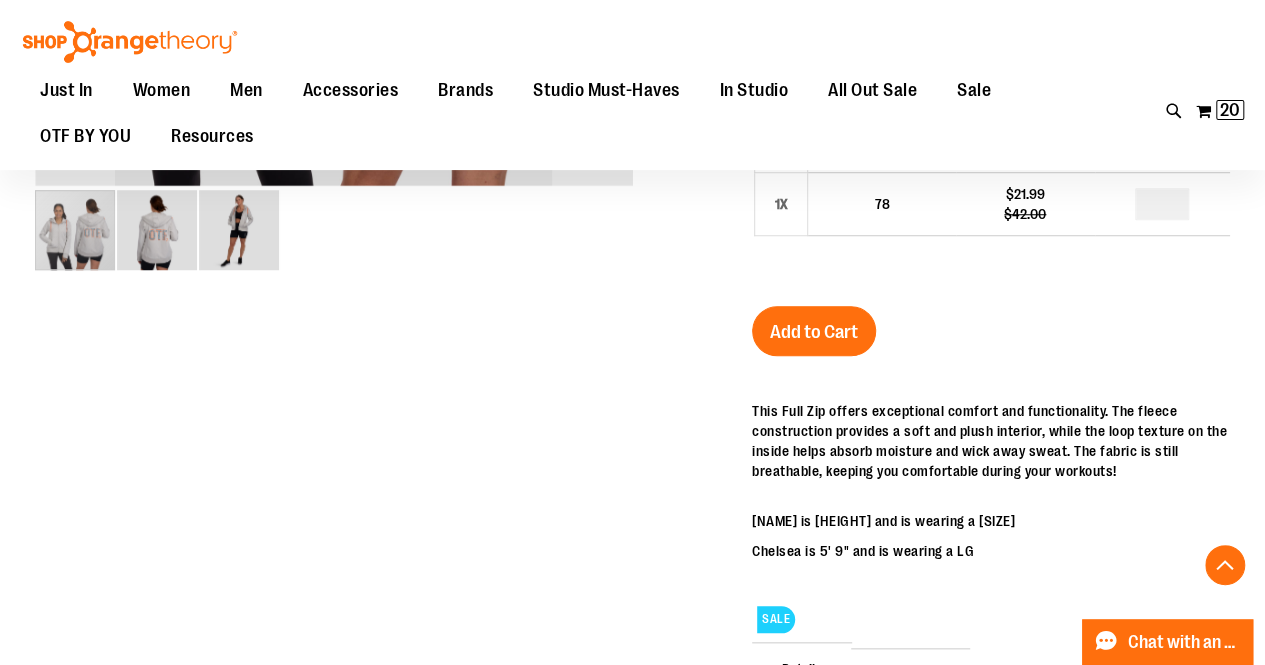 scroll, scrollTop: 718, scrollLeft: 0, axis: vertical 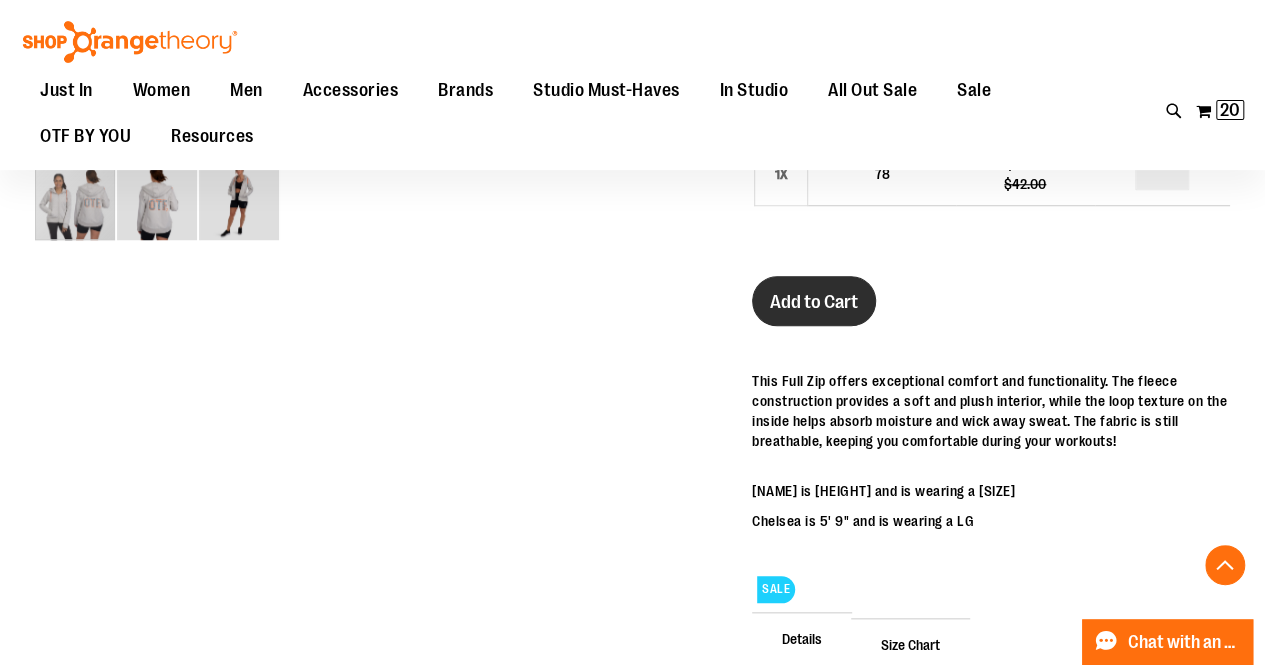 click on "Add to Cart" at bounding box center [814, 302] 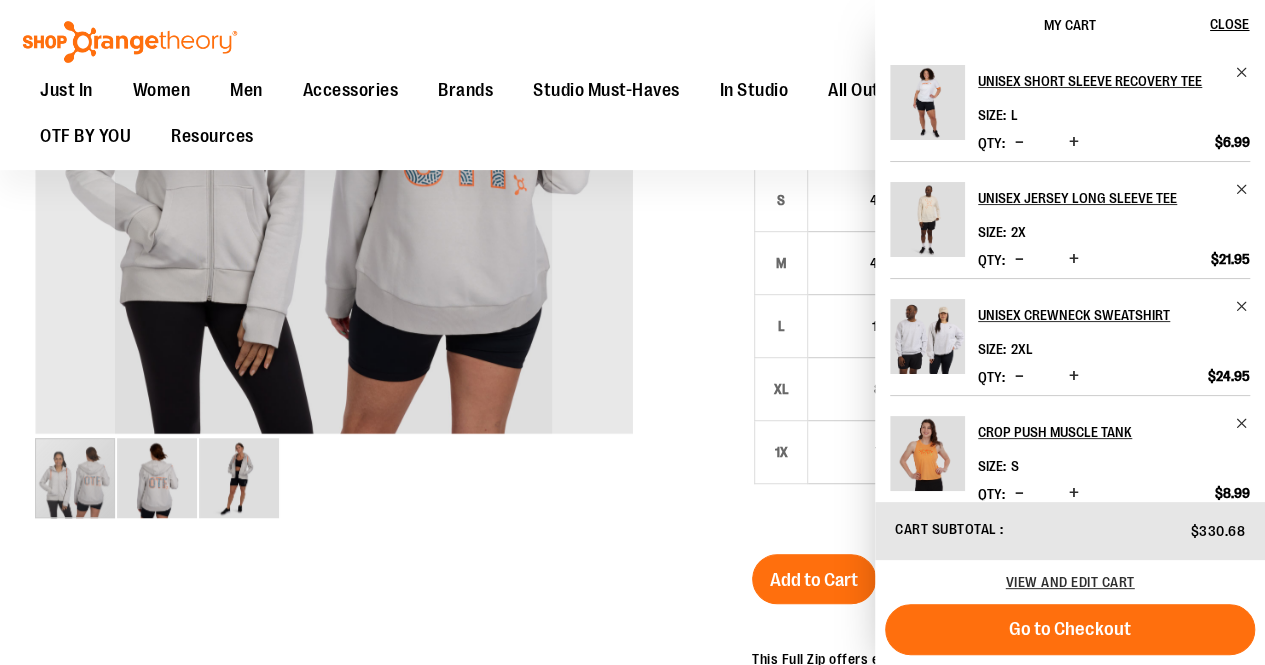 scroll, scrollTop: 441, scrollLeft: 0, axis: vertical 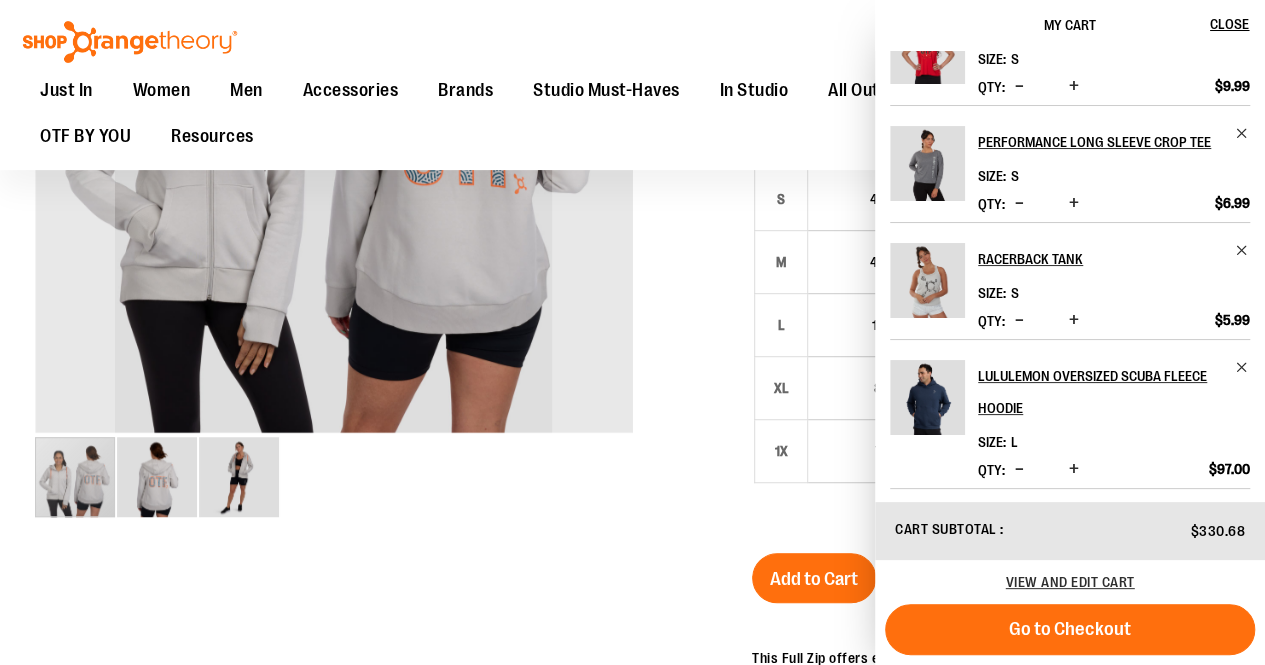 click at bounding box center (632, 513) 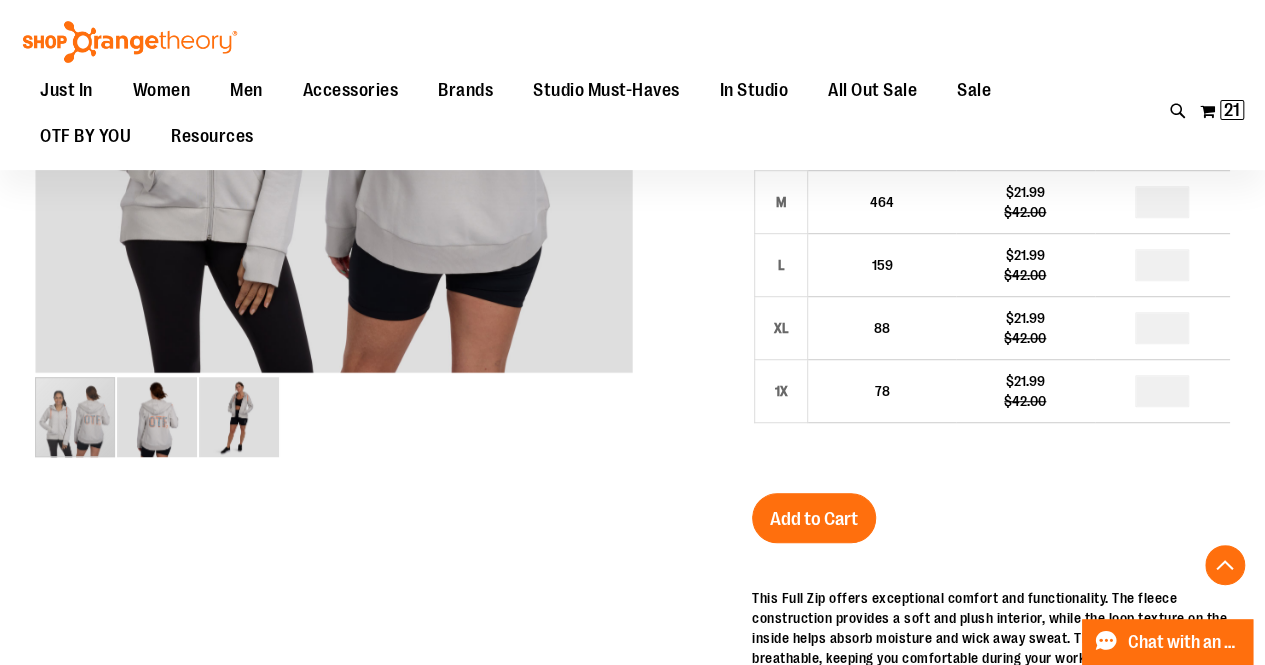 scroll, scrollTop: 503, scrollLeft: 0, axis: vertical 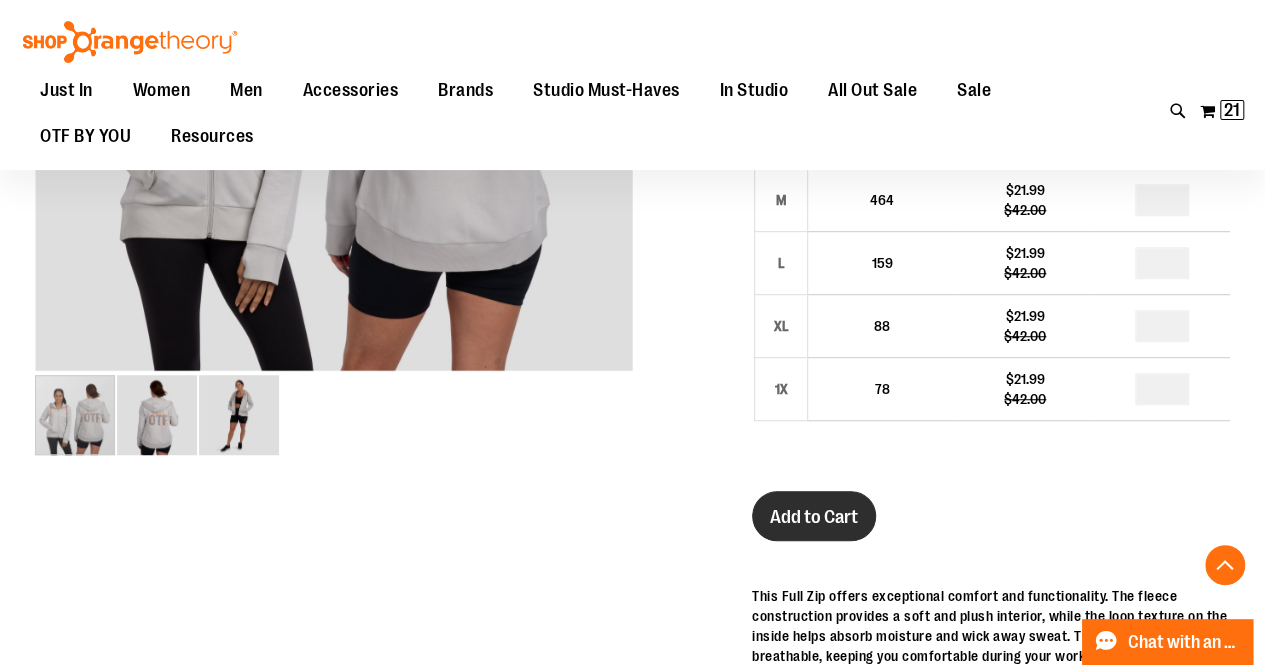 click on "Add to Cart" at bounding box center (814, 517) 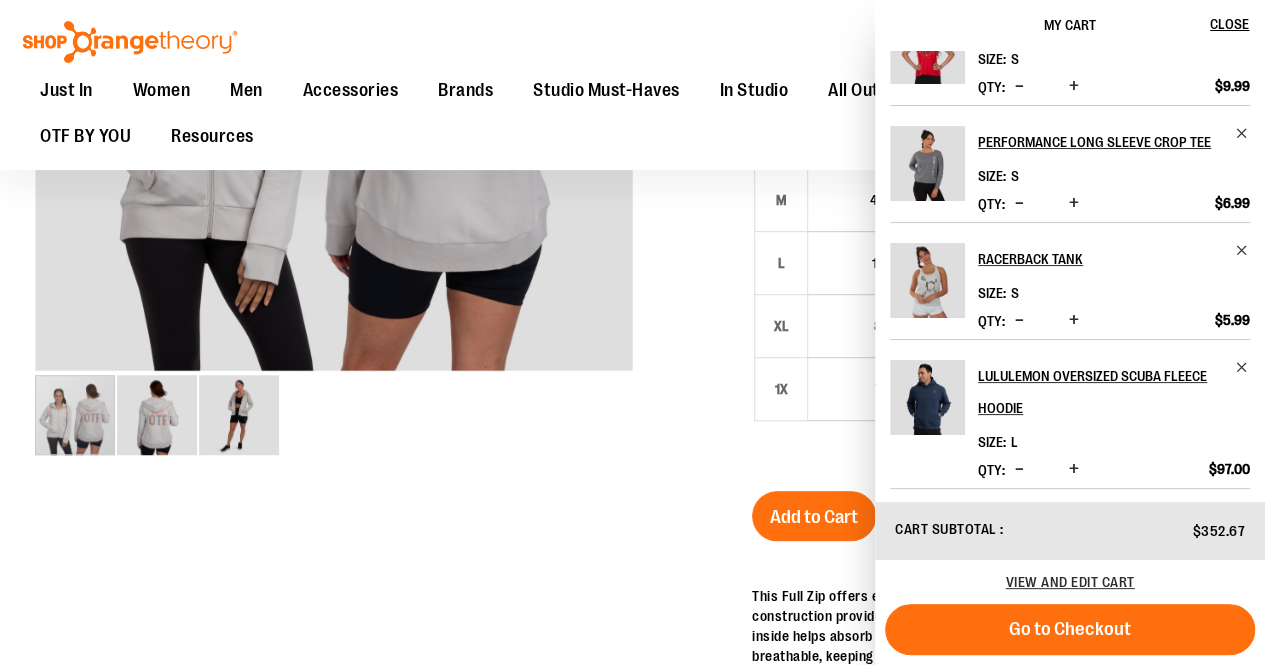 scroll, scrollTop: 0, scrollLeft: 0, axis: both 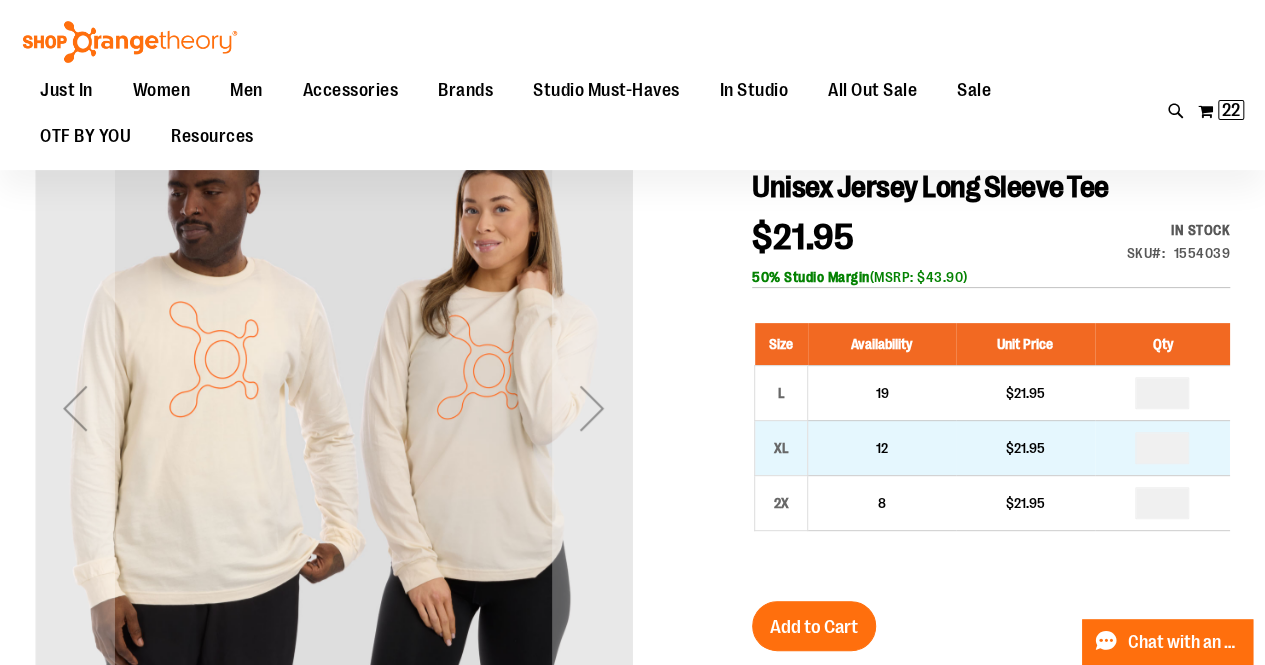 type on "**********" 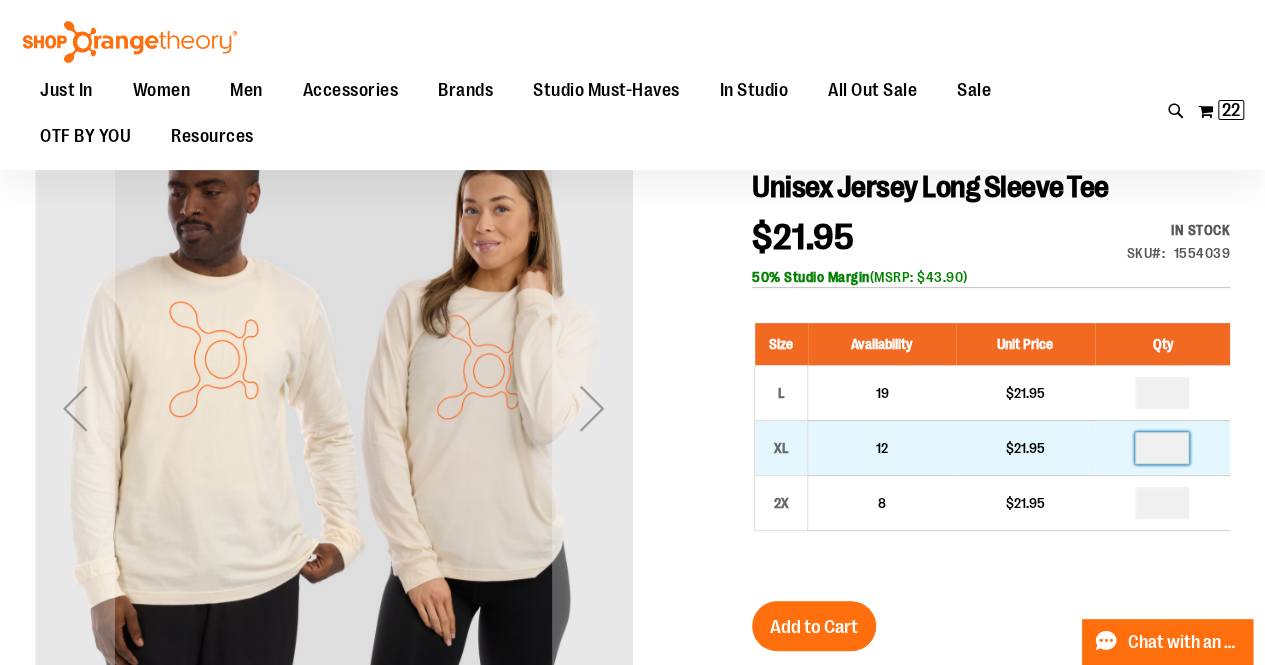 click at bounding box center (1162, 448) 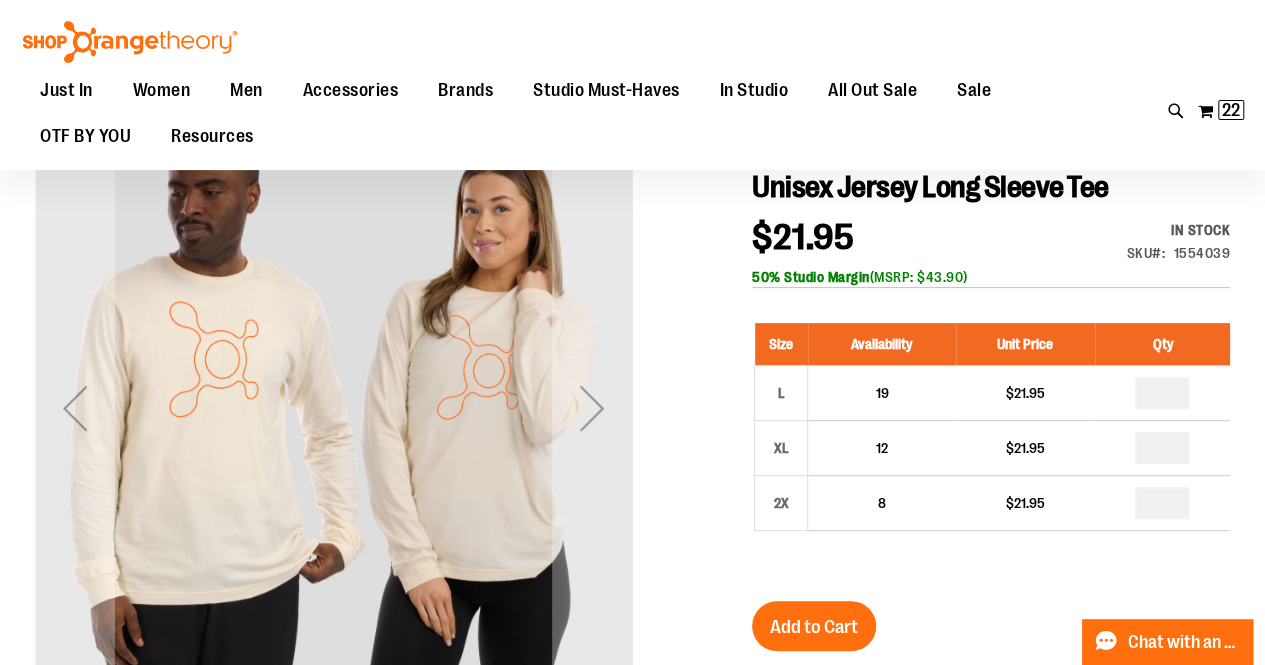 click on "Unisex Jersey Long Sleeve Tee
$21.95
In stock
Only  %1  left
SKU
1554039
50% Studio Margin  (MSRP: $43.90)
Size
Availability
Unit Price
Qty
L
19
$21.95
* XL" at bounding box center (991, 627) 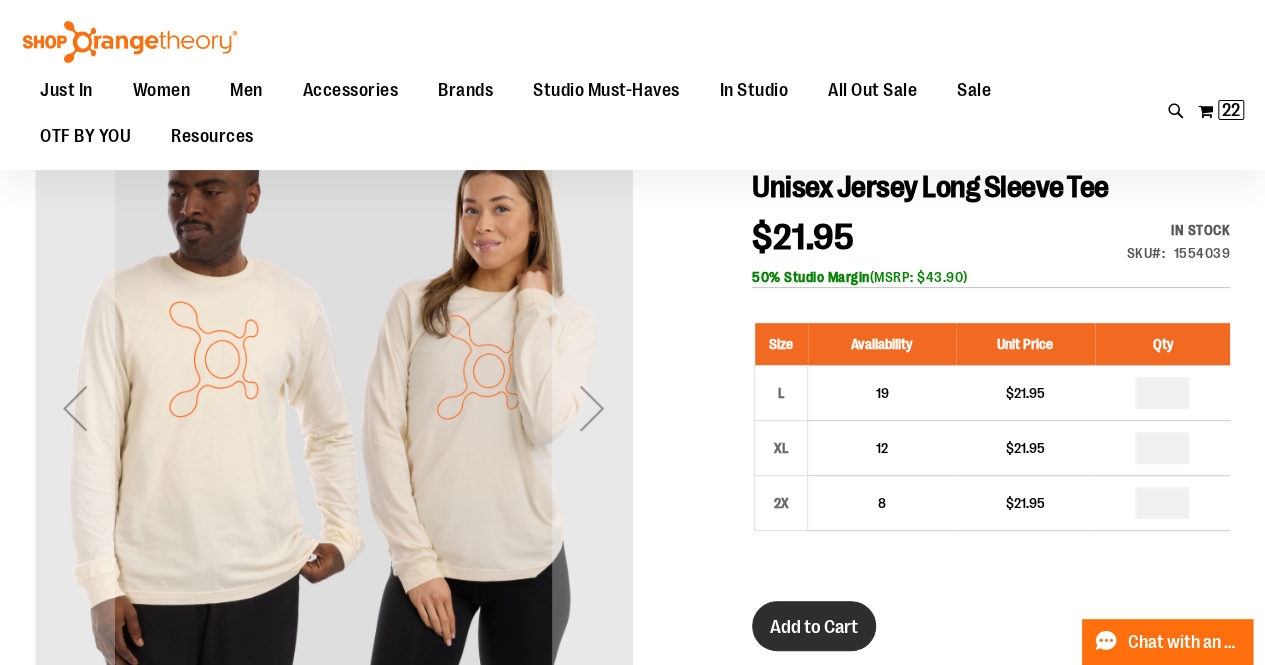 click on "Add to Cart" at bounding box center [814, 627] 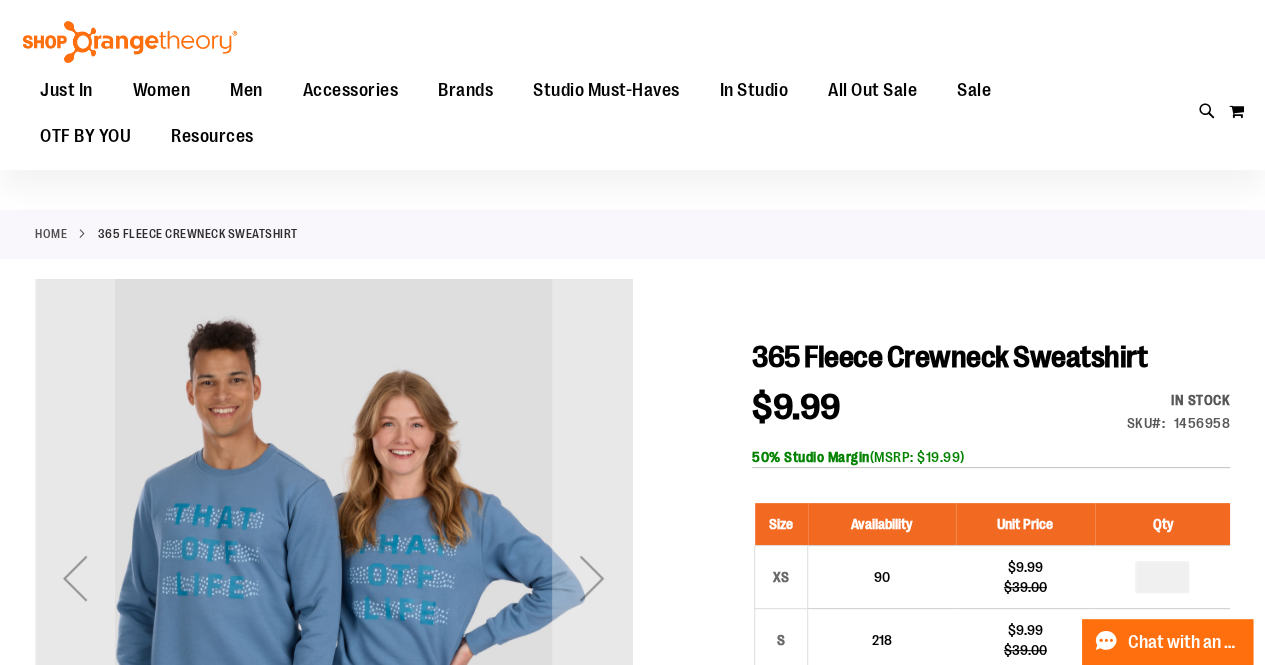 scroll, scrollTop: 382, scrollLeft: 0, axis: vertical 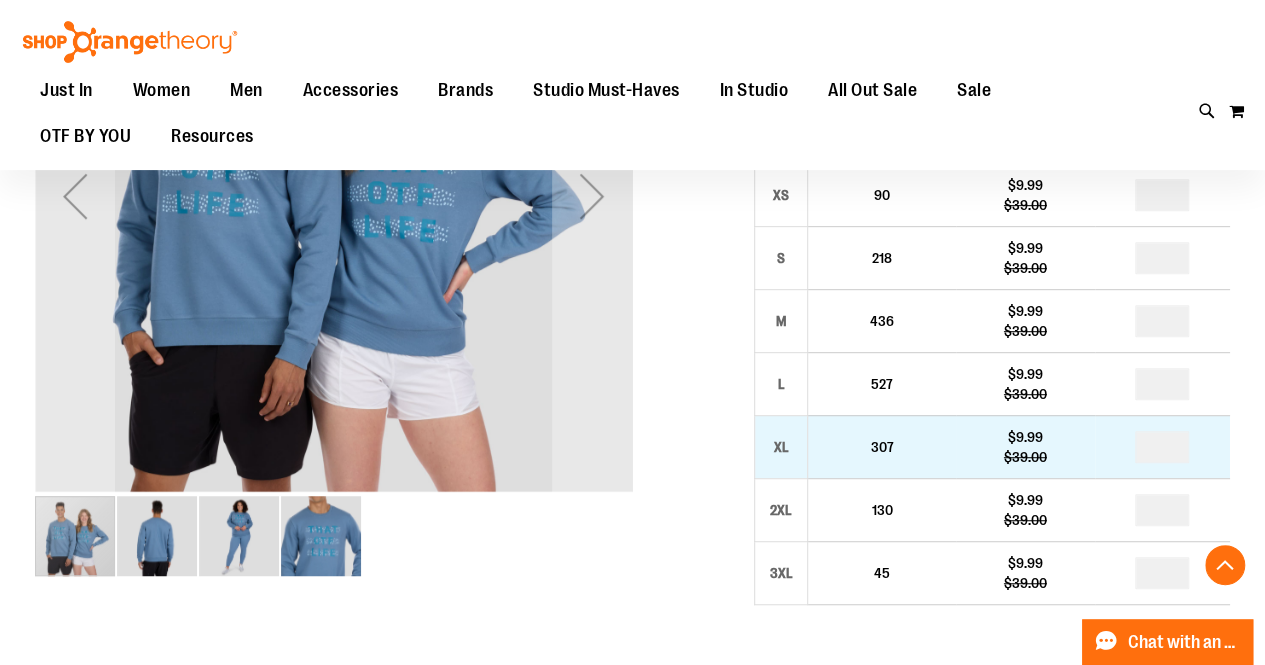 type on "**********" 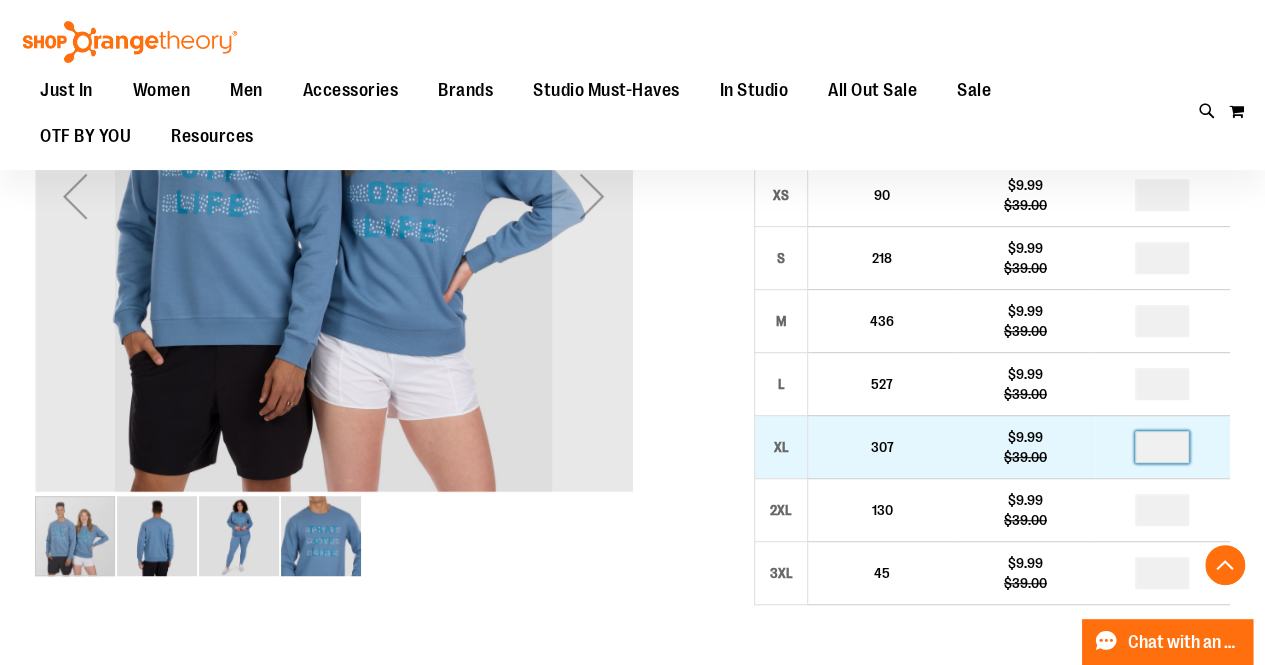 click at bounding box center (1162, 447) 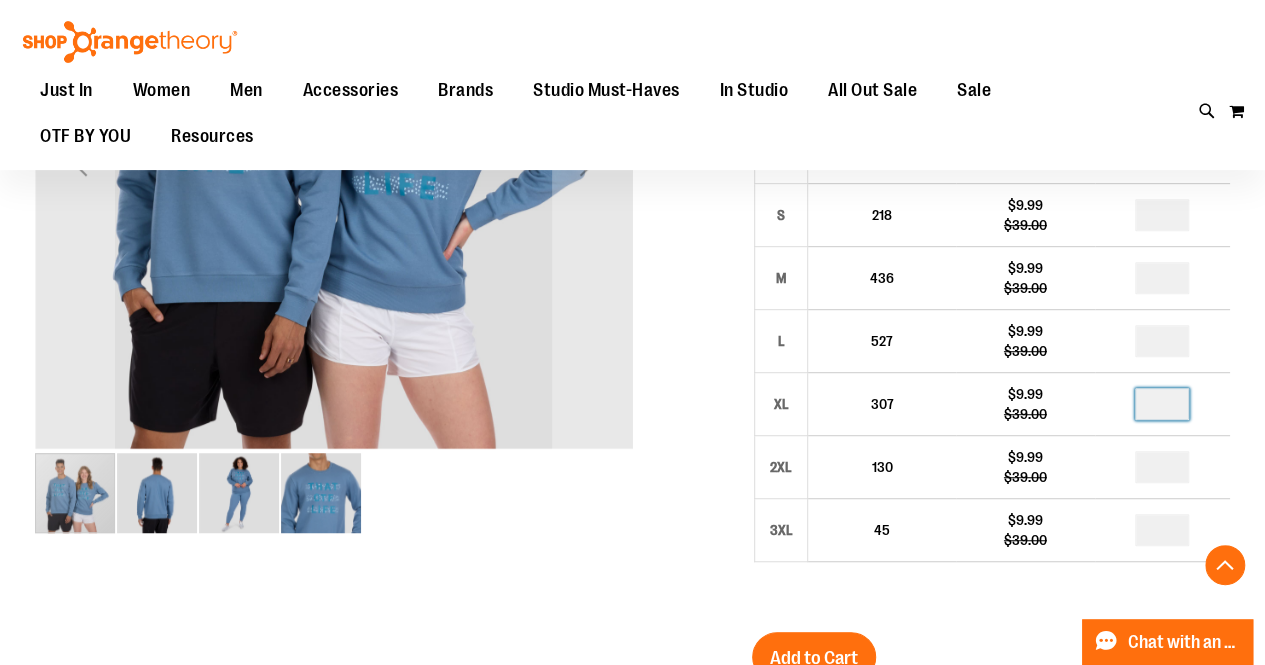 scroll, scrollTop: 421, scrollLeft: 0, axis: vertical 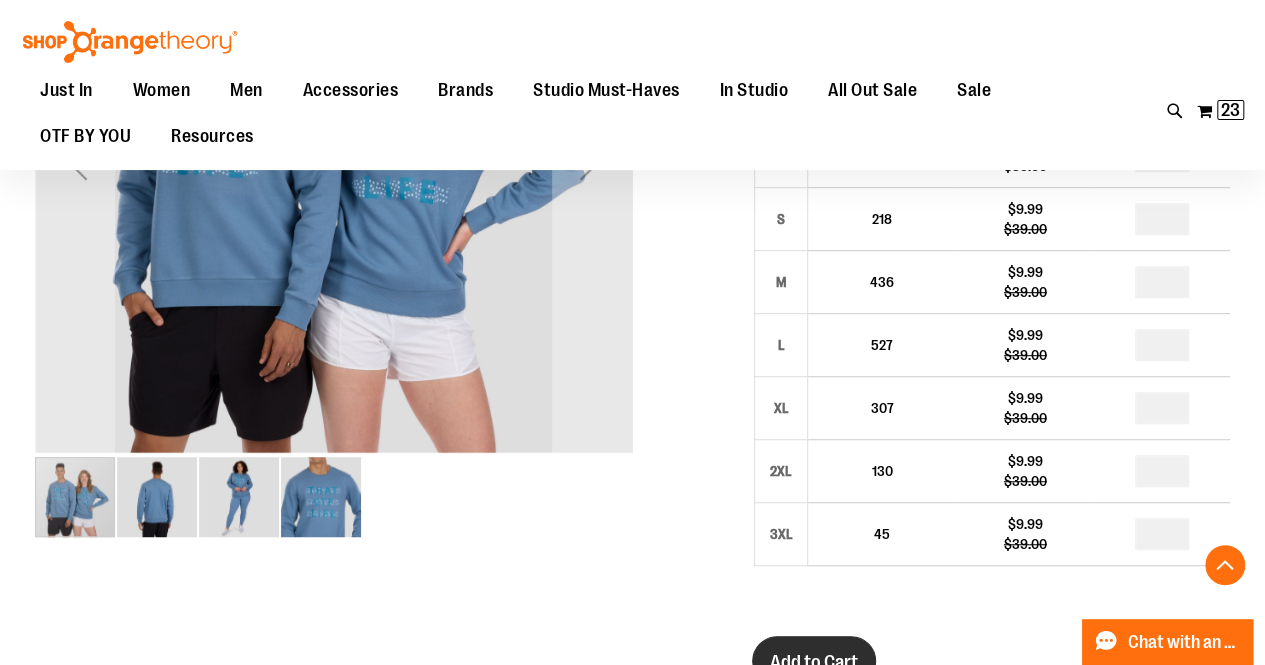 click on "Add to Cart" at bounding box center [814, 661] 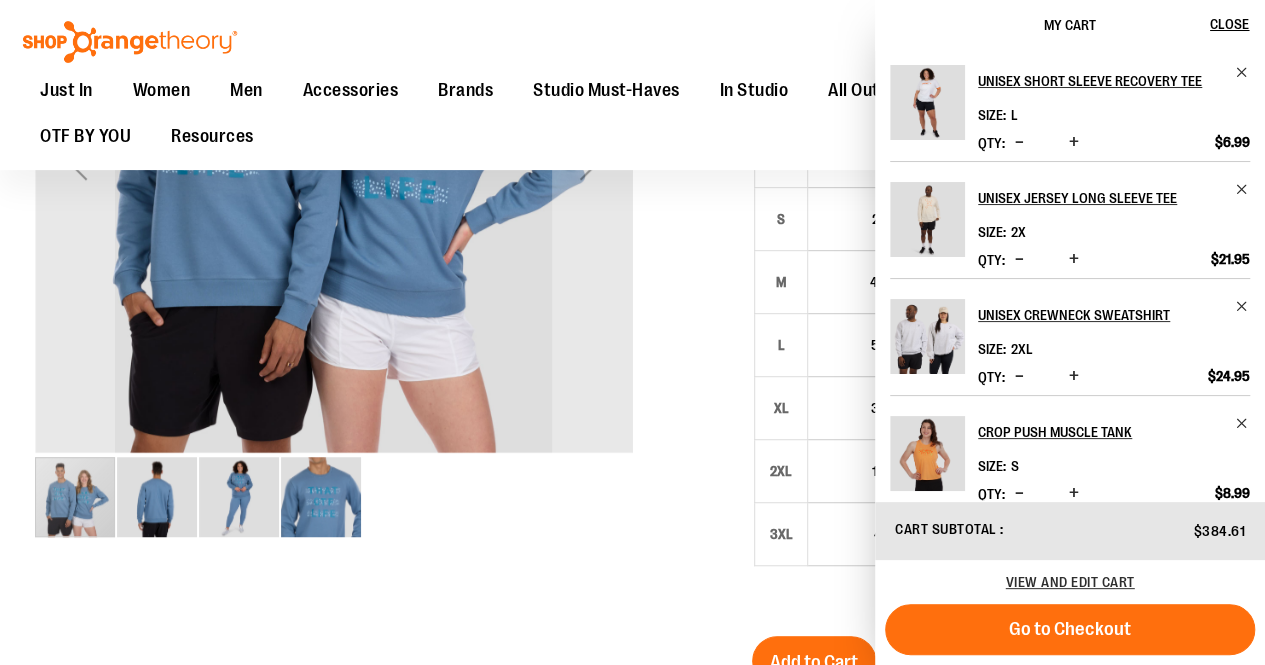 scroll, scrollTop: 440, scrollLeft: 0, axis: vertical 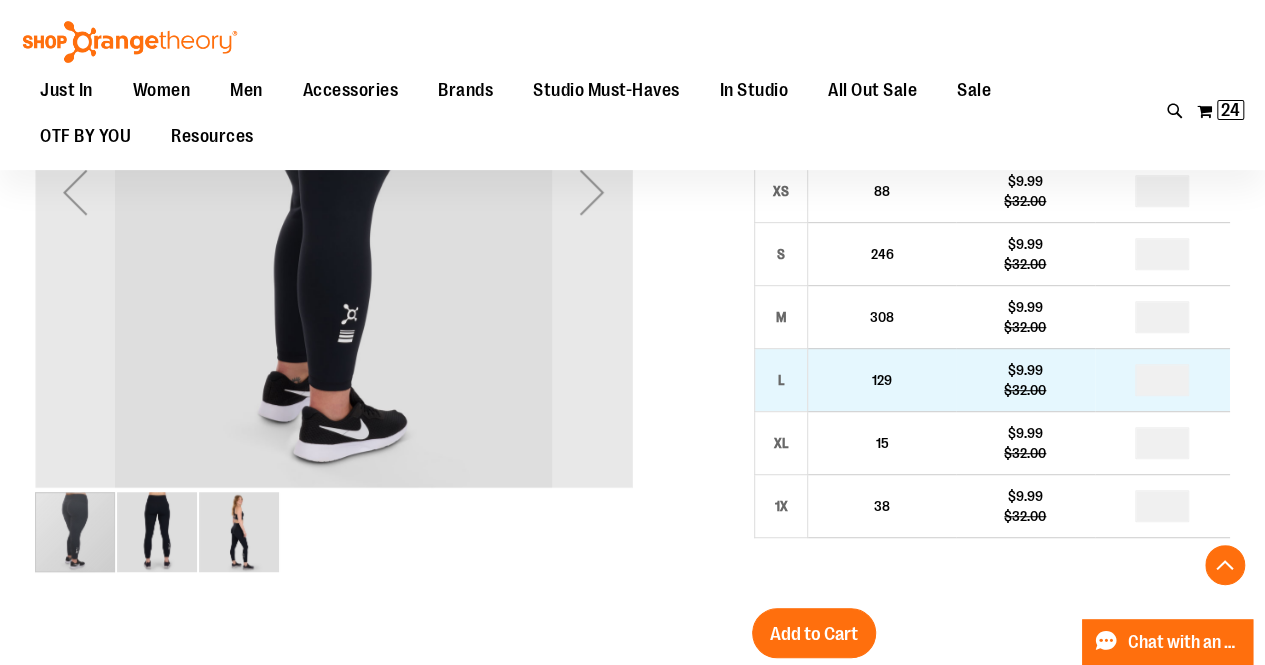 type on "**********" 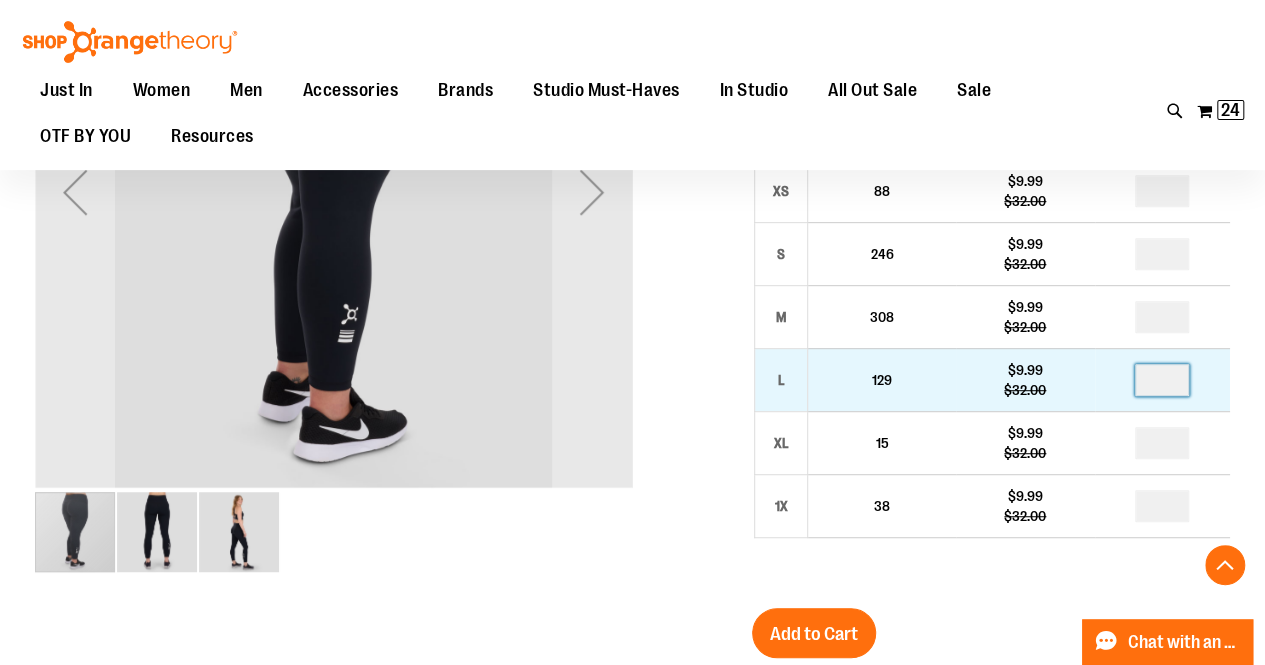 click at bounding box center (1162, 380) 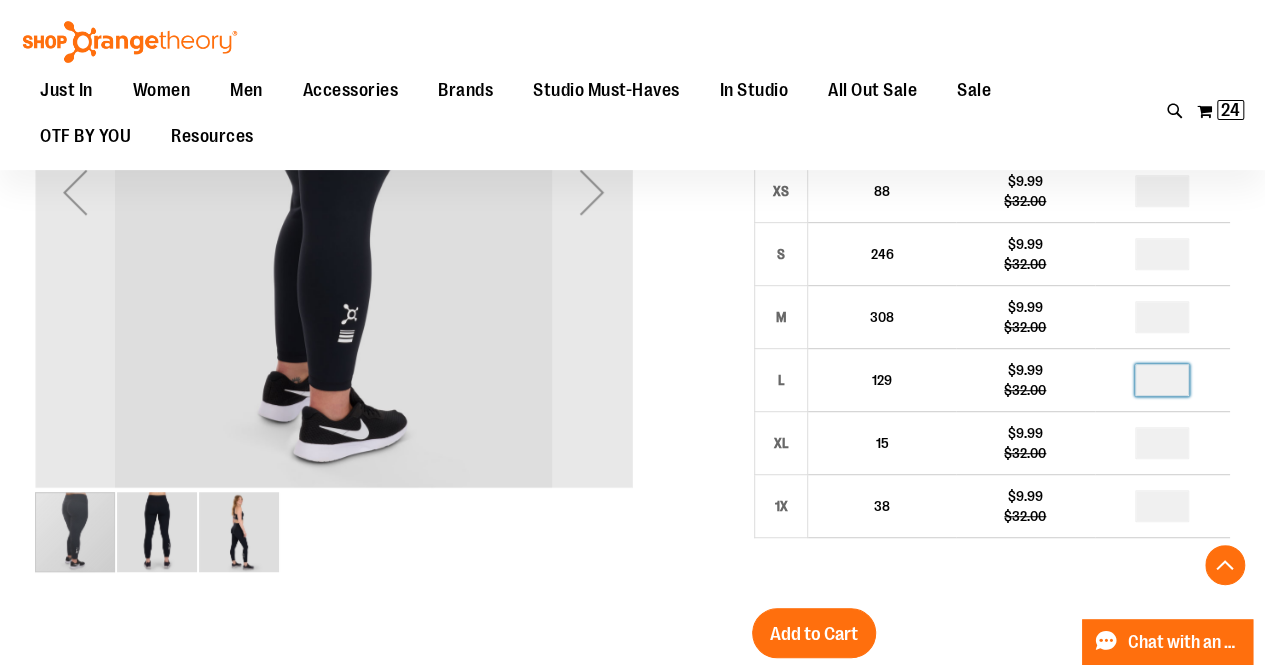 click on "Lift 7/8 Legging
$9.99
Regular Price
$32.00
In stock
Only  %1  left
SKU
1540556
50% Studio Margin  (MSRP: $19.99)
Size
Availability
Unit Price
Qty
XS
88
* S" at bounding box center (991, 524) 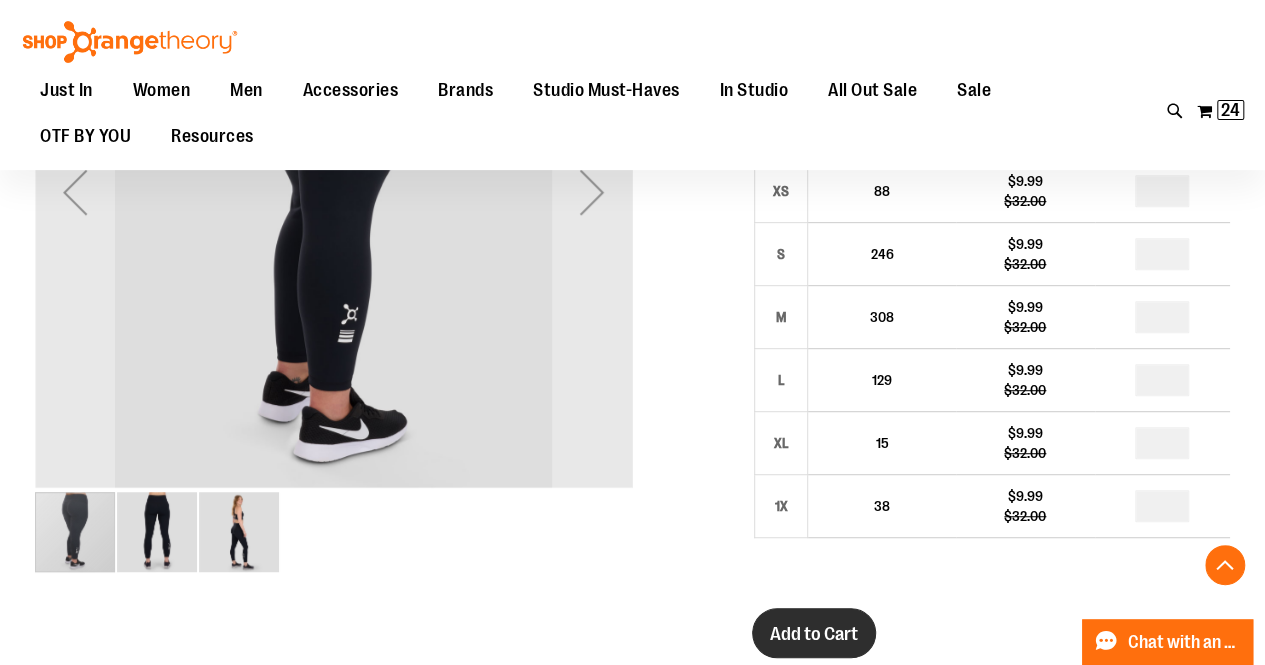 click on "Add to Cart" at bounding box center (814, 634) 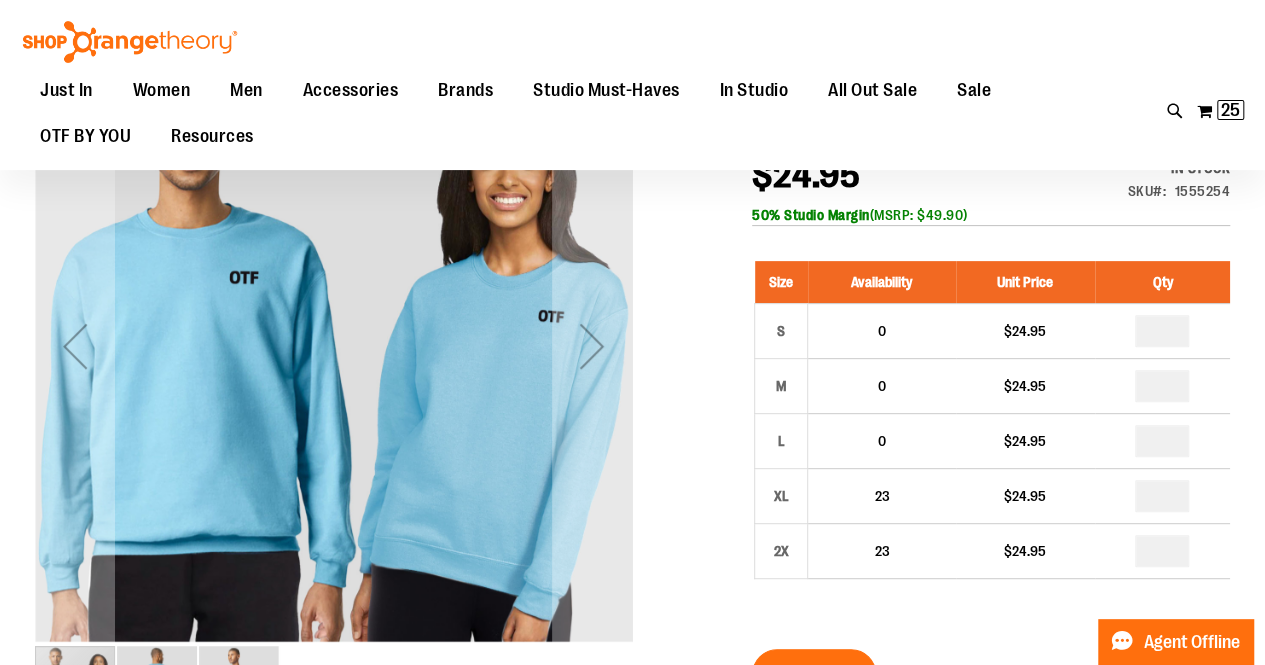 scroll, scrollTop: 274, scrollLeft: 0, axis: vertical 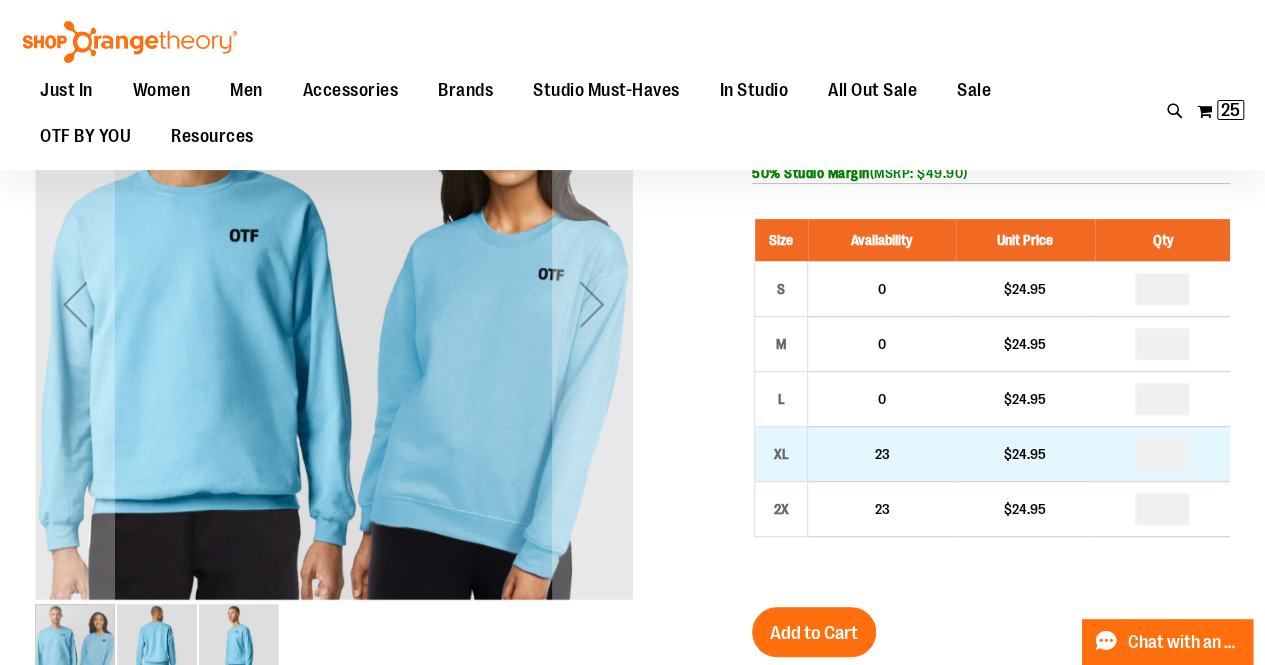 type on "**********" 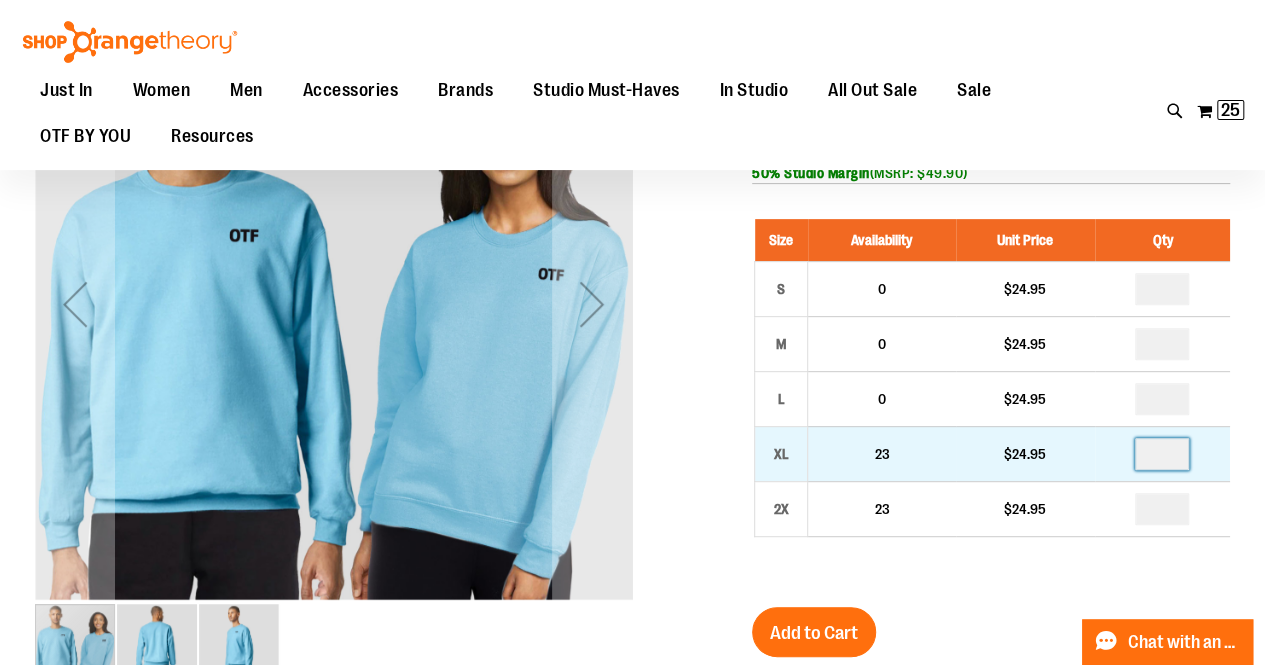 click at bounding box center (1162, 454) 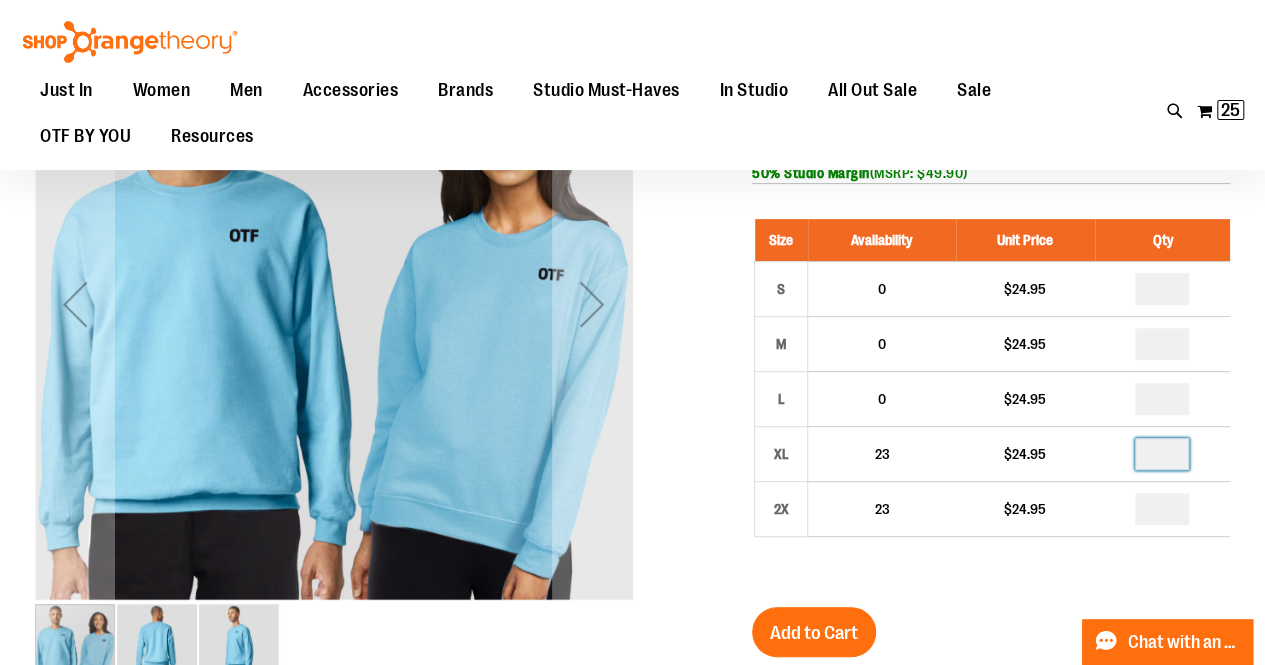 click on "Unisex Midweight Crewneck
$24.95
In stock
Only  %1  left
SKU
1555254
50% Studio Margin  (MSRP: $49.90)
Size
Availability
Unit Price
Qty
S
0
$24.95" at bounding box center [991, 588] 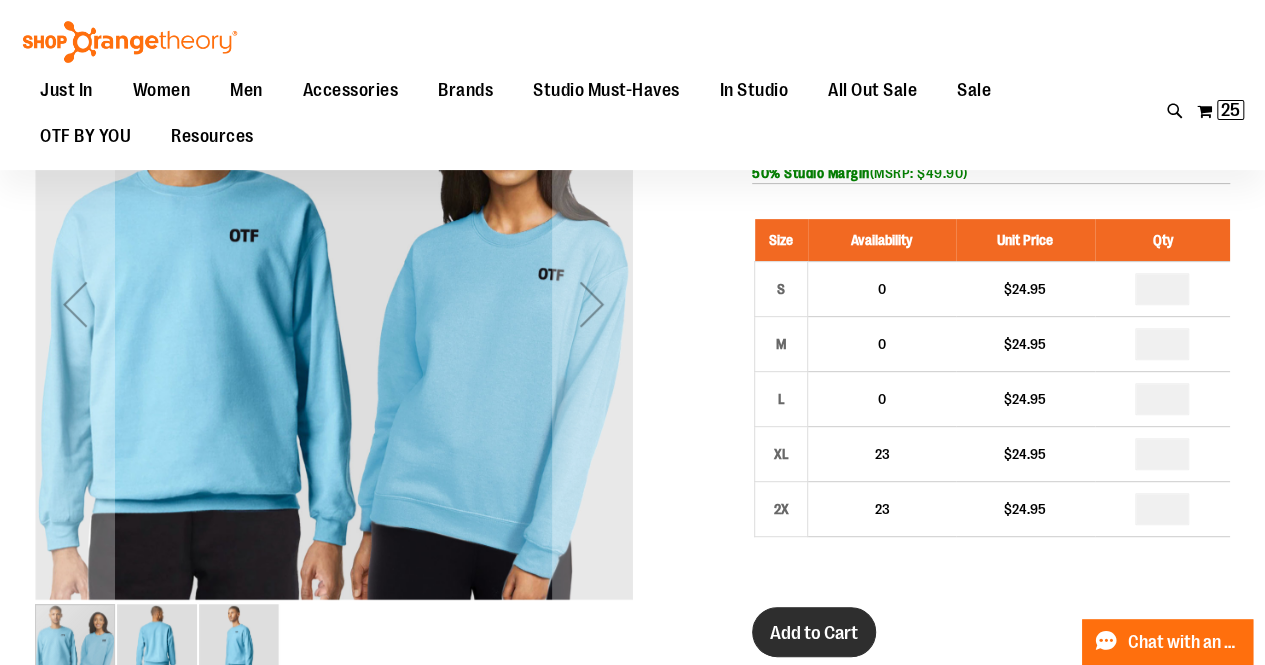 click on "Add to Cart" at bounding box center [814, 632] 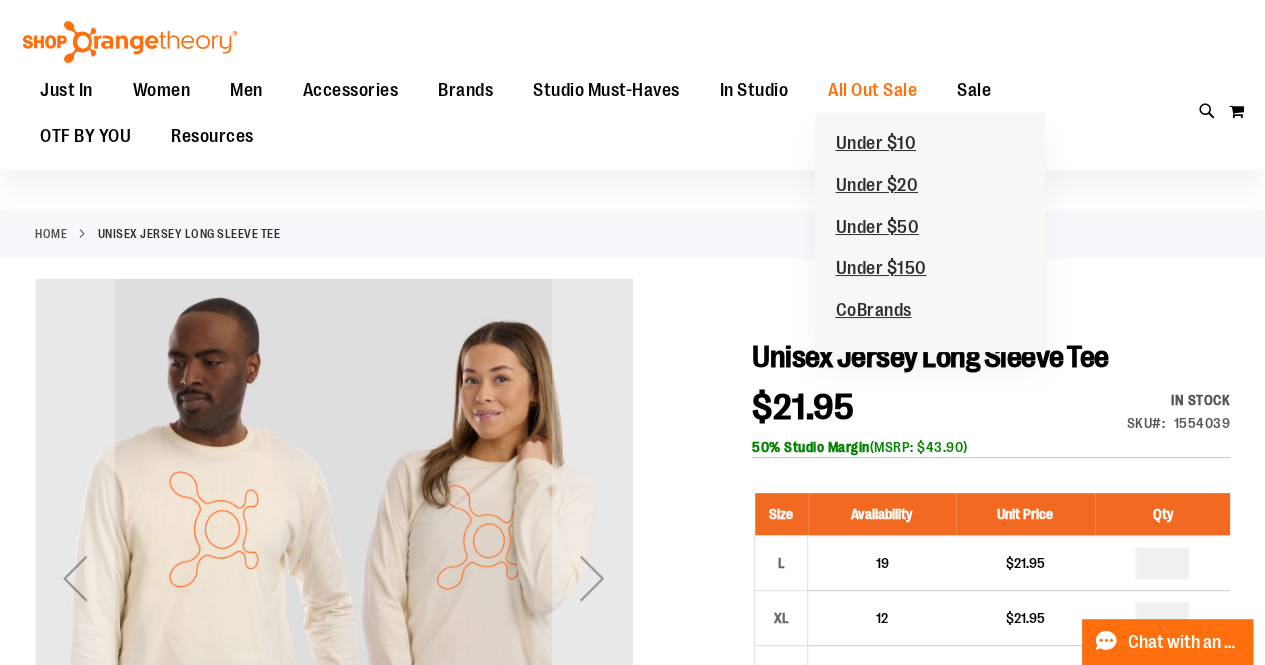 scroll, scrollTop: 349, scrollLeft: 0, axis: vertical 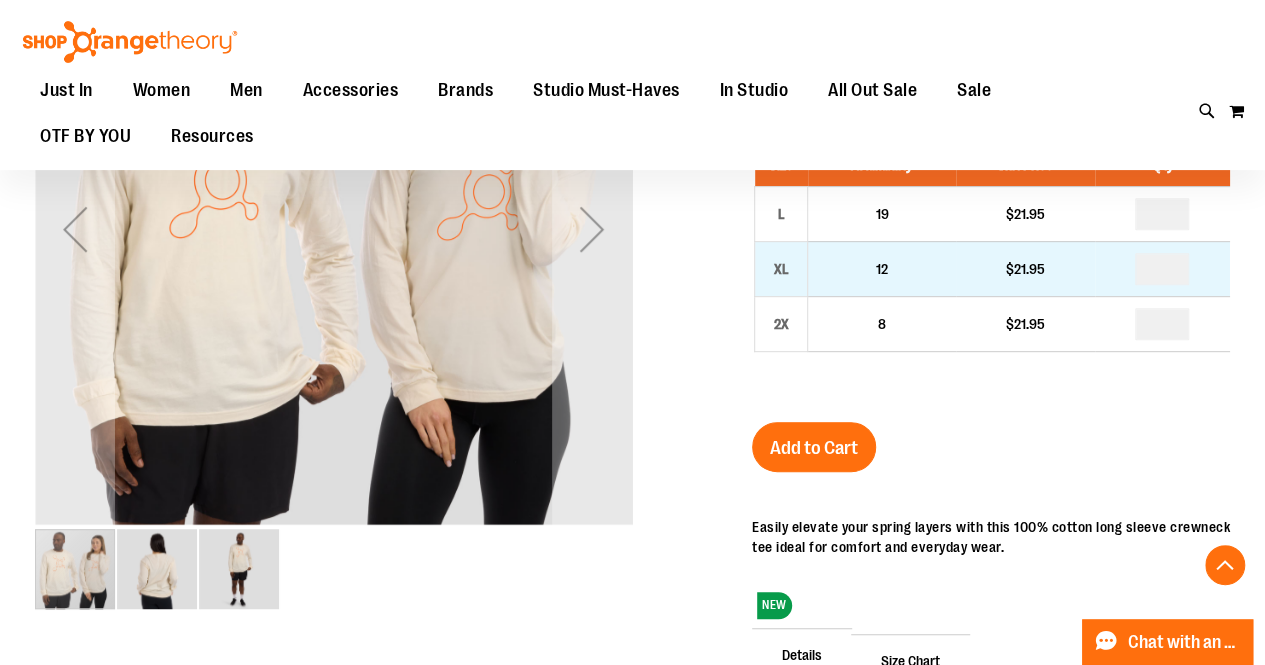 type on "**********" 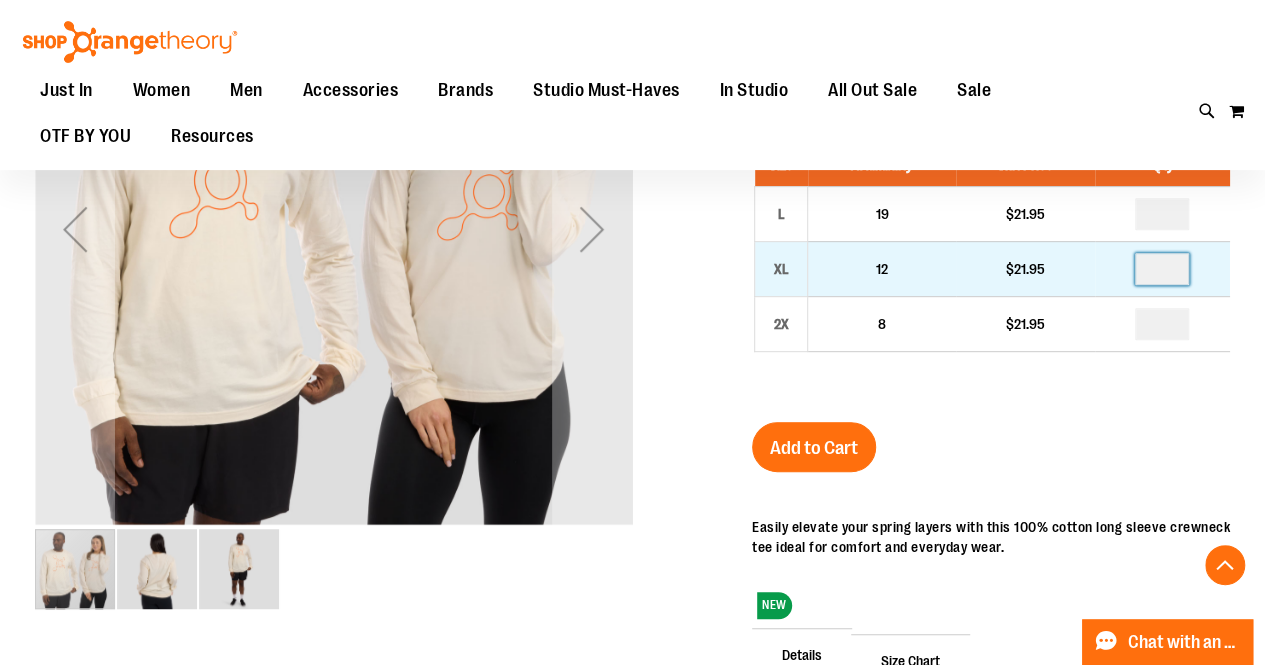 click at bounding box center [1162, 269] 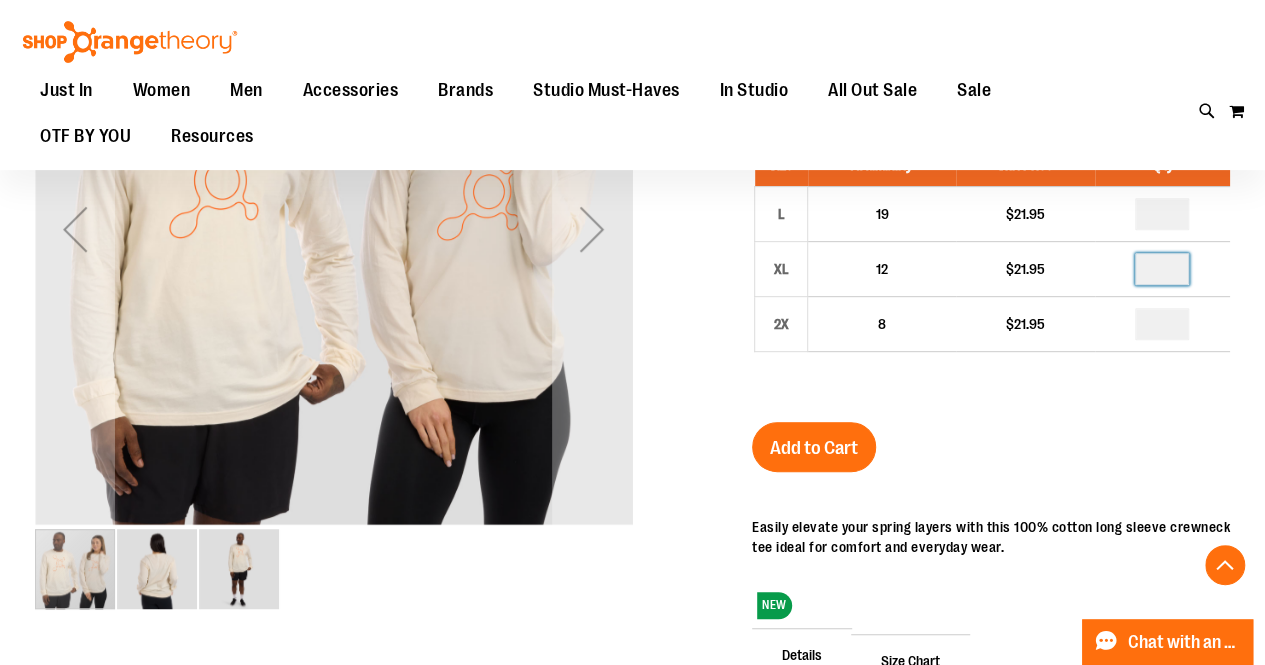 click on "Size
Availability
Unit Price
Qty
L
19
$21.95
*
XL
12
$21.95 * 2X" at bounding box center [991, 263] 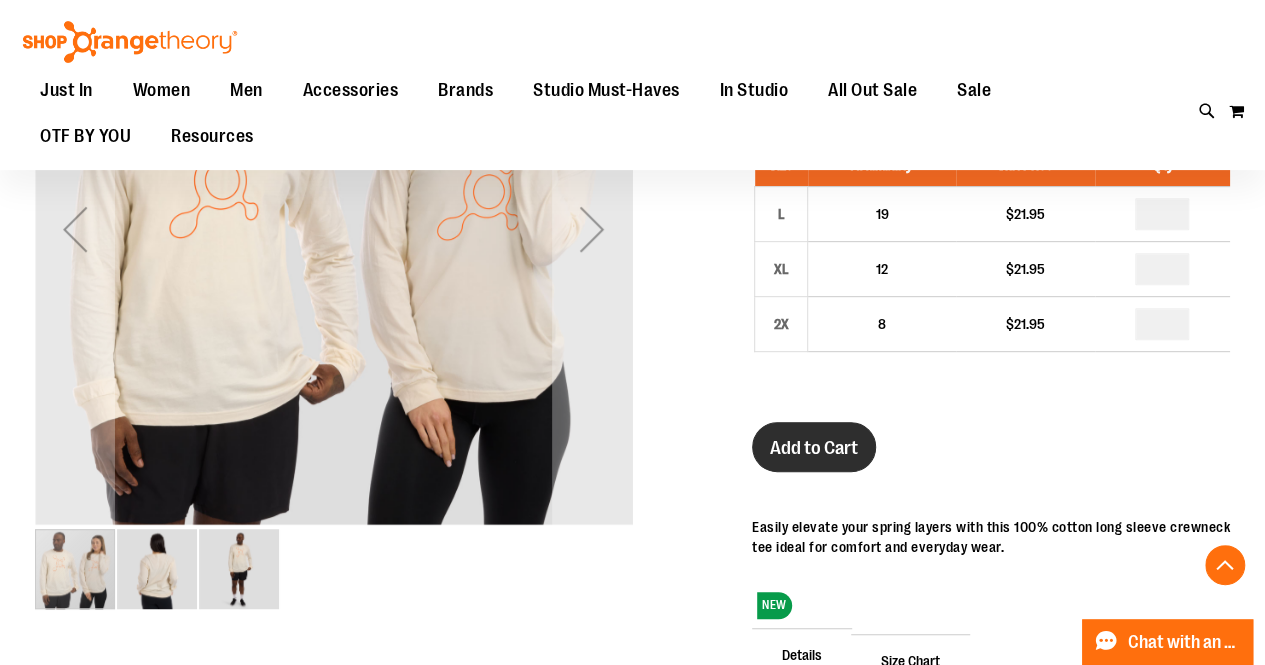 click on "Add to Cart" at bounding box center [814, 448] 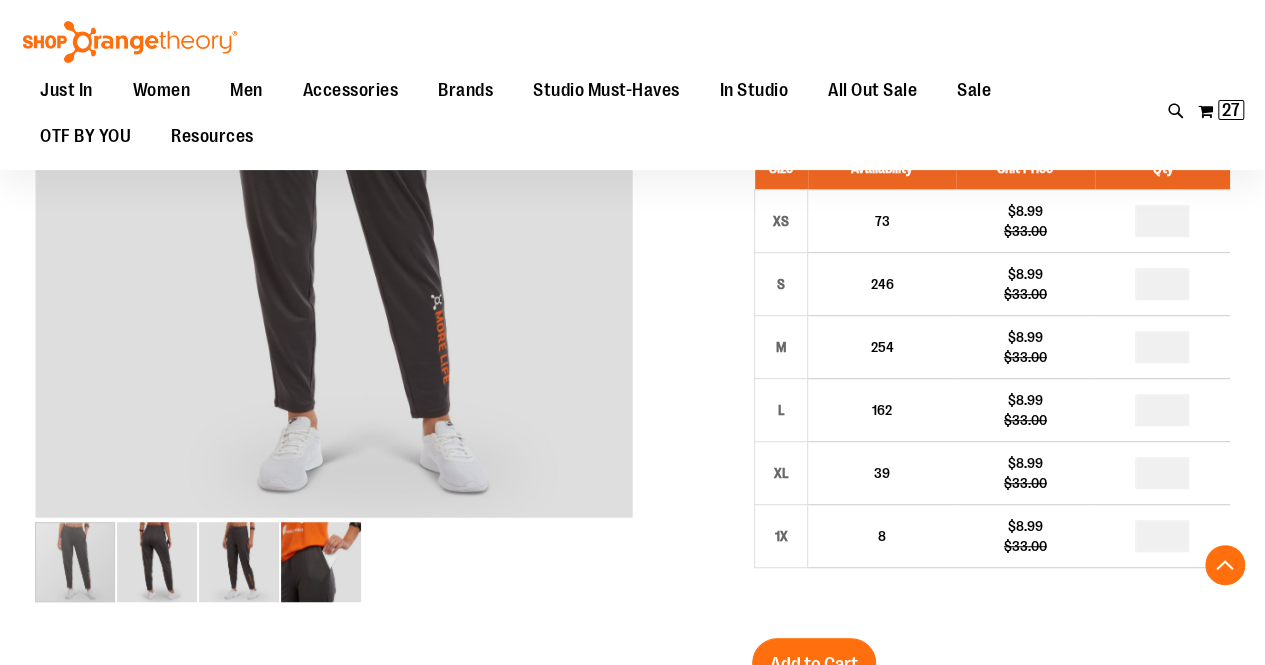 scroll, scrollTop: 387, scrollLeft: 0, axis: vertical 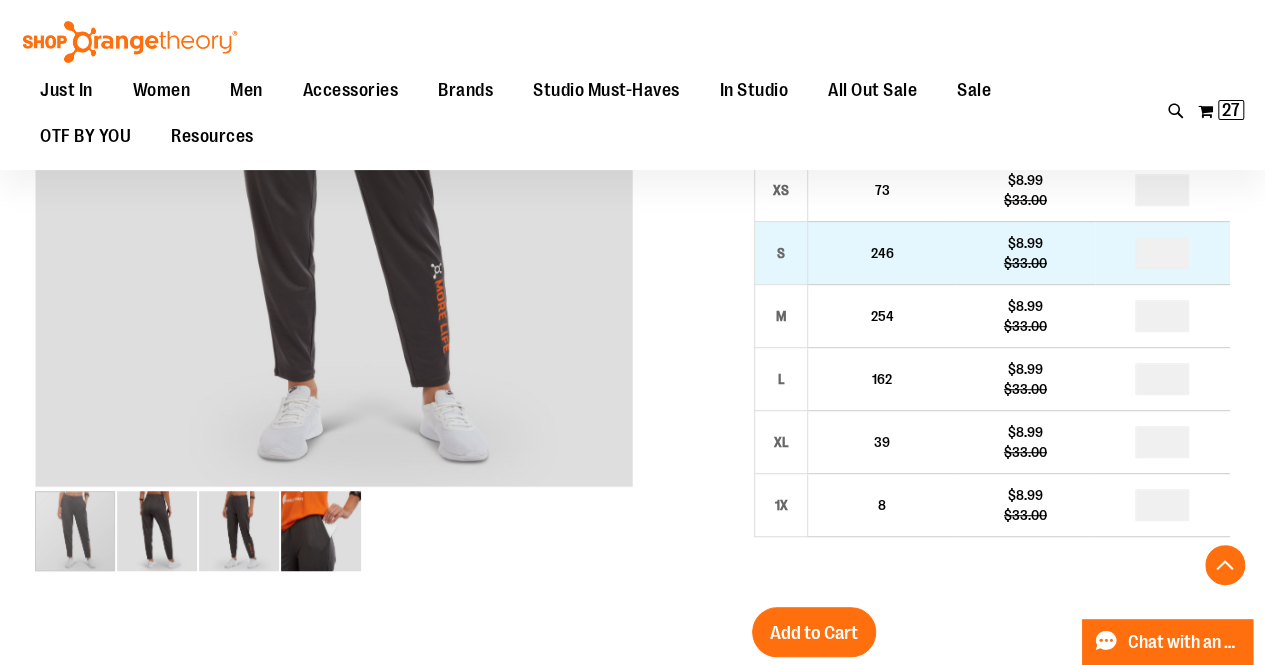 type on "**********" 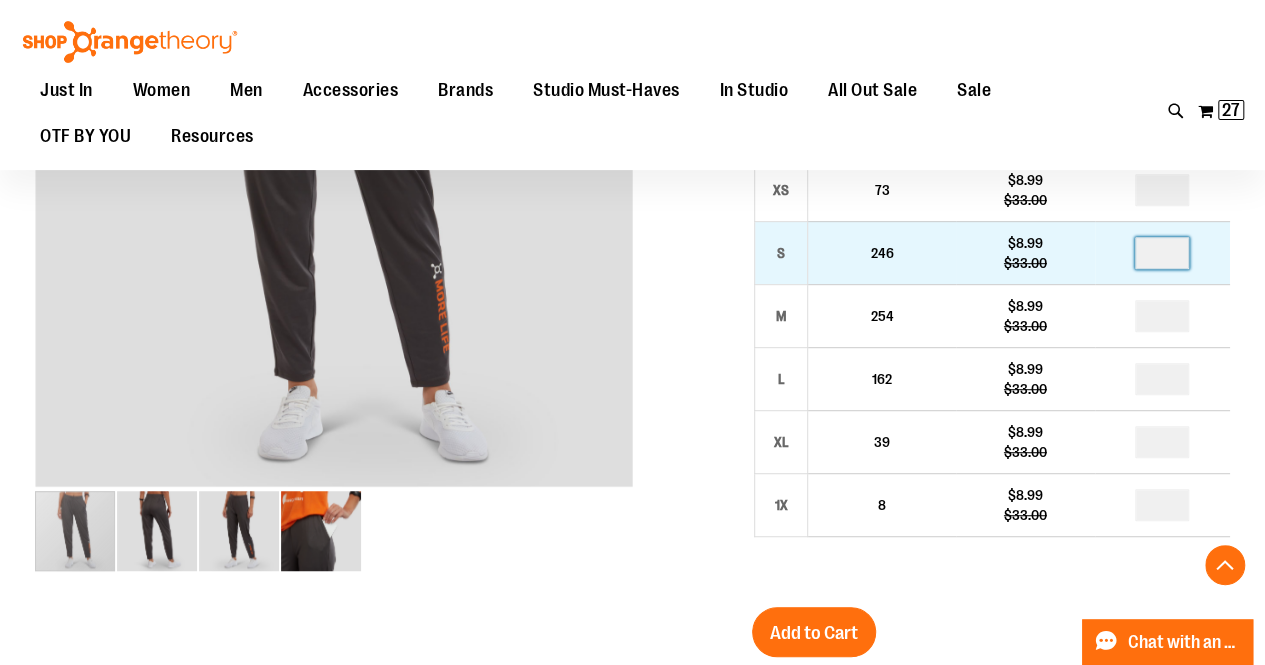click at bounding box center (1162, 253) 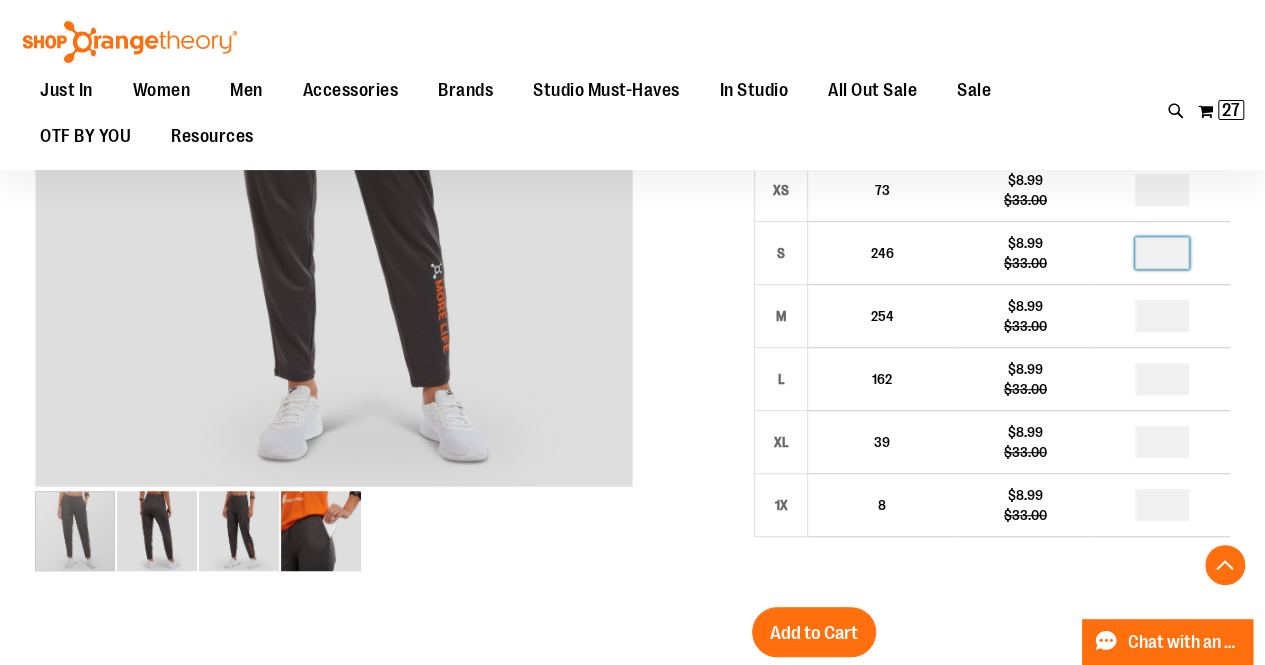 click on "Women's 24/7 Jogger
$8.99
Regular Price
$33.00
In stock
Only  %1  left
SKU
1540557
59% Studio Margin  (MSRP: $21.99)
Size
Availability
Unit Price
Qty
XS
73" at bounding box center (991, 542) 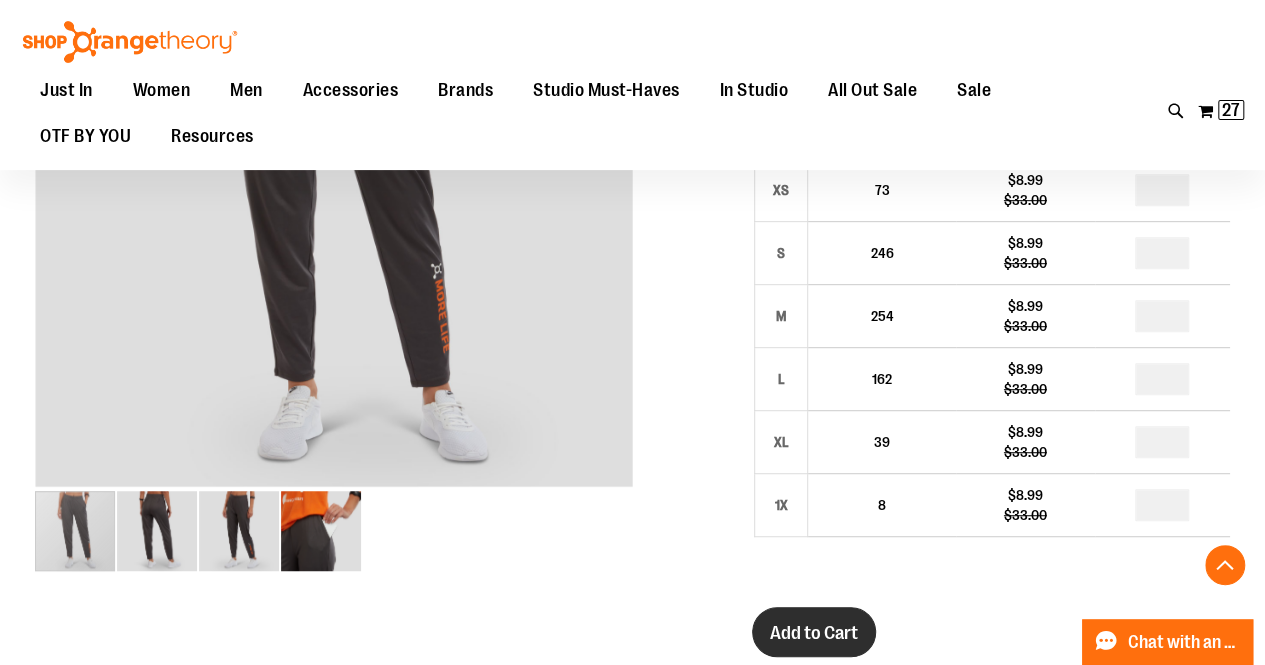 click on "Add to Cart" at bounding box center [814, 633] 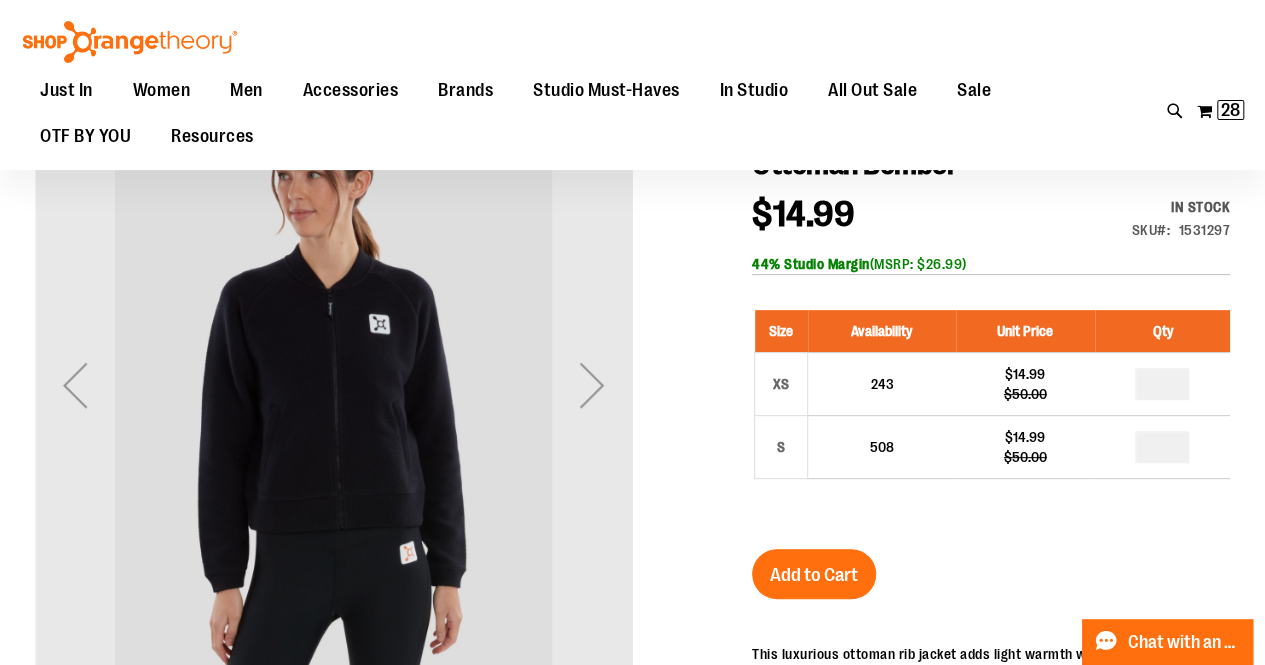 scroll, scrollTop: 202, scrollLeft: 0, axis: vertical 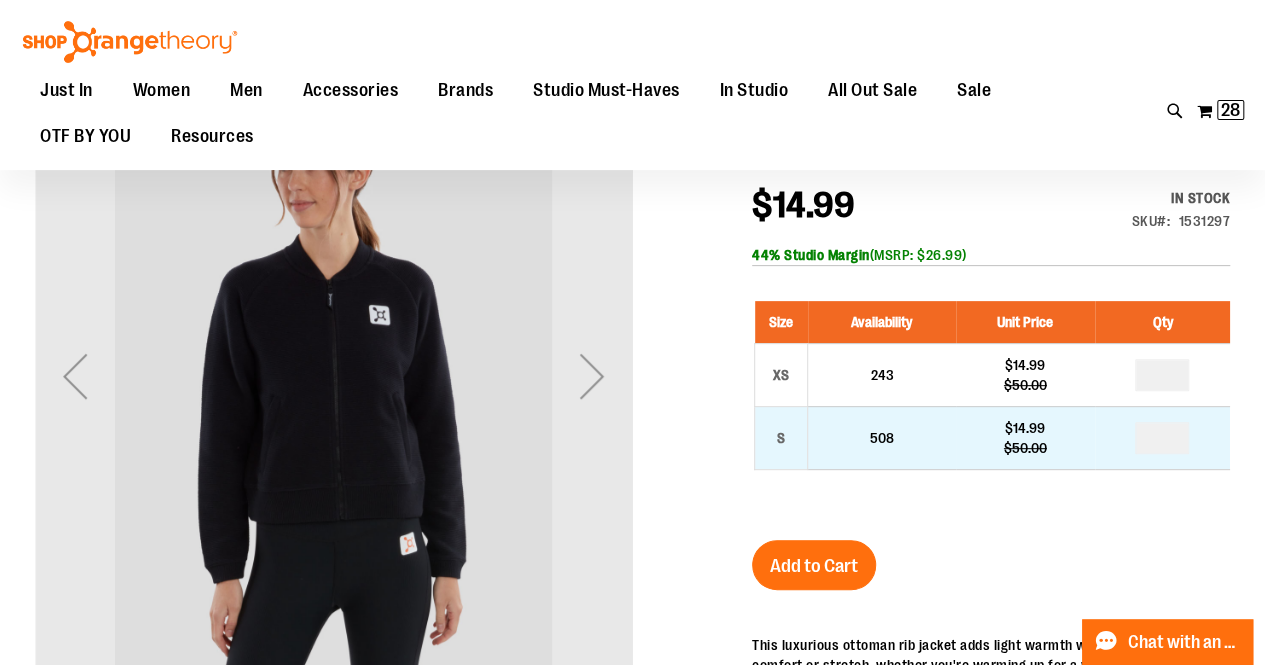 type on "**********" 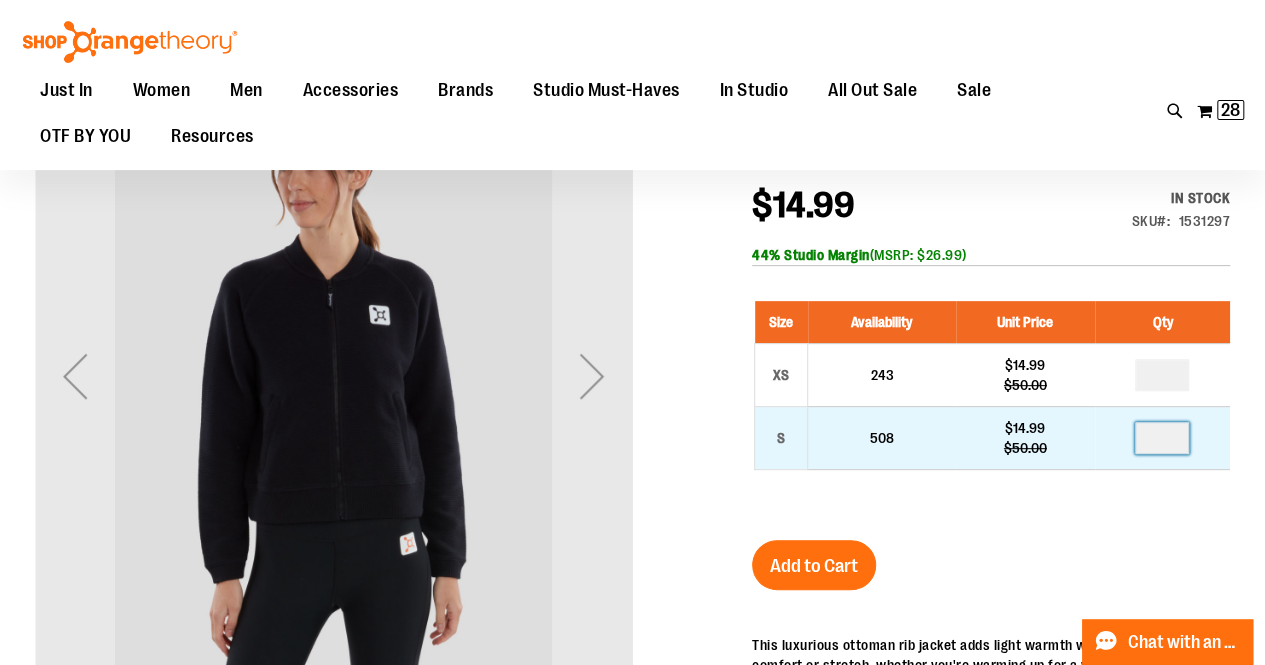 click at bounding box center (1162, 438) 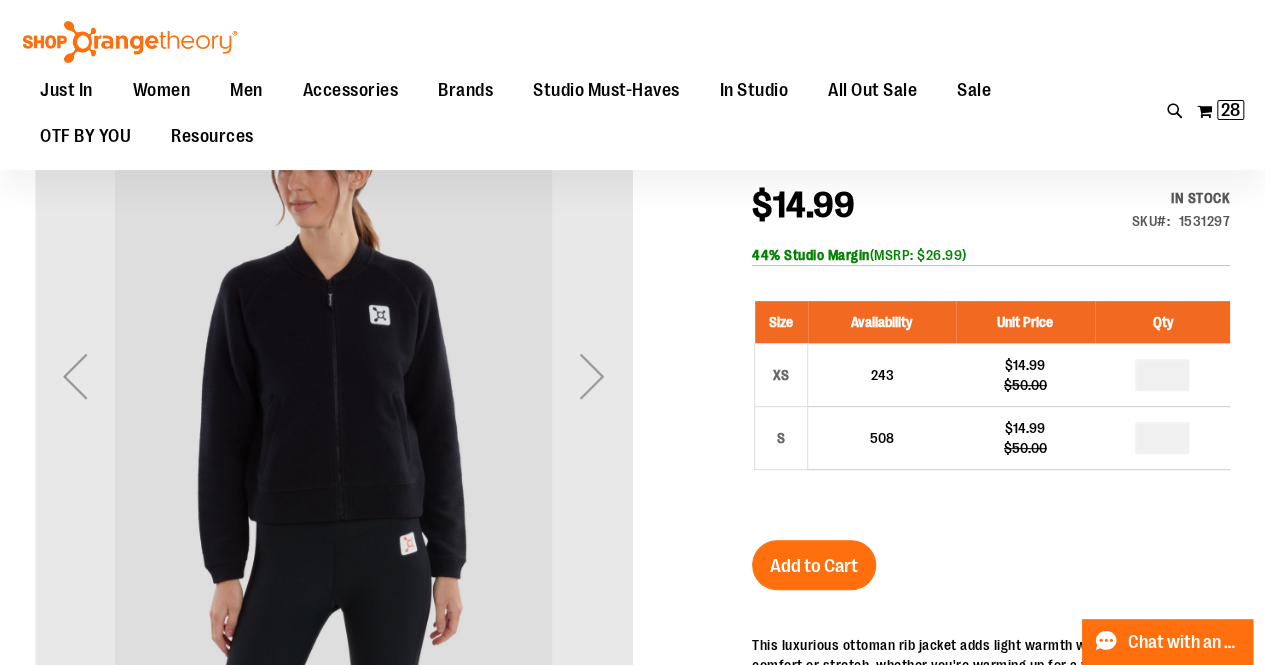 click on "Ottoman Bomber
$14.99
Regular Price
$50.00
In stock
Only  %1  left
SKU
1531297
44% Studio Margin  (MSRP: $26.99)
Size
Availability
Unit Price
Qty
XS
243
* S" at bounding box center (991, 567) 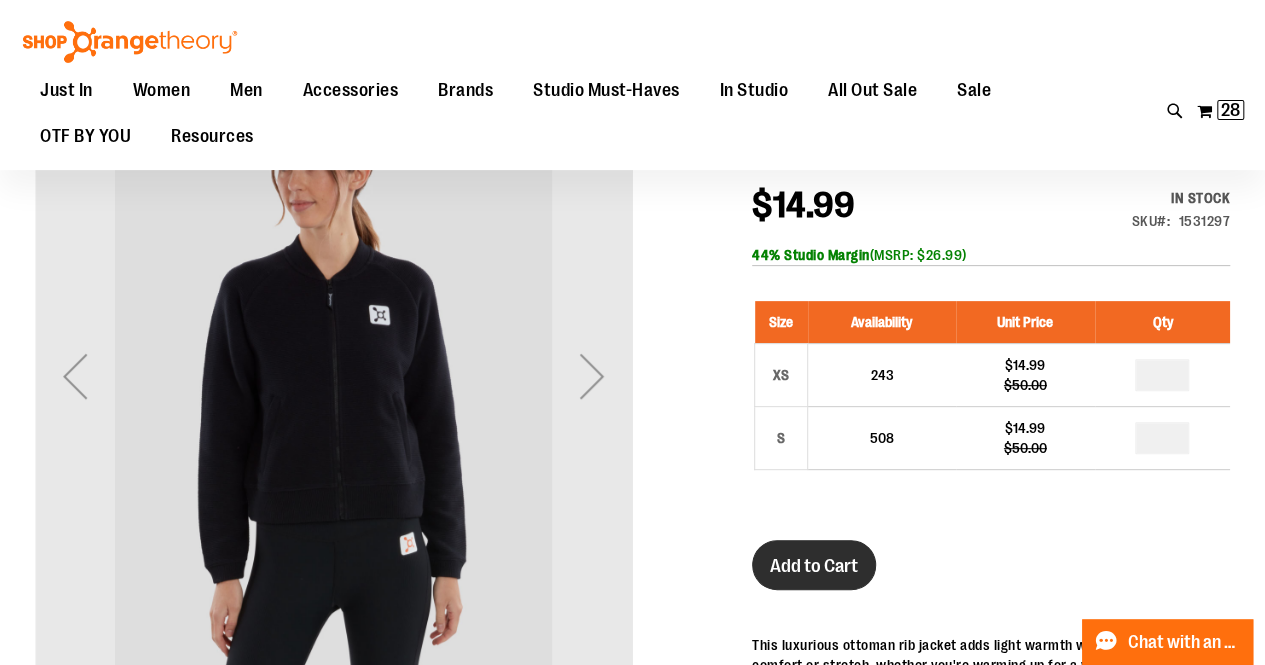 click on "Add to Cart" at bounding box center (814, 566) 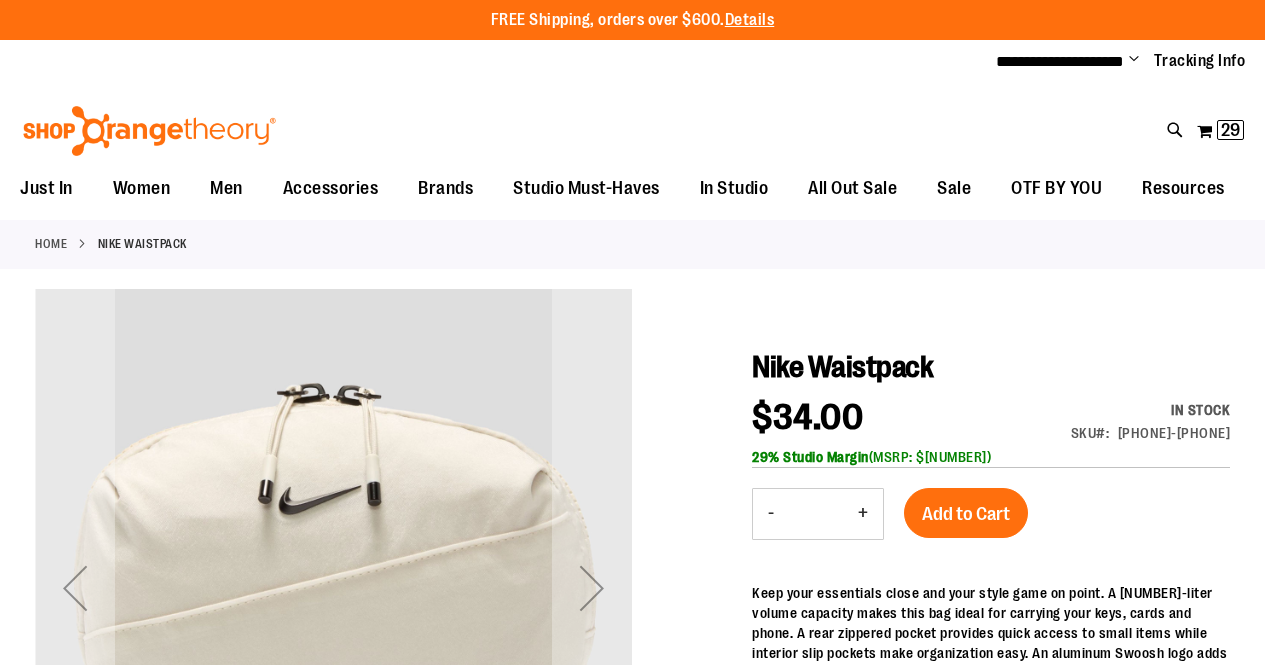 scroll, scrollTop: 0, scrollLeft: 0, axis: both 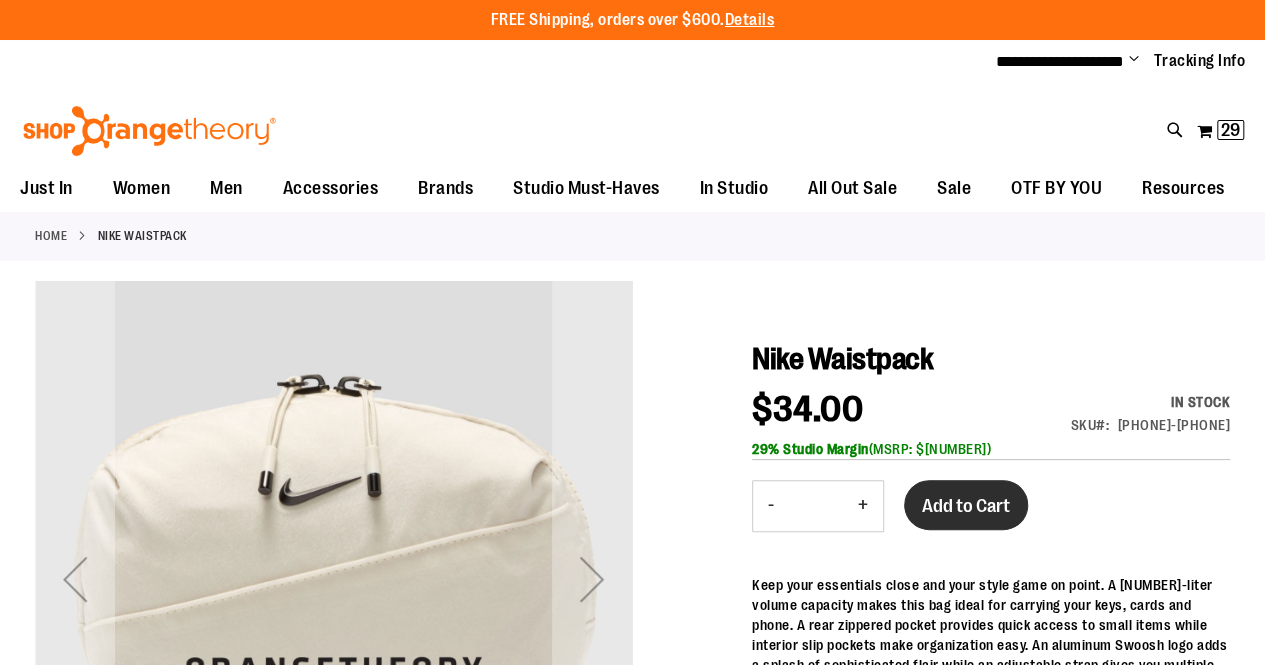 type on "**********" 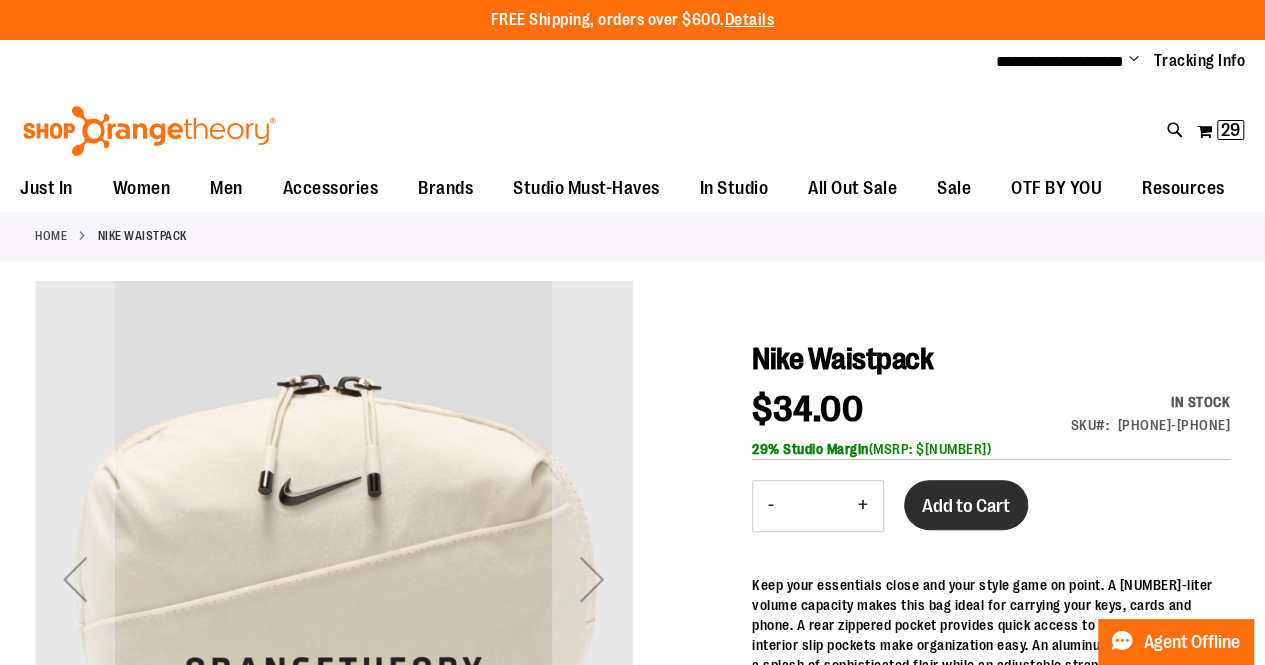 click on "Add to Cart" at bounding box center [966, 505] 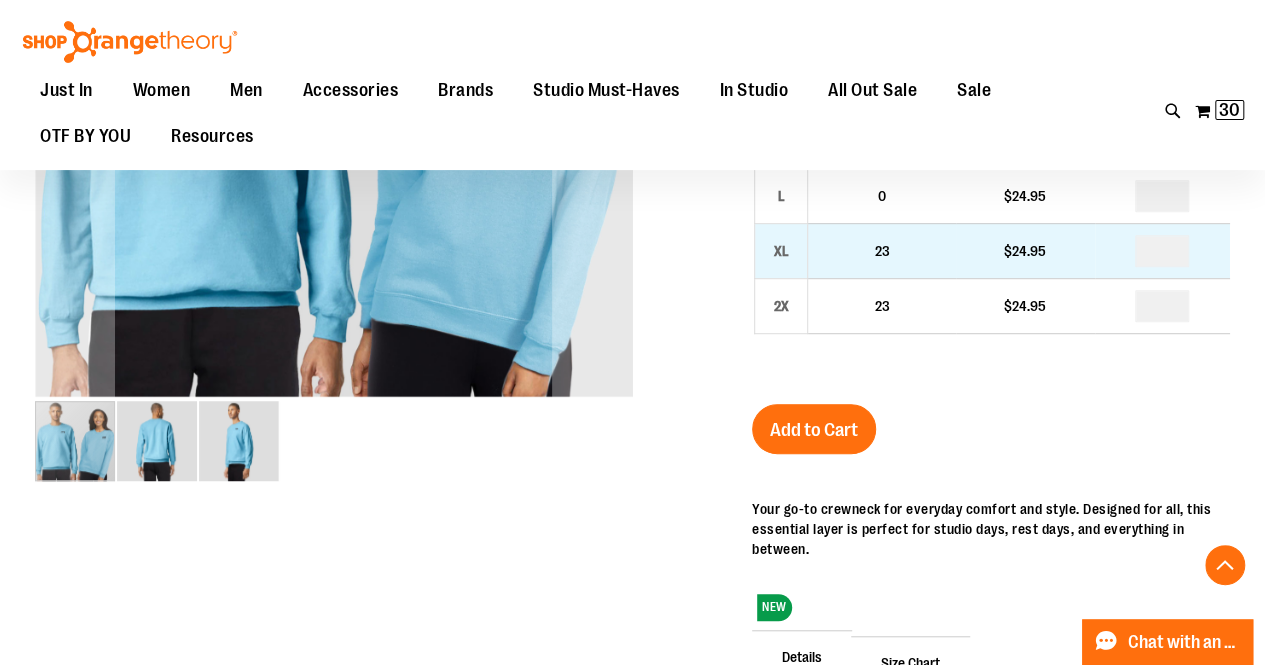 scroll, scrollTop: 478, scrollLeft: 0, axis: vertical 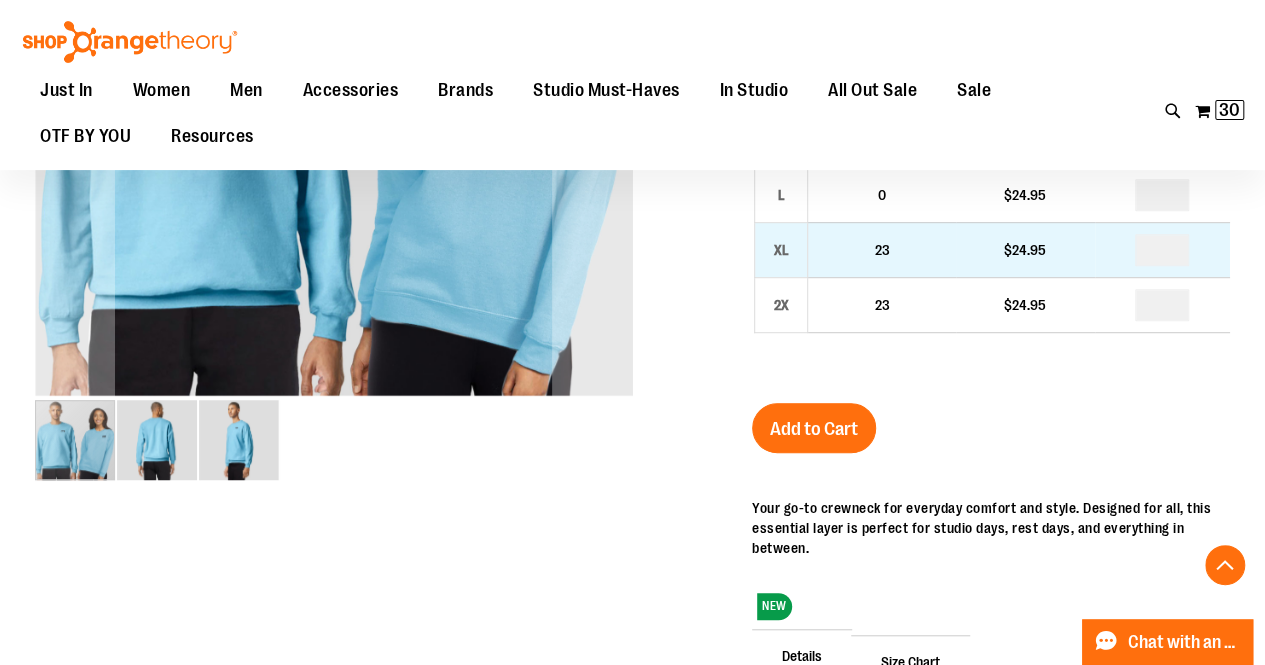 type on "**********" 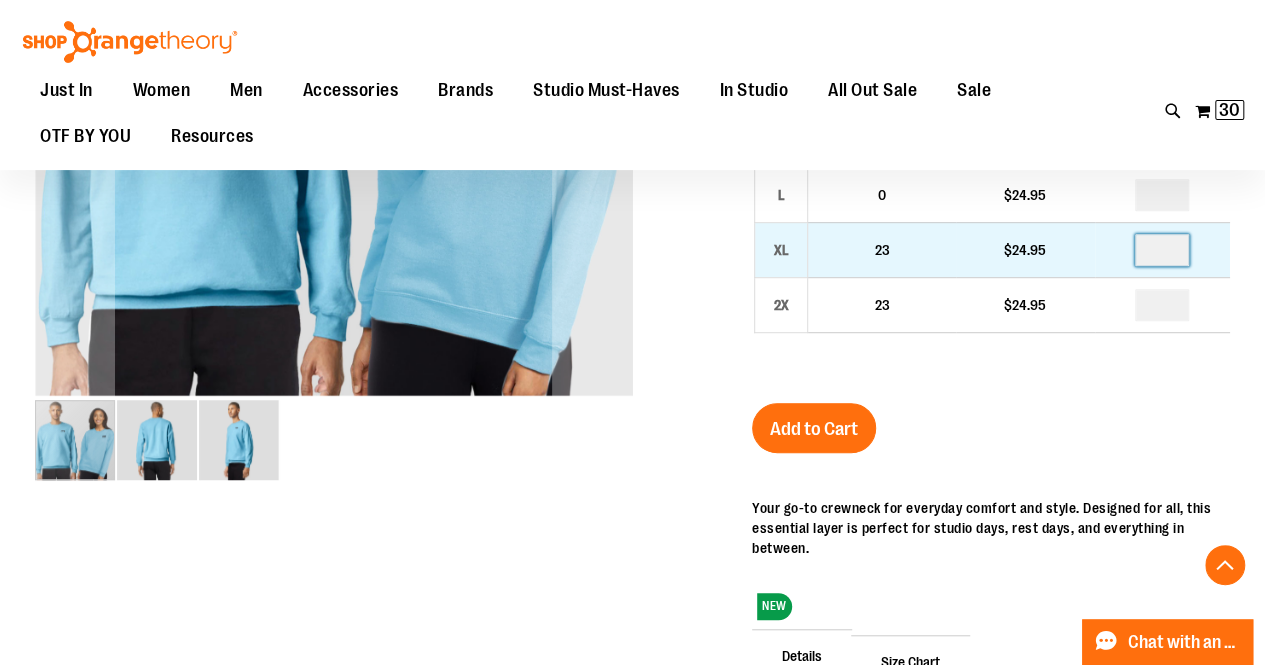 click at bounding box center (1162, 250) 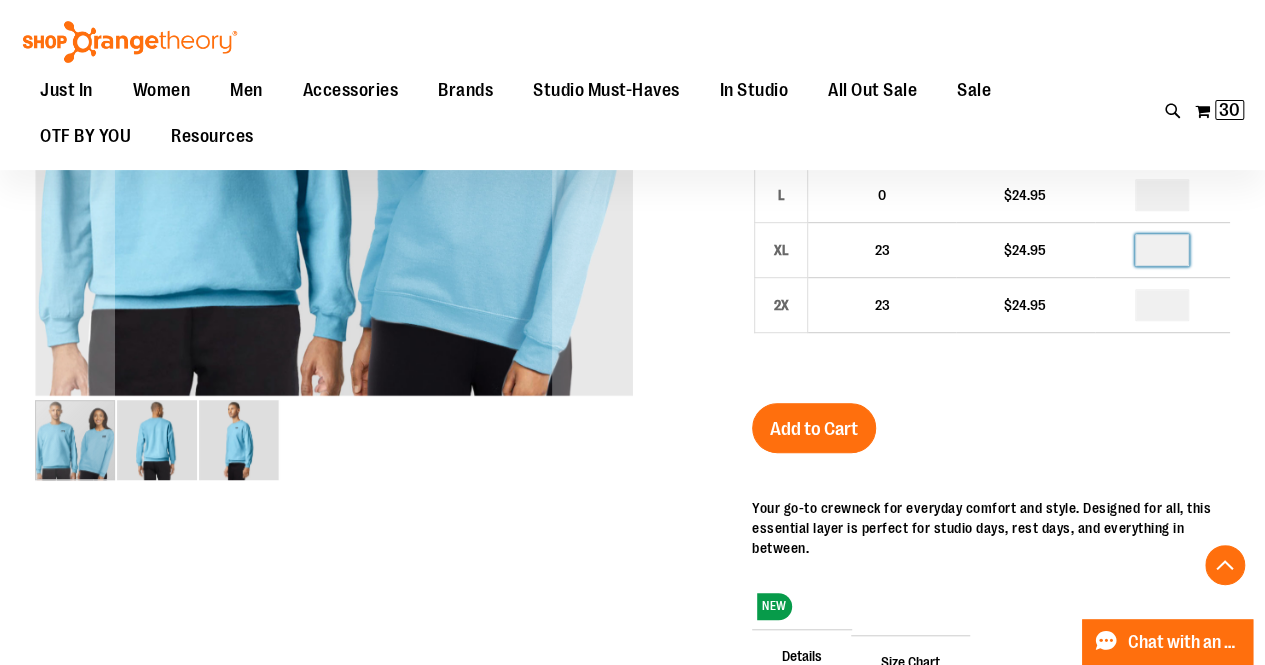 click on "Size
Availability
Unit Price
Qty
S
0
$24.95
*
M
0
*" at bounding box center [991, 189] 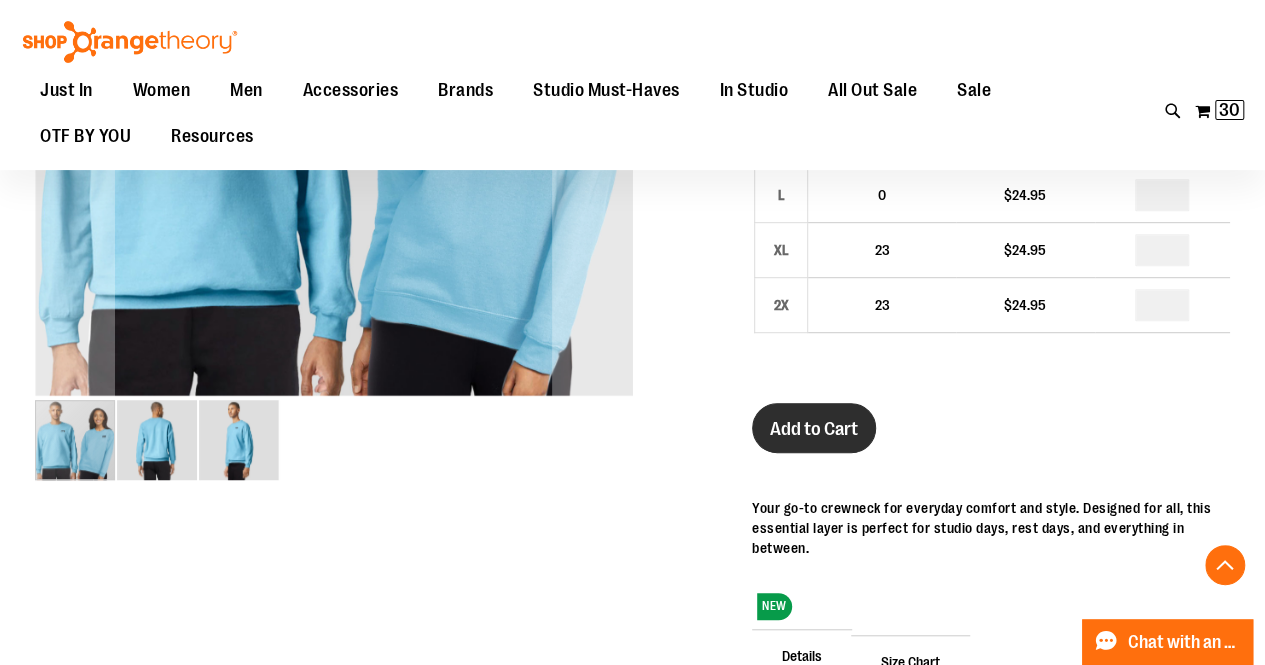 click on "Add to Cart" at bounding box center [814, 428] 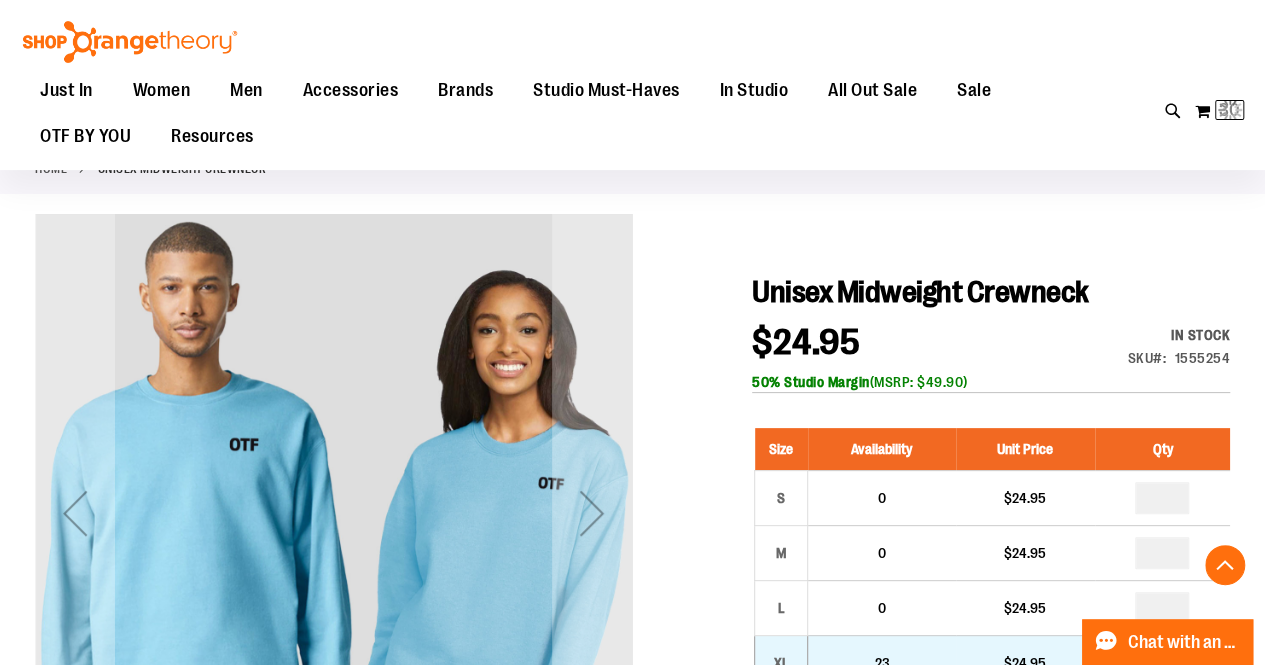 scroll, scrollTop: 0, scrollLeft: 0, axis: both 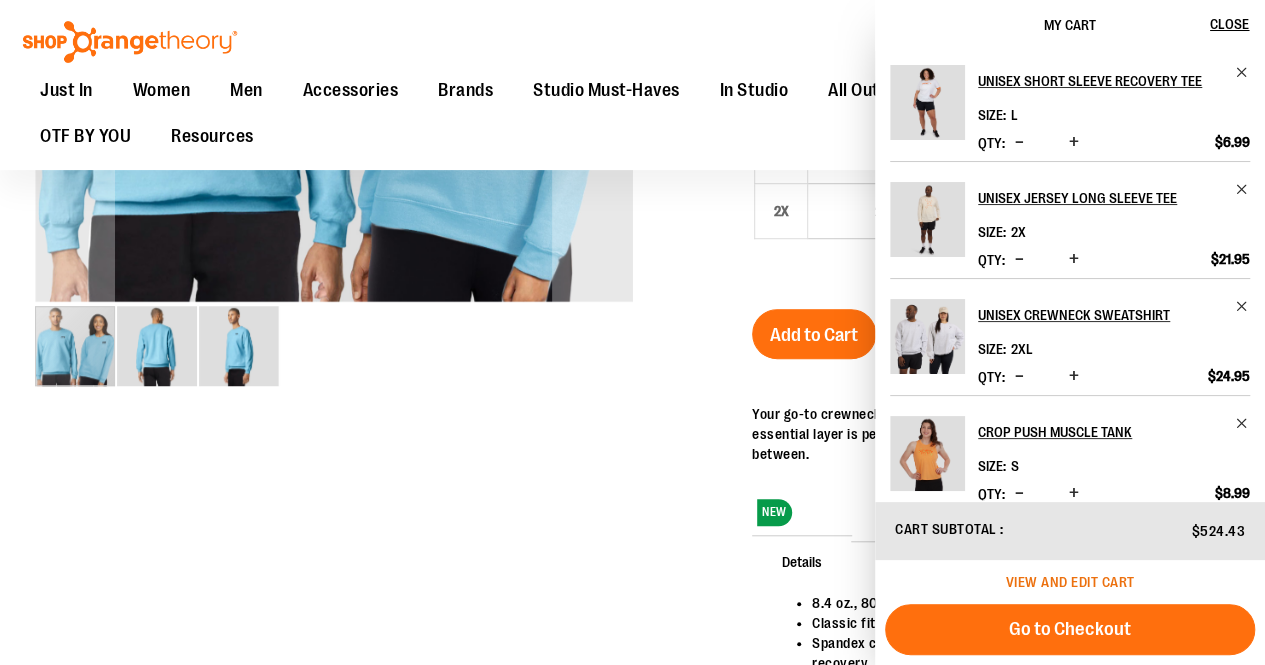 click on "View and edit cart" at bounding box center (1070, 582) 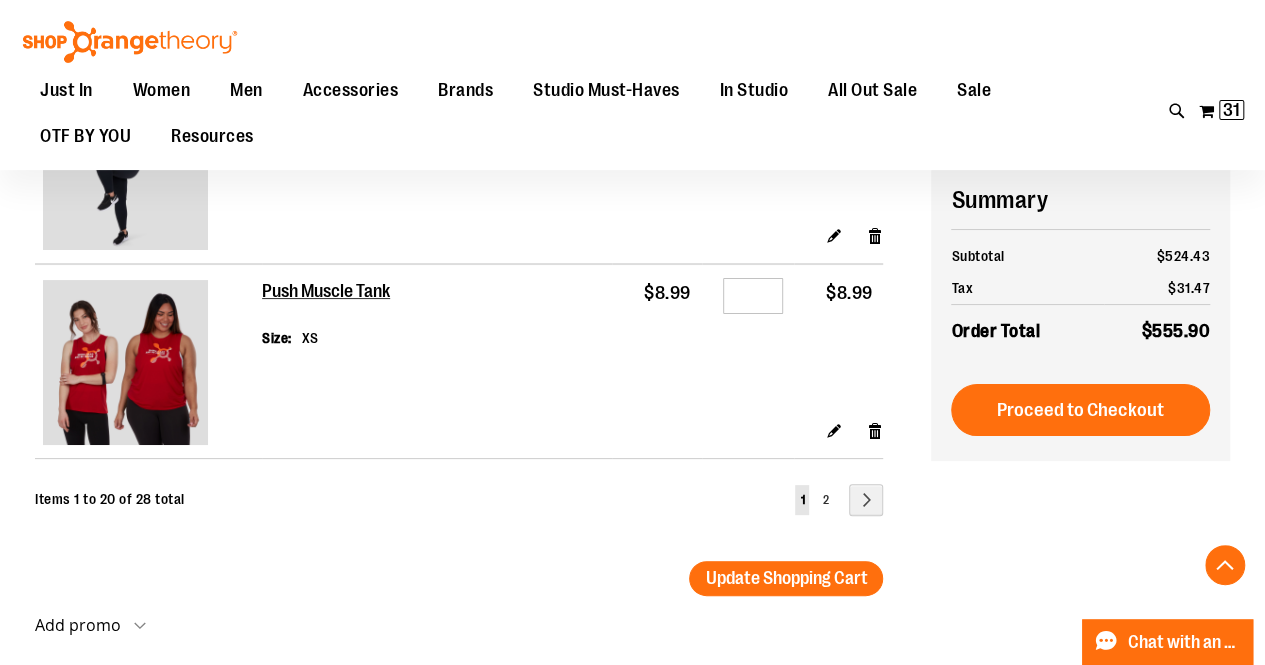 scroll, scrollTop: 3824, scrollLeft: 0, axis: vertical 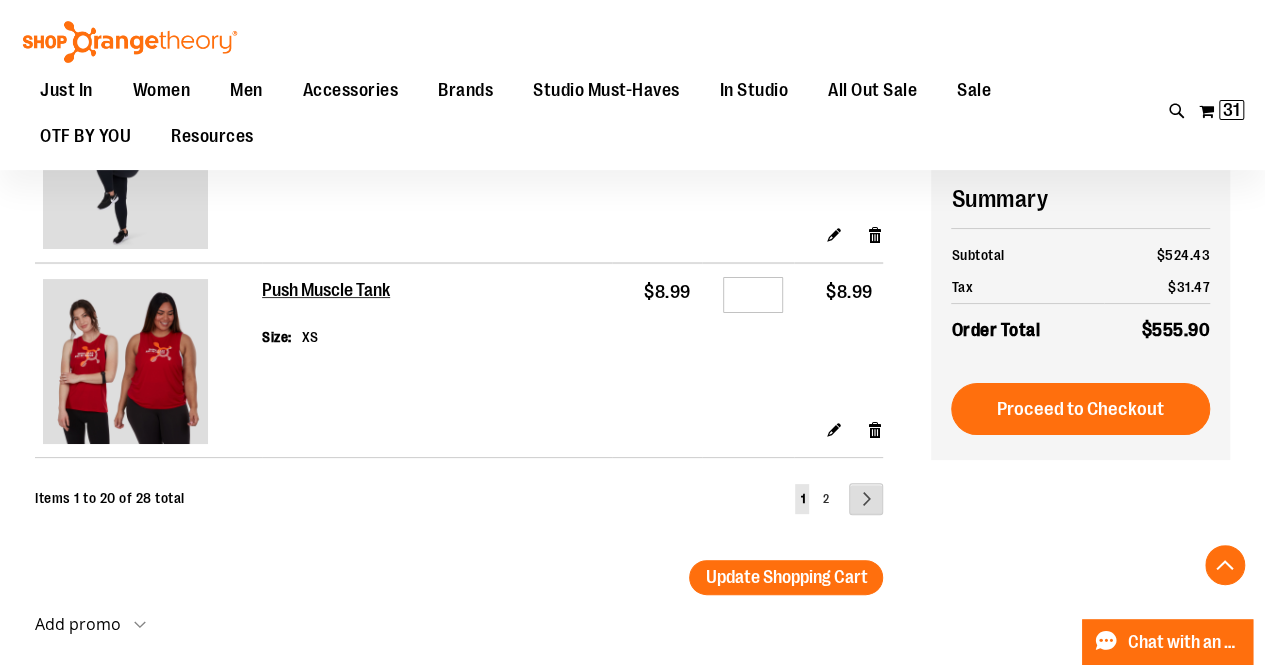 type on "**********" 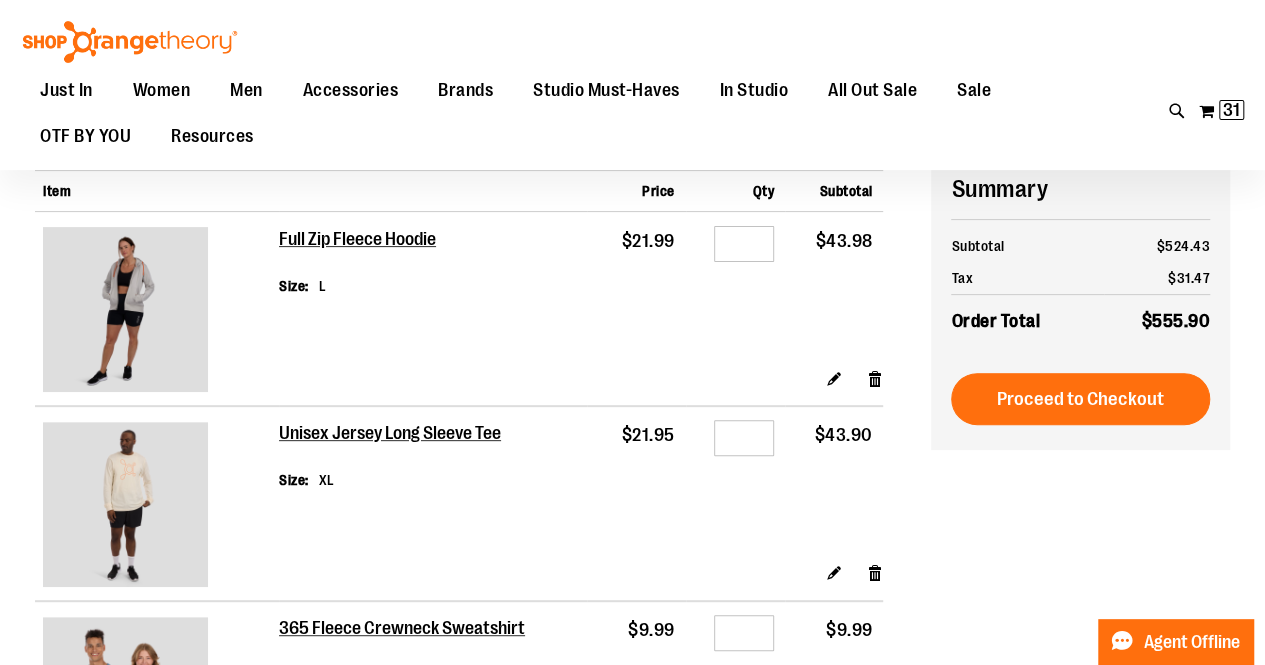 scroll, scrollTop: 172, scrollLeft: 0, axis: vertical 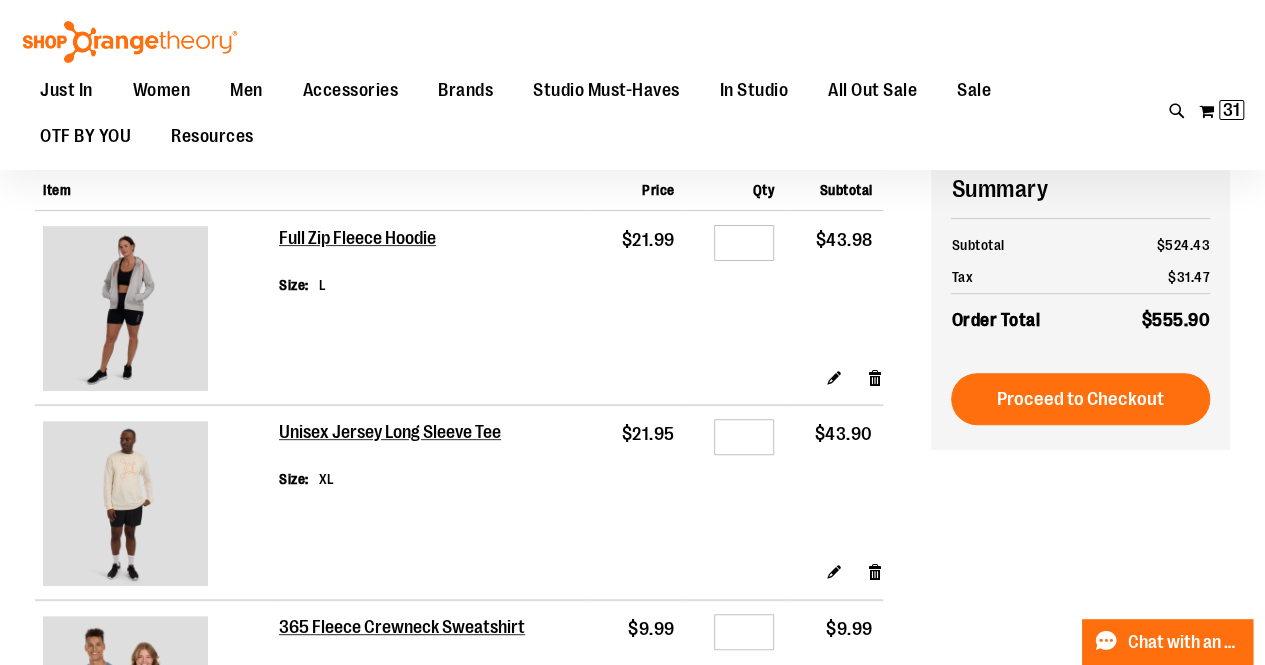 type on "**********" 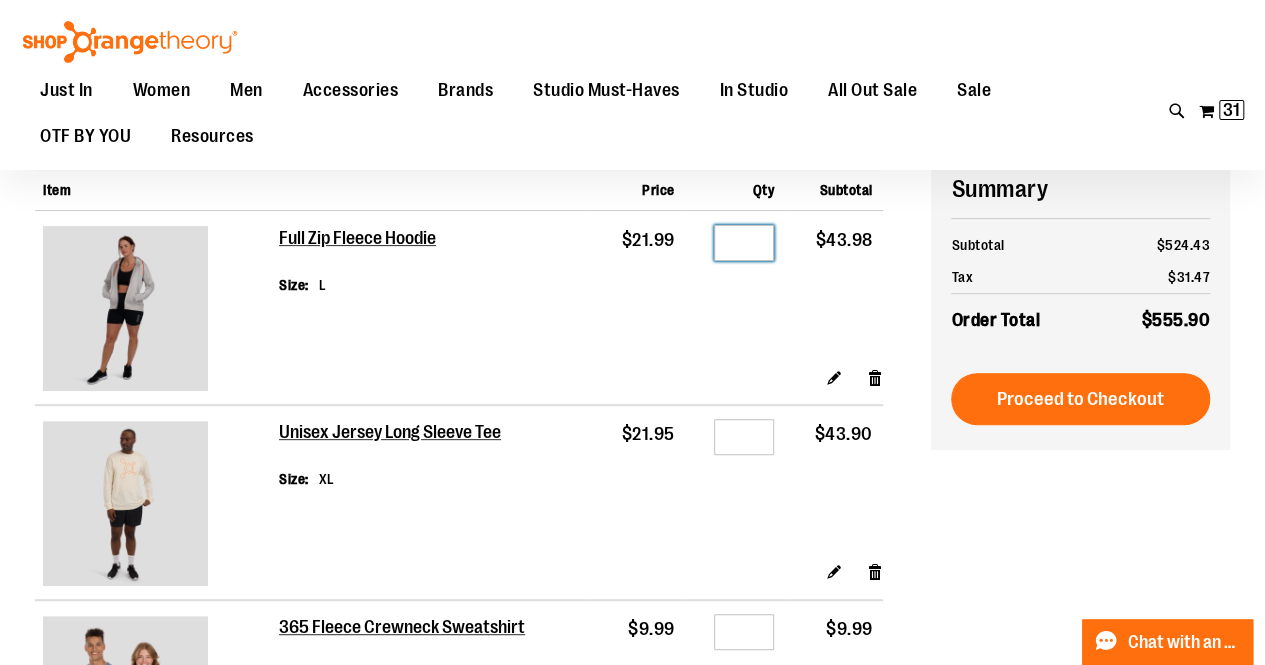click on "*" at bounding box center (744, 243) 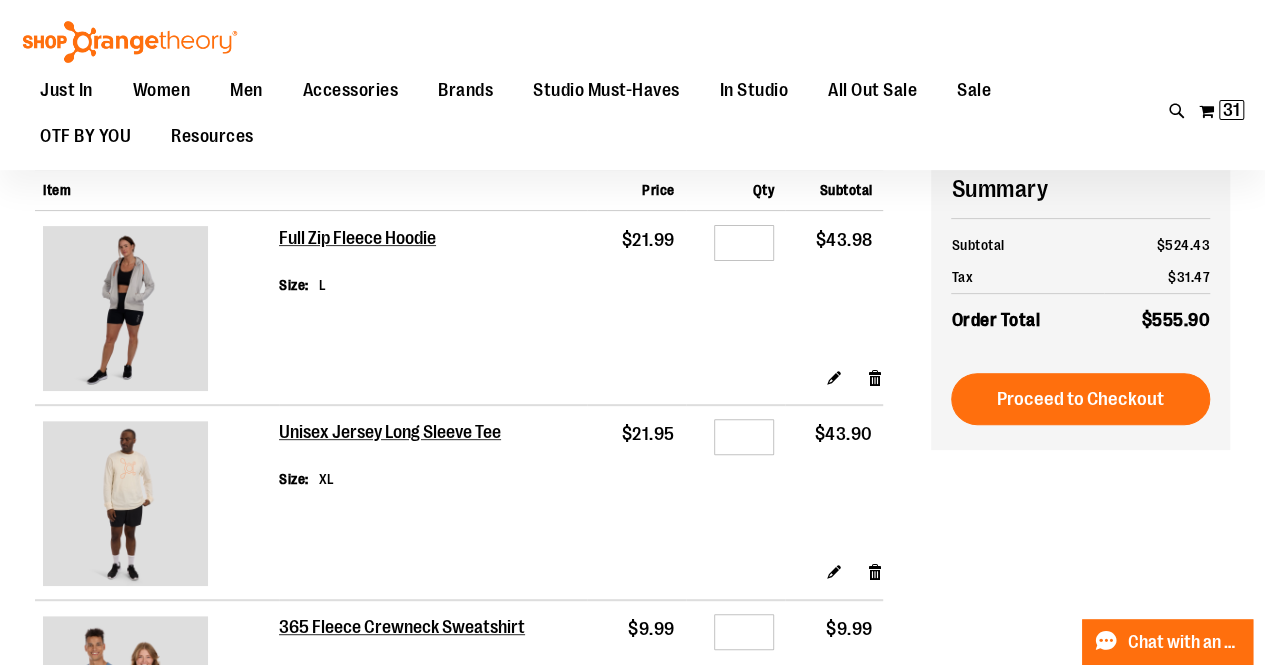 click on "Qty
*" at bounding box center [736, 288] 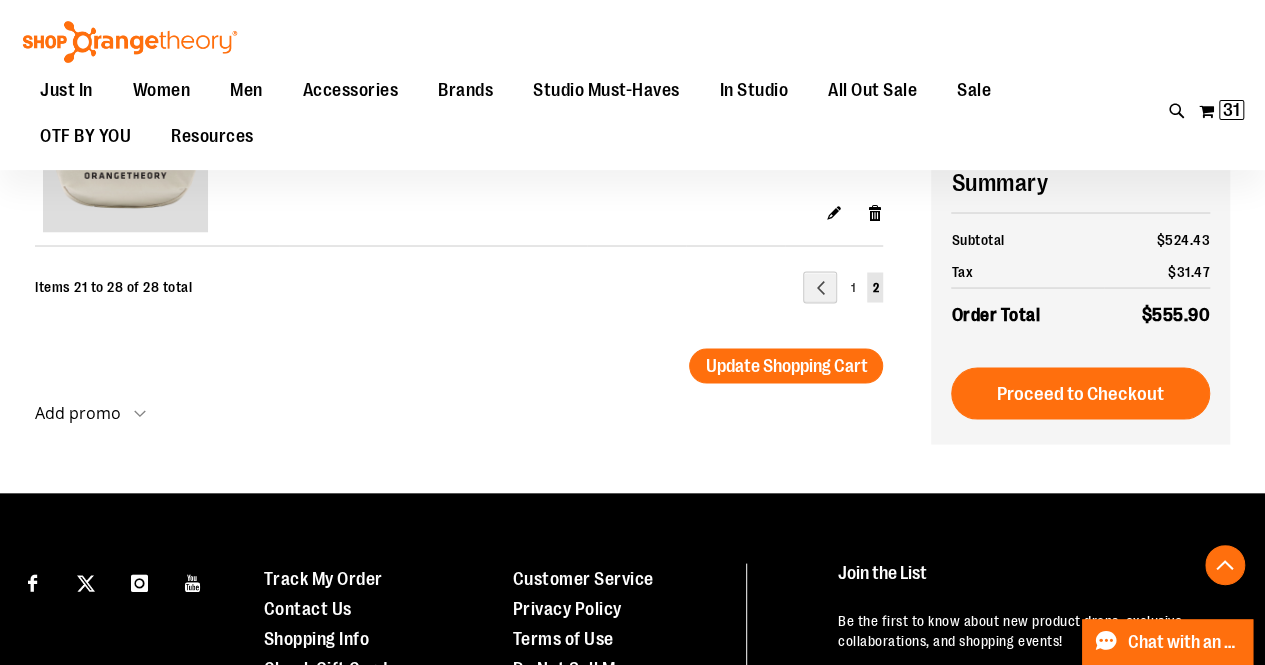scroll, scrollTop: 1716, scrollLeft: 0, axis: vertical 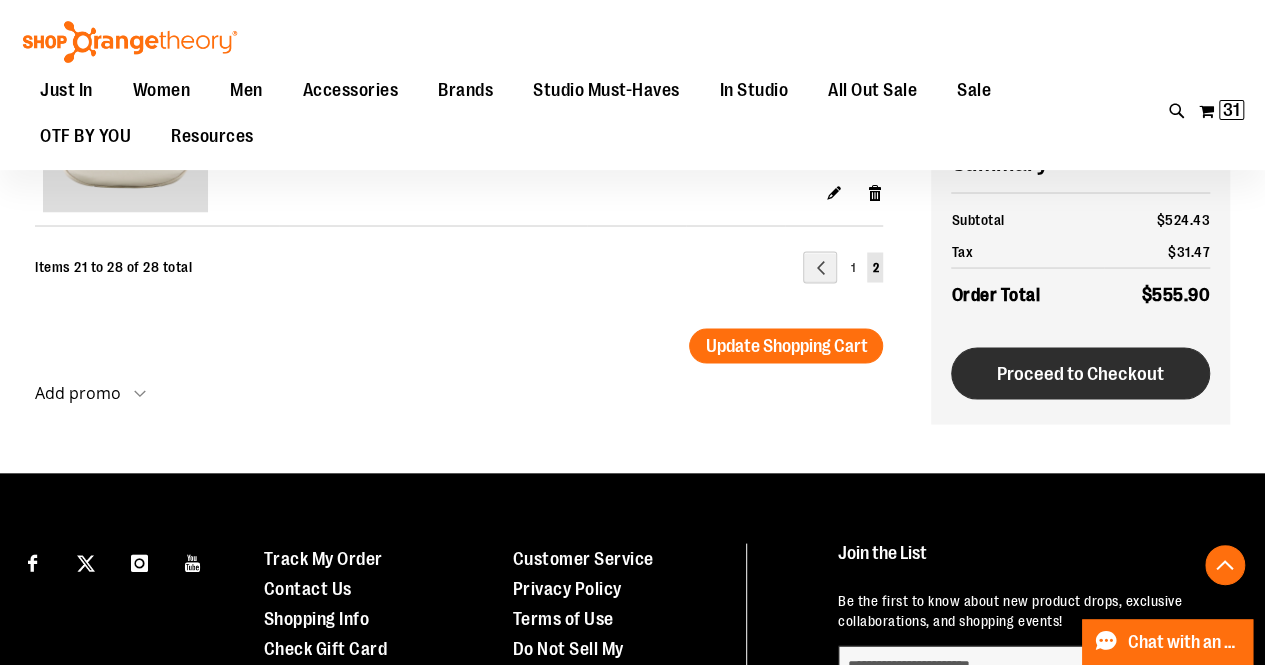 click on "Proceed to Checkout" at bounding box center [1080, 373] 